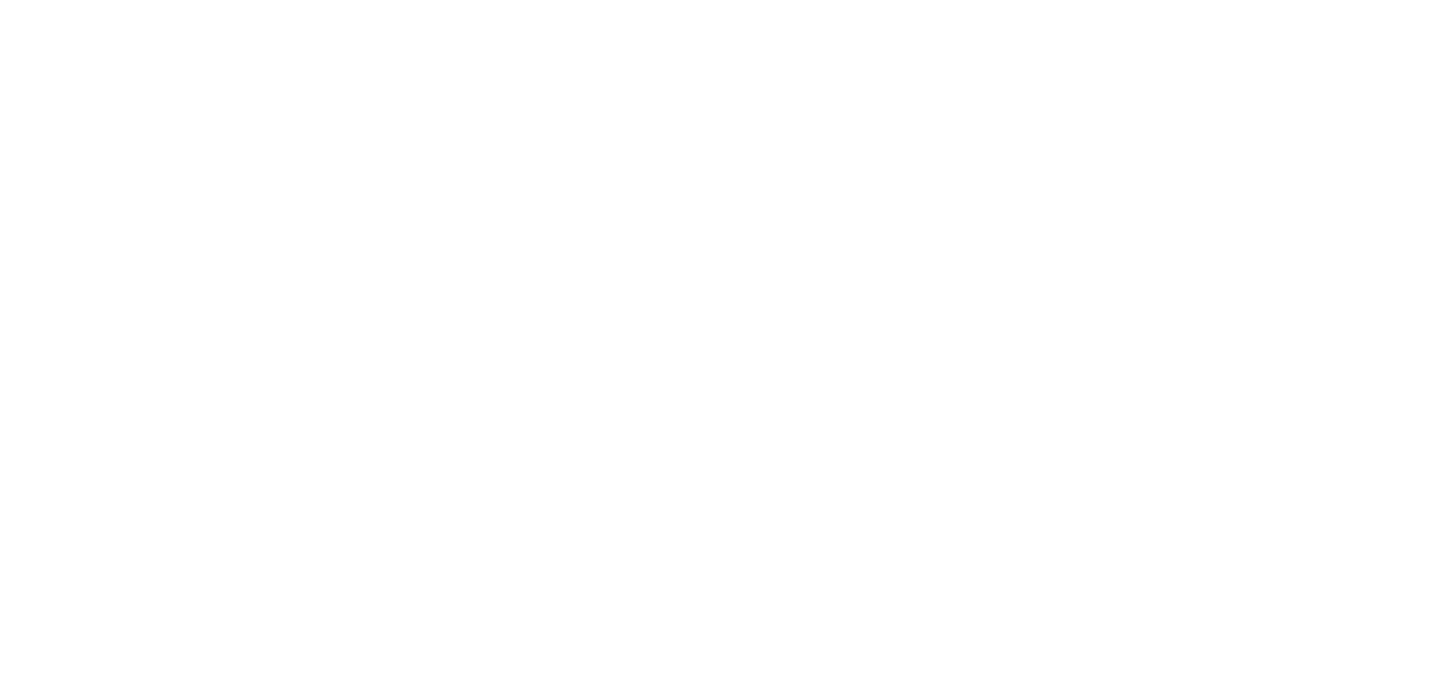 scroll, scrollTop: 0, scrollLeft: 0, axis: both 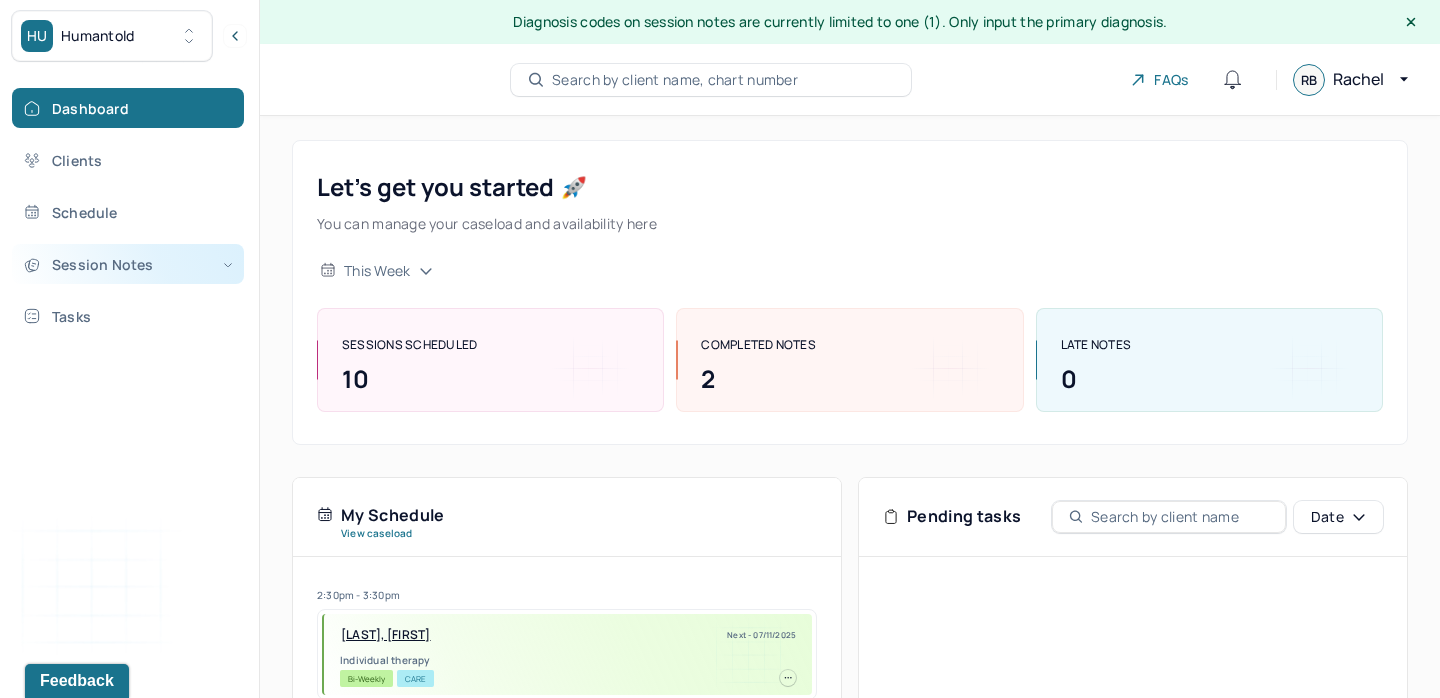 click on "Session Notes" at bounding box center (128, 264) 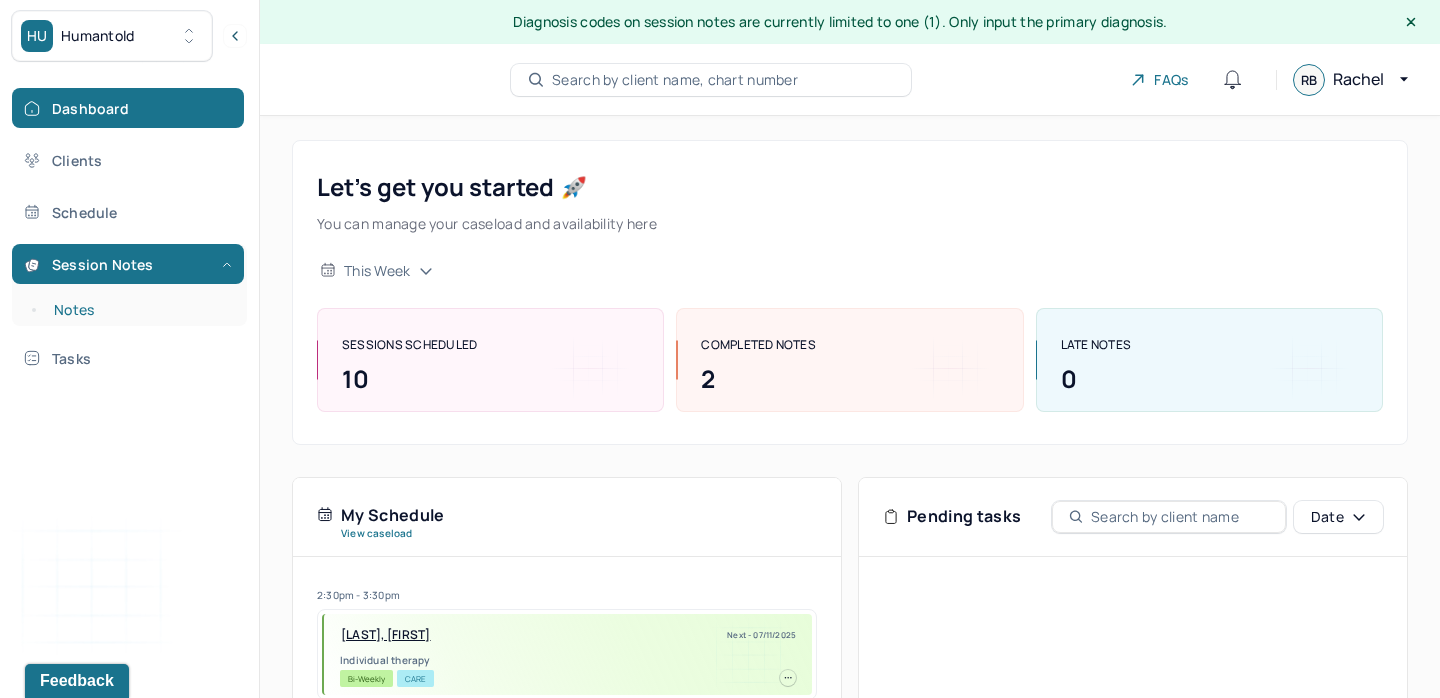 click on "Notes" at bounding box center [139, 310] 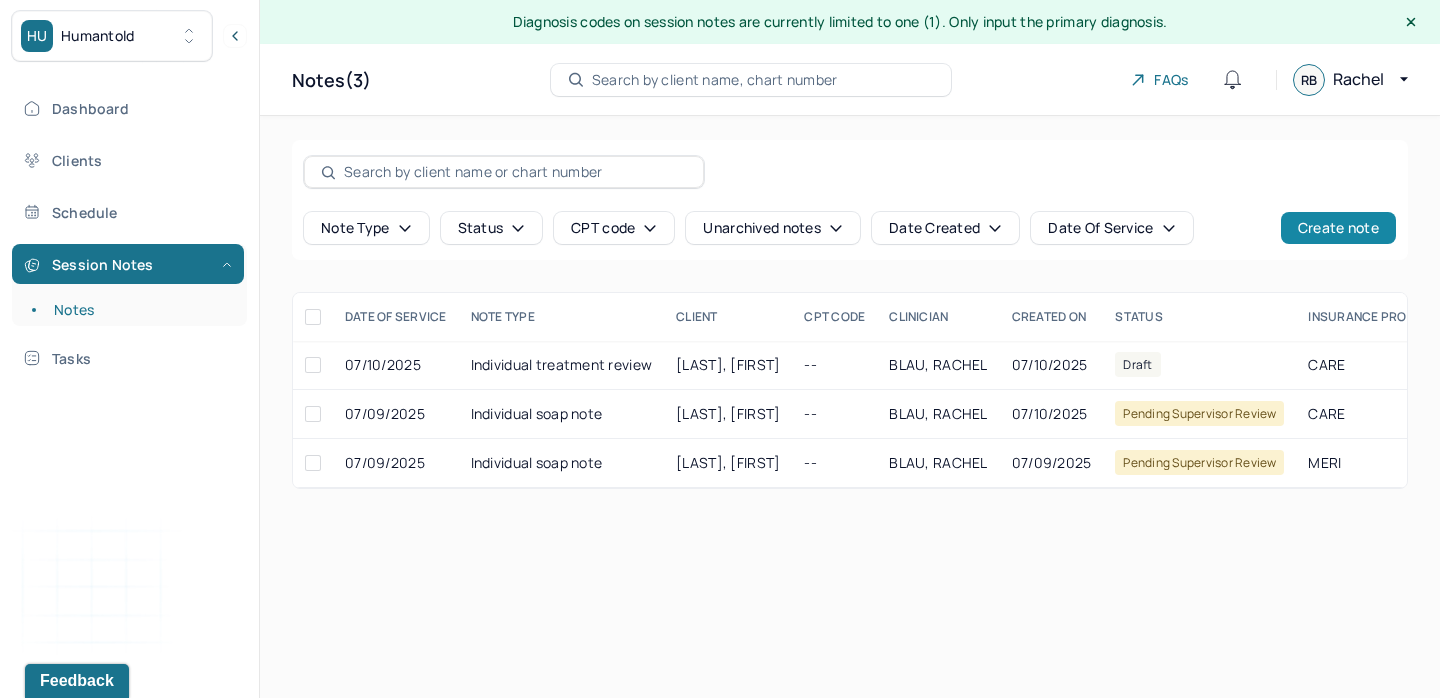 click on "Create note" at bounding box center [1338, 228] 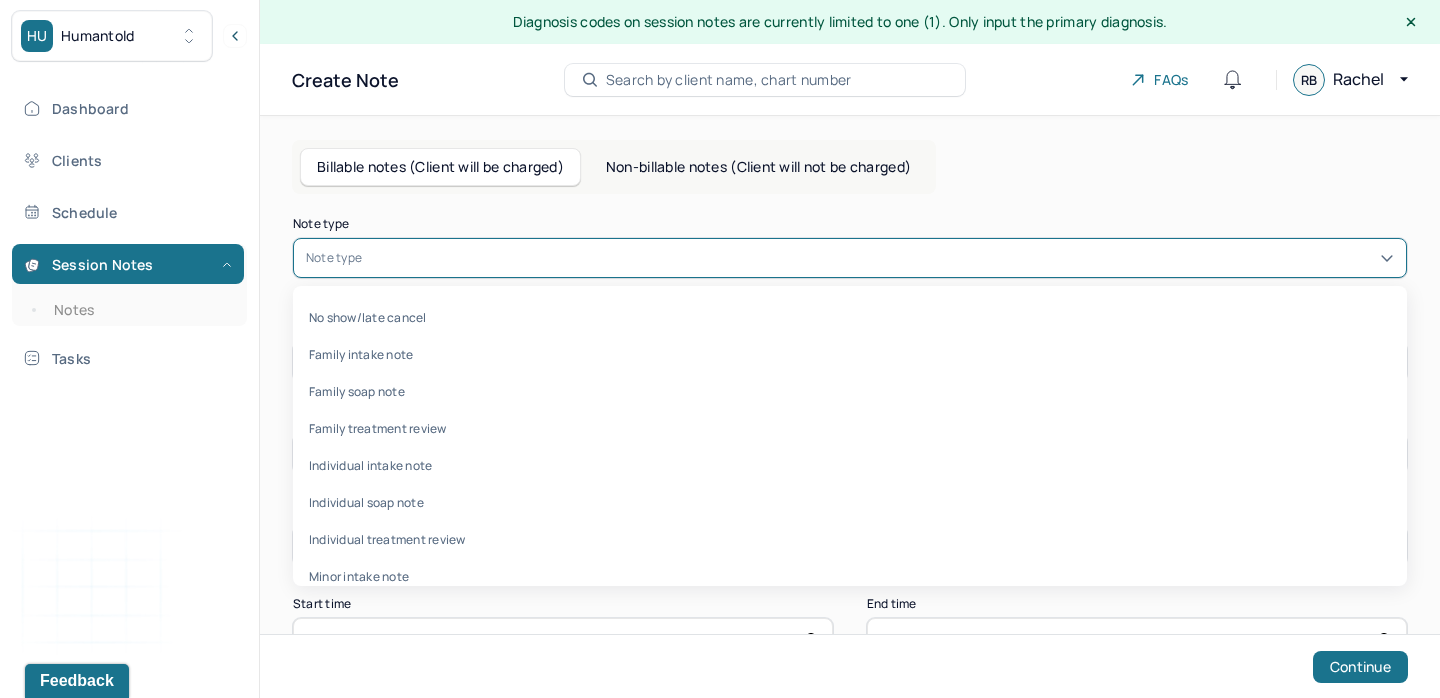 click at bounding box center [880, 258] 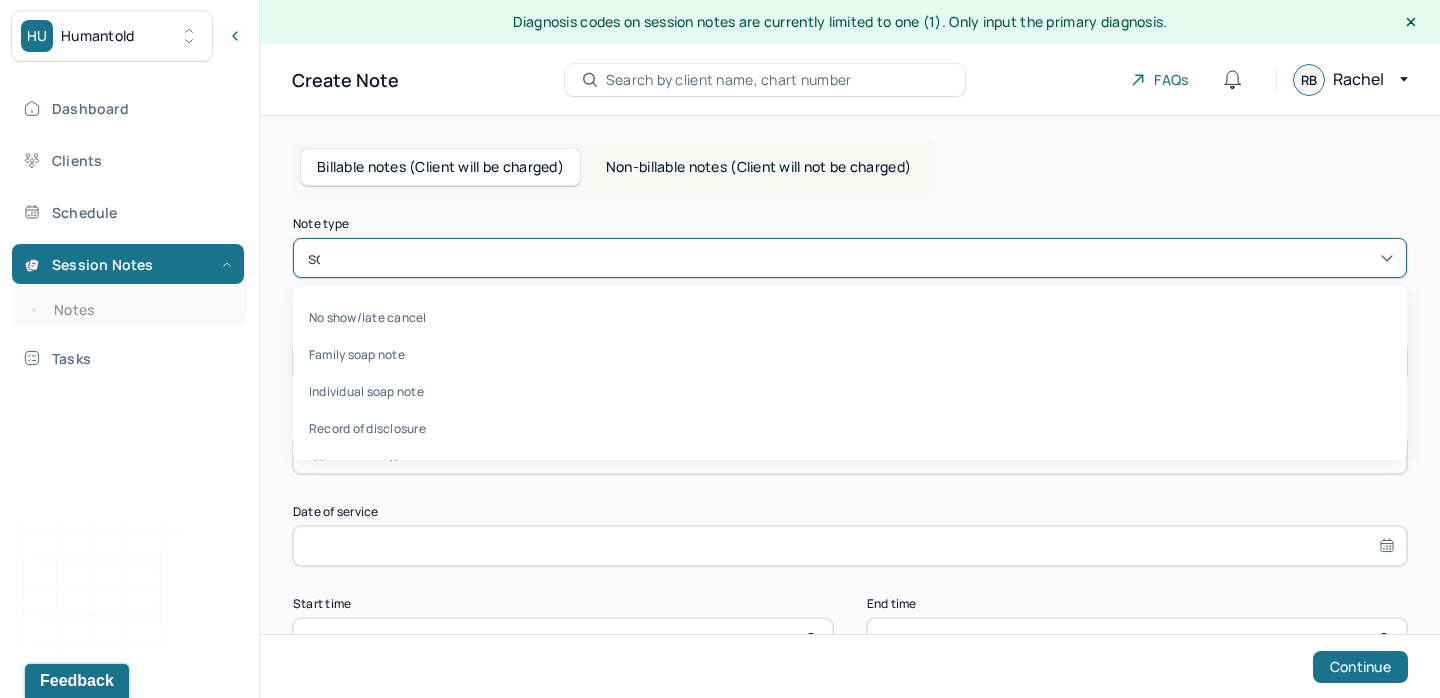 type on "soa" 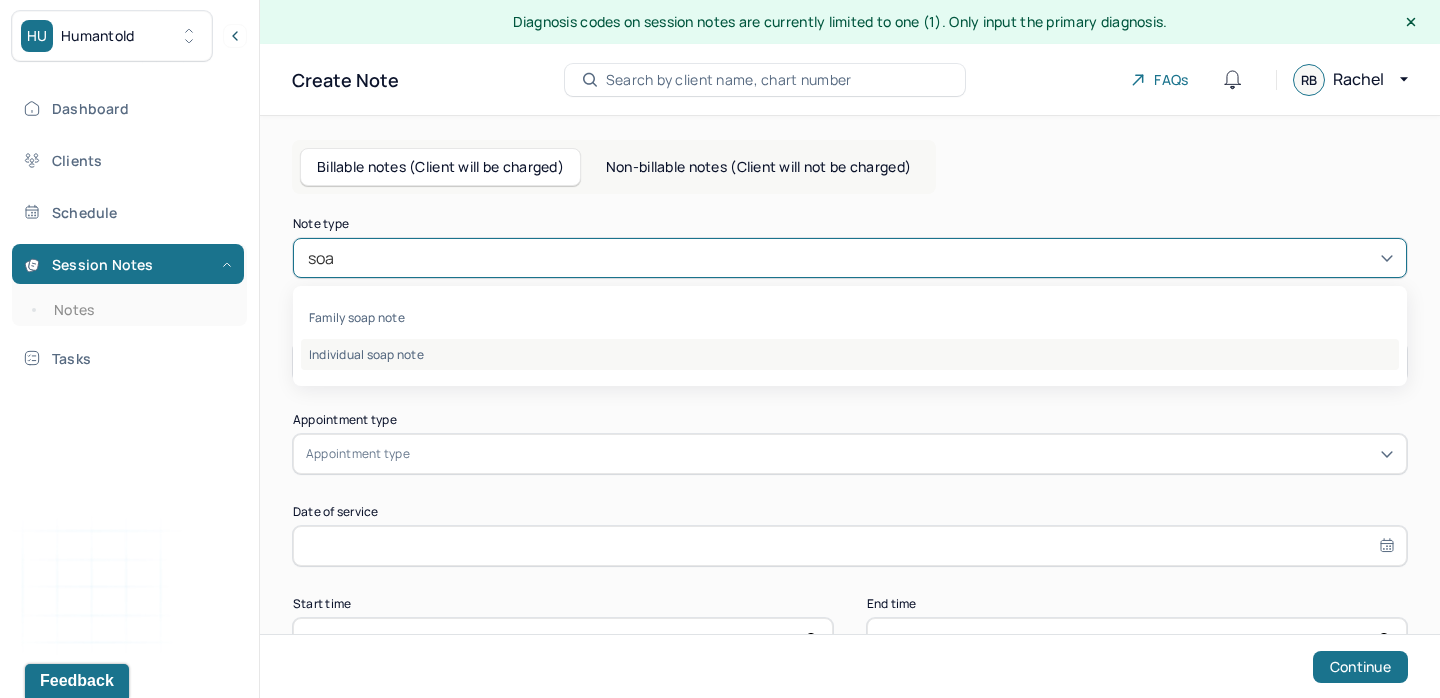 click on "Individual soap note" at bounding box center [850, 354] 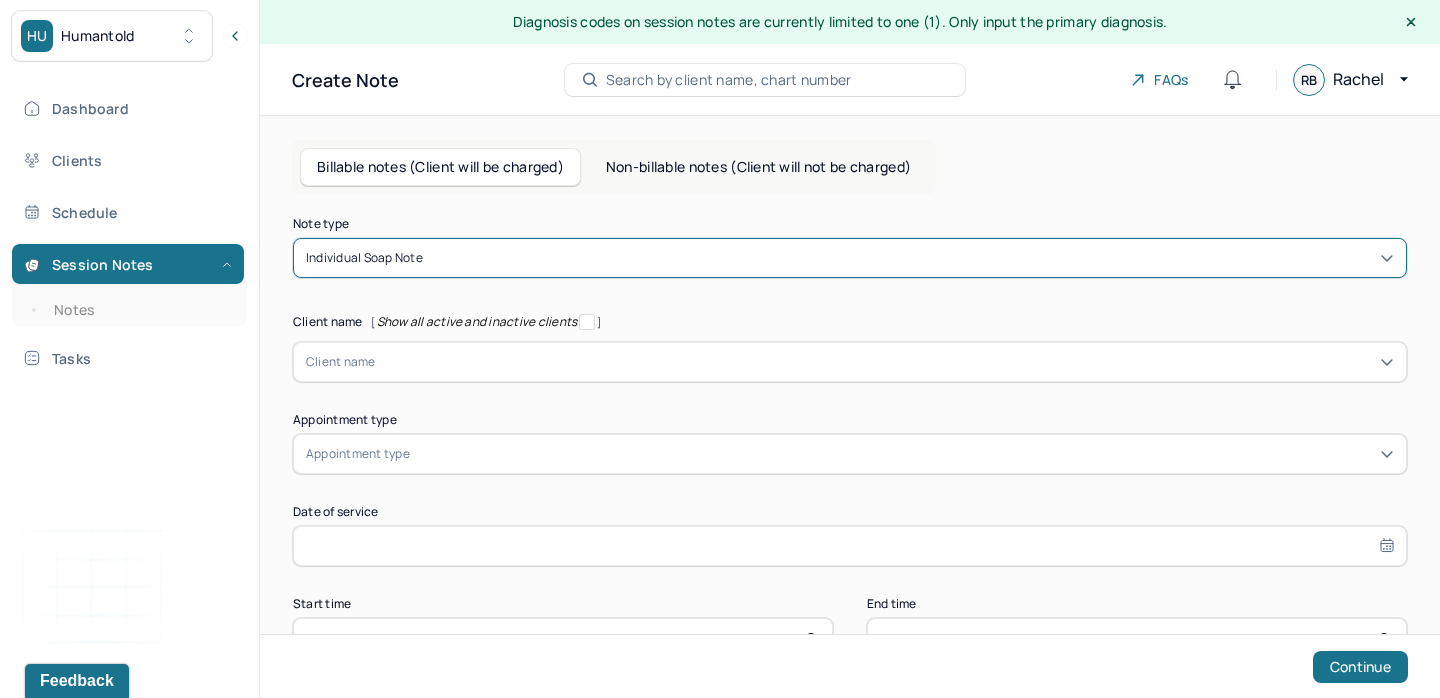 click at bounding box center [885, 362] 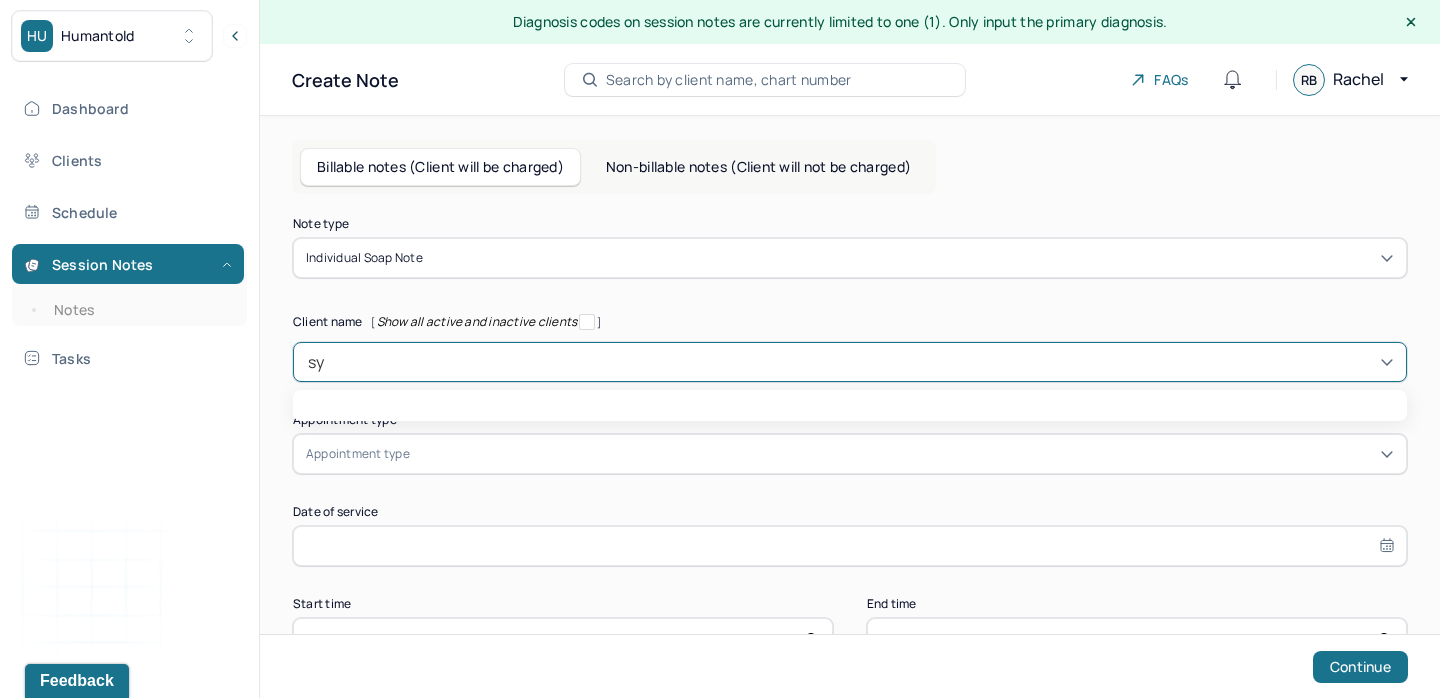 type on "syl" 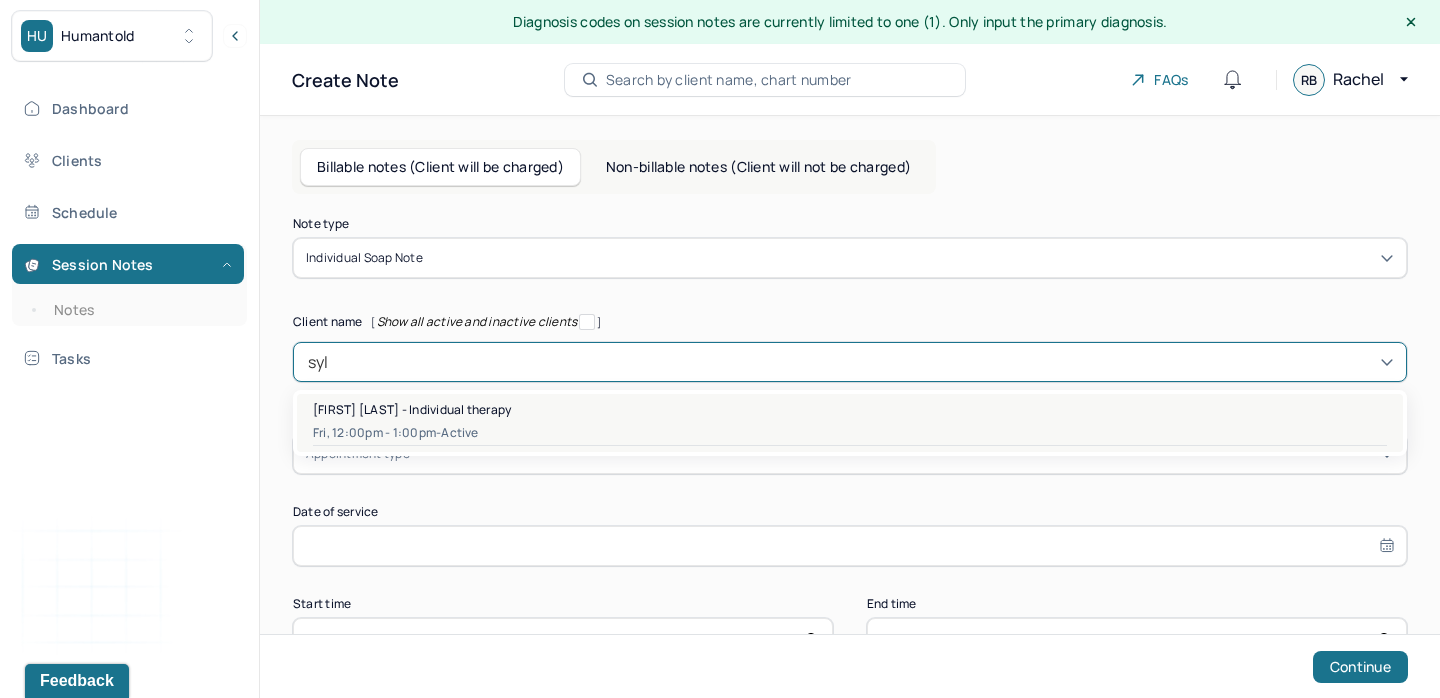 click on "Fri, 12:00pm - 1:00pm  -  active" at bounding box center [850, 433] 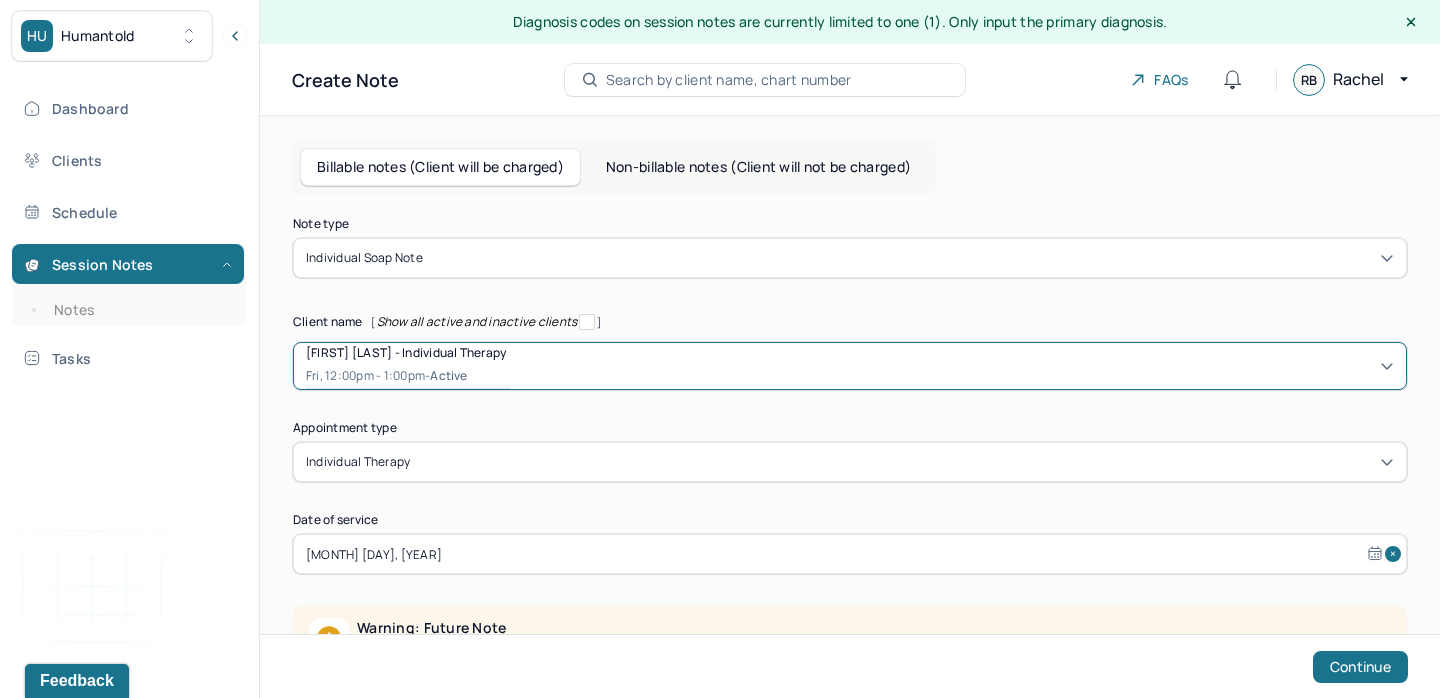 scroll, scrollTop: 175, scrollLeft: 0, axis: vertical 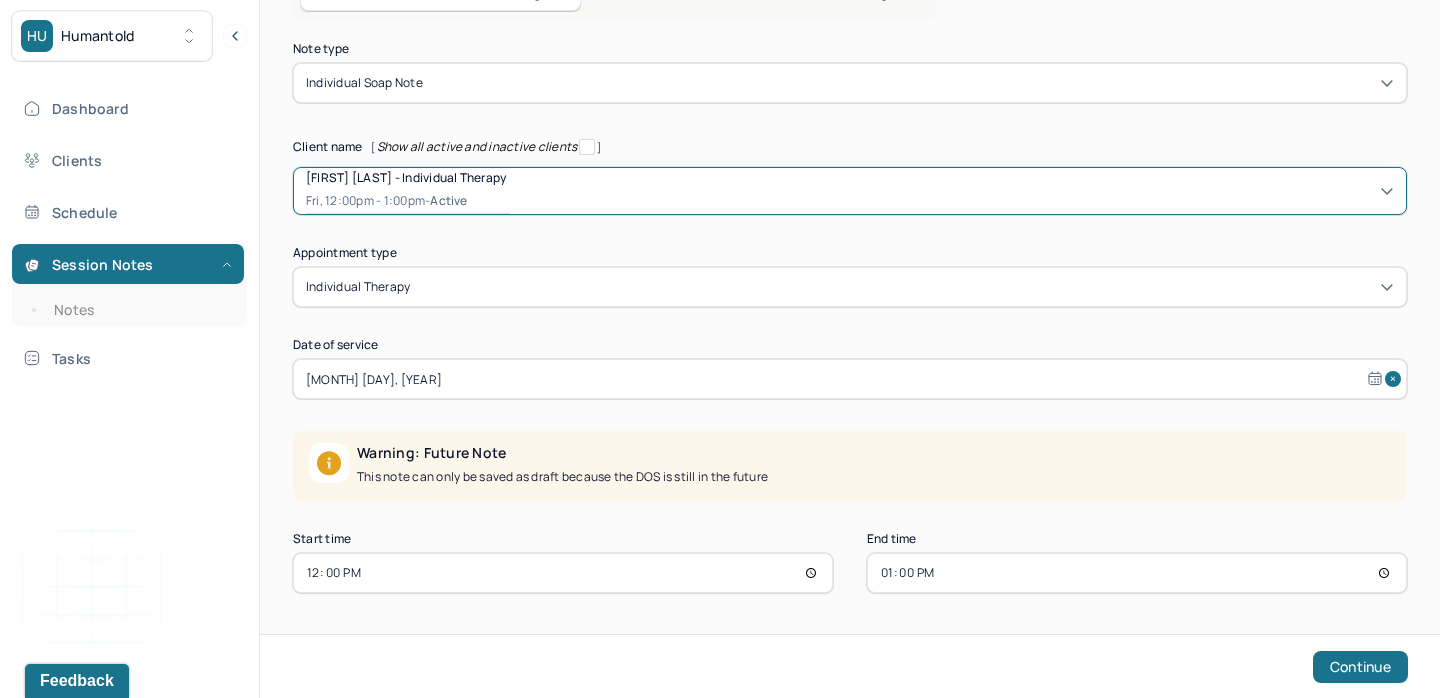 select on "9" 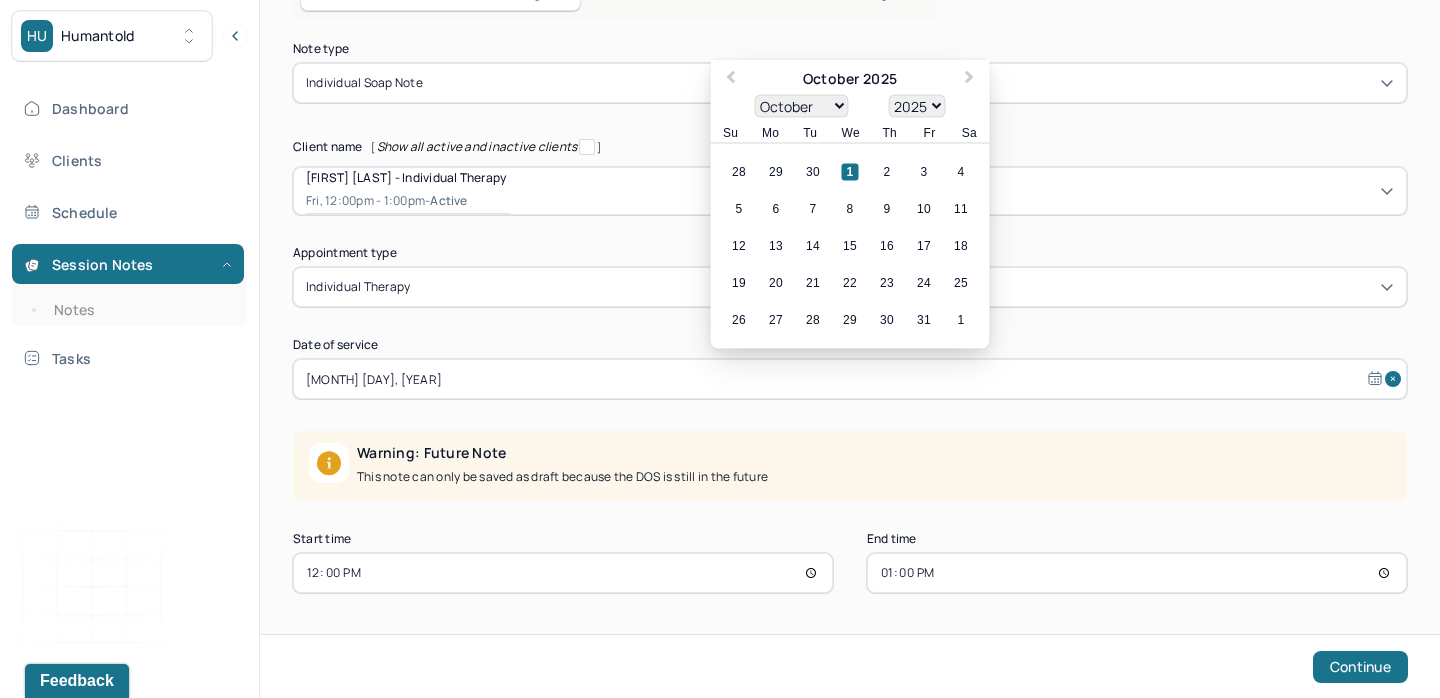 click on "[MONTH] [DAY], [YEAR]" at bounding box center [850, 379] 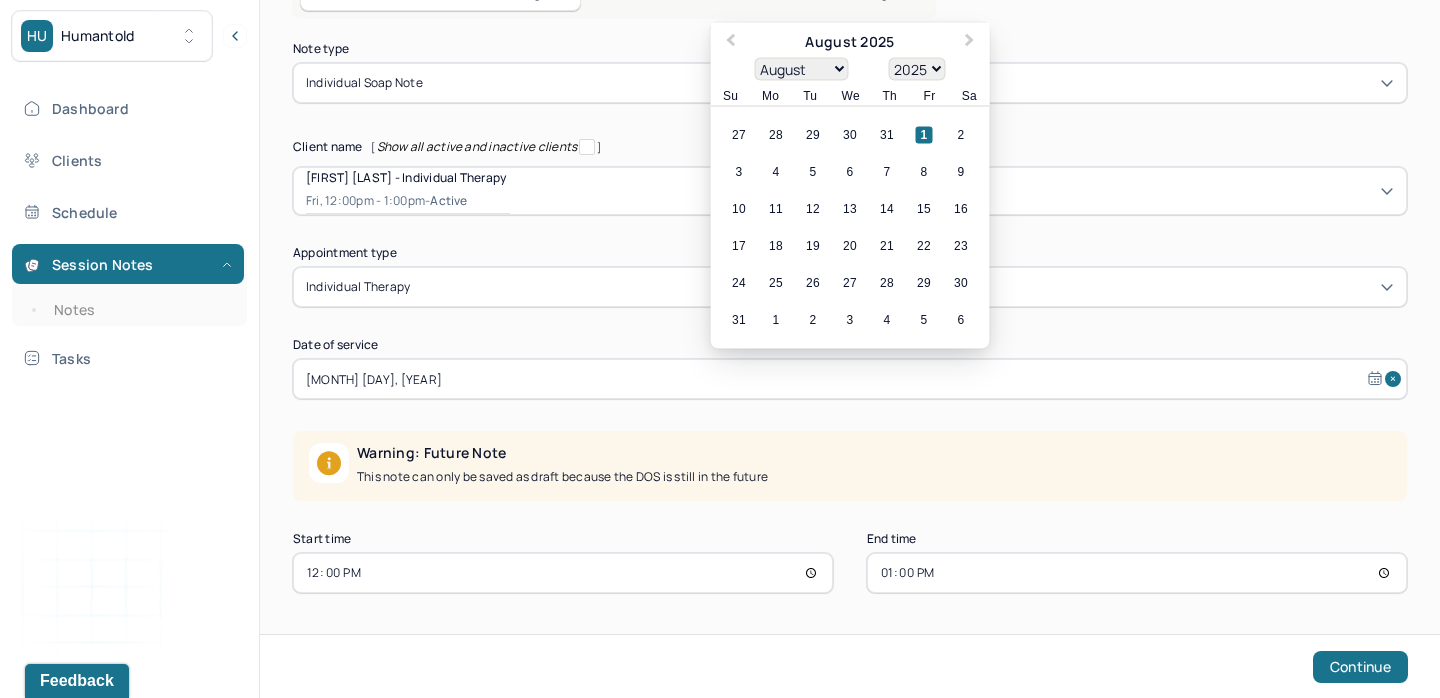 click on "January February March April May June July August September October November December" at bounding box center [802, 69] 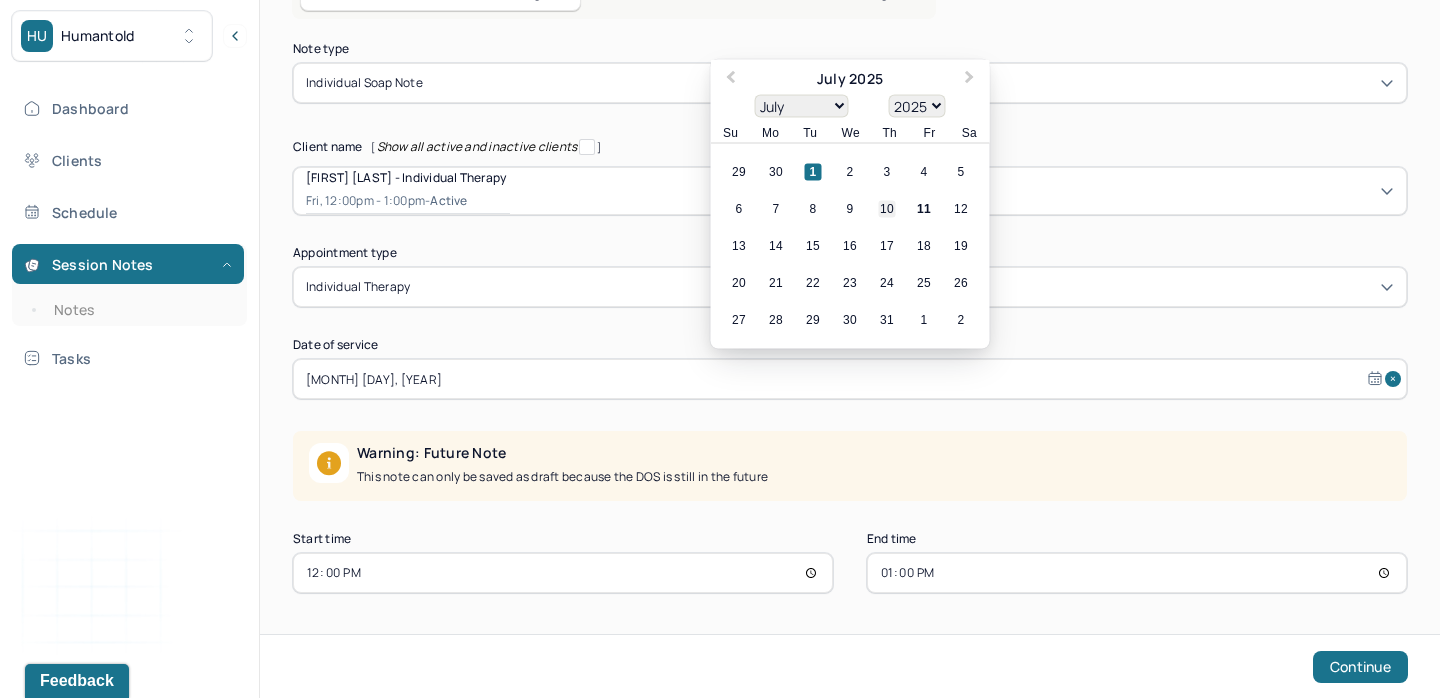 click on "10" at bounding box center (887, 209) 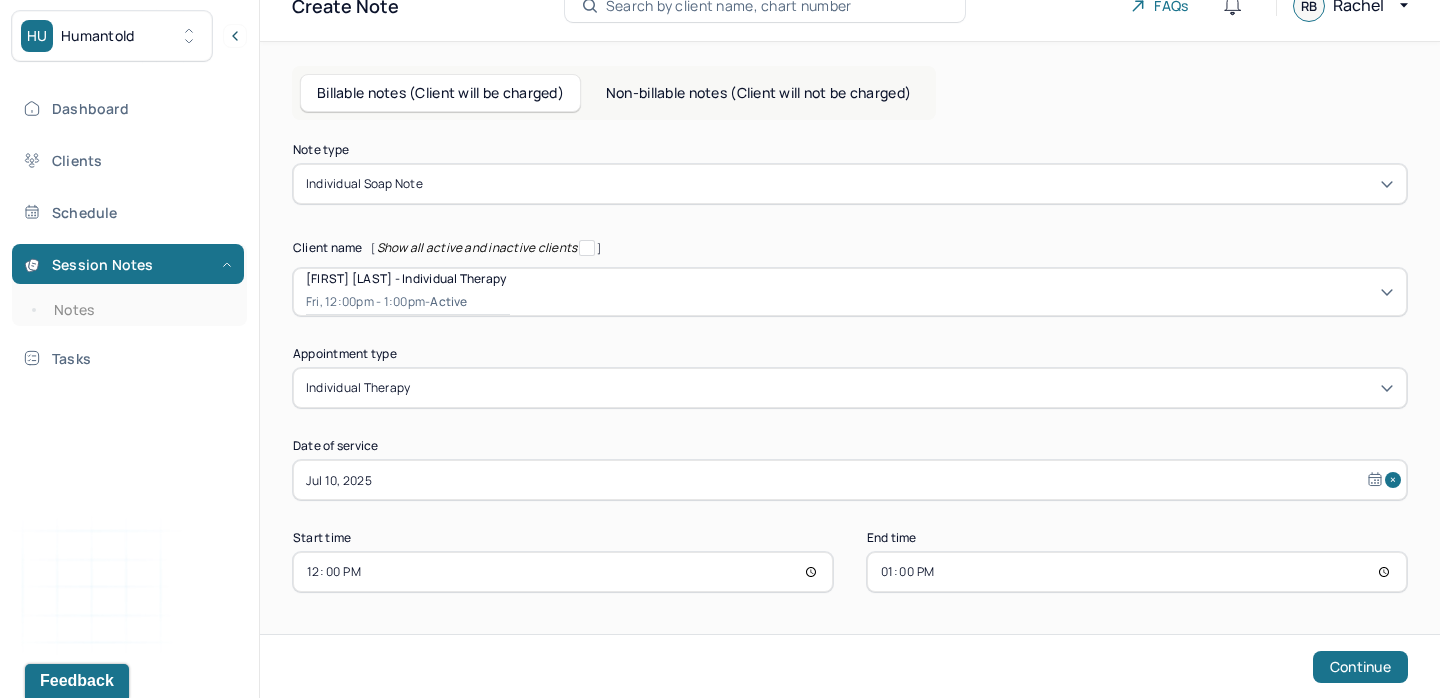 scroll, scrollTop: 73, scrollLeft: 0, axis: vertical 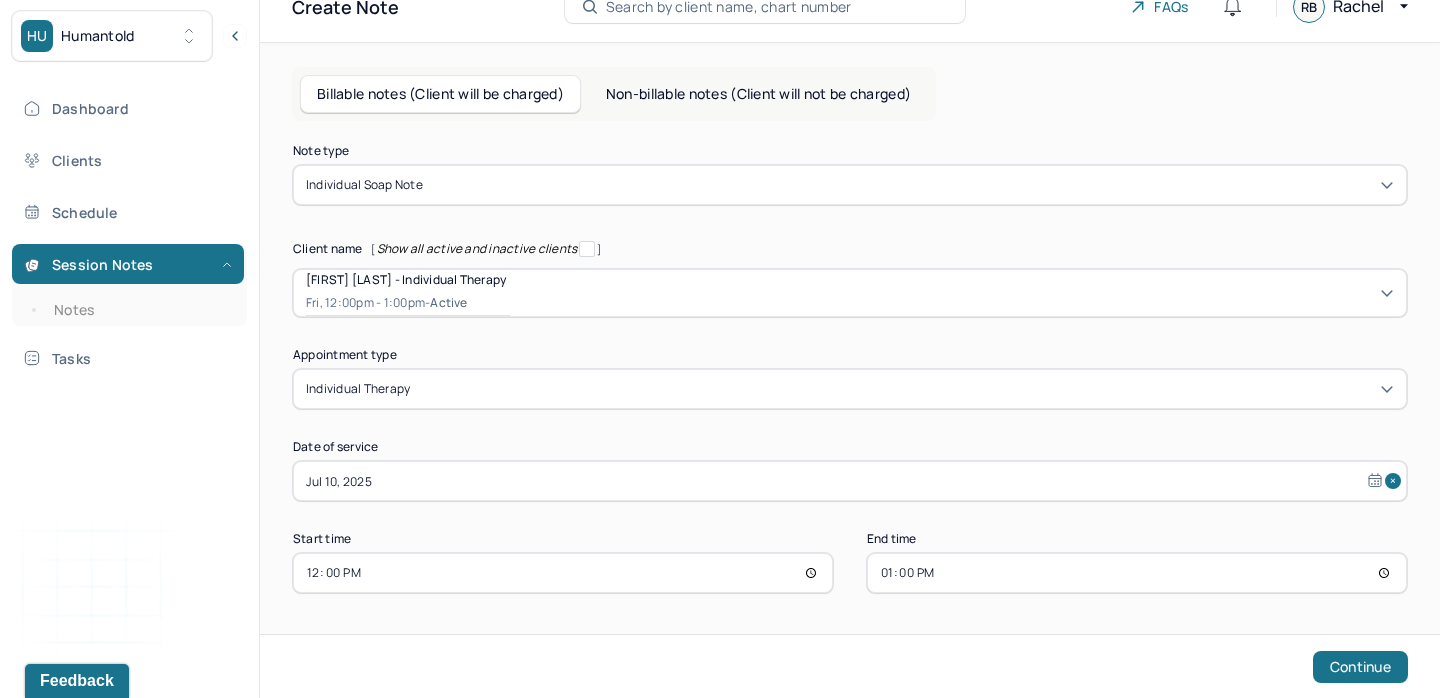click on "12:00" at bounding box center [563, 573] 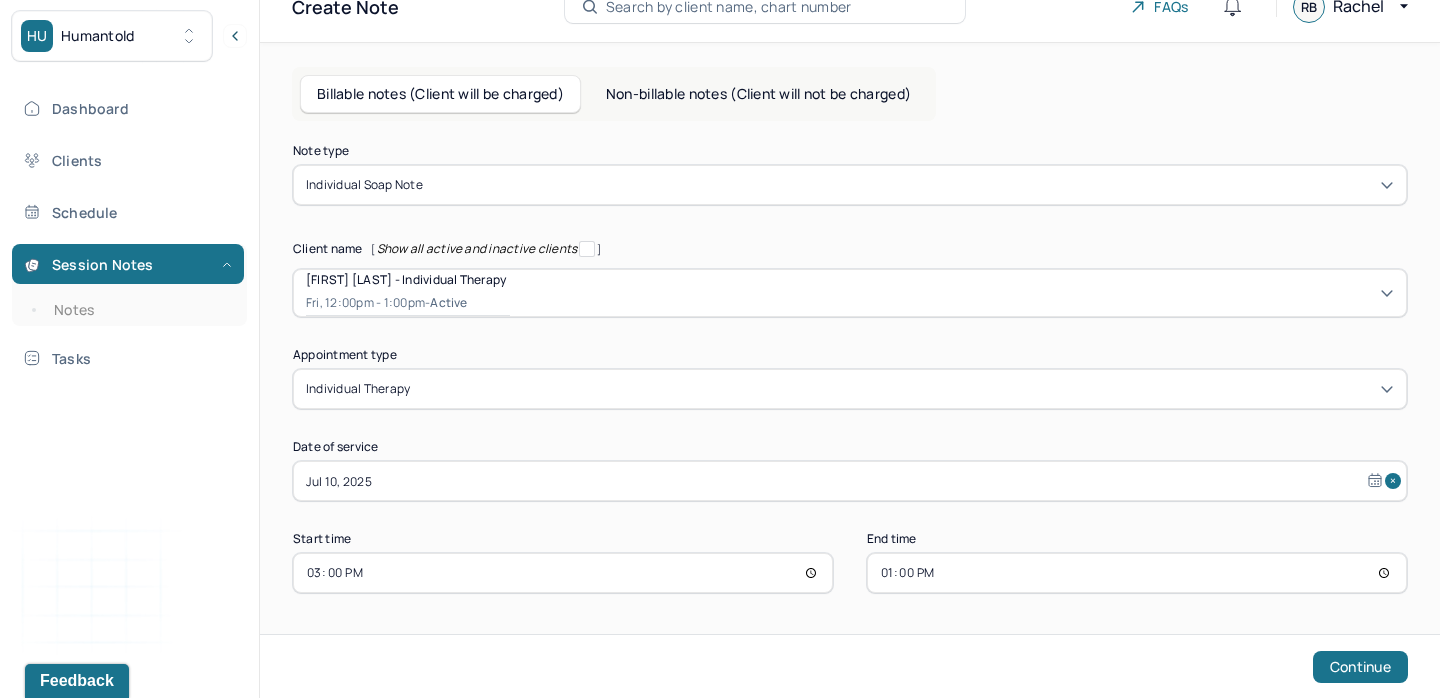 click on "13:00" at bounding box center [1137, 573] 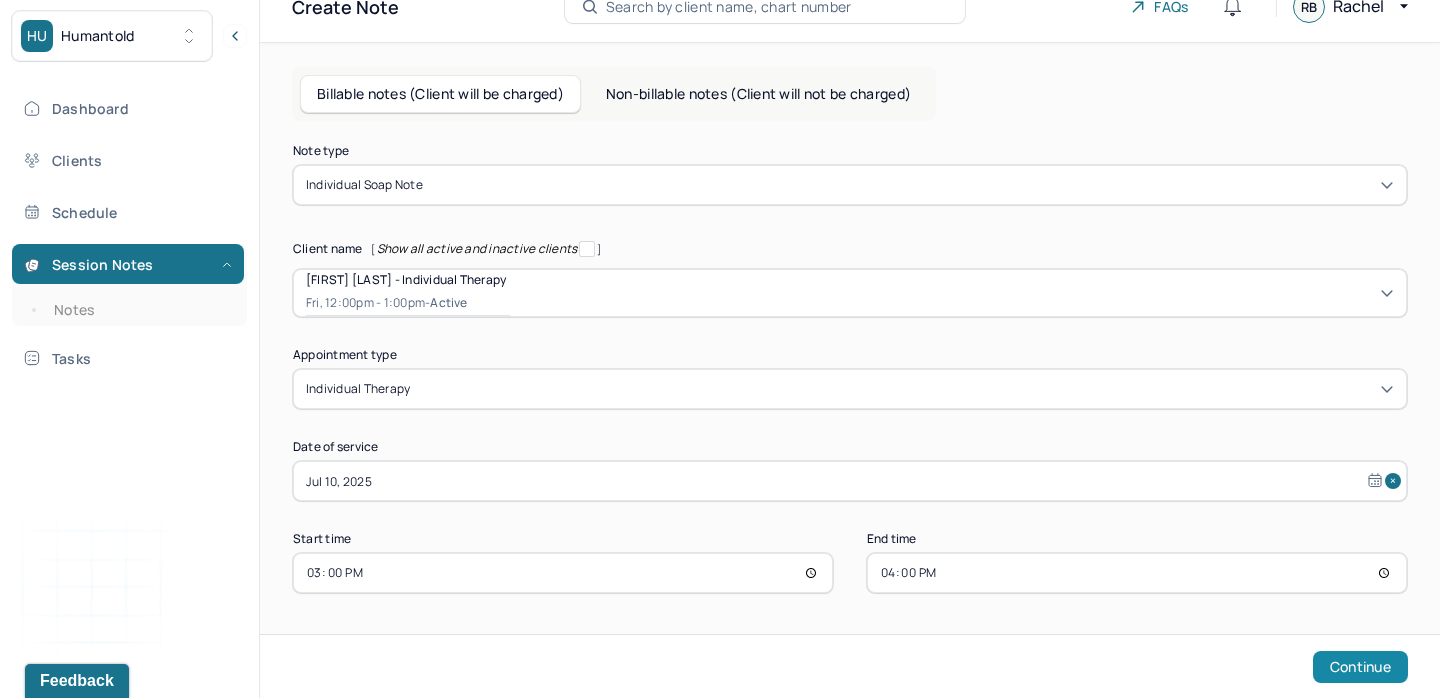 click on "Continue" at bounding box center (1360, 667) 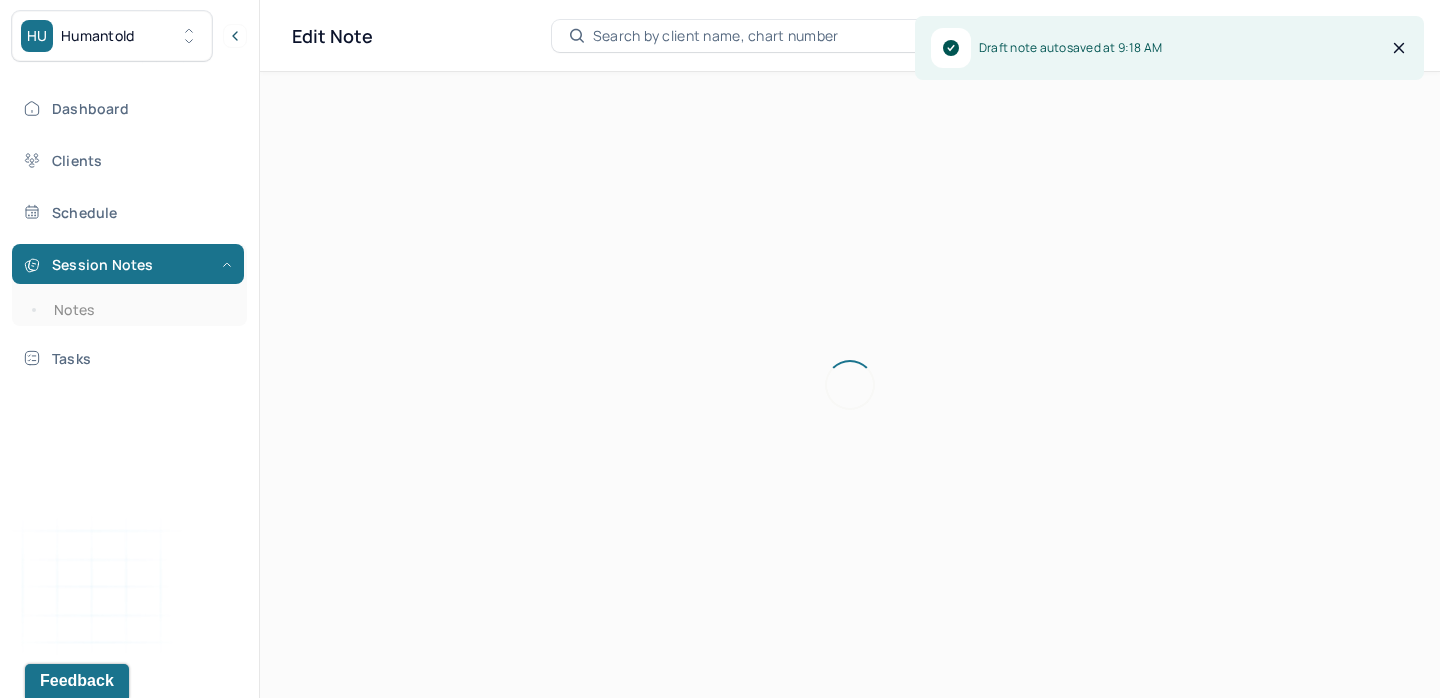 scroll, scrollTop: 36, scrollLeft: 0, axis: vertical 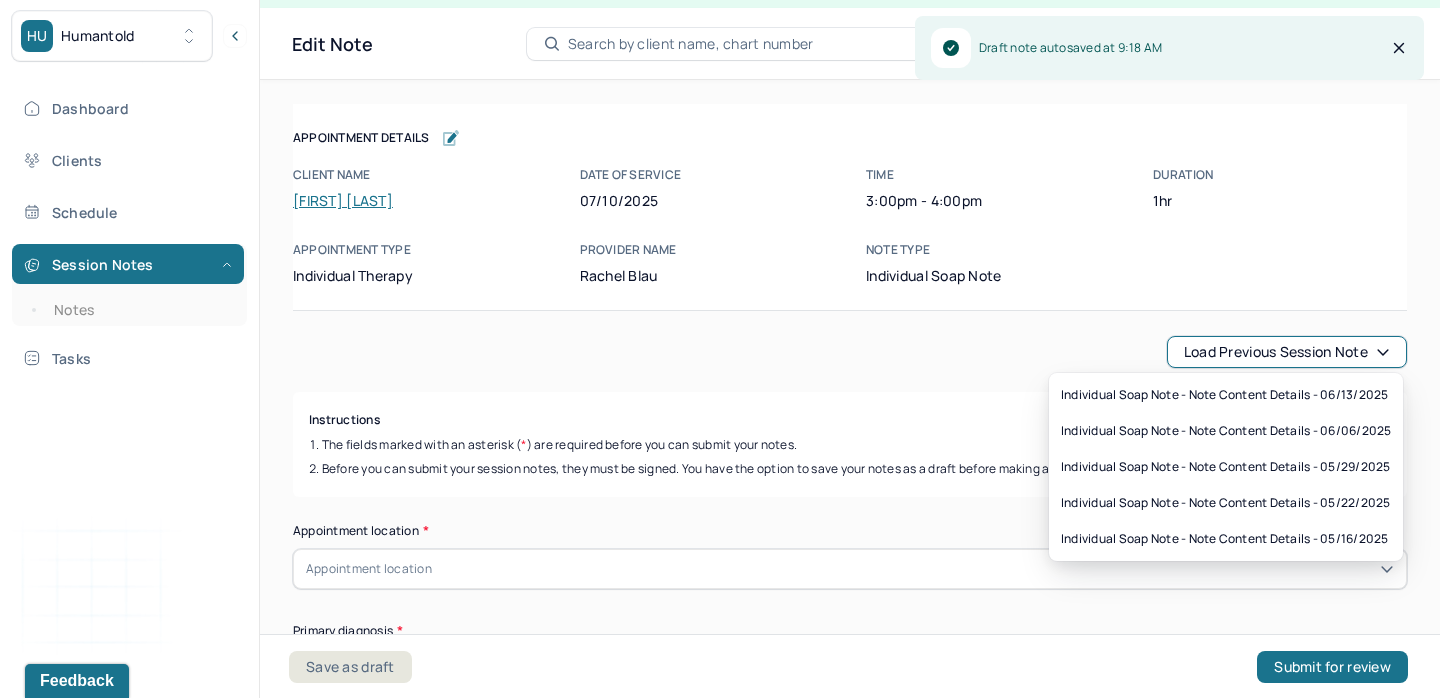 click on "Load previous session note" at bounding box center (1287, 352) 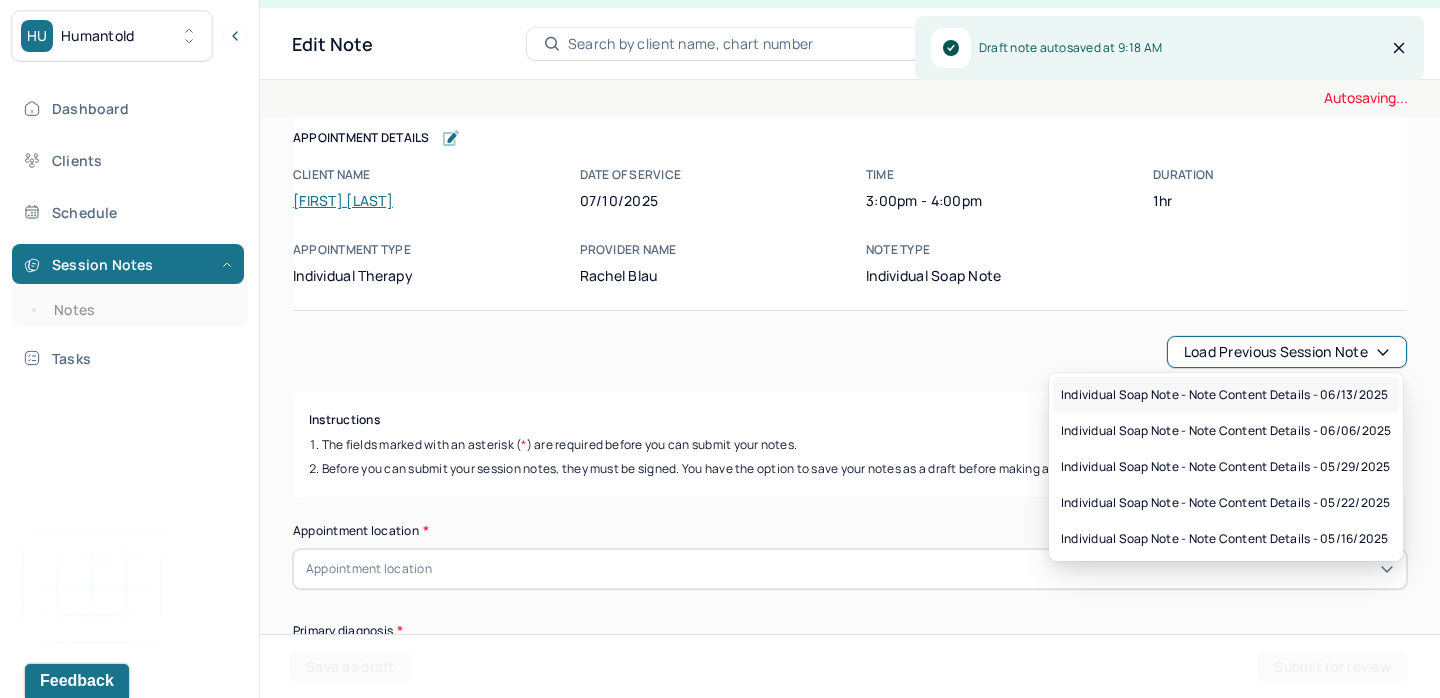 click on "Individual soap note   - Note content Details -   06/13/2025" at bounding box center (1226, 395) 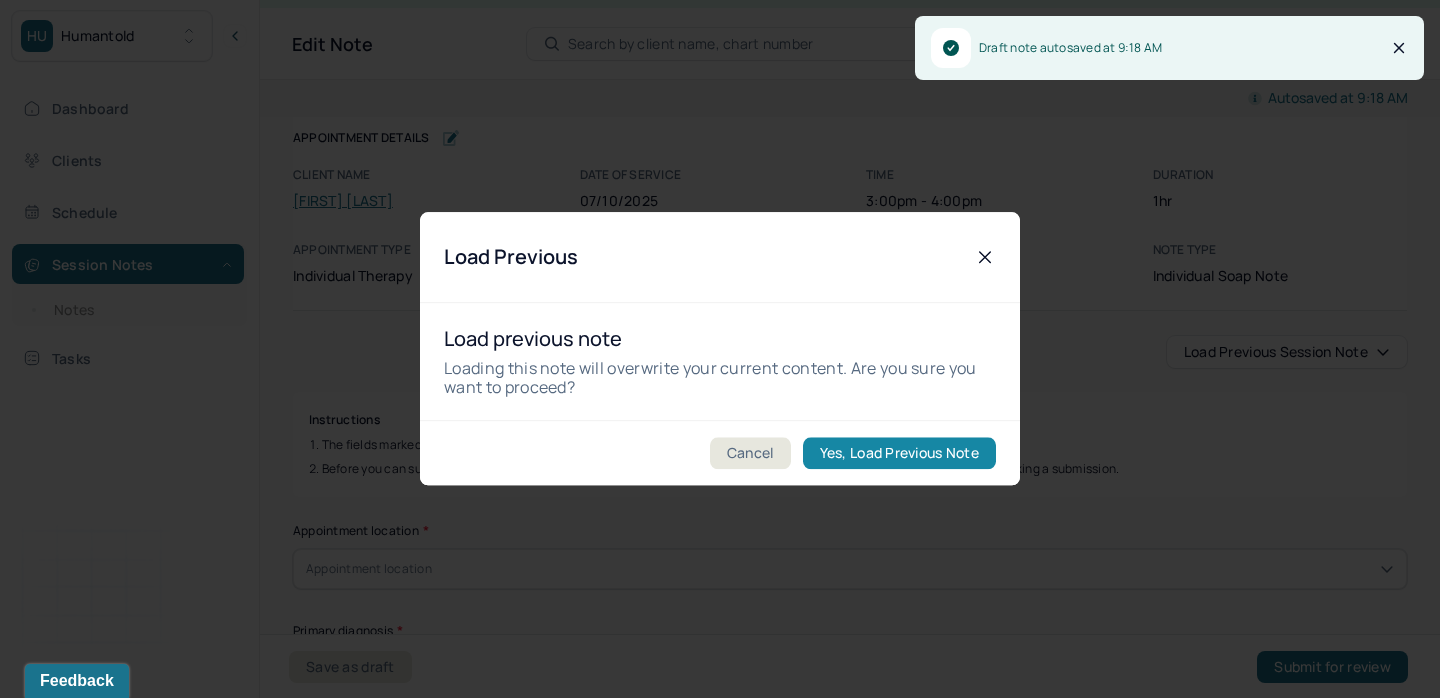 click on "Yes, Load Previous Note" at bounding box center [899, 454] 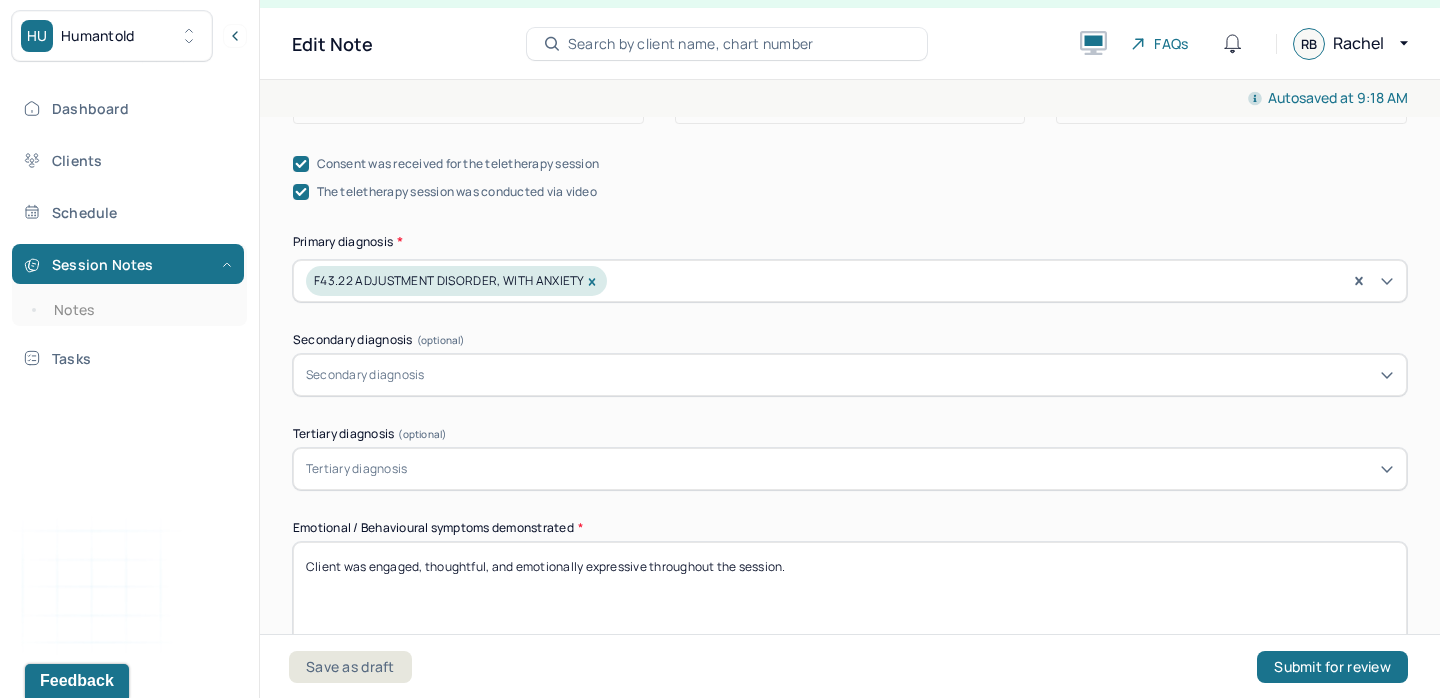 scroll, scrollTop: 650, scrollLeft: 0, axis: vertical 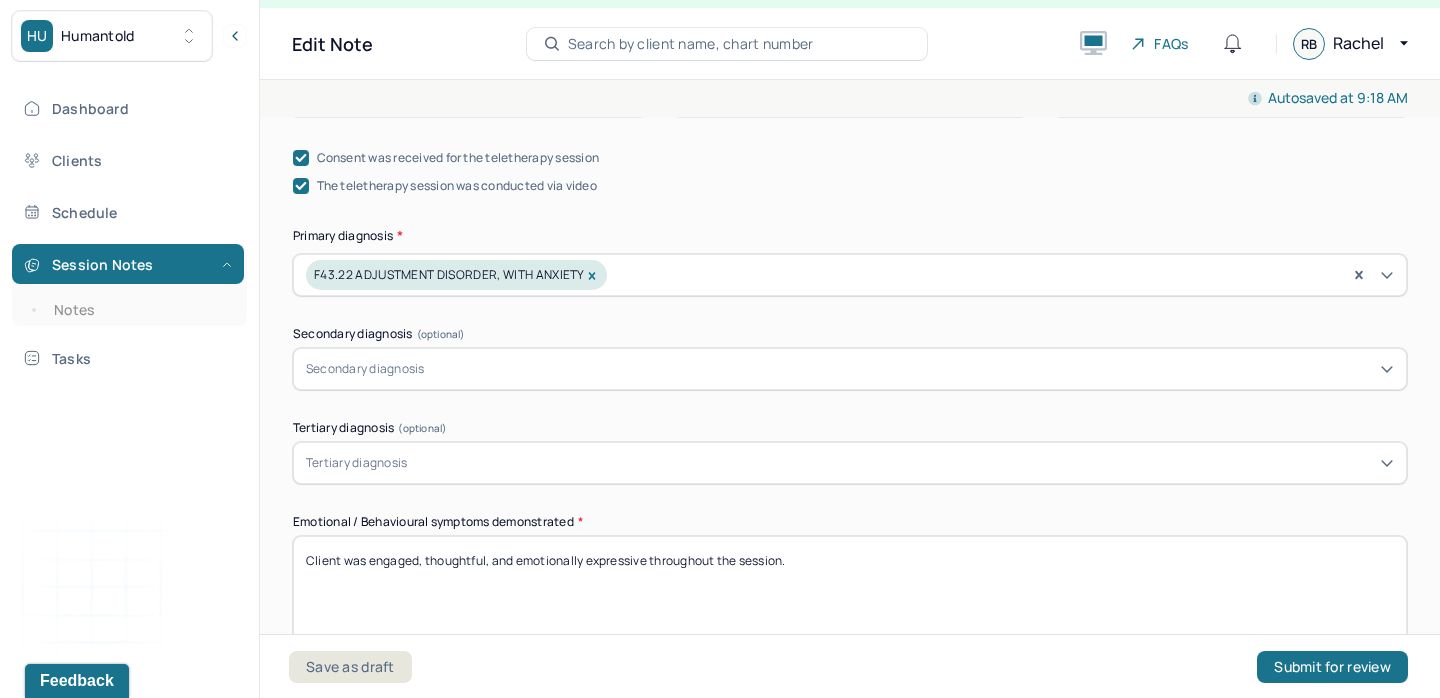 click on "Client was engaged, thoughtful, and emotionally expressive throughout the session." at bounding box center (850, 588) 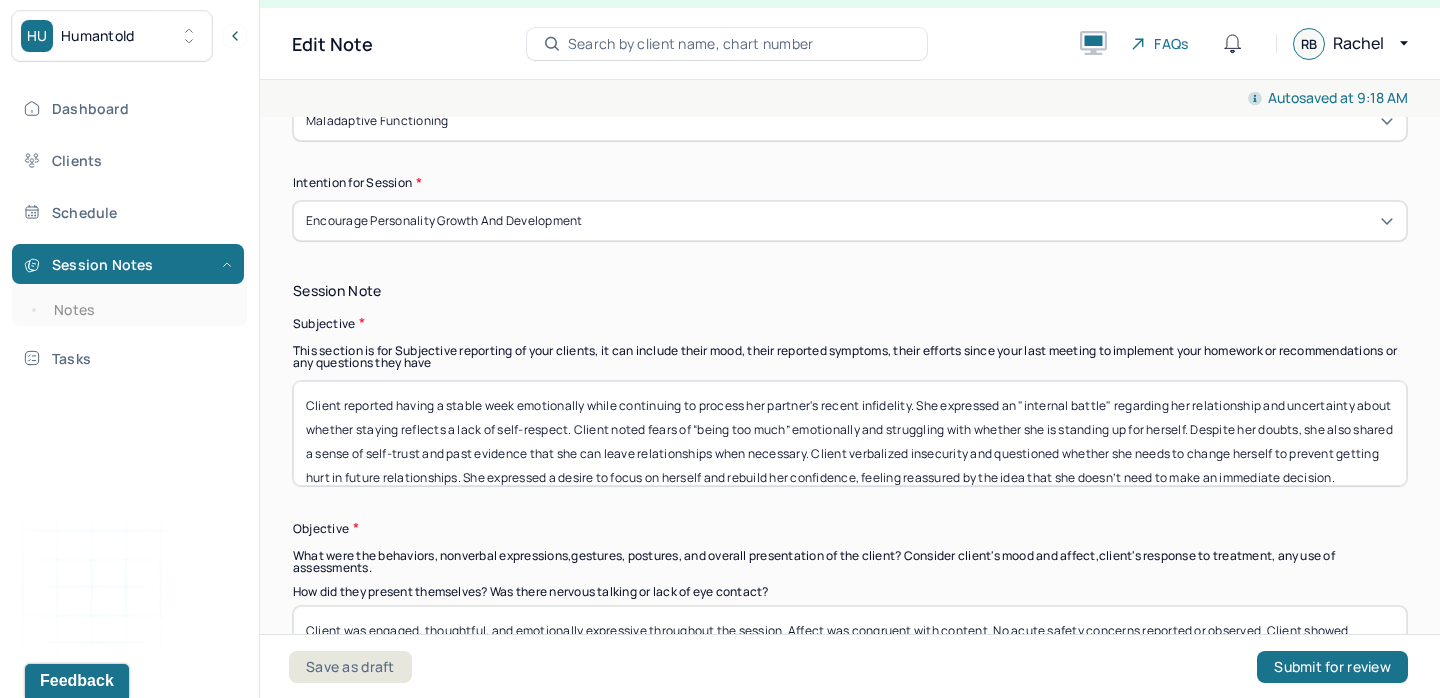 type 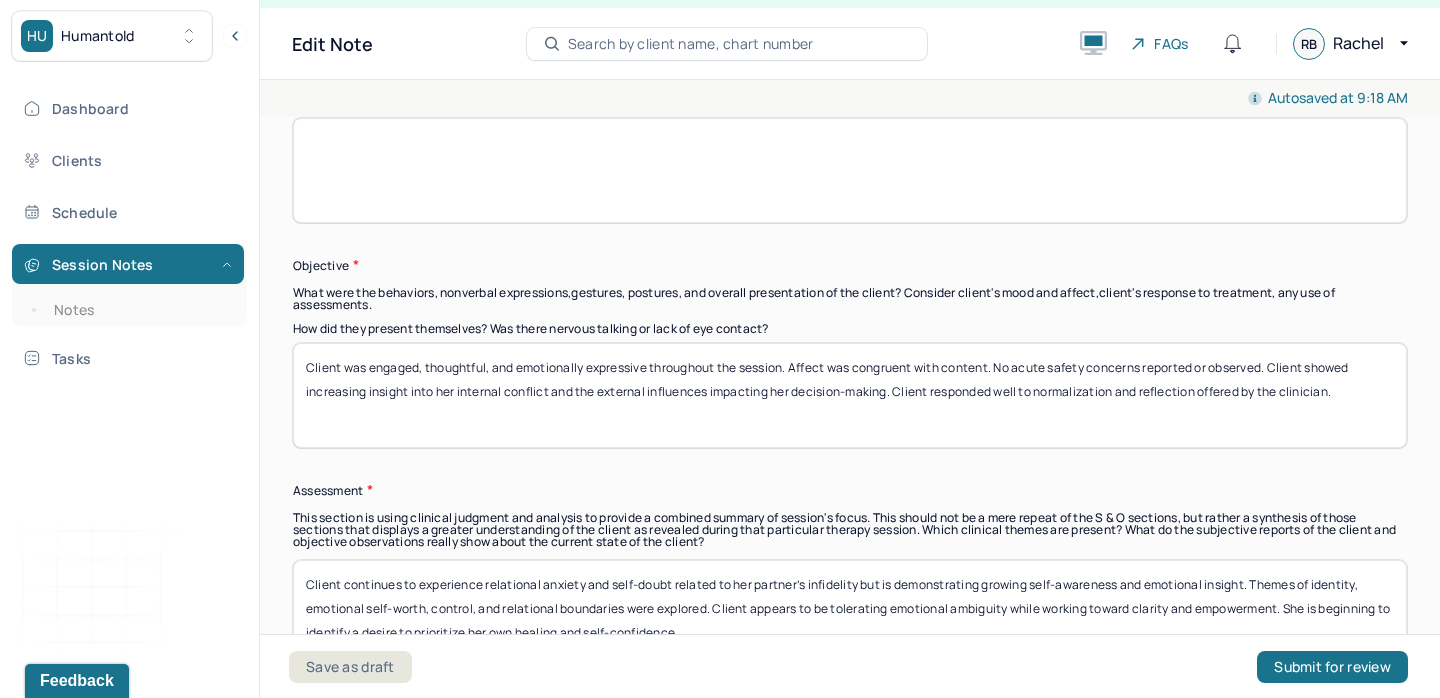 scroll, scrollTop: 1516, scrollLeft: 0, axis: vertical 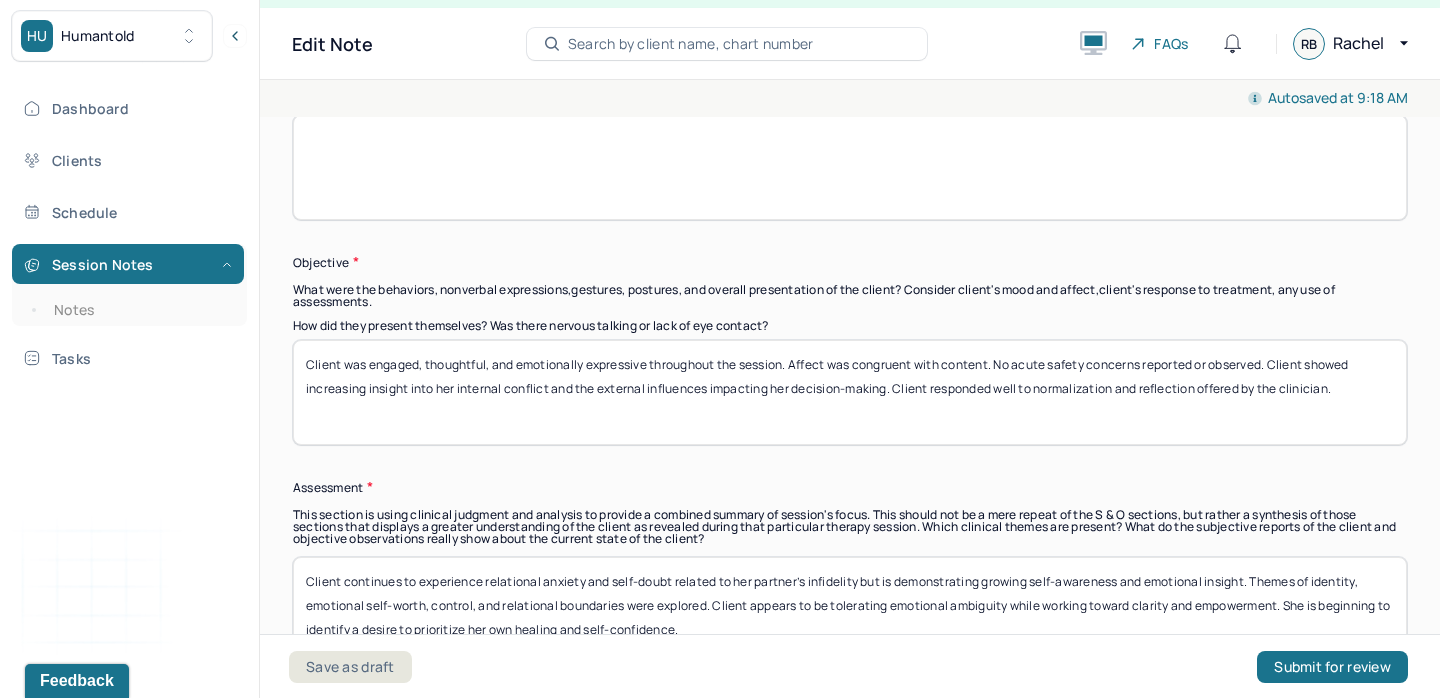 type 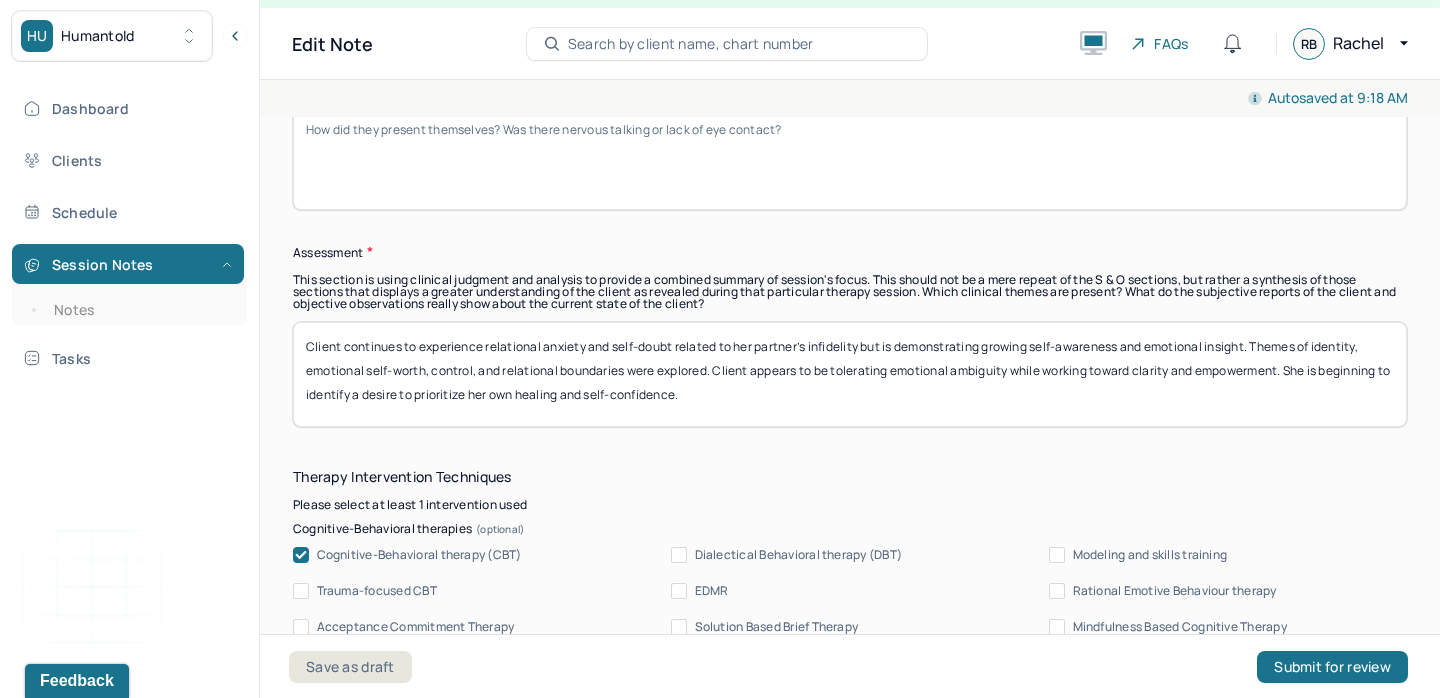 scroll, scrollTop: 1752, scrollLeft: 0, axis: vertical 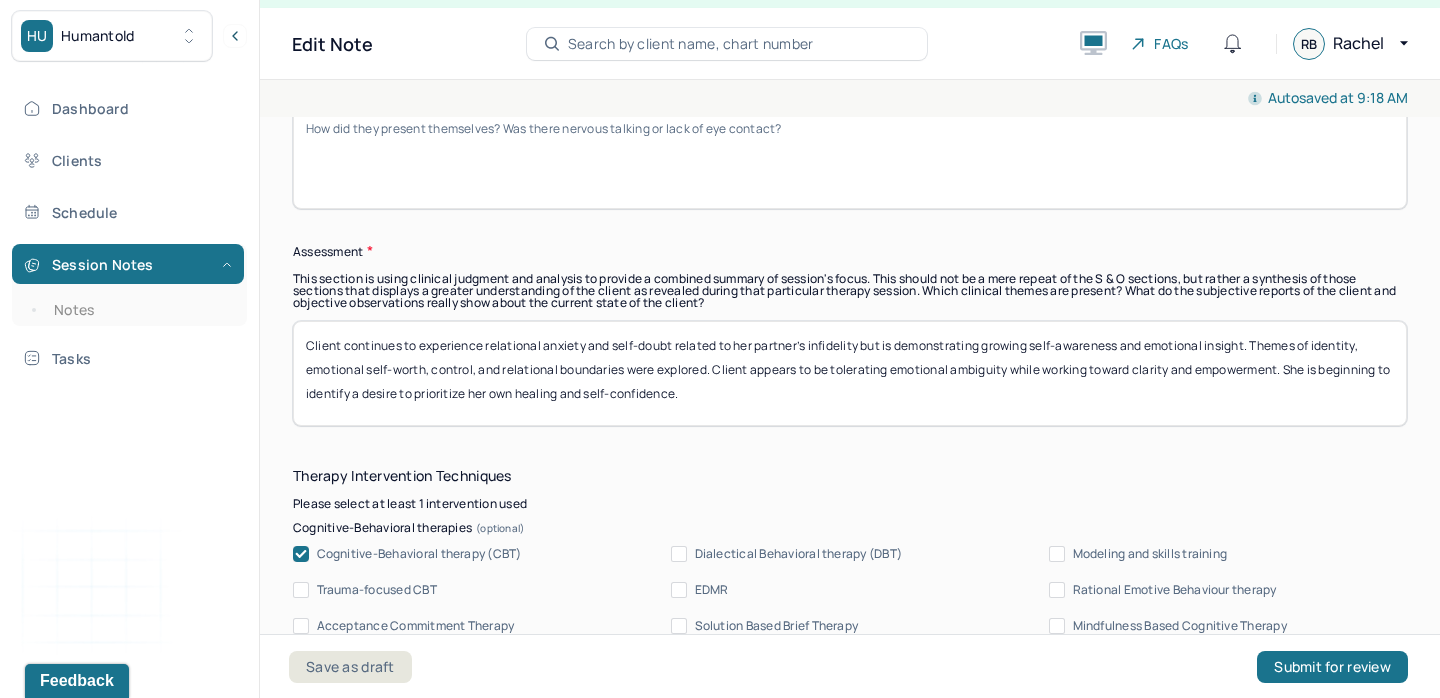 type 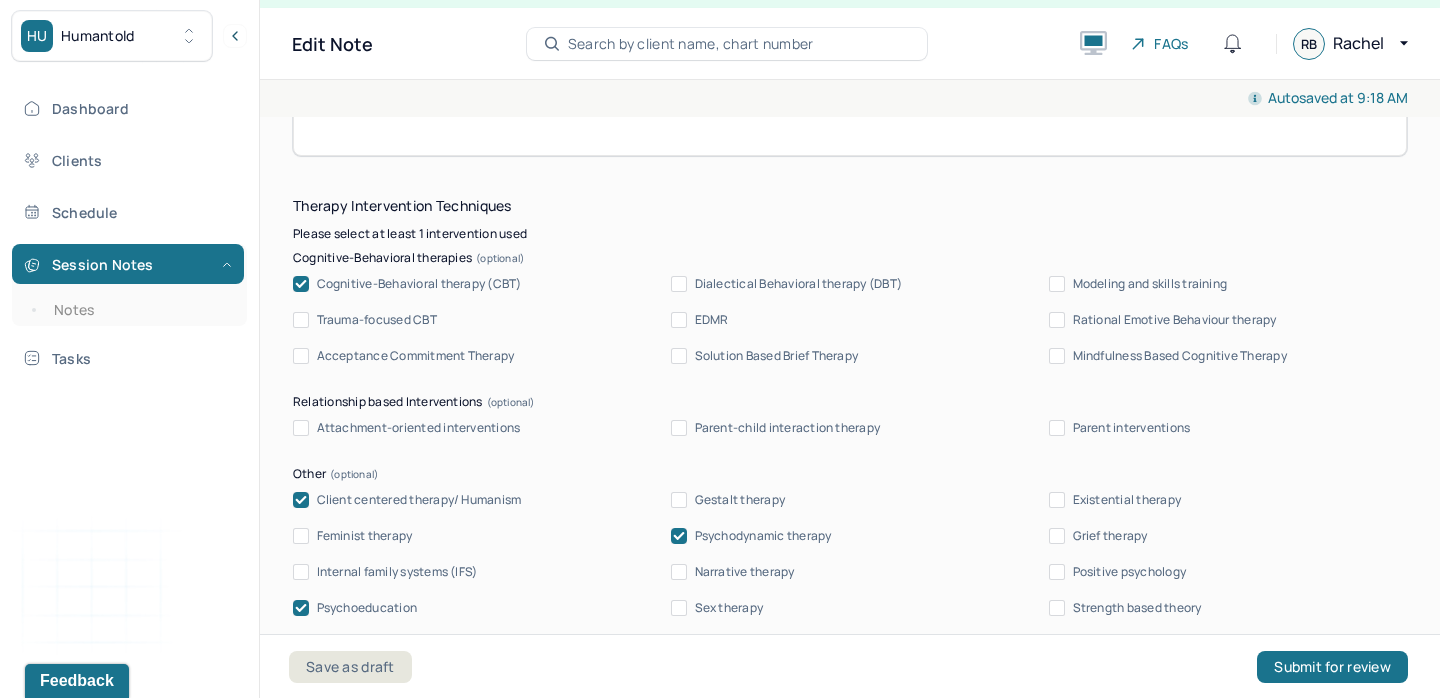 scroll, scrollTop: 2024, scrollLeft: 0, axis: vertical 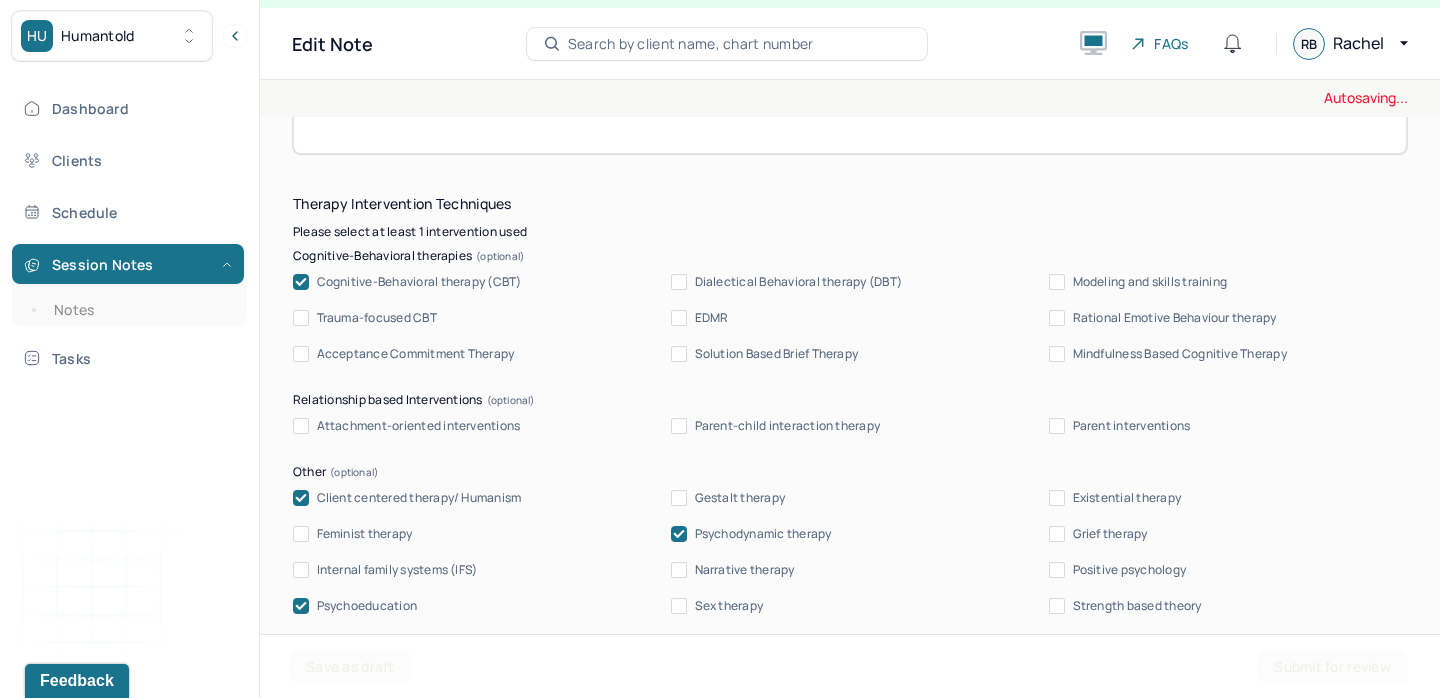 type 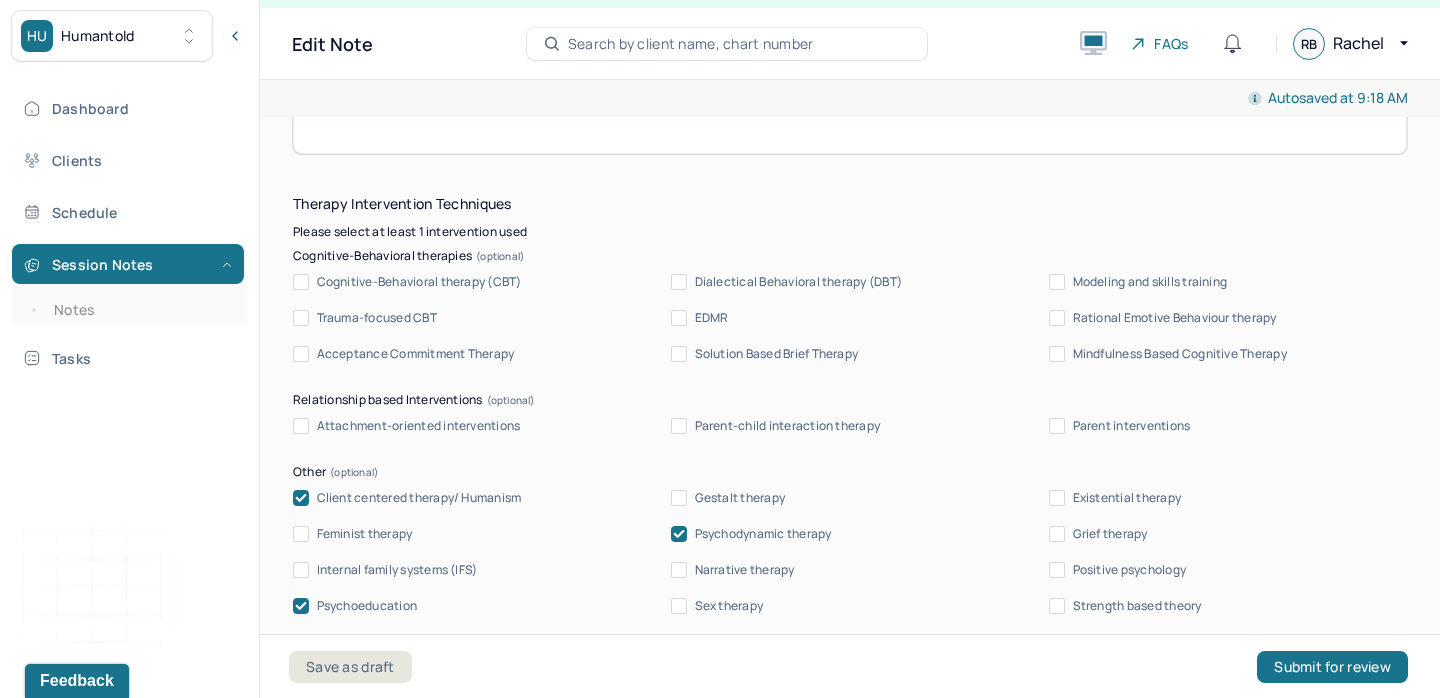 click on "Client centered therapy/ Humanism" at bounding box center [419, 498] 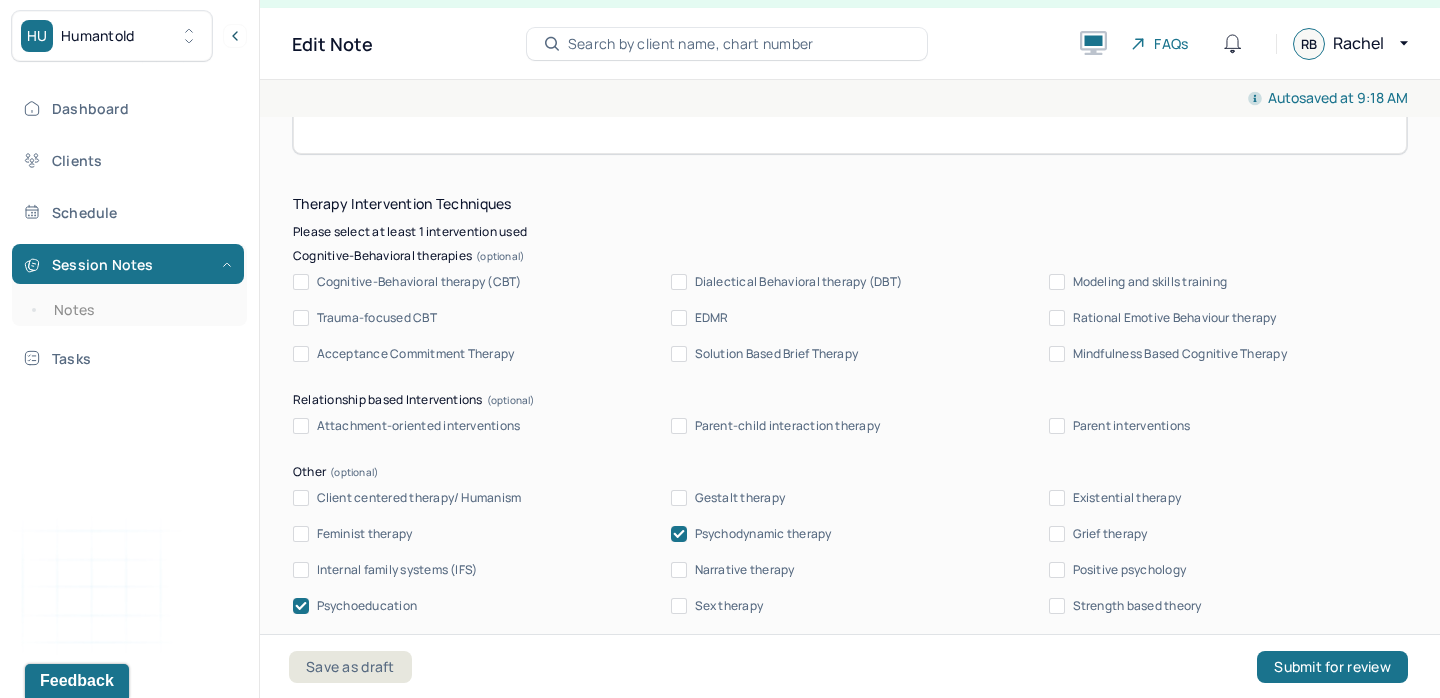 click on "Client centered therapy/ Humanism Gestalt therapy Existential therapy Feminist therapy Psychodynamic therapy Grief therapy Internal family systems (IFS) Narrative therapy Positive psychology Psychoeducation Sex therapy Strength based theory Career Counseling Multisystemic family theory" at bounding box center [850, 570] 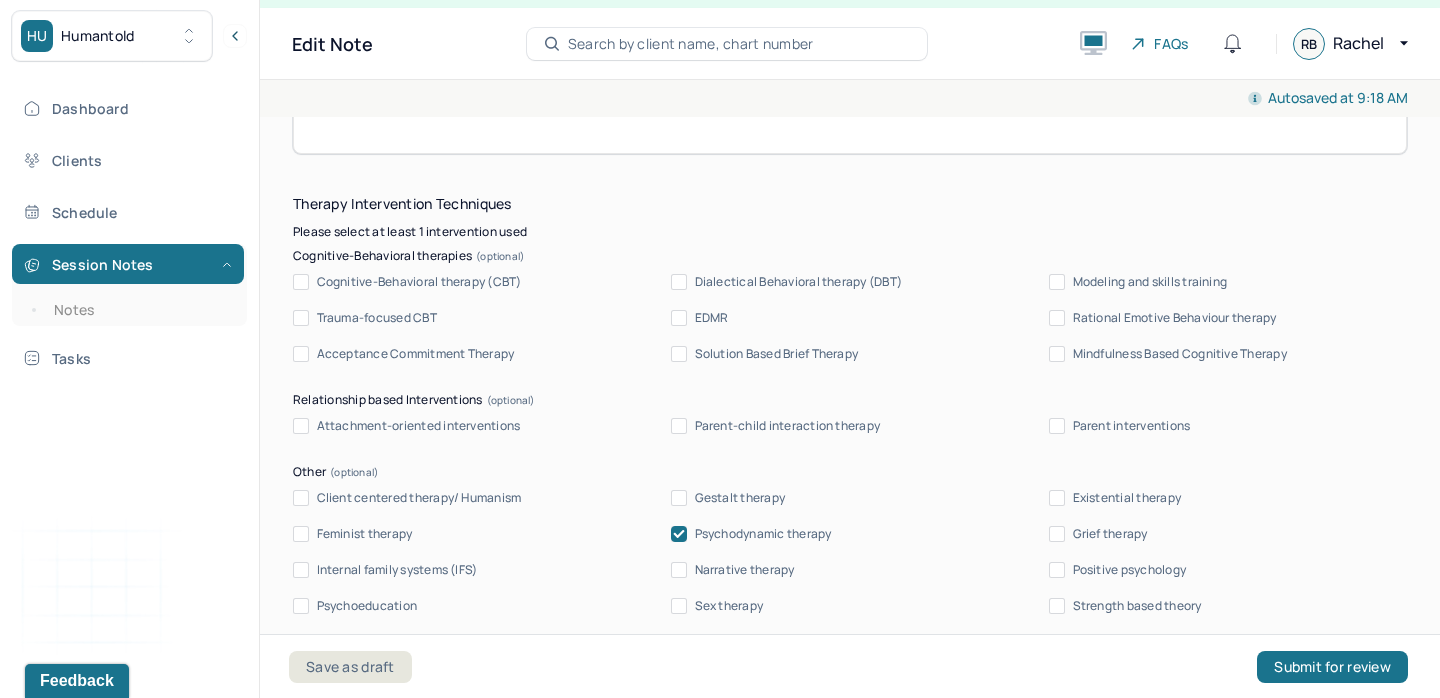 click on "Psychodynamic therapy" at bounding box center [763, 534] 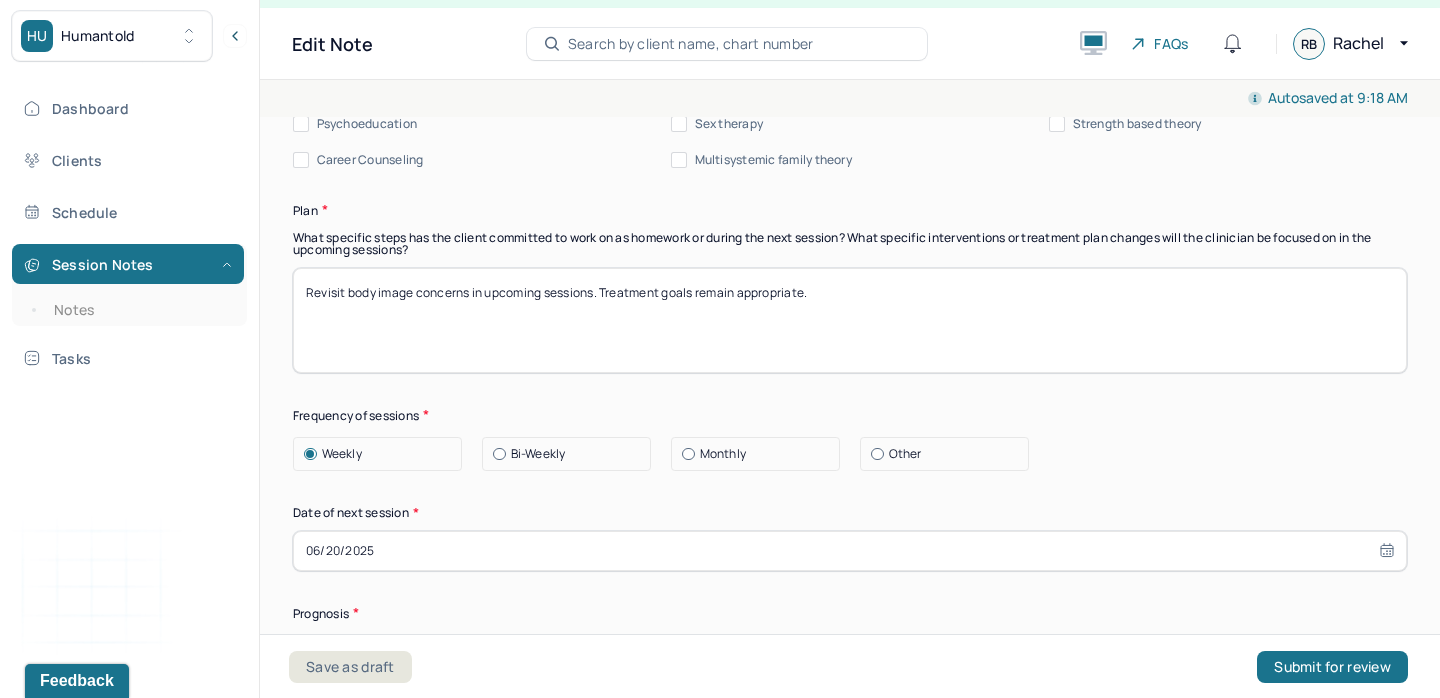 scroll, scrollTop: 2502, scrollLeft: 0, axis: vertical 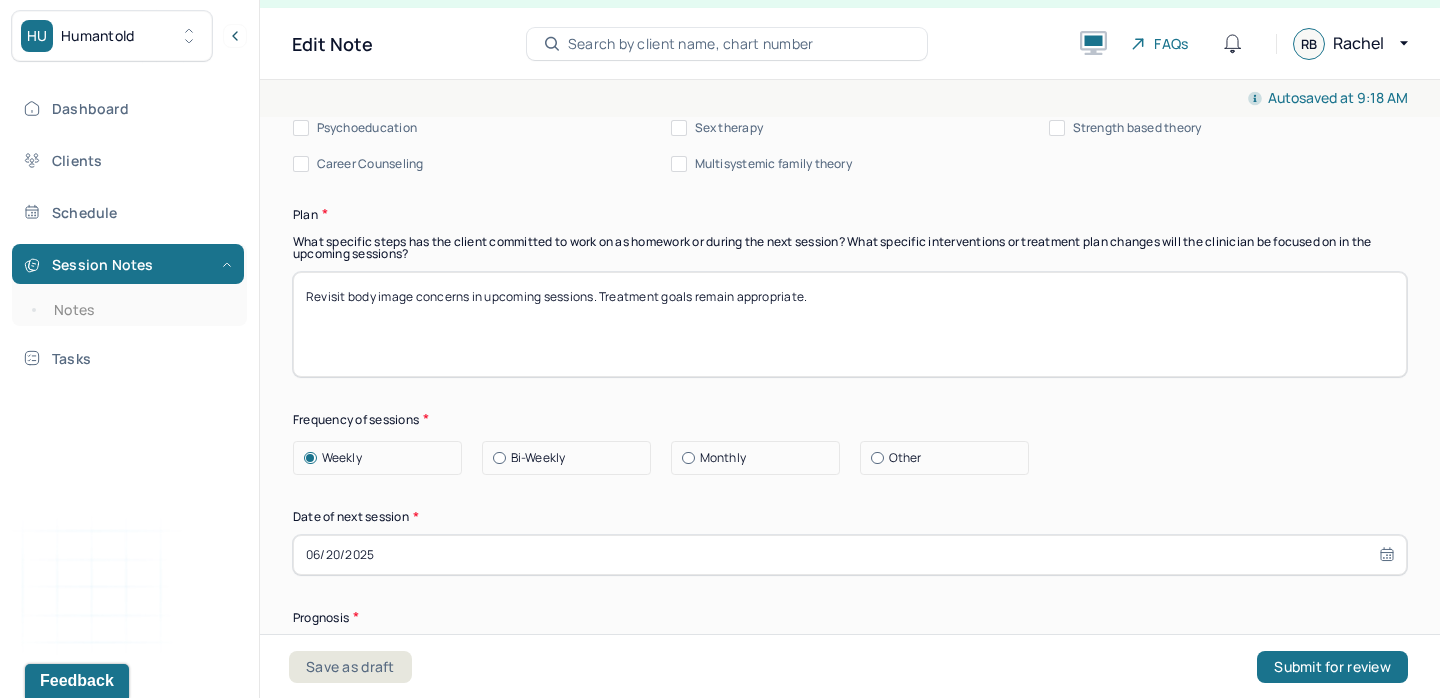 click on "Revisit body image concerns in upcoming sessions. Treatment goals remain appropriate." at bounding box center (850, 324) 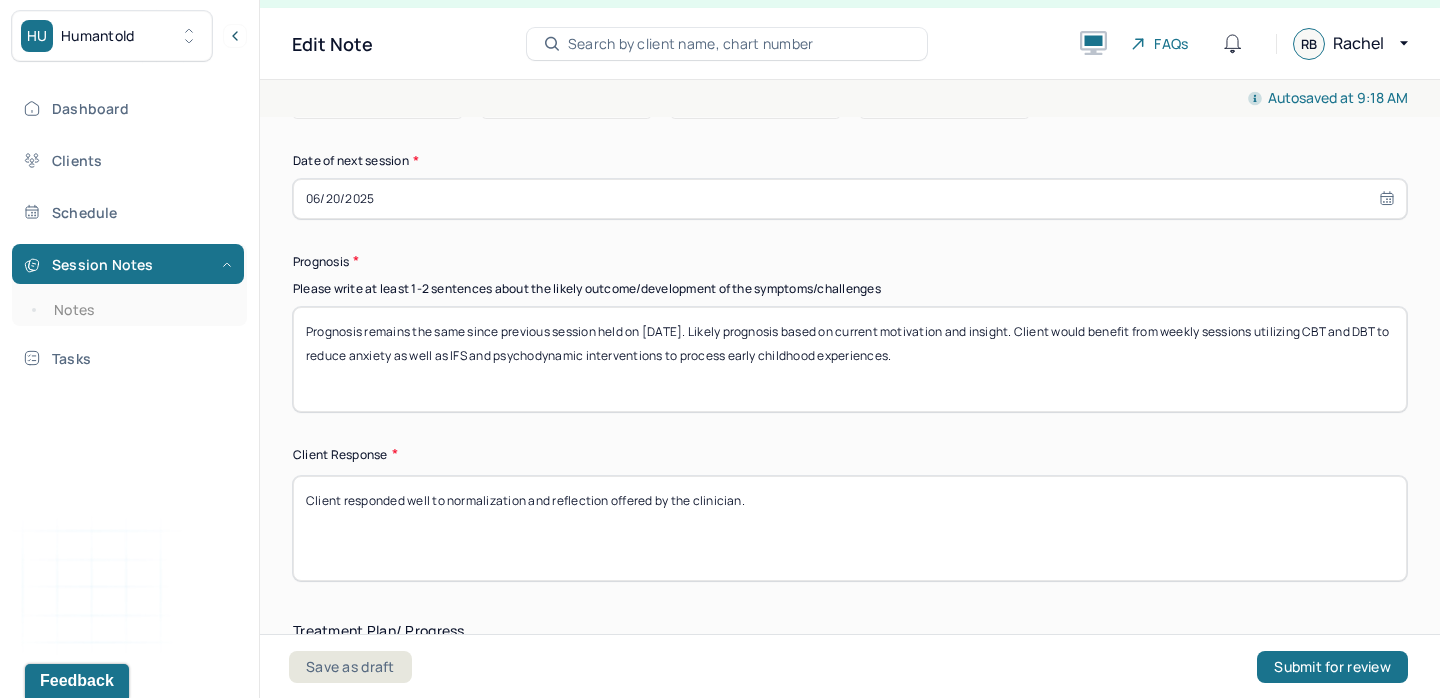 scroll, scrollTop: 2854, scrollLeft: 0, axis: vertical 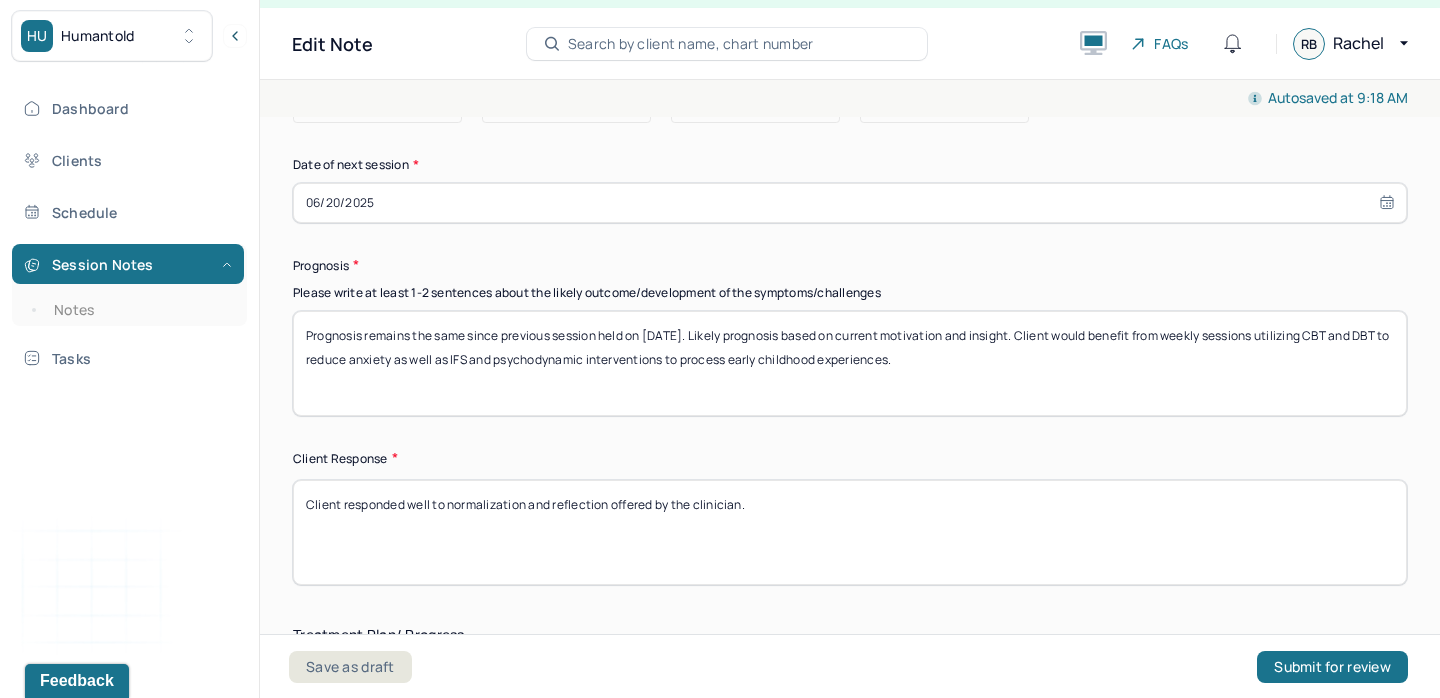 type 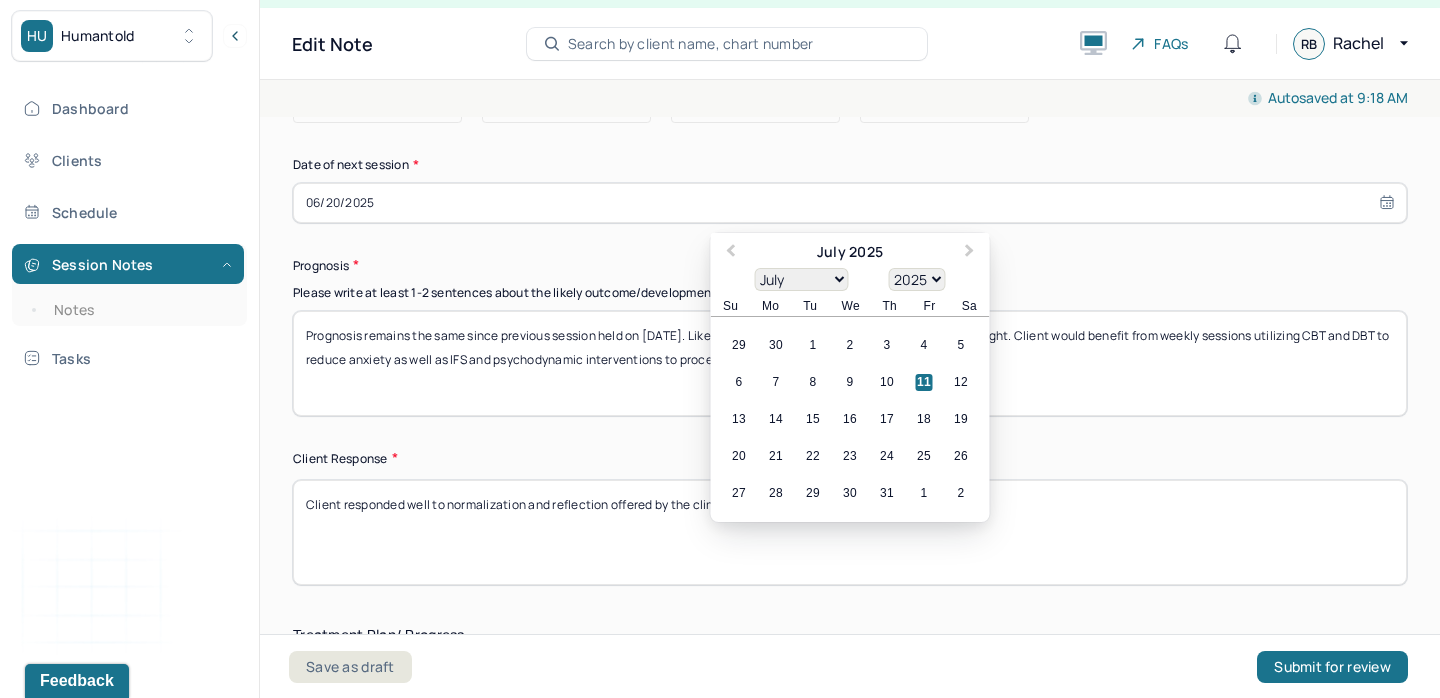 click on "06/20/2025" at bounding box center (850, 203) 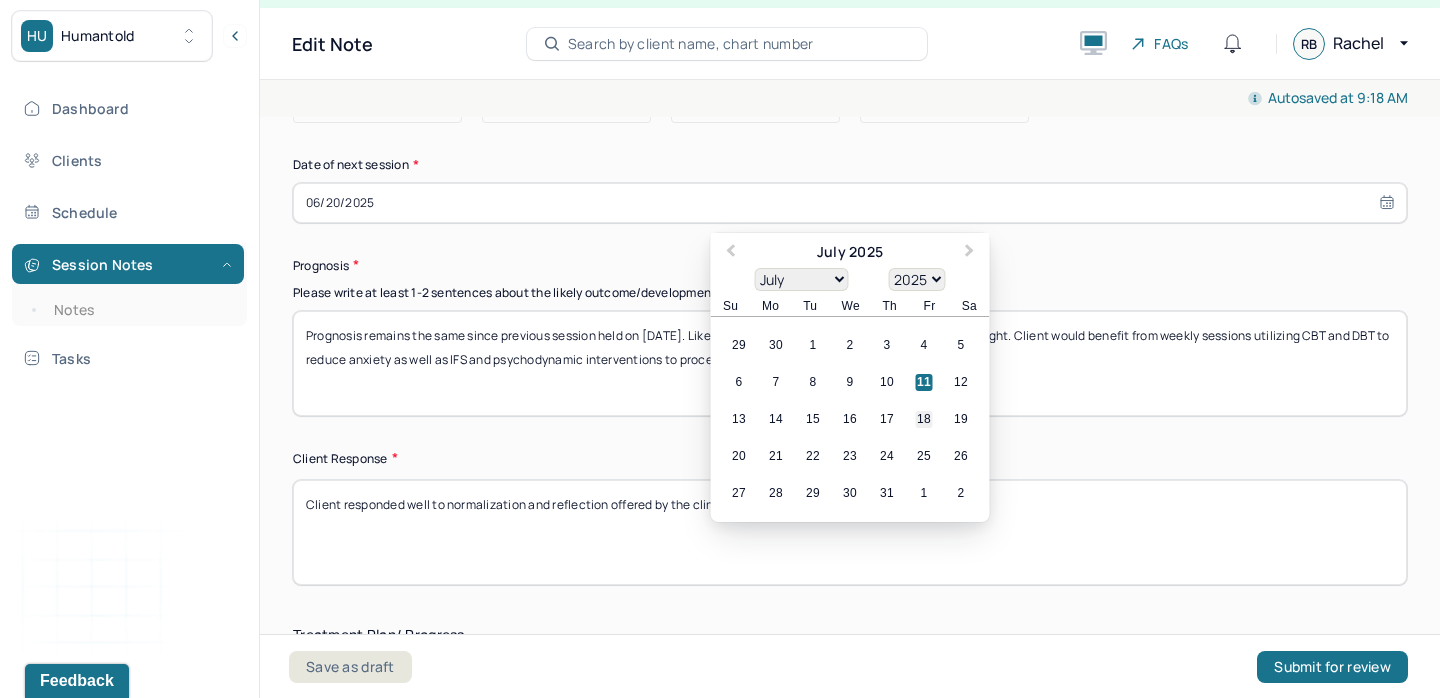 click on "18" at bounding box center (924, 419) 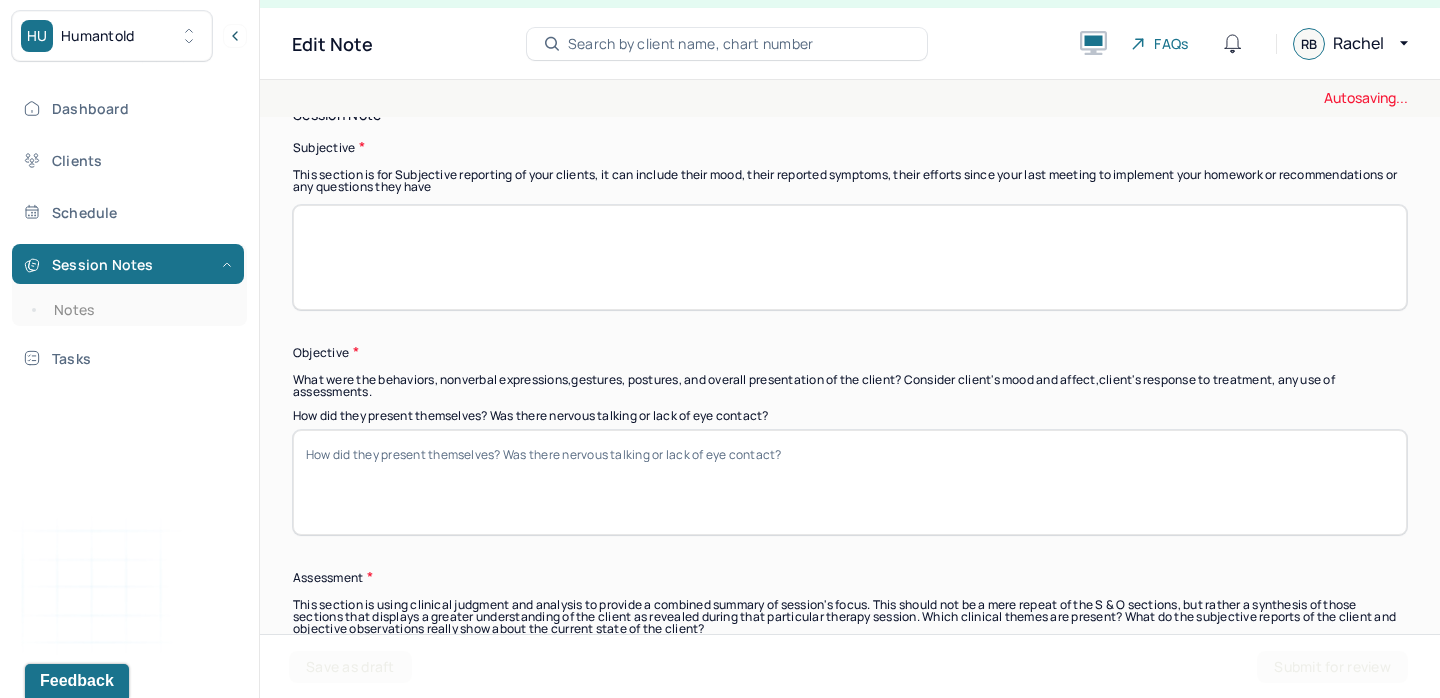 scroll, scrollTop: 0, scrollLeft: 0, axis: both 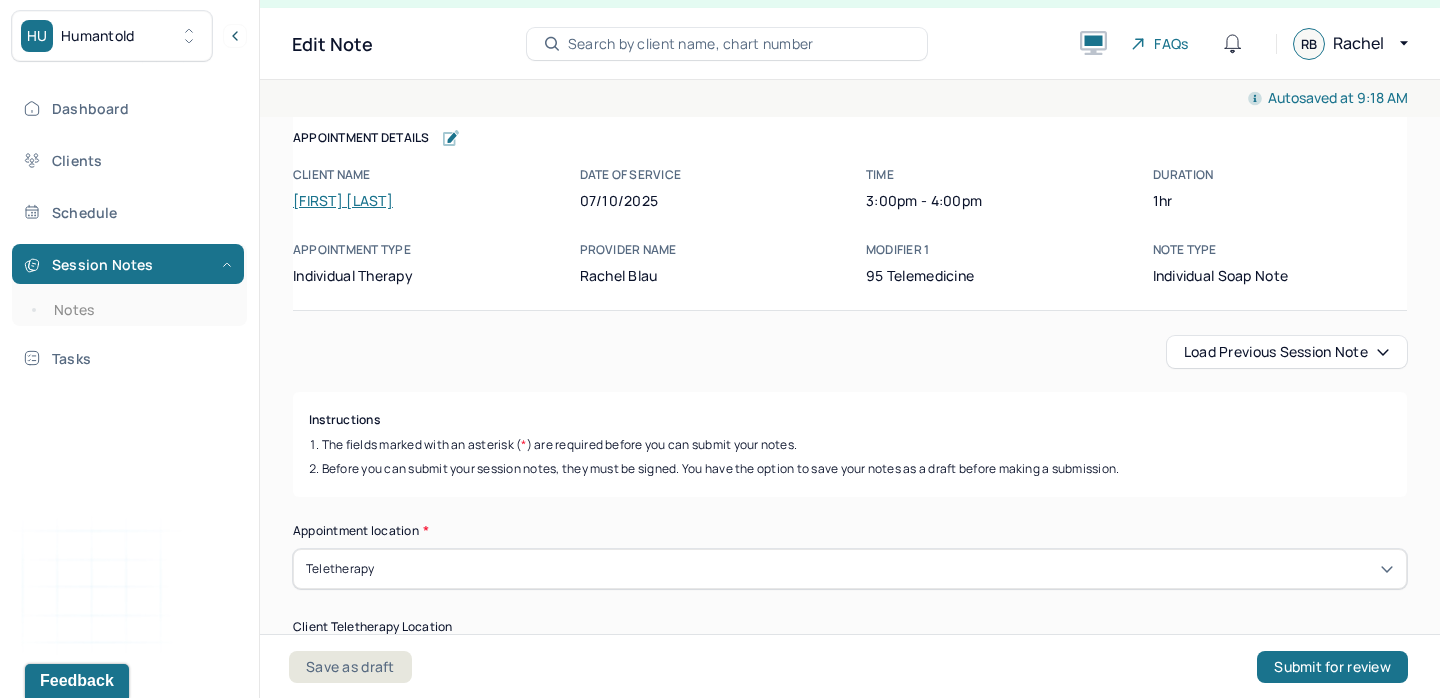 click on "Load previous session note" at bounding box center (1287, 352) 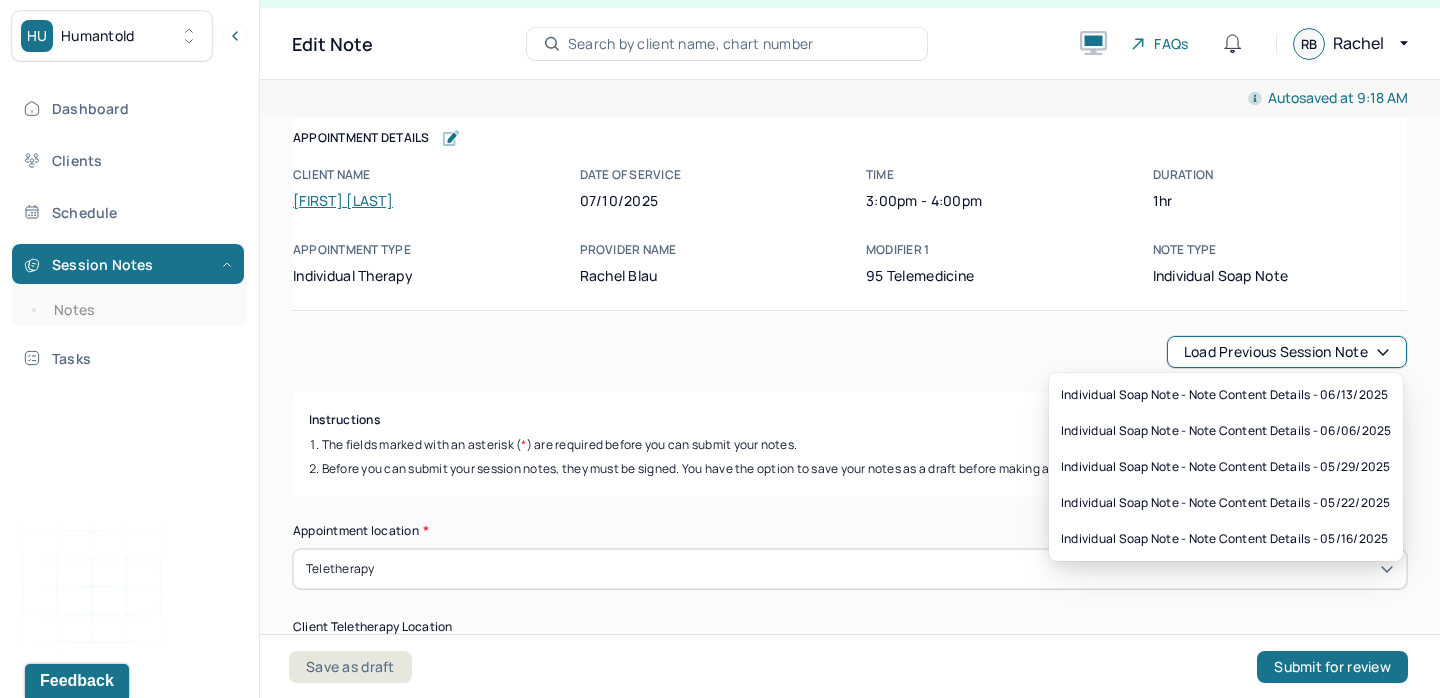 click on "The fields marked with an asterisk ( * ) are required before you can submit your notes." at bounding box center (850, 445) 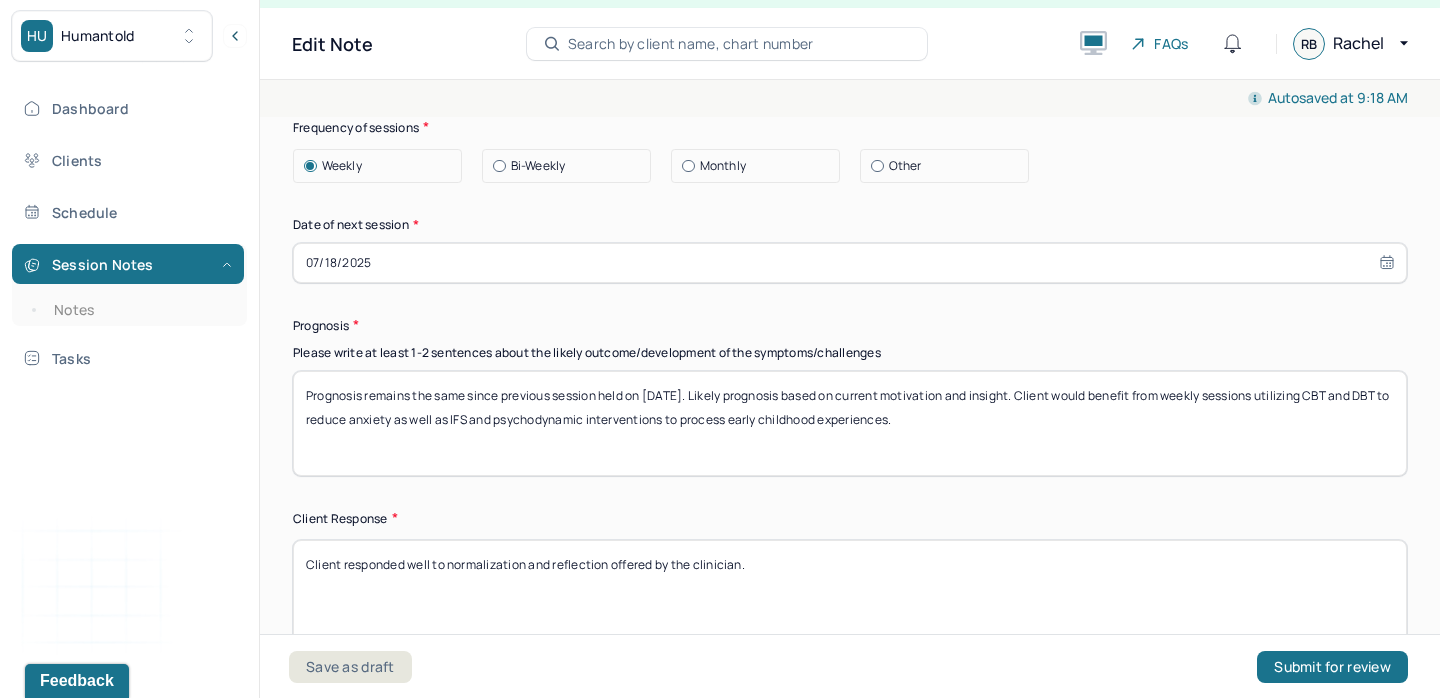 scroll, scrollTop: 2793, scrollLeft: 0, axis: vertical 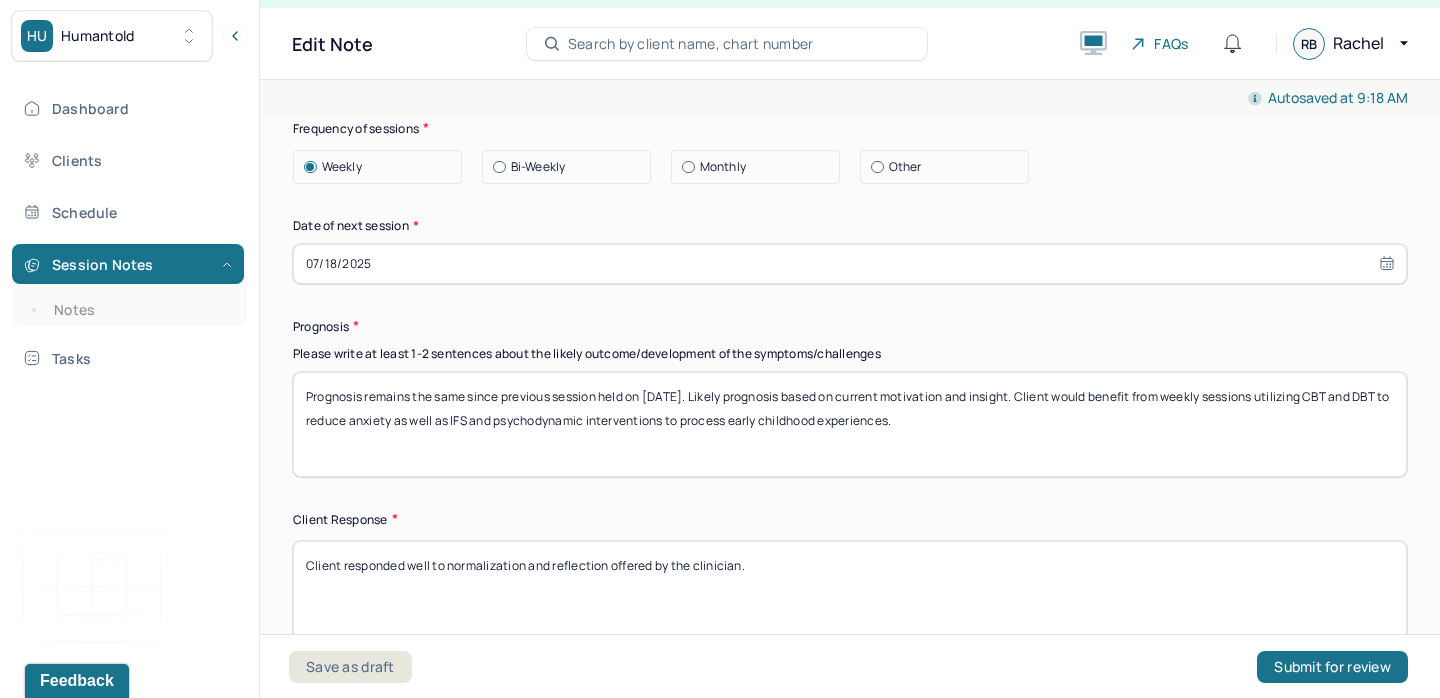 click on "Prognosis remains the same since previous session held on [DATE]. Likely prognosis based on current motivation and insight. Client would benefit from weekly sessions utilizing CBT and DBT to reduce anxiety as well as IFS and psychodynamic interventions to process early childhood experiences." at bounding box center (850, 424) 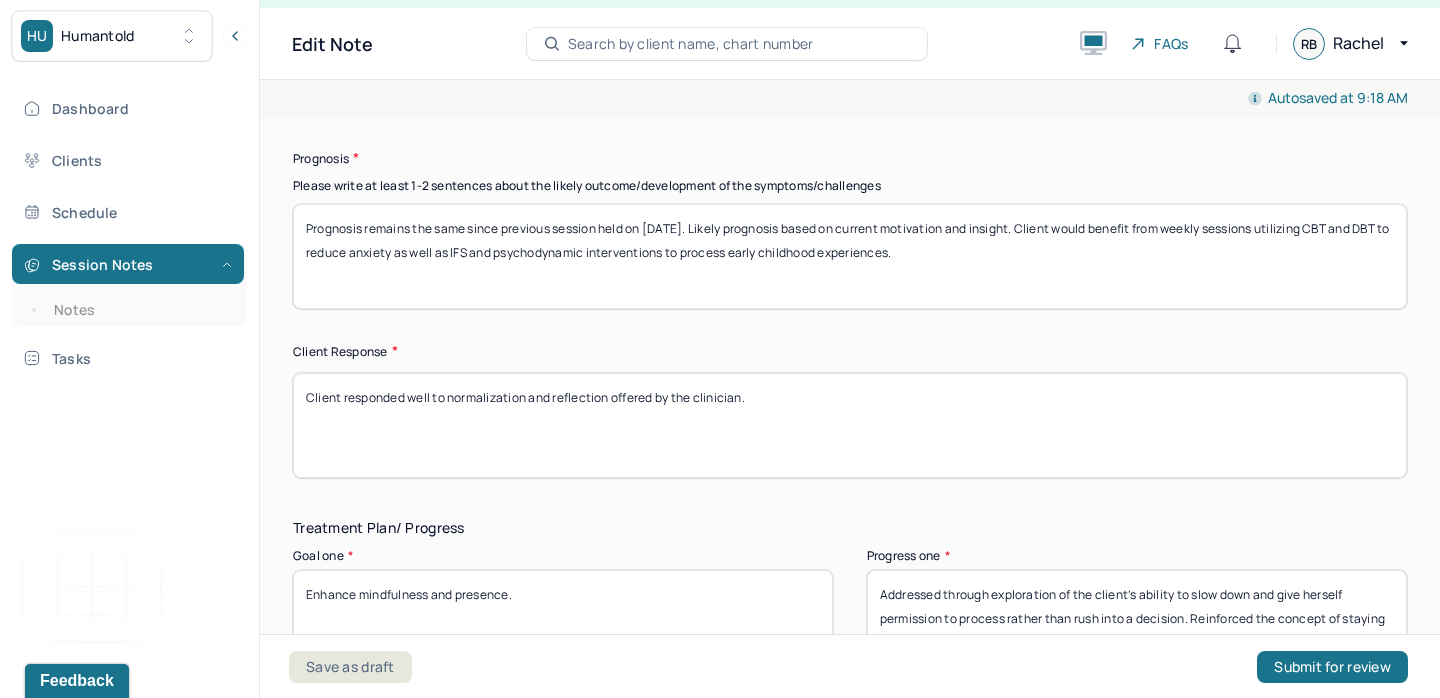 scroll, scrollTop: 2963, scrollLeft: 0, axis: vertical 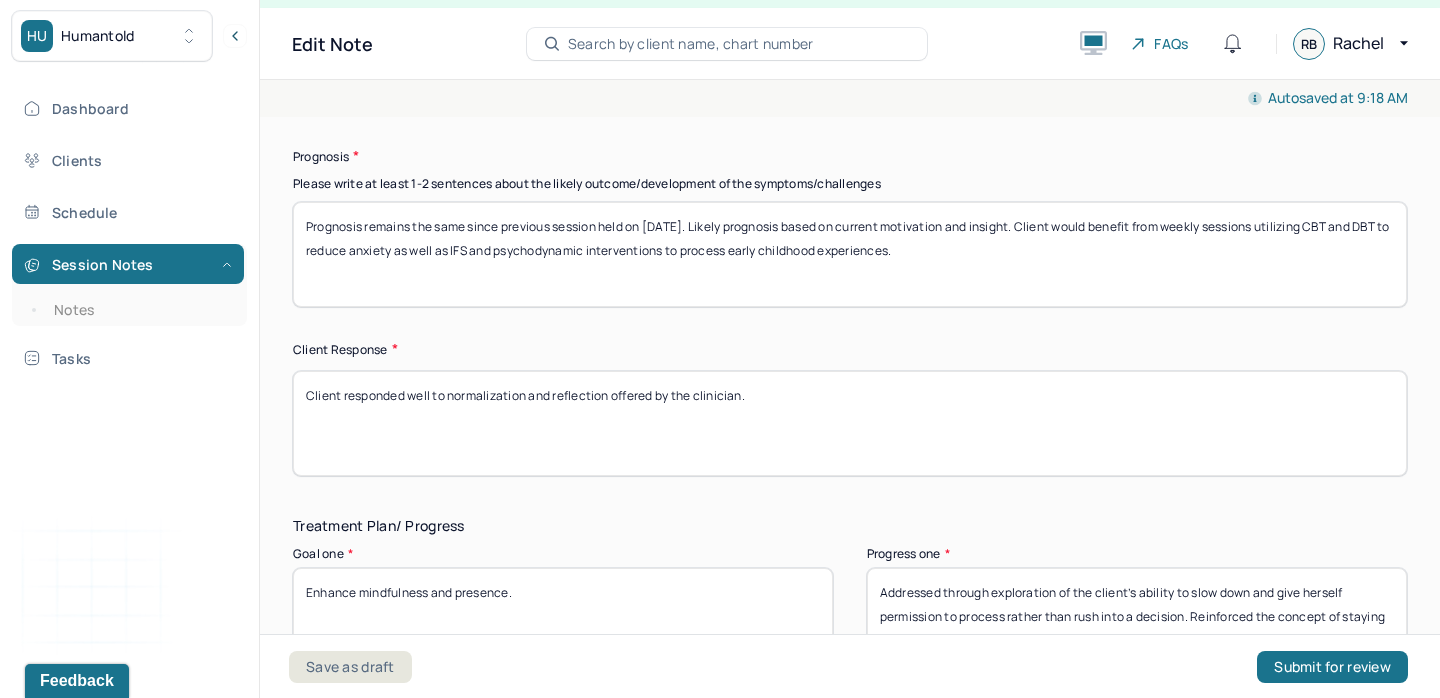 type on "Prognosis remains the same since previous session held on [DATE]. Likely prognosis based on current motivation and insight. Client would benefit from weekly sessions utilizing CBT and DBT to reduce anxiety as well as IFS and psychodynamic interventions to process early childhood experiences." 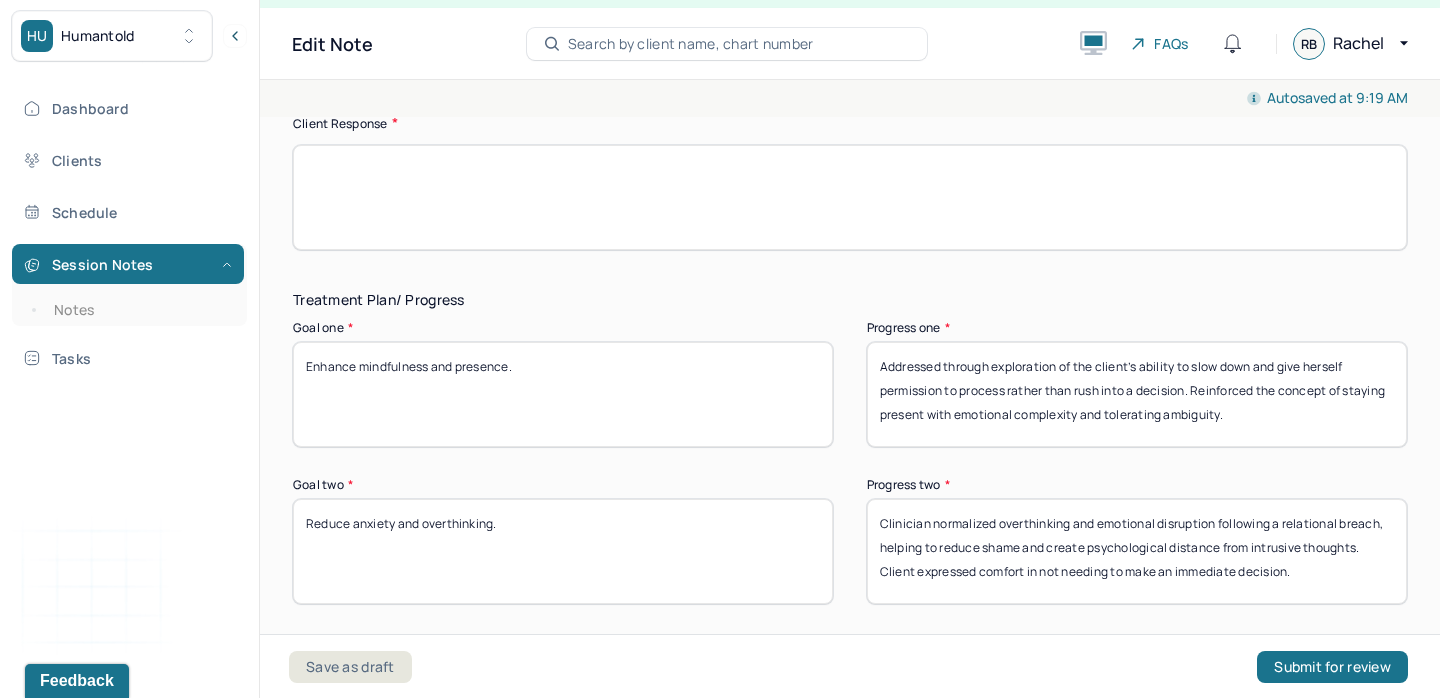 scroll, scrollTop: 3207, scrollLeft: 0, axis: vertical 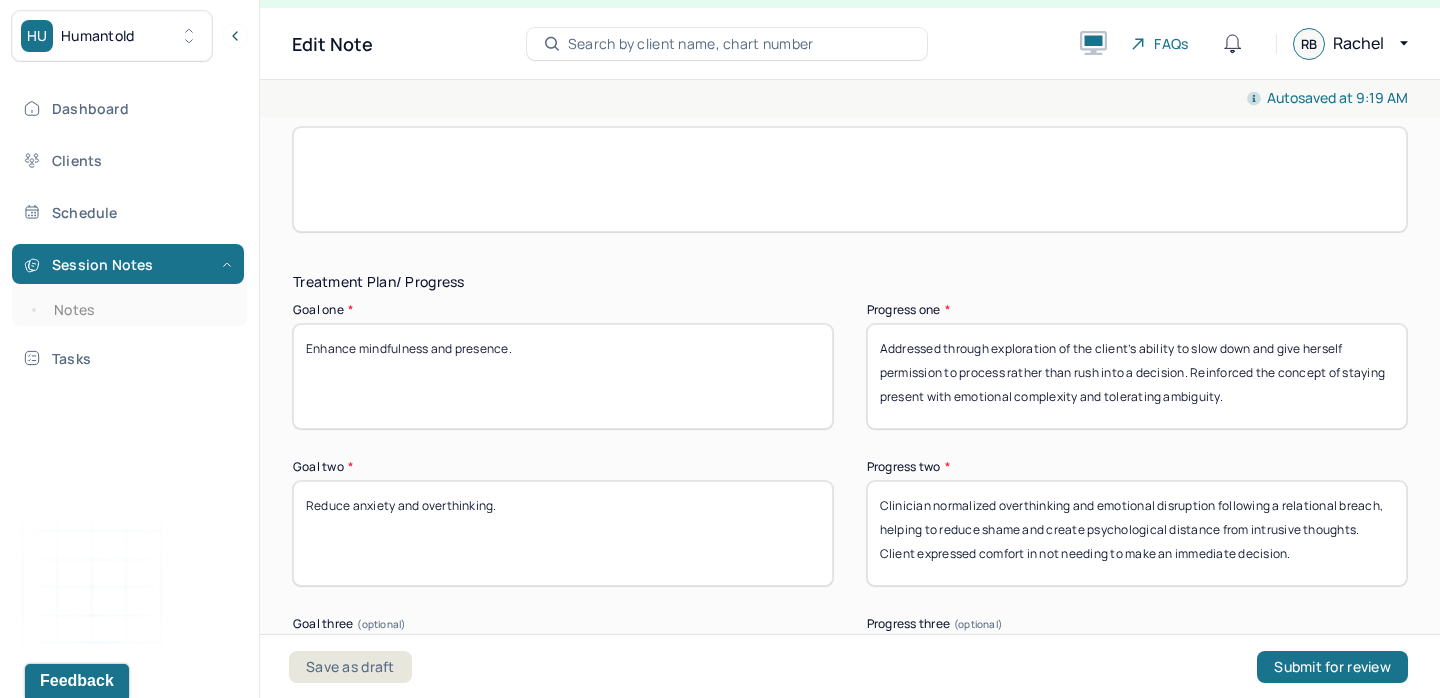 type 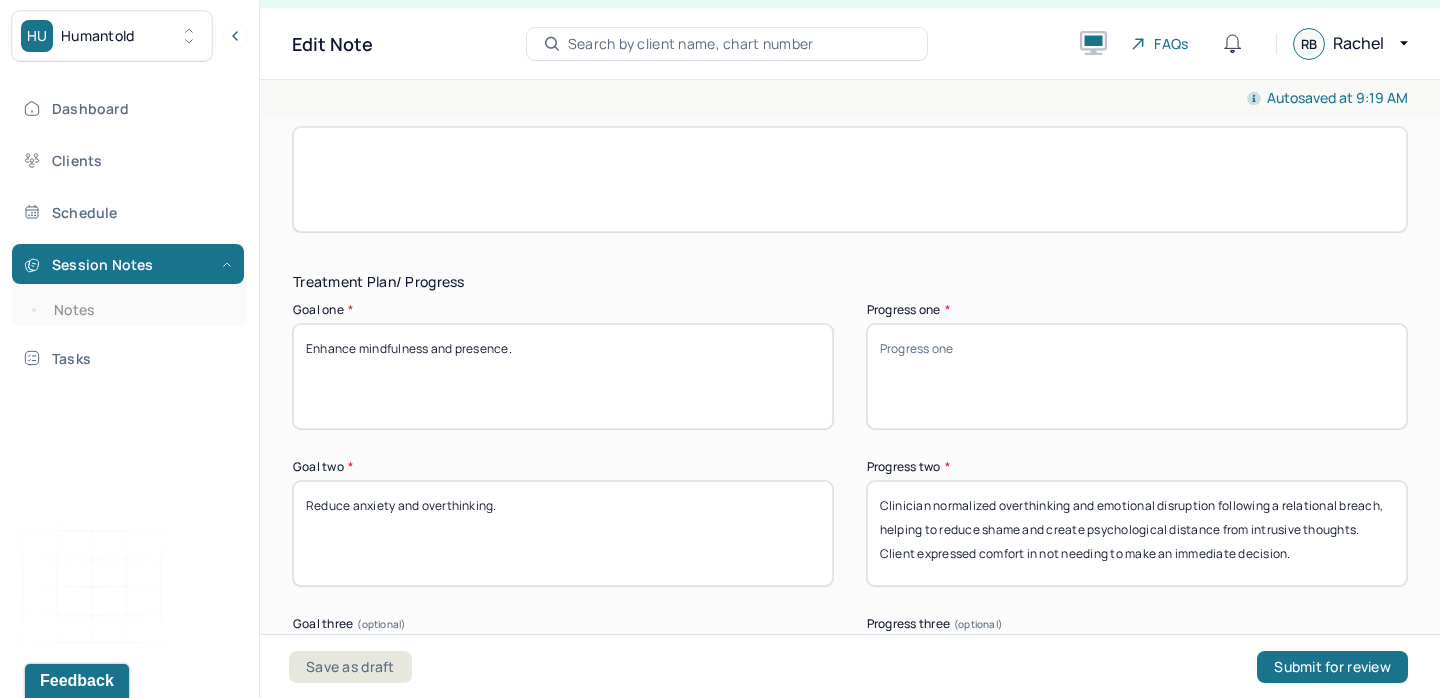 type 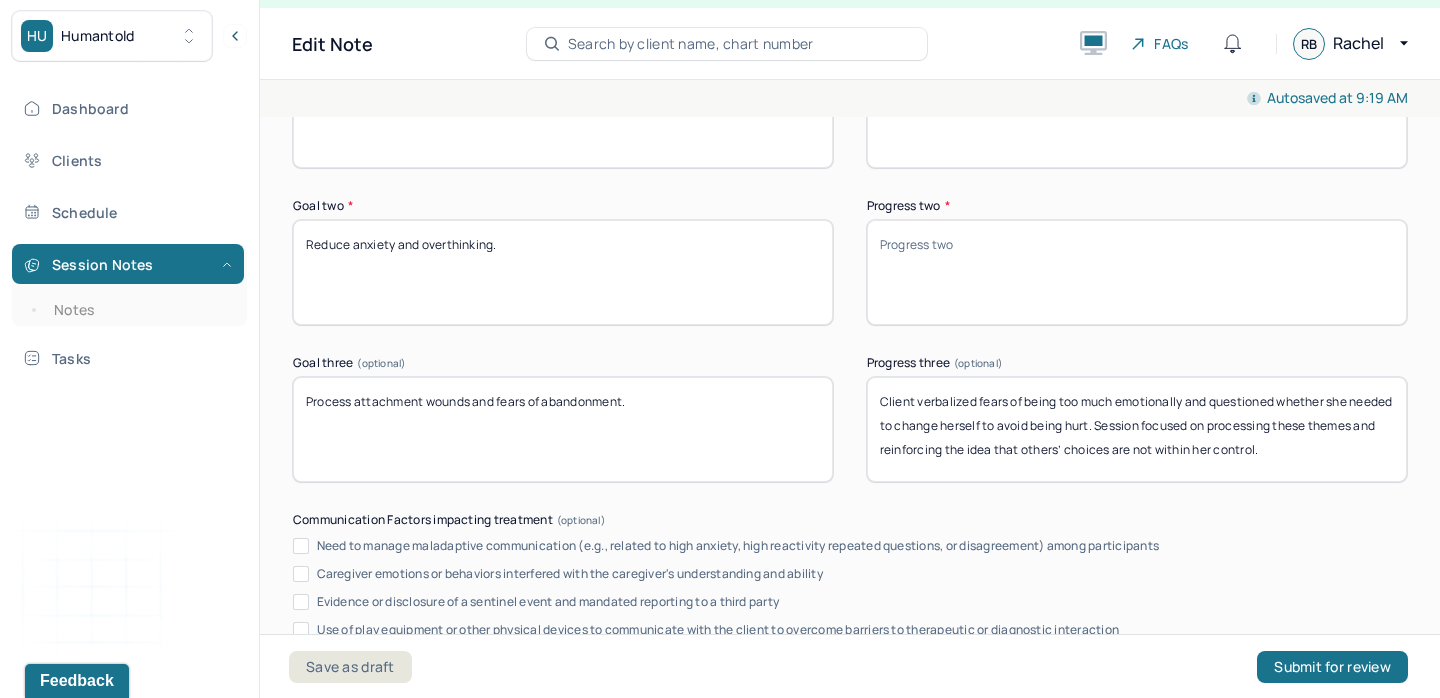 scroll, scrollTop: 3470, scrollLeft: 0, axis: vertical 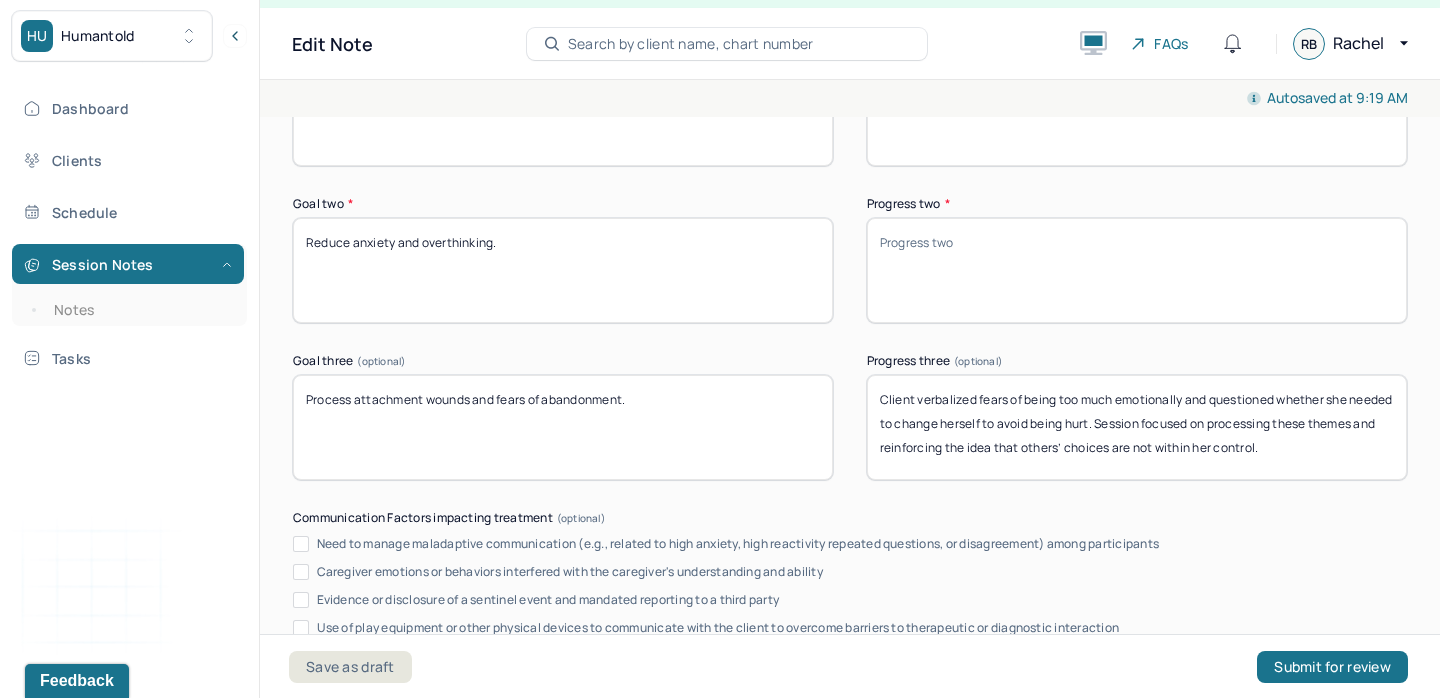 type 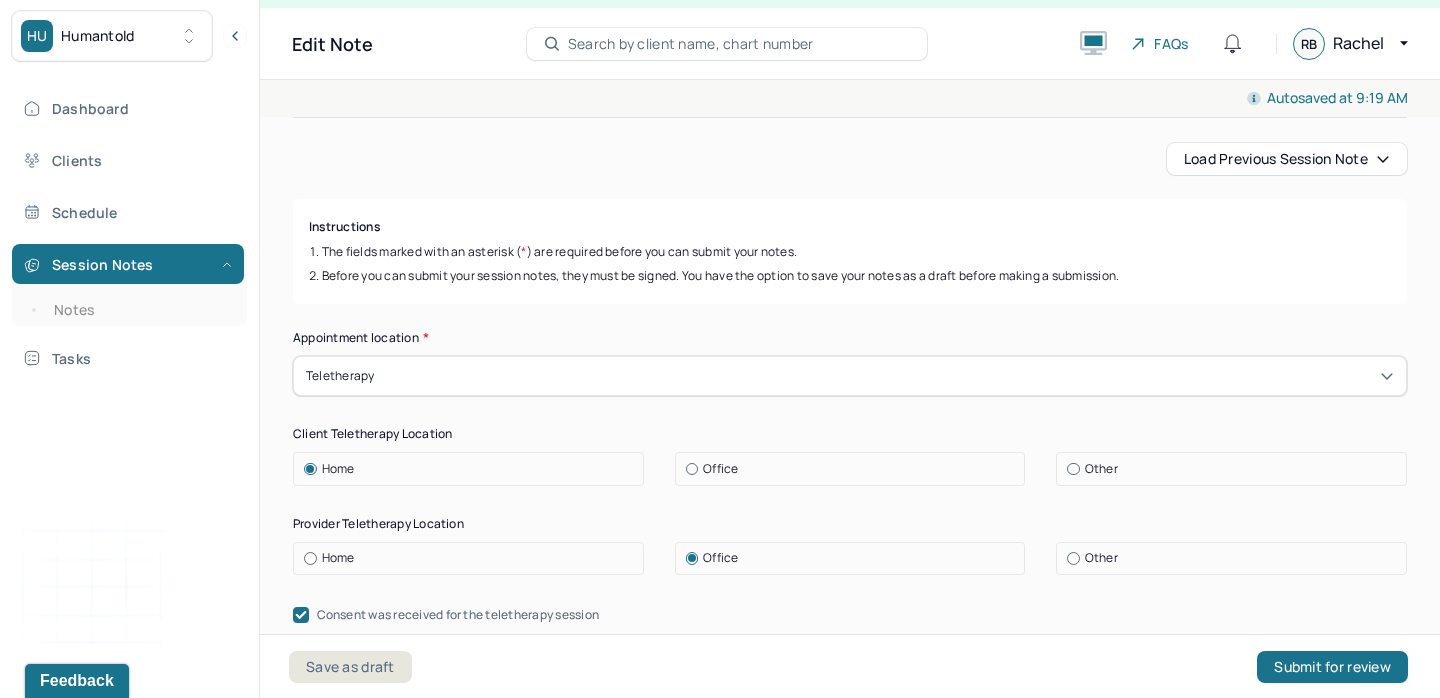 scroll, scrollTop: 0, scrollLeft: 0, axis: both 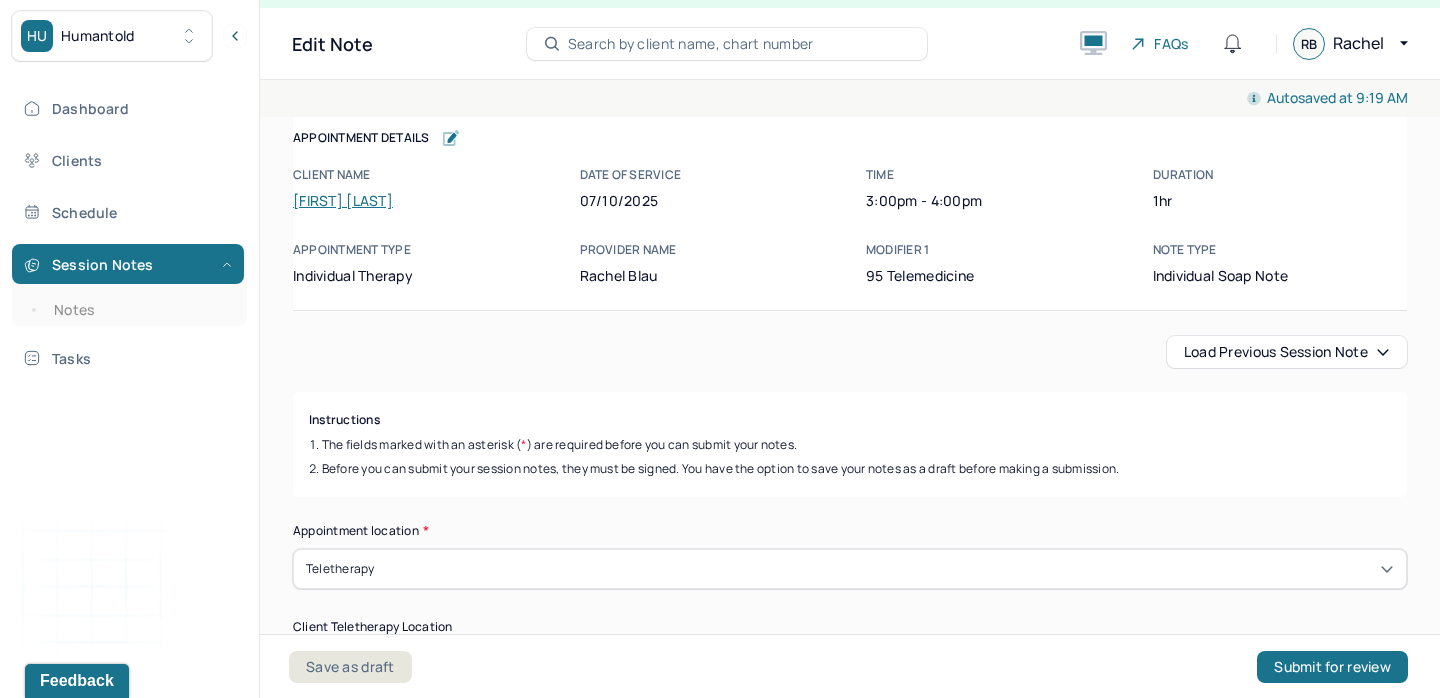 type 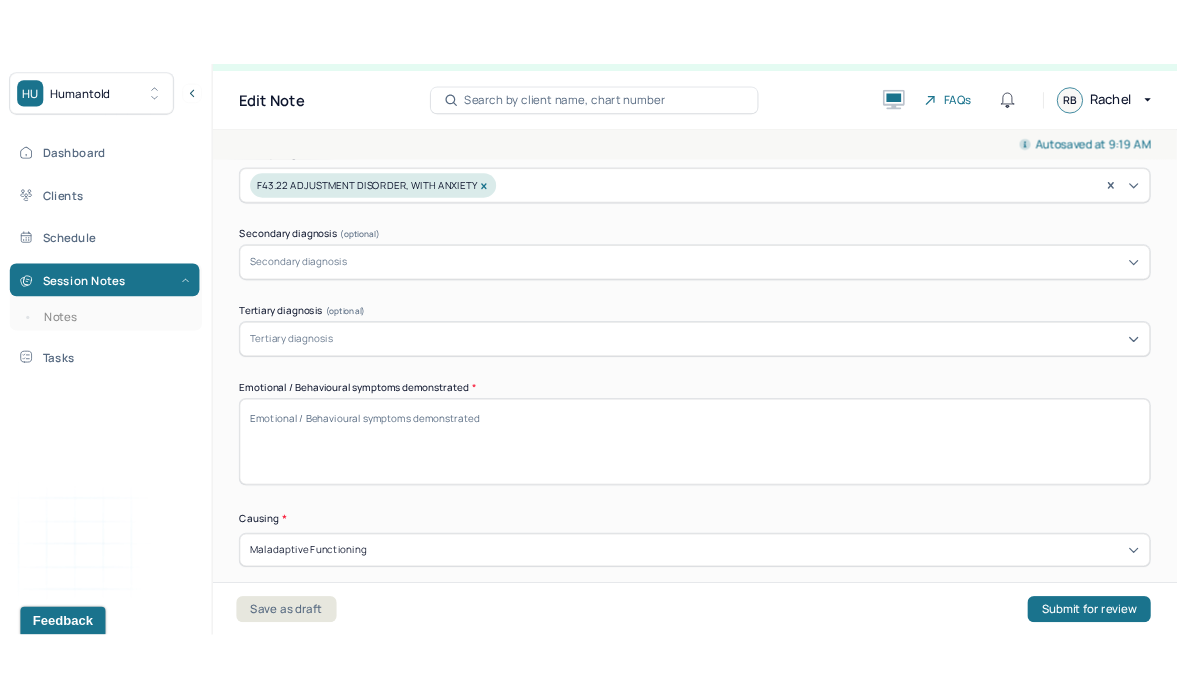 scroll, scrollTop: 772, scrollLeft: 0, axis: vertical 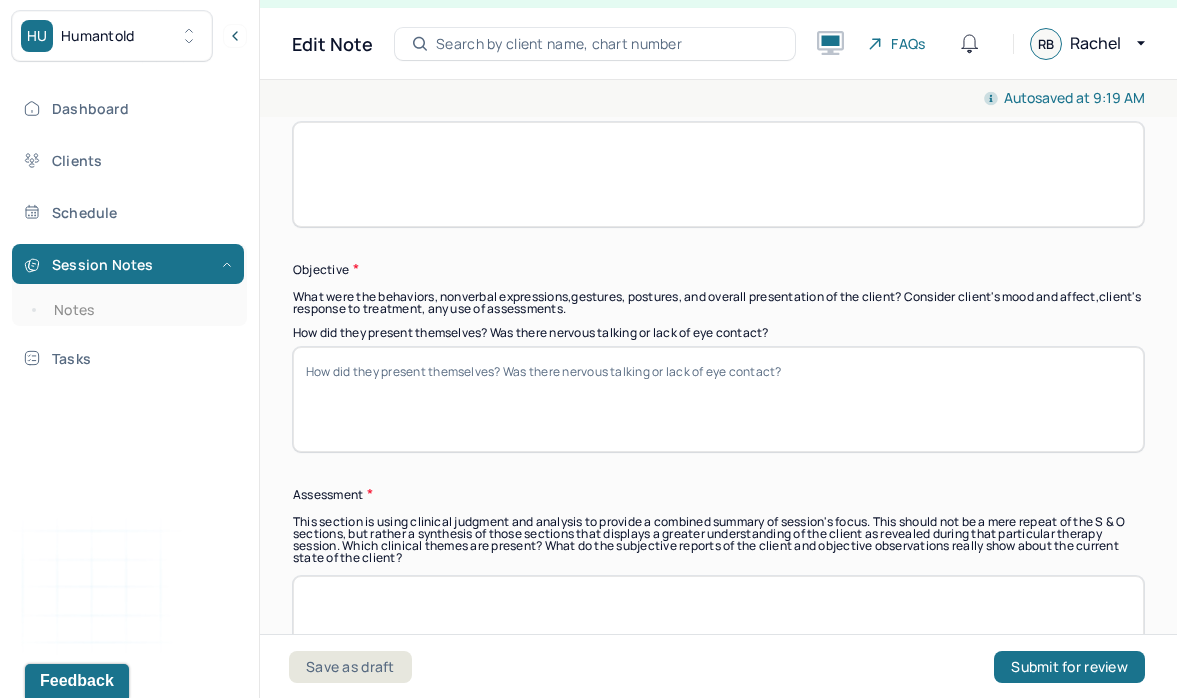 click on "Objective" at bounding box center [718, 269] 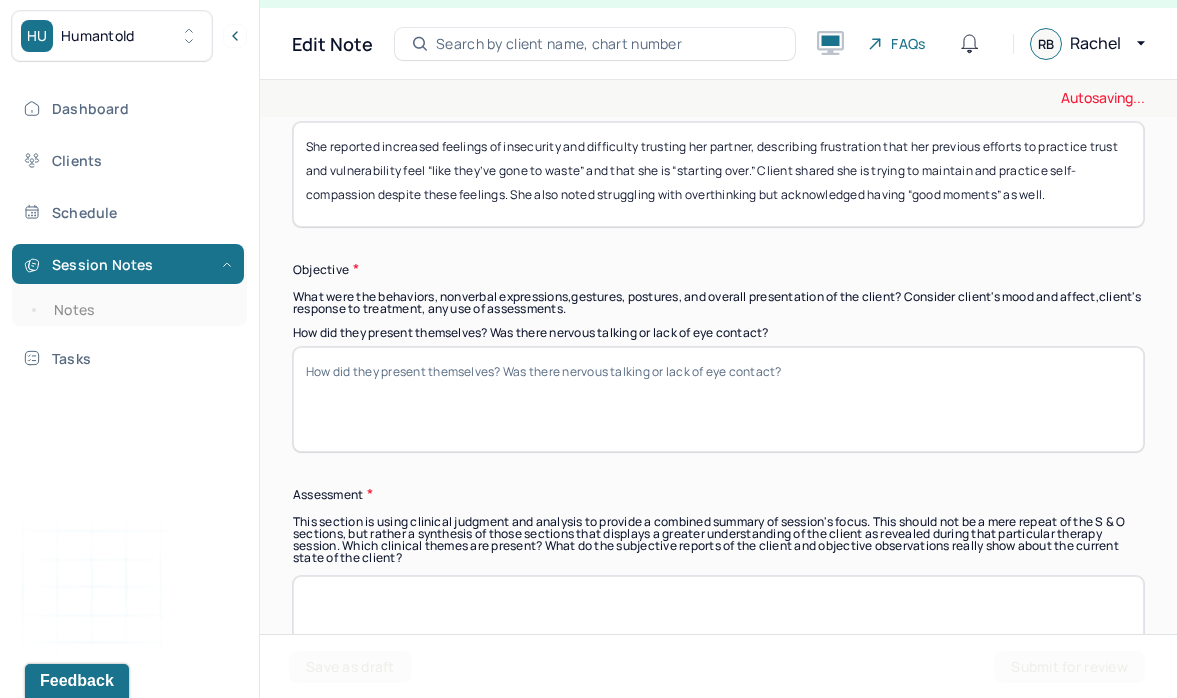 drag, startPoint x: 331, startPoint y: 166, endPoint x: 280, endPoint y: 153, distance: 52.63079 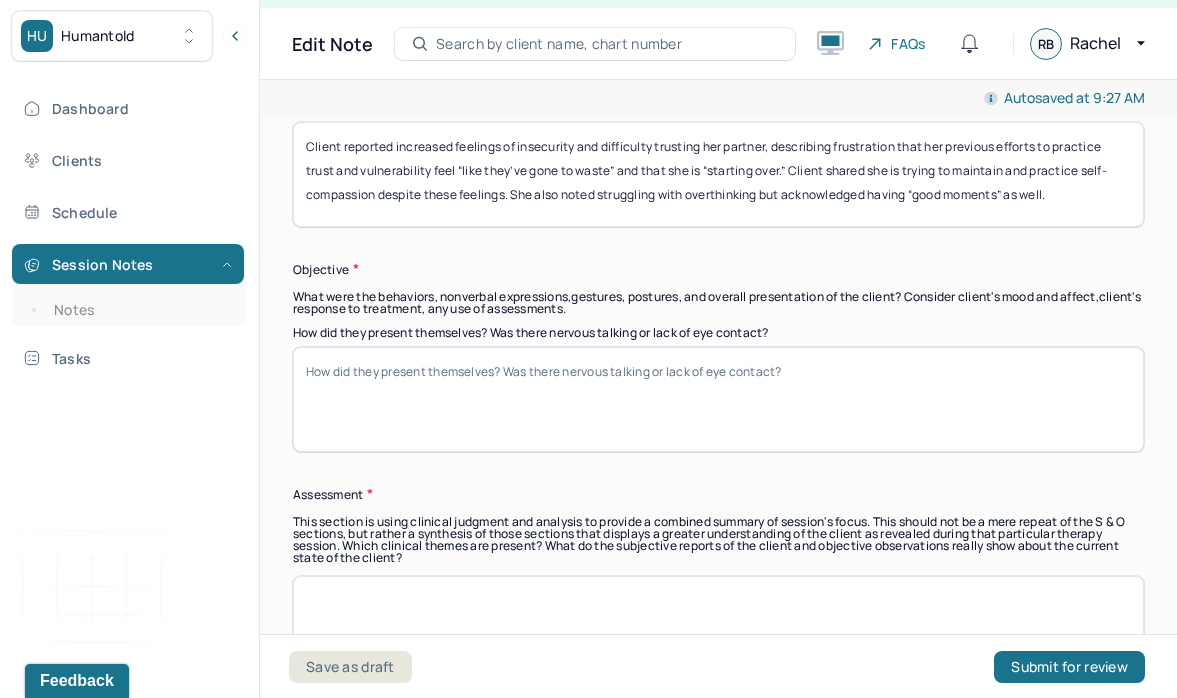 type on "Client reported increased feelings of insecurity and difficulty trusting her partner, describing frustration that her previous efforts to practice trust and vulnerability feel “like they’ve gone to waste” and that she is “starting over.” Client shared she is trying to maintain and practice self-compassion despite these feelings. She also noted struggling with overthinking but acknowledged having “good moments” as well." 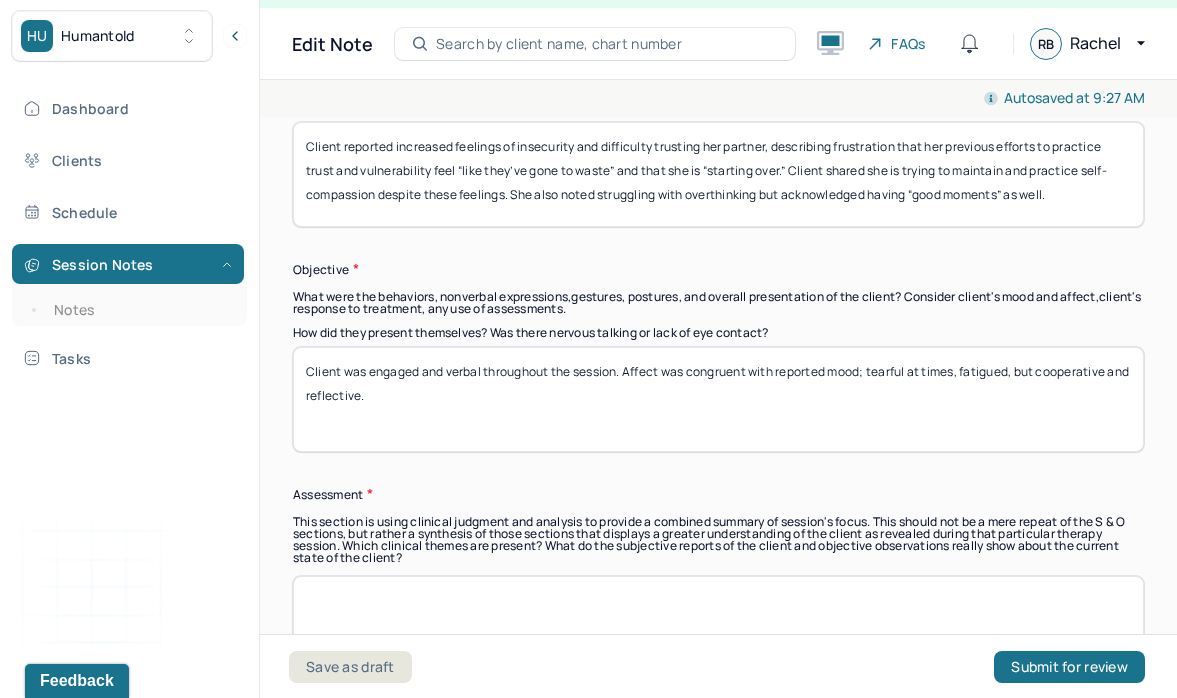 type on "Client was engaged and verbal throughout the session. Affect was congruent with reported mood; tearful at times, fatigued, but cooperative and reflective." 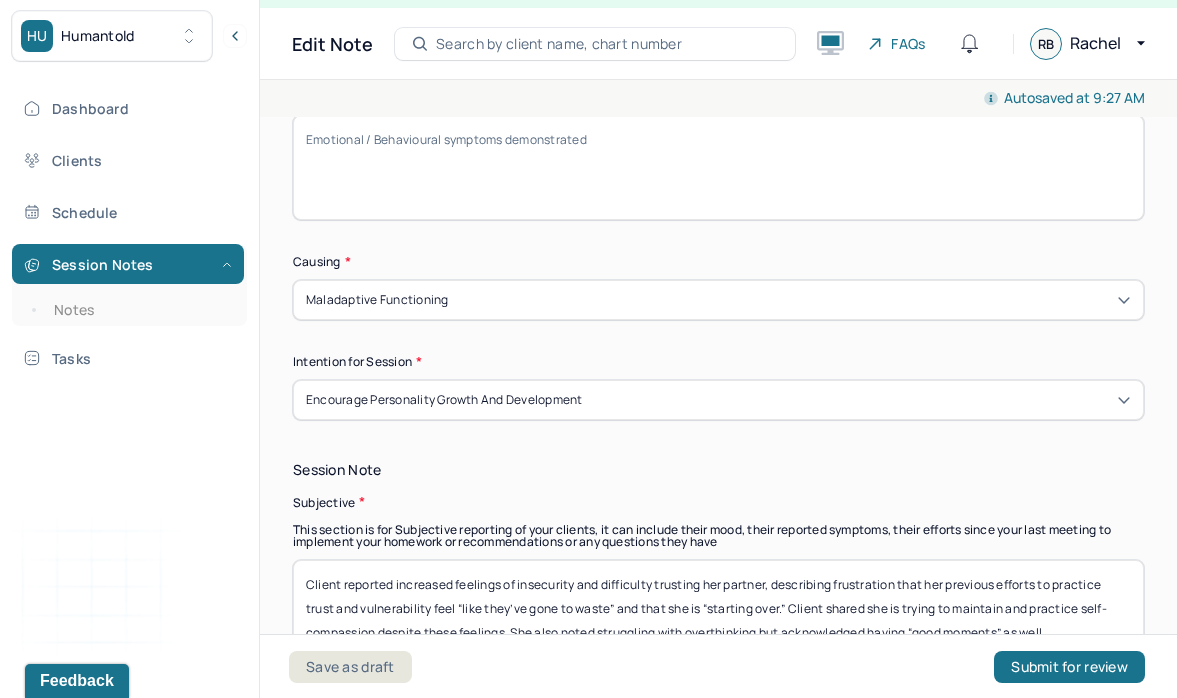 scroll, scrollTop: 1042, scrollLeft: 0, axis: vertical 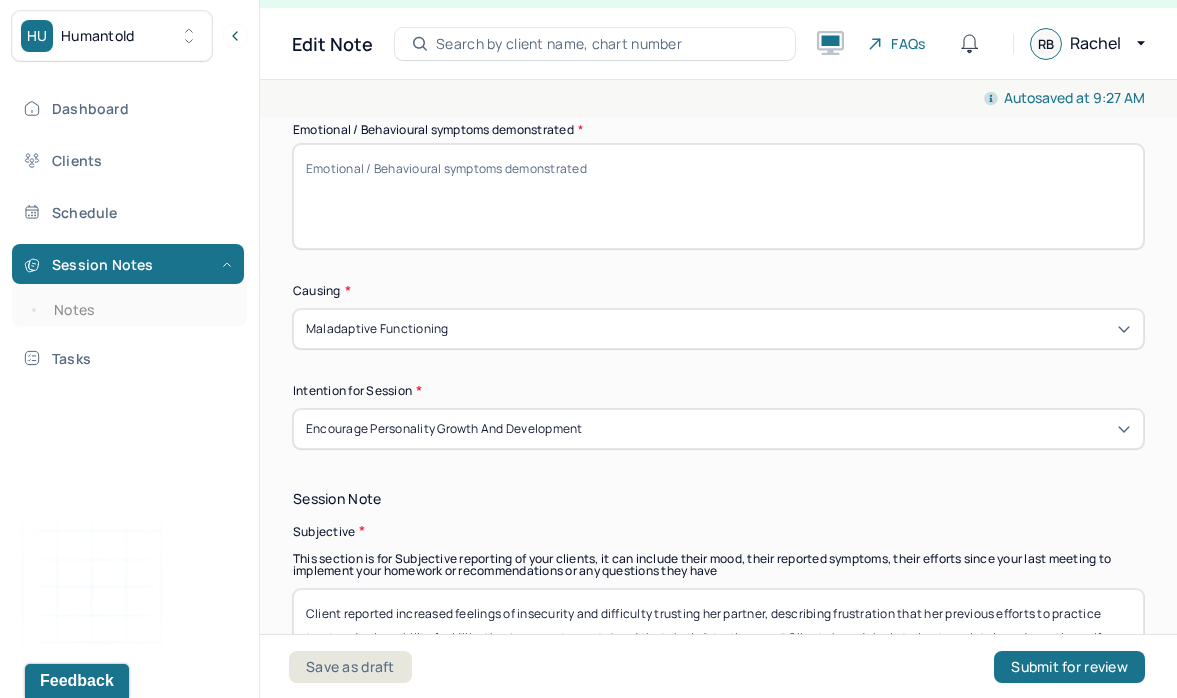 click on "Emotional / Behavioural symptoms demonstrated *" at bounding box center [718, 196] 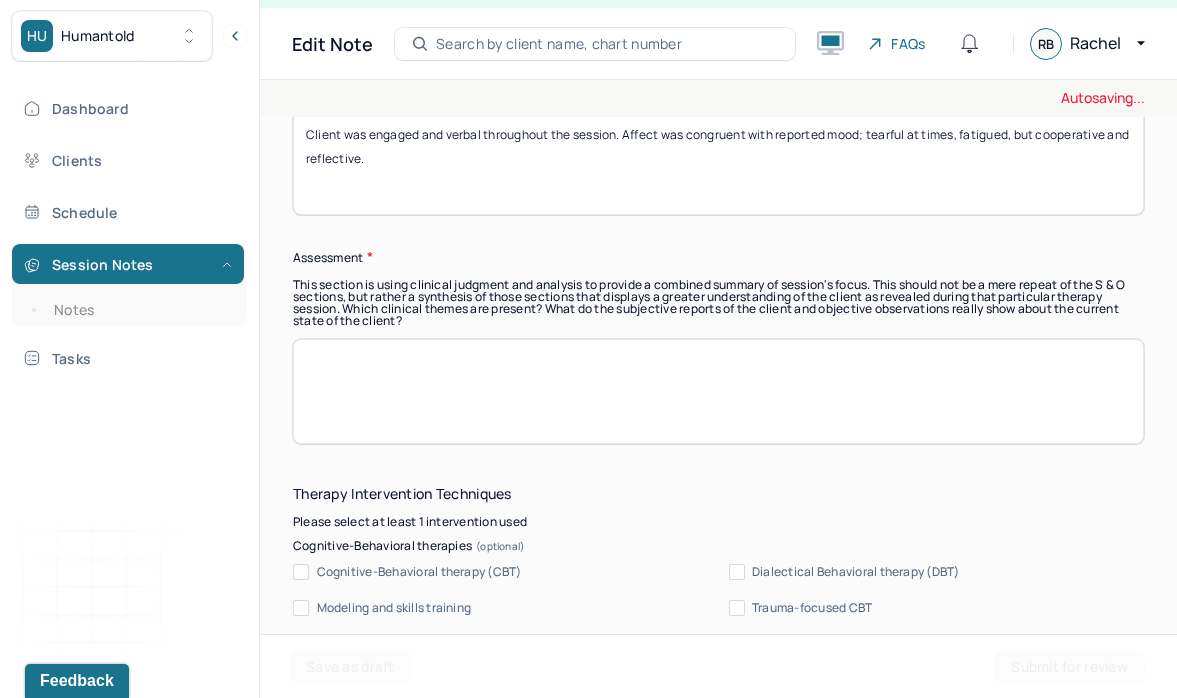 scroll, scrollTop: 1833, scrollLeft: 0, axis: vertical 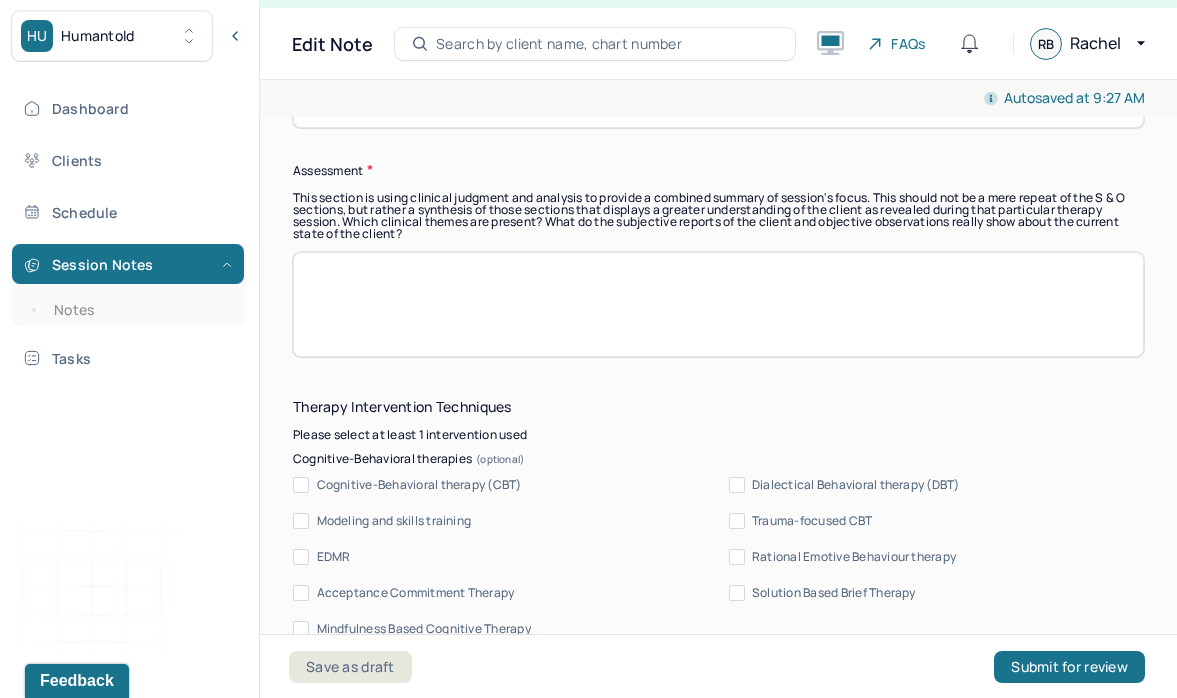type on "Client presented tearful and appeared a bit fatigued throughout the session." 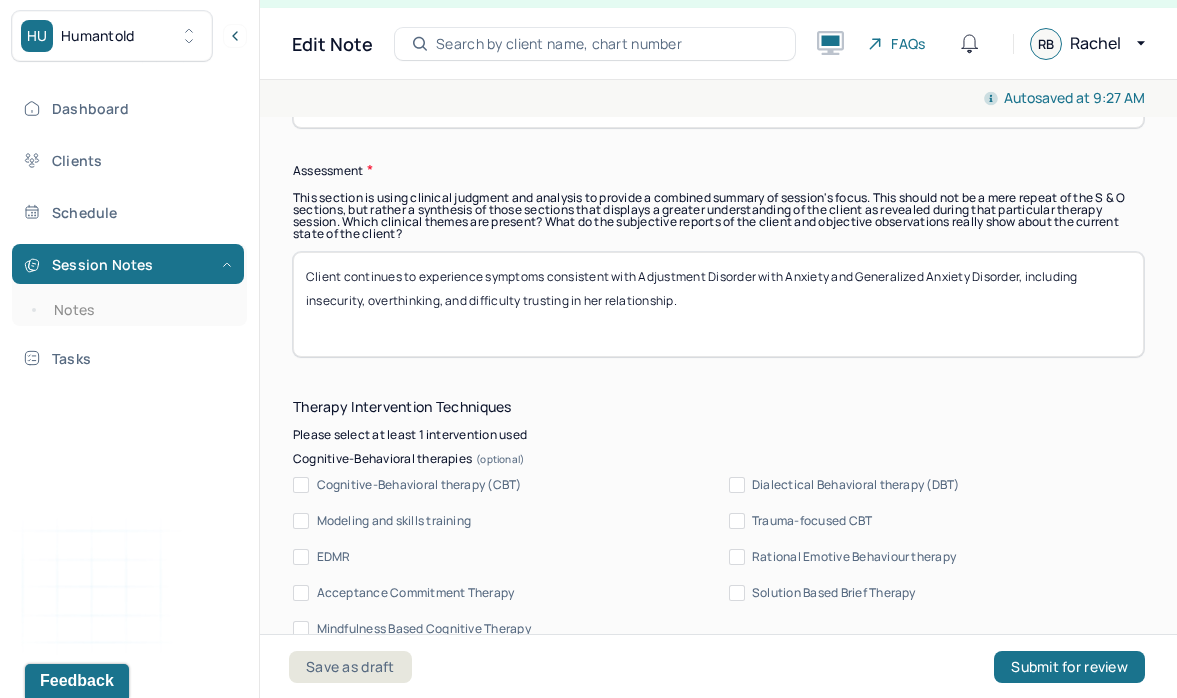 drag, startPoint x: 651, startPoint y: 293, endPoint x: 1026, endPoint y: 285, distance: 375.08533 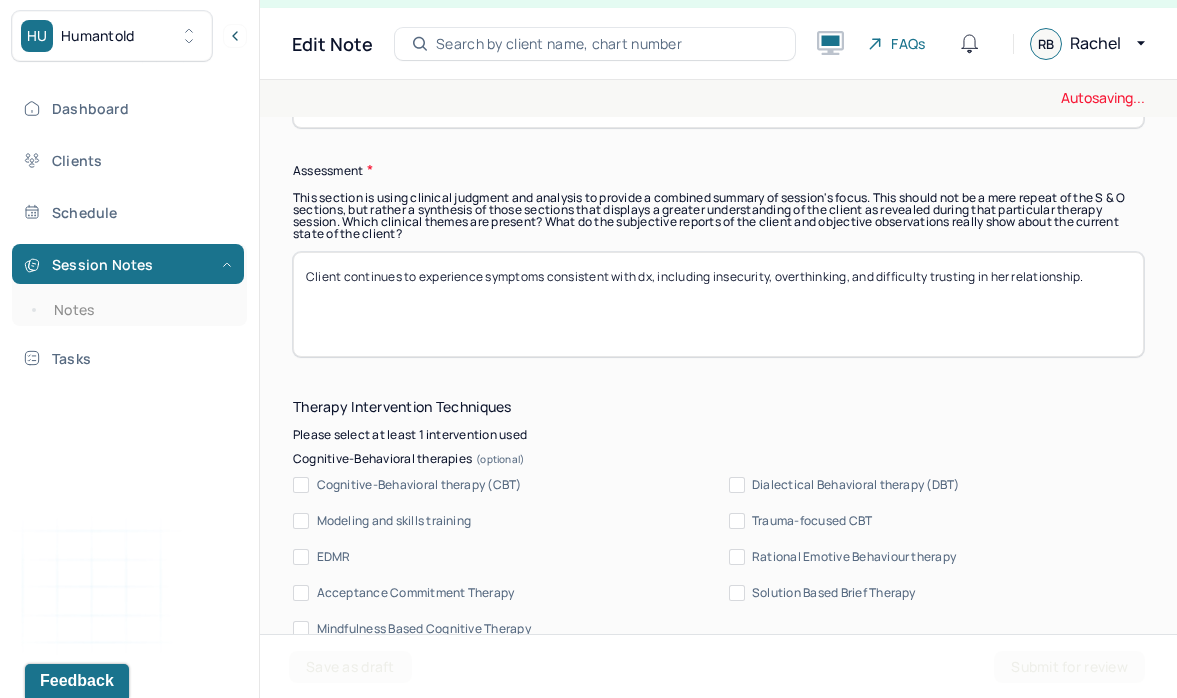 type on "Client continues to experience symptoms consistent with dx, including insecurity, overthinking, and difficulty trusting in her relationship." 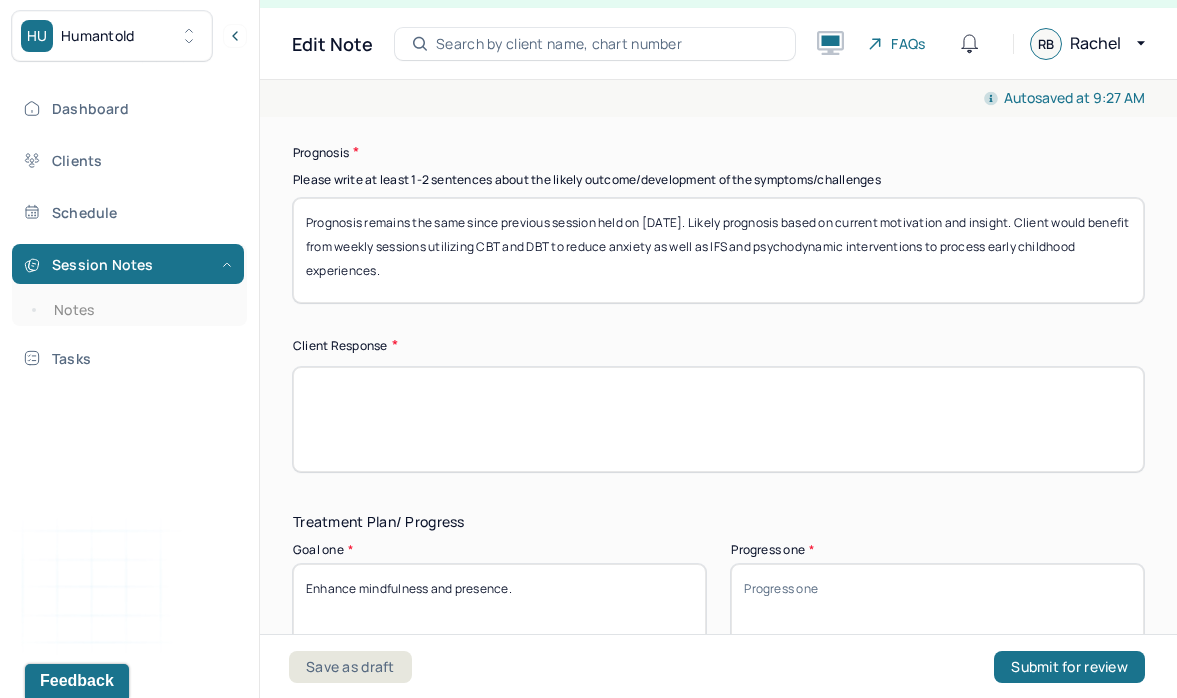 scroll, scrollTop: 3160, scrollLeft: 0, axis: vertical 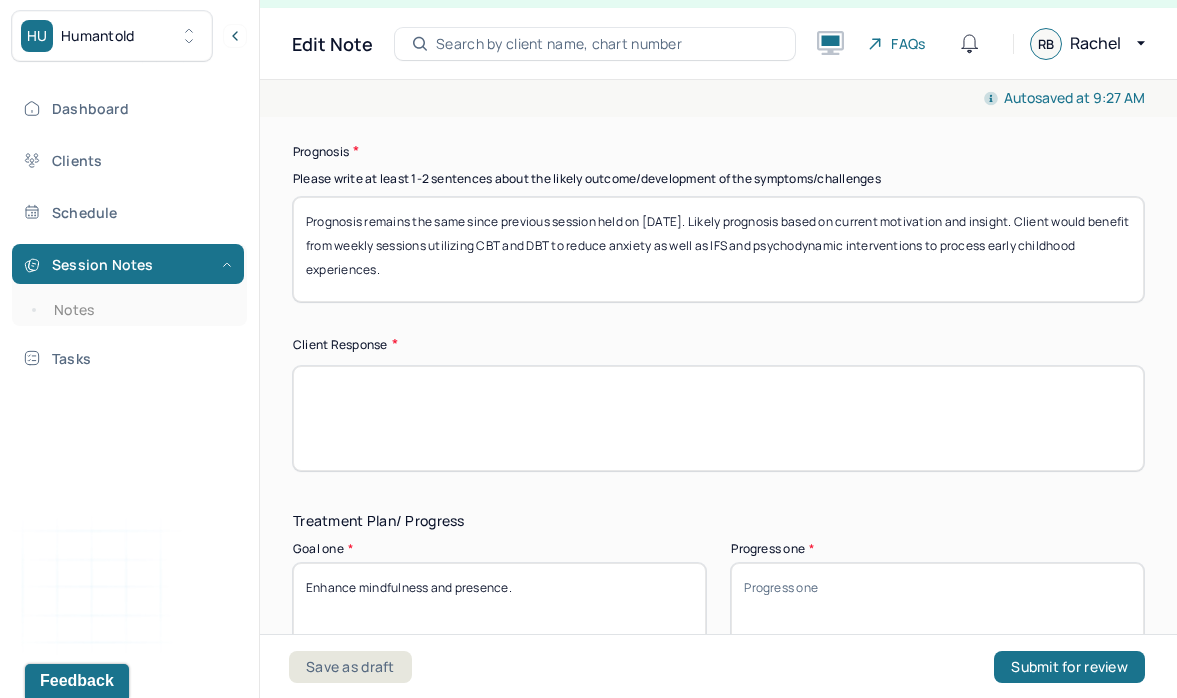 click at bounding box center (718, 418) 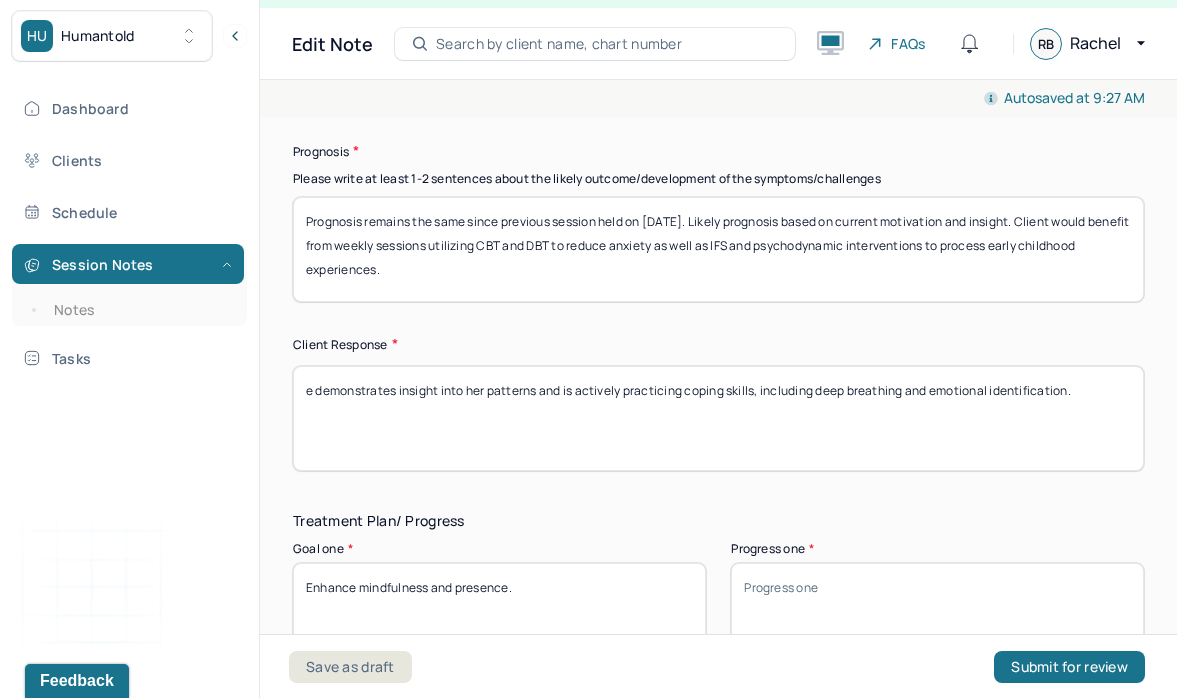 drag, startPoint x: 317, startPoint y: 405, endPoint x: 283, endPoint y: 404, distance: 34.0147 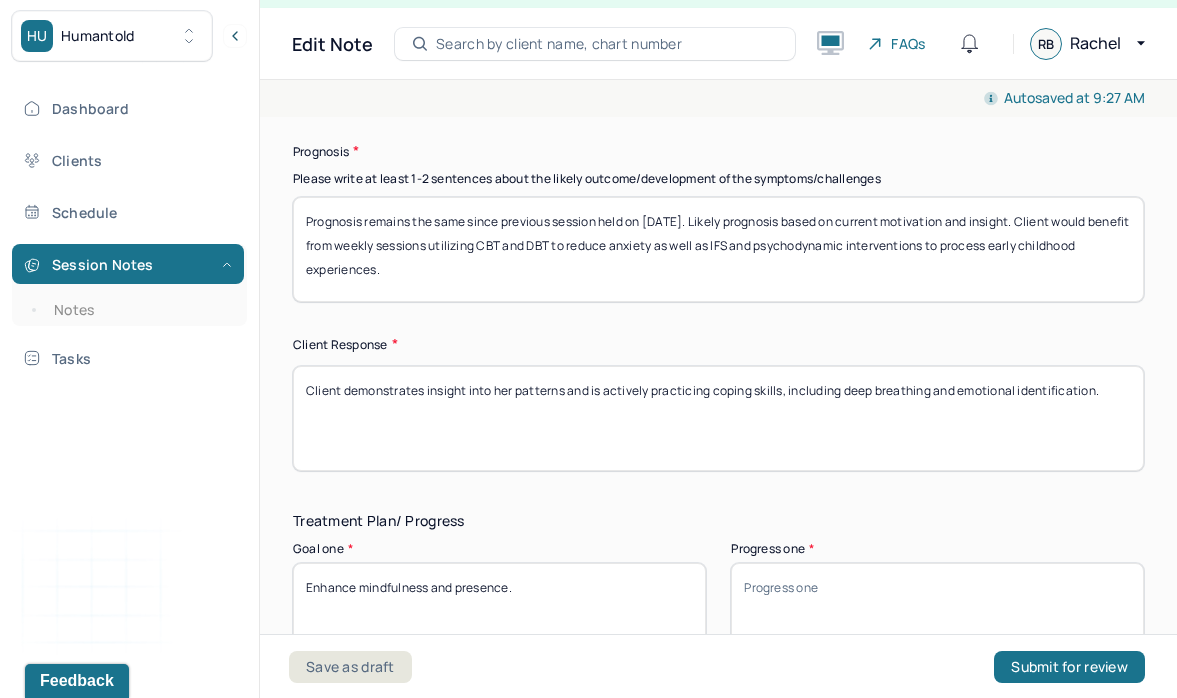 type on "Client demonstrates insight into her patterns and is actively practicing coping skills, including deep breathing and emotional identification." 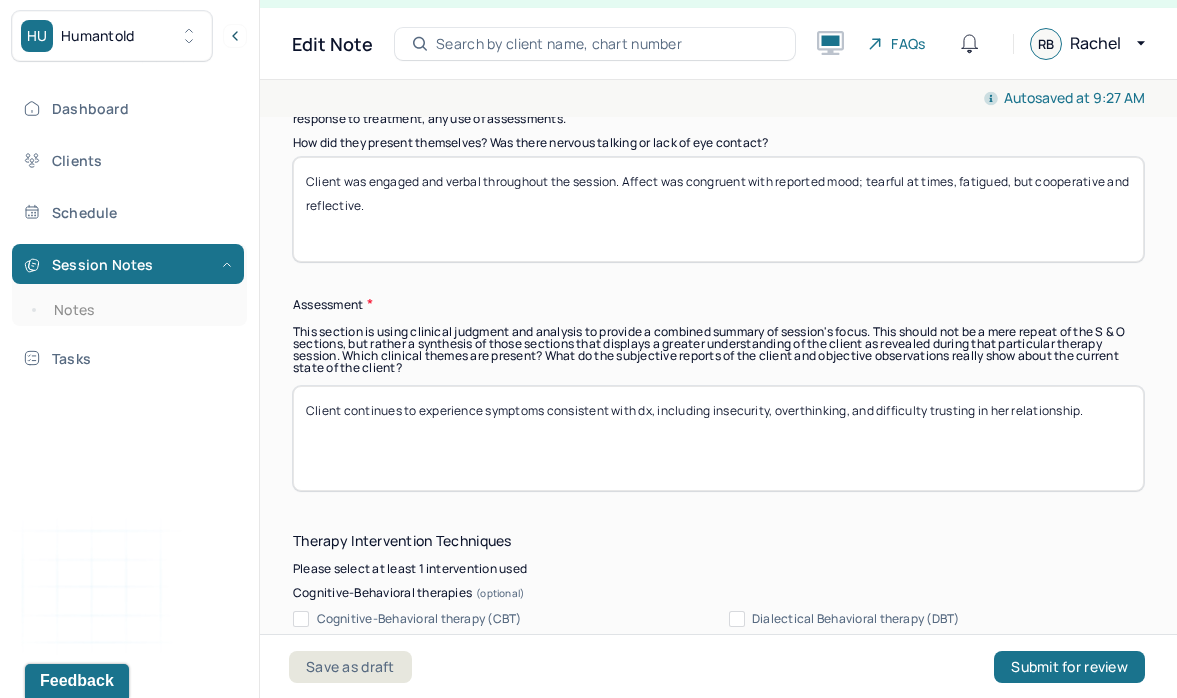 scroll, scrollTop: 1698, scrollLeft: 0, axis: vertical 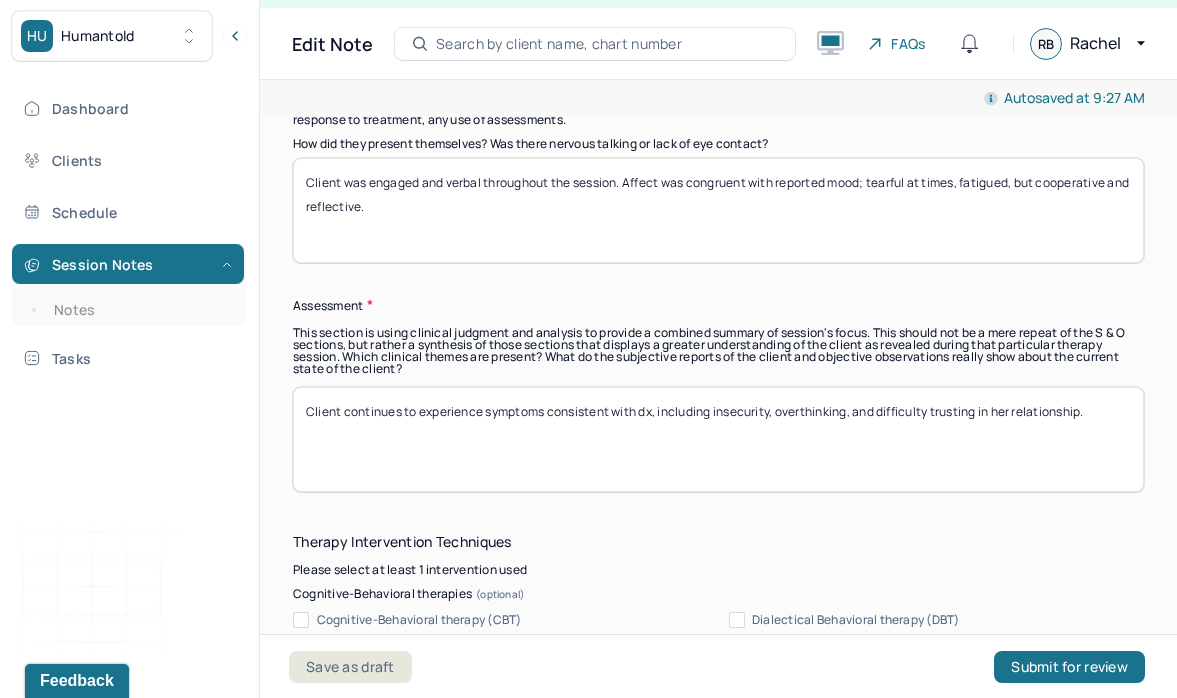 click on "Client continues to experience symptoms consistent with dx, including insecurity, overthinking, and difficulty trusting in her relationship." at bounding box center (718, 439) 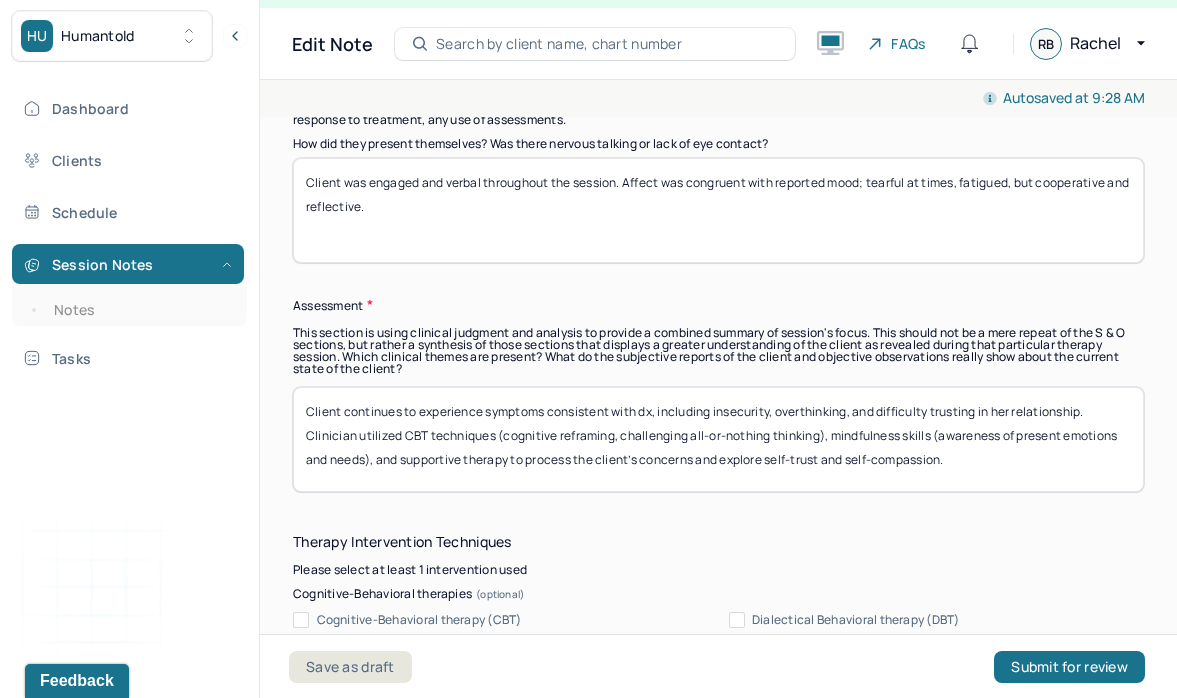 drag, startPoint x: 494, startPoint y: 456, endPoint x: 824, endPoint y: 450, distance: 330.05453 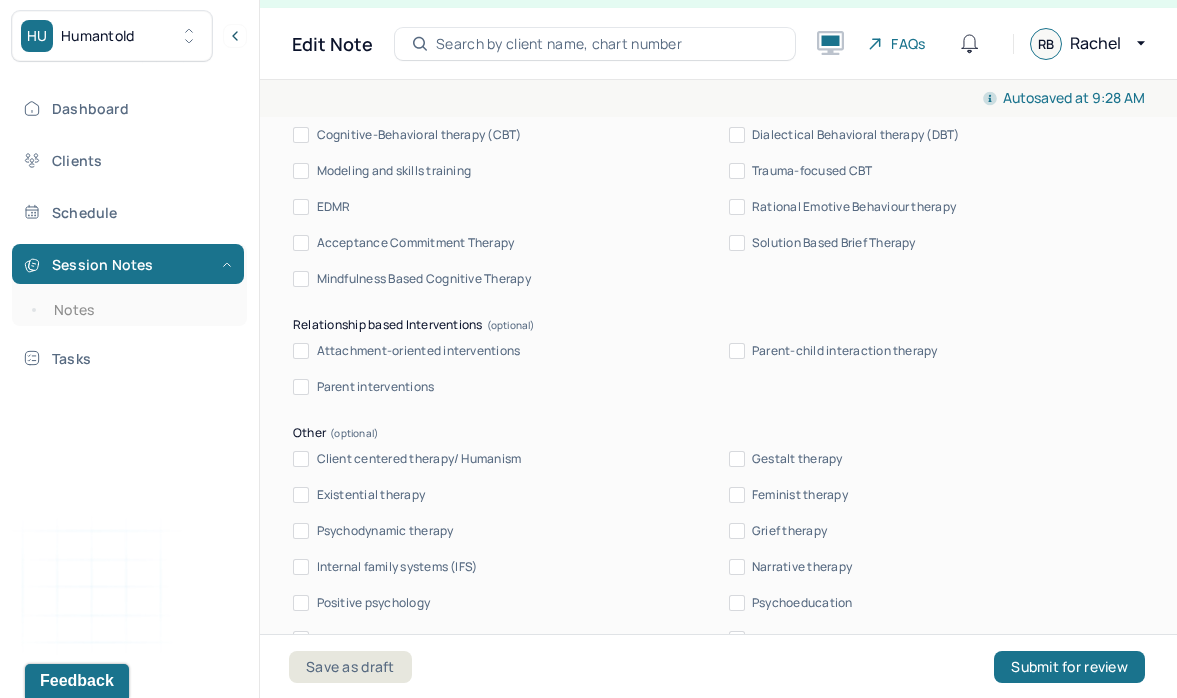 scroll, scrollTop: 2185, scrollLeft: 0, axis: vertical 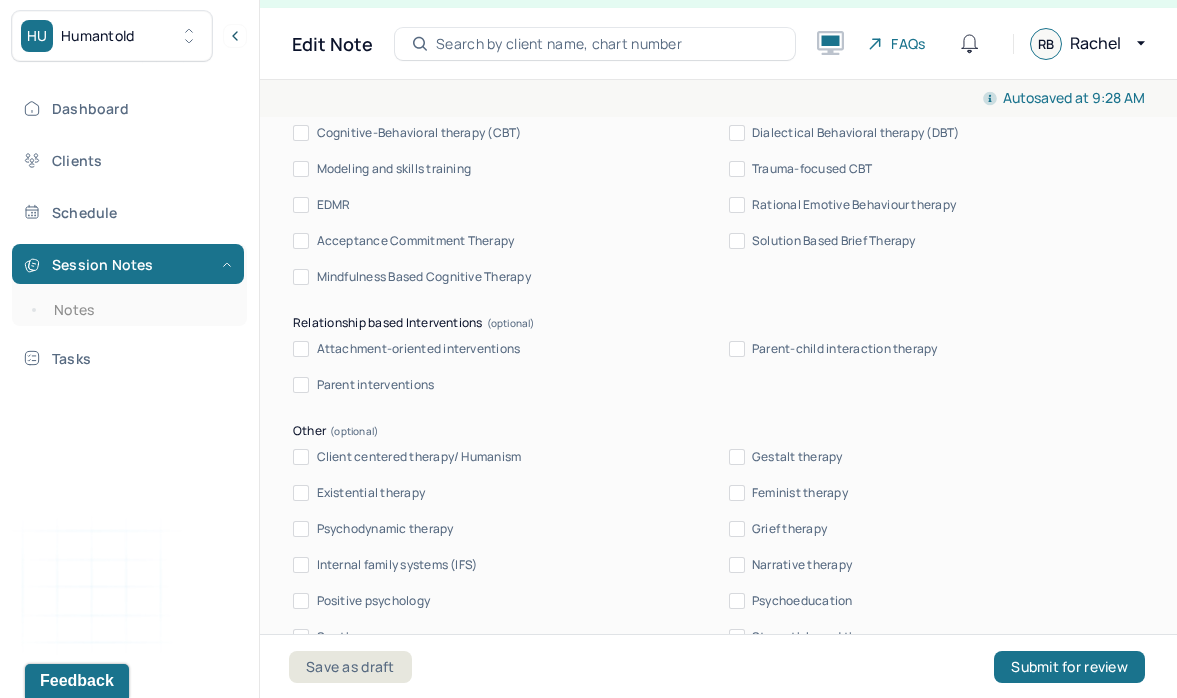 type on "Client continues to experience symptoms consistent with dx, including insecurity, overthinking, and difficulty trusting in her relationship. Clinician utilized CBT techniques (cognitive reframing, challenging all-or-nothing thinking), mindfulness skills (awareness of present emotions and needs), and supportive therapy to process the client’s concerns and explore self-trust and self-compassion." 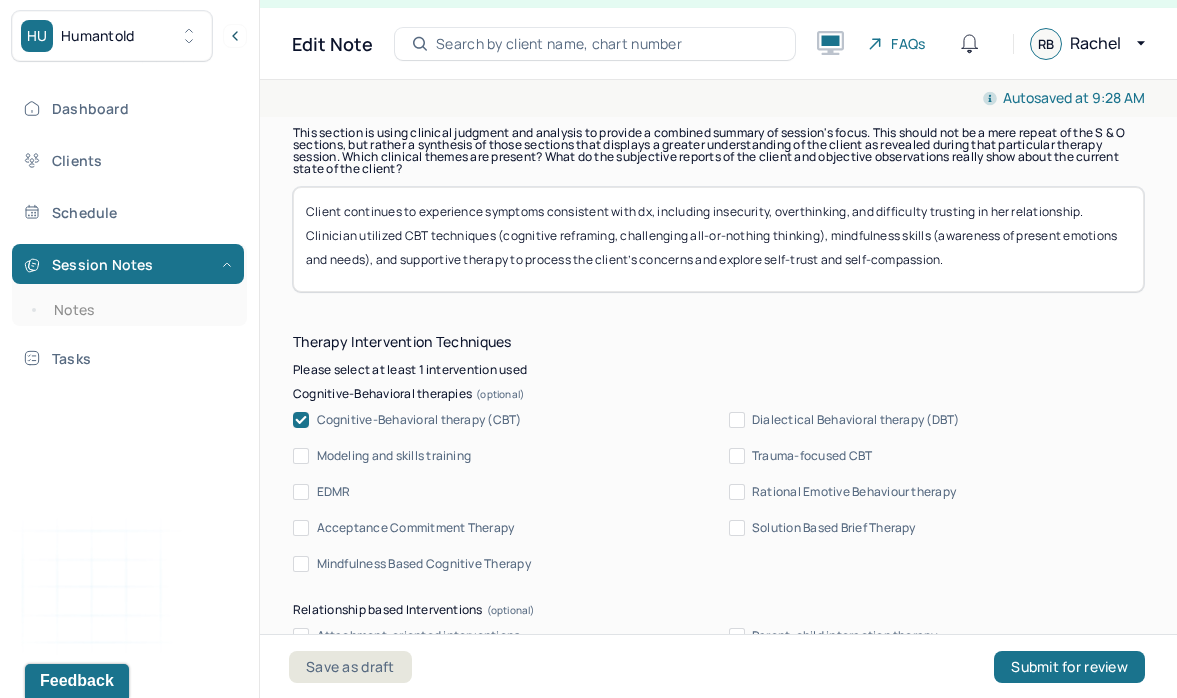 scroll, scrollTop: 1907, scrollLeft: 0, axis: vertical 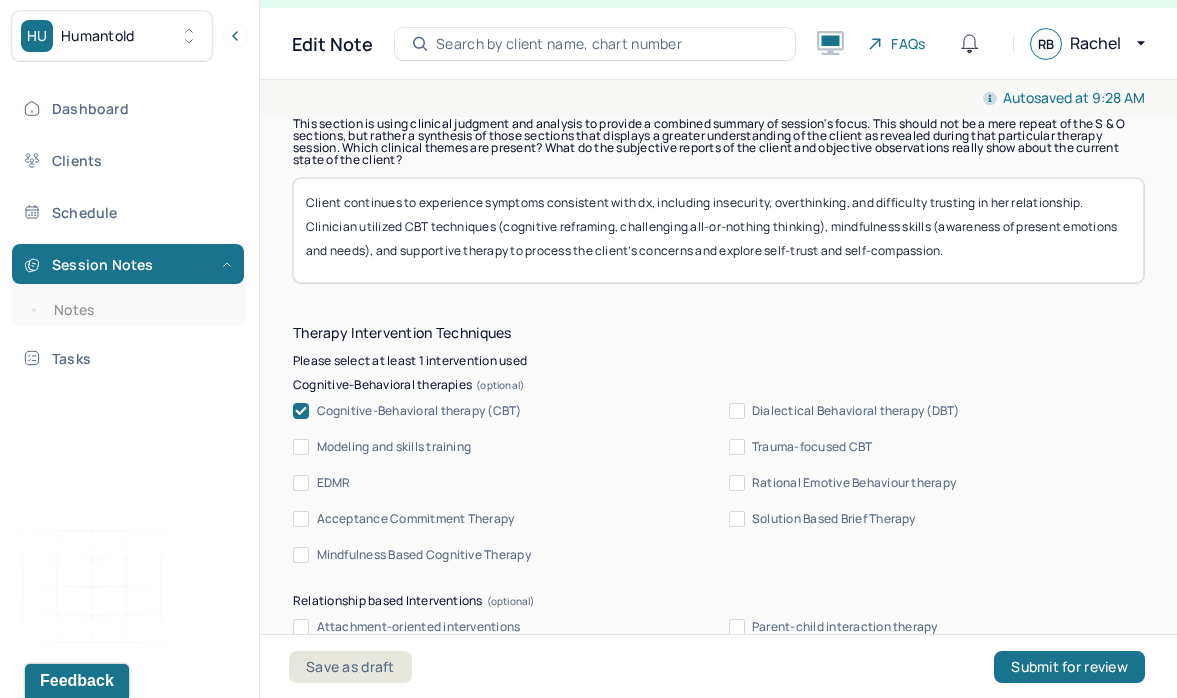 click on "Dialectical Behavioral therapy (DBT)" at bounding box center [856, 411] 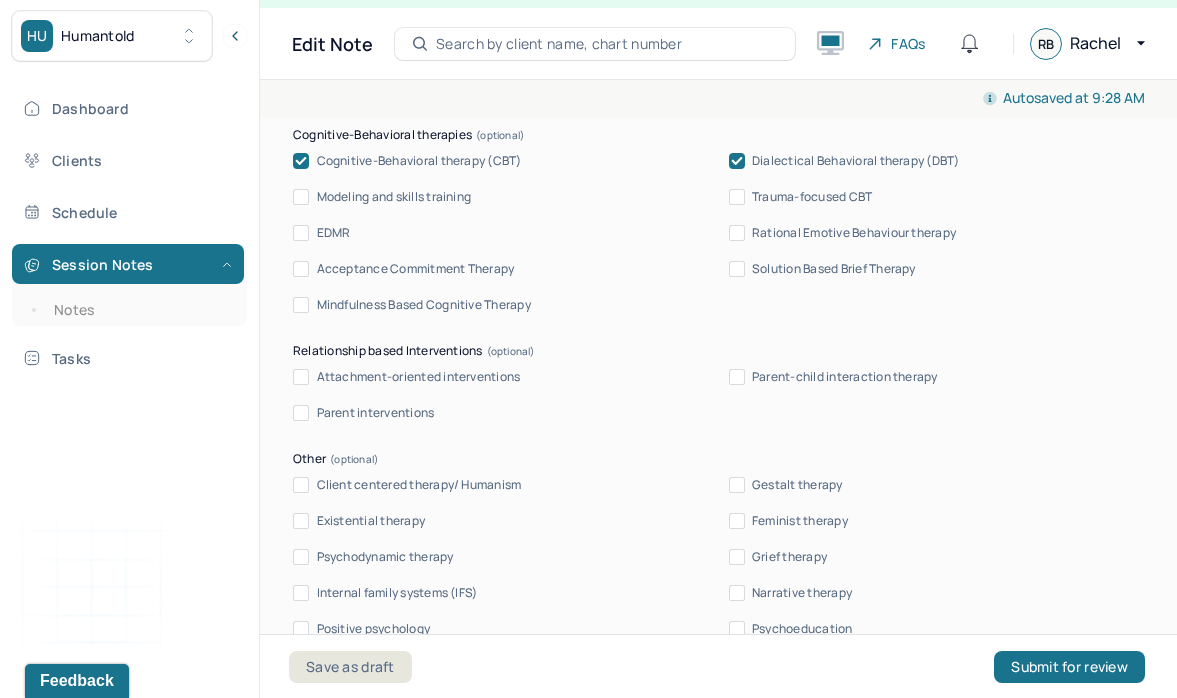 scroll, scrollTop: 2170, scrollLeft: 0, axis: vertical 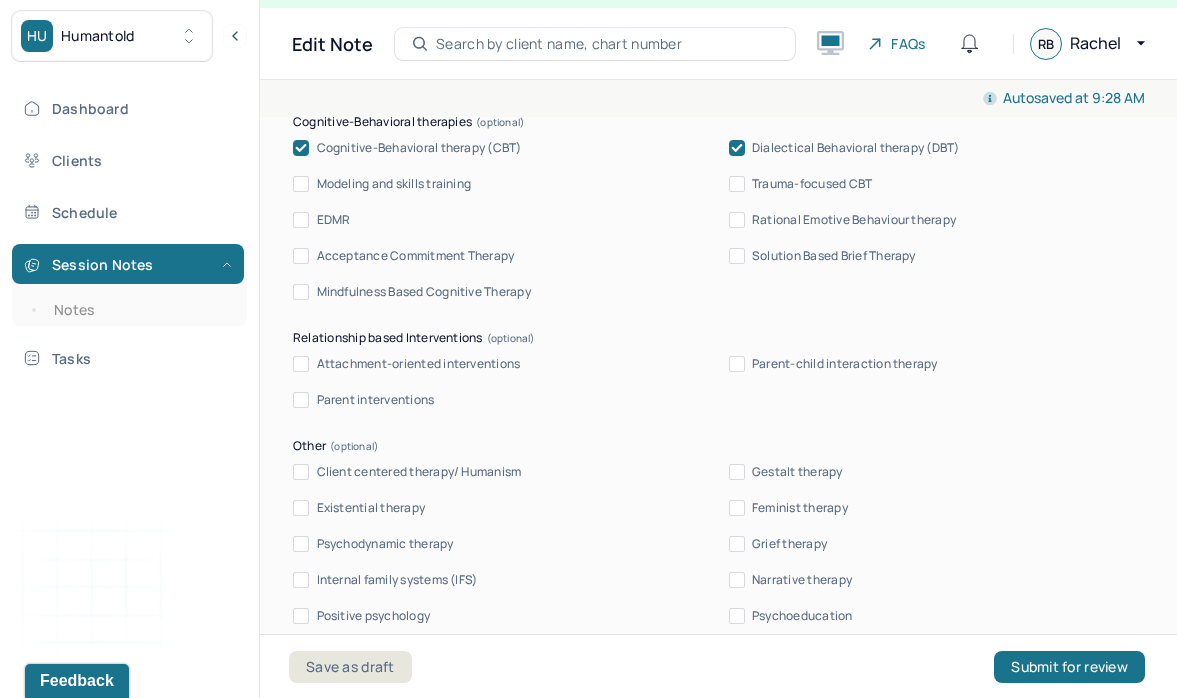 click on "Therapy Intervention Techniques Please select at least 1 intervention used Cognitive-Behavioral therapies Cognitive-Behavioral therapy (CBT) Dialectical Behavioral therapy (DBT) Modeling and skills training Trauma-focused CBT EDMR Rational Emotive Behaviour therapy Acceptance Commitment Therapy Solution Based Brief Therapy Mindfulness Based Cognitive Therapy Relationship based Interventions Attachment-oriented interventions Parent-child interaction therapy Parent interventions Other Client centered therapy/ Humanism Gestalt therapy Existential therapy Feminist therapy Psychodynamic therapy Grief therapy Internal family systems (IFS) Narrative therapy Positive psychology Psychoeducation Sex therapy Strength based theory Career Counseling Multisystemic family theory Plan What specific steps has the client committed to work on as homework or during the next session? What specific interventions or treatment plan changes will the clinician be focused on in the upcoming sessions? Frequency of sessions Weekly Other" at bounding box center (718, 760) 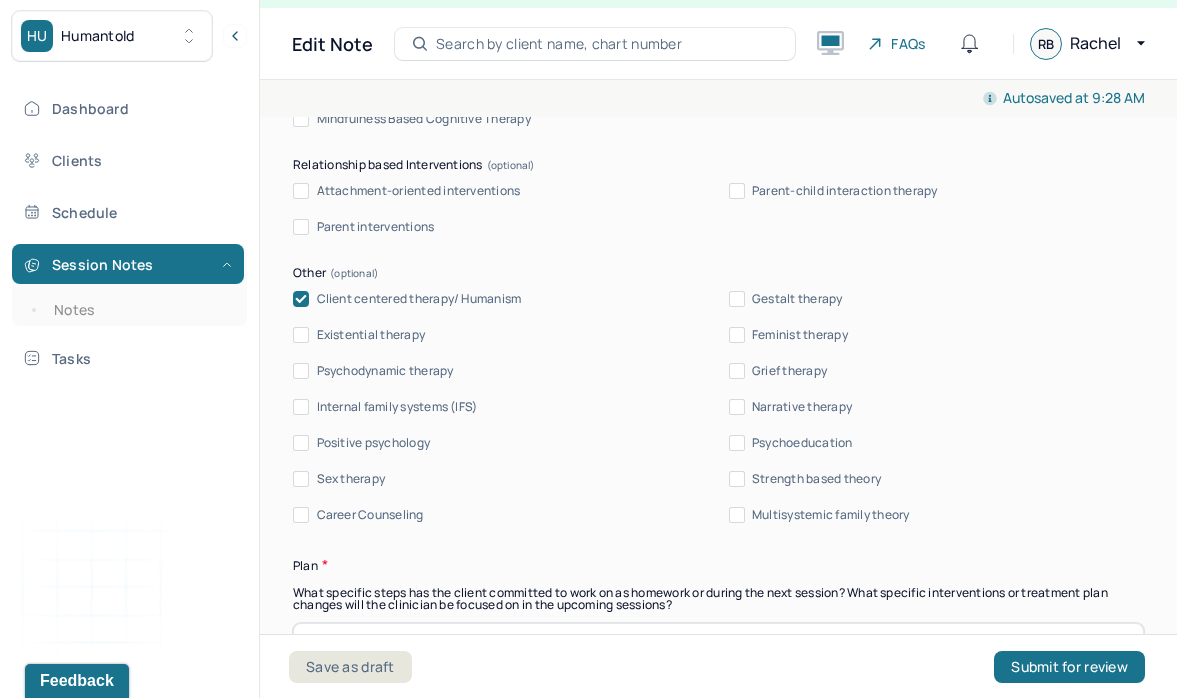 scroll, scrollTop: 2344, scrollLeft: 0, axis: vertical 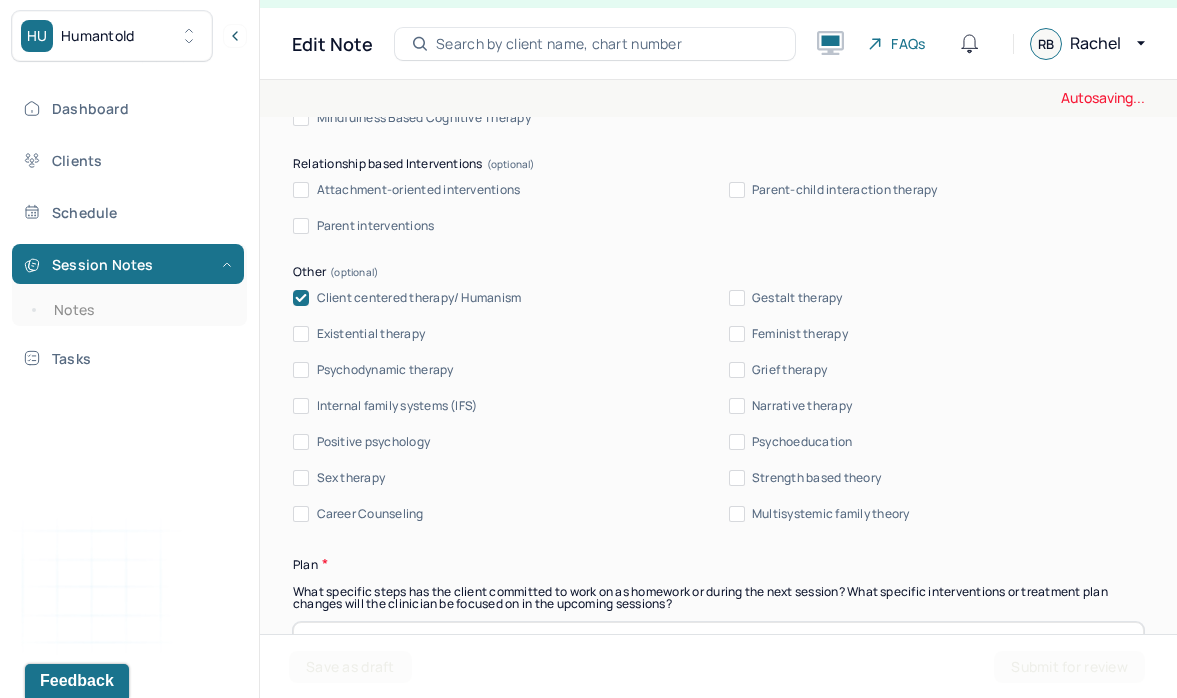 click on "Psychoeducation" at bounding box center [802, 442] 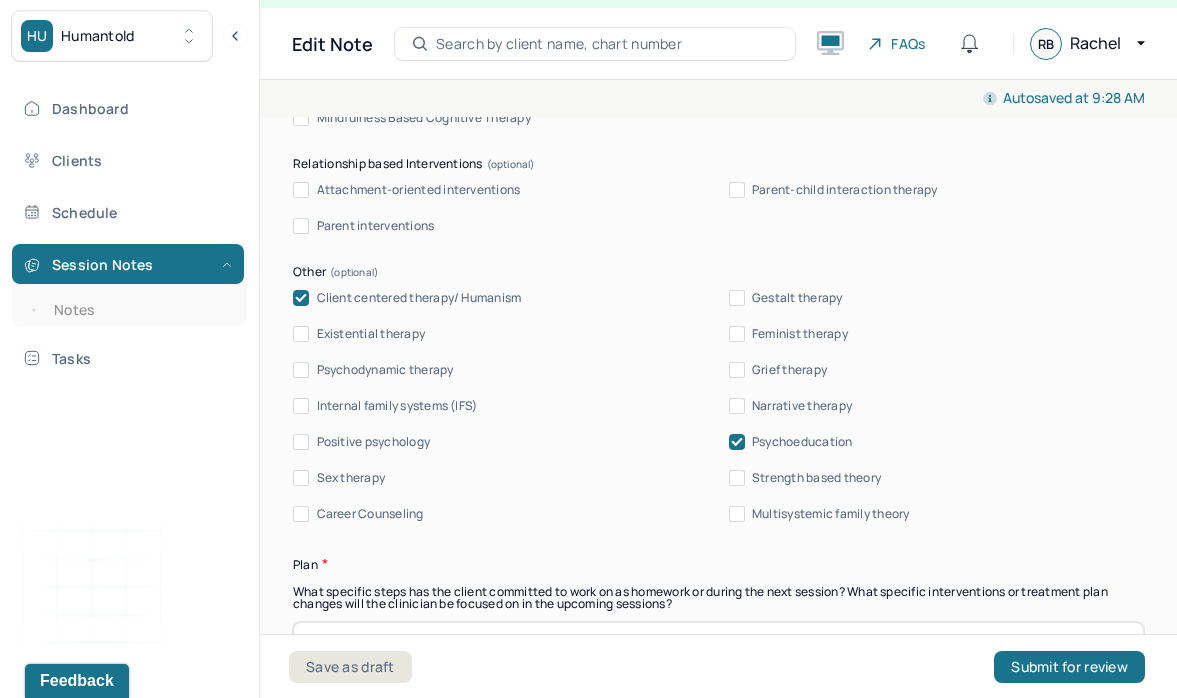 scroll, scrollTop: 2636, scrollLeft: 0, axis: vertical 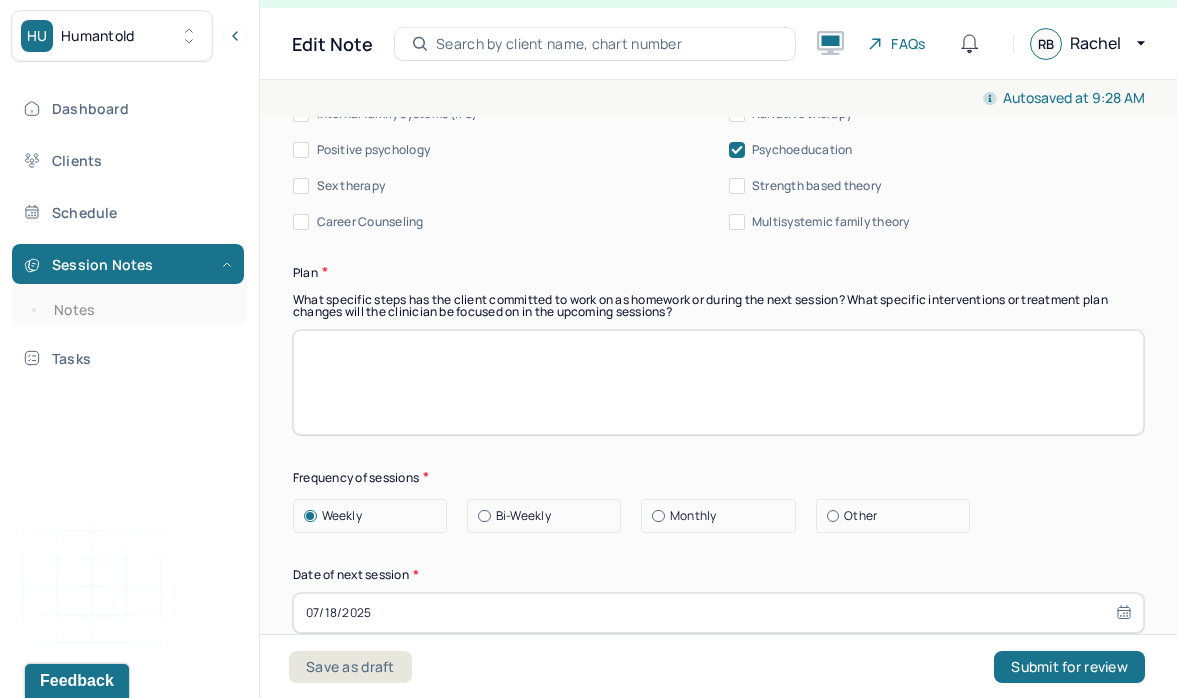 click at bounding box center (718, 382) 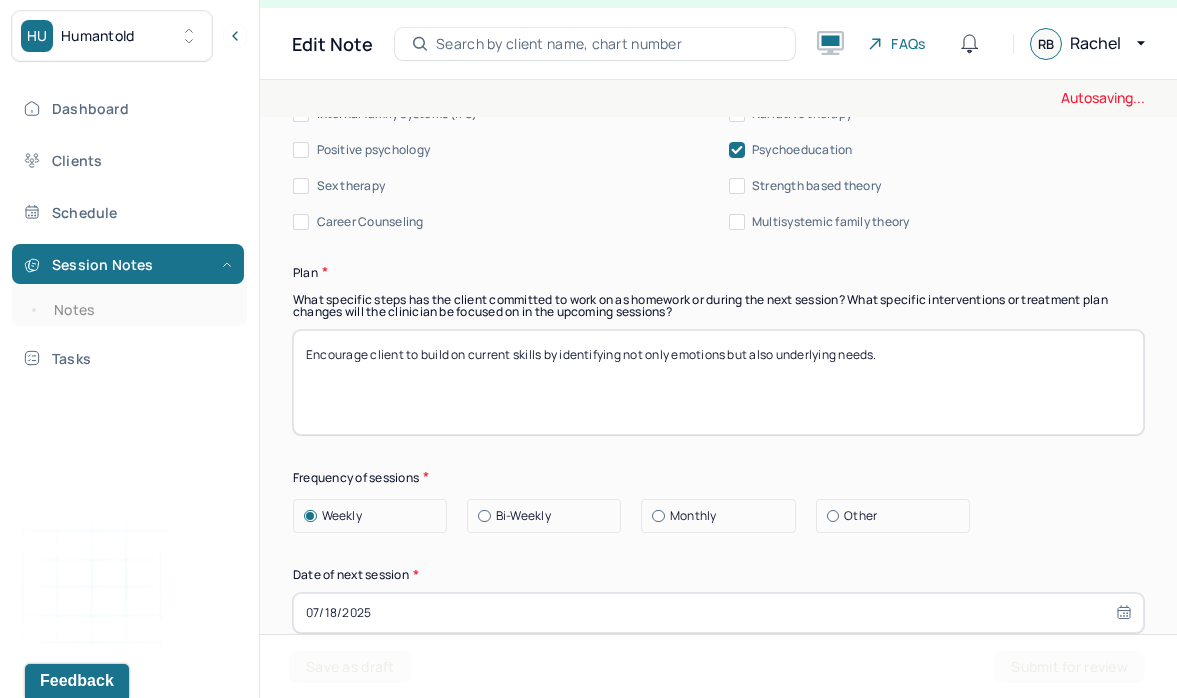 drag, startPoint x: 367, startPoint y: 370, endPoint x: 327, endPoint y: 361, distance: 41 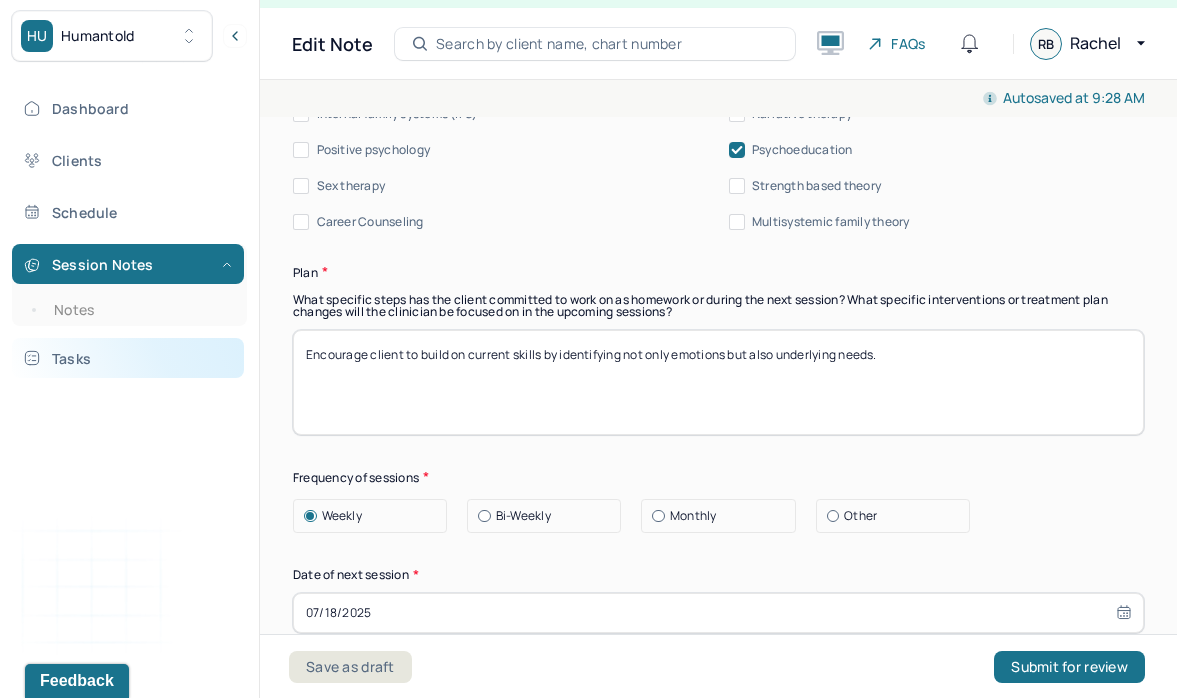 drag, startPoint x: 440, startPoint y: 368, endPoint x: 236, endPoint y: 356, distance: 204.35263 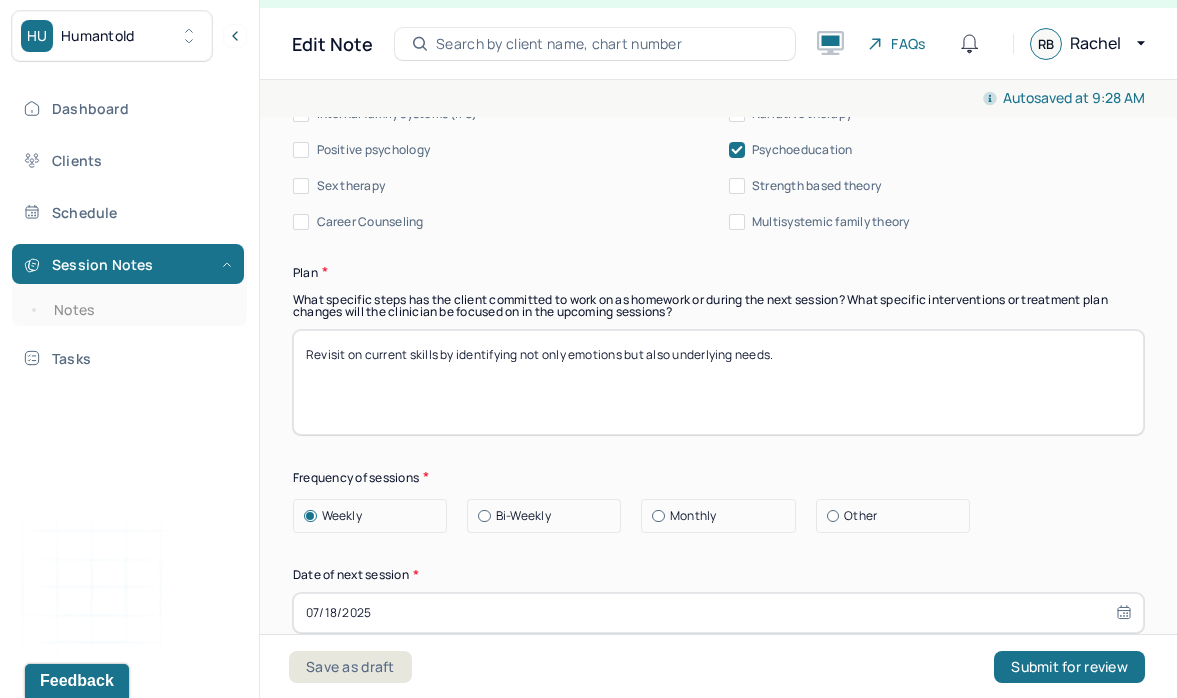 click on "Encourage client to build on current skills by identifying not only emotions but also underlying needs." at bounding box center [718, 382] 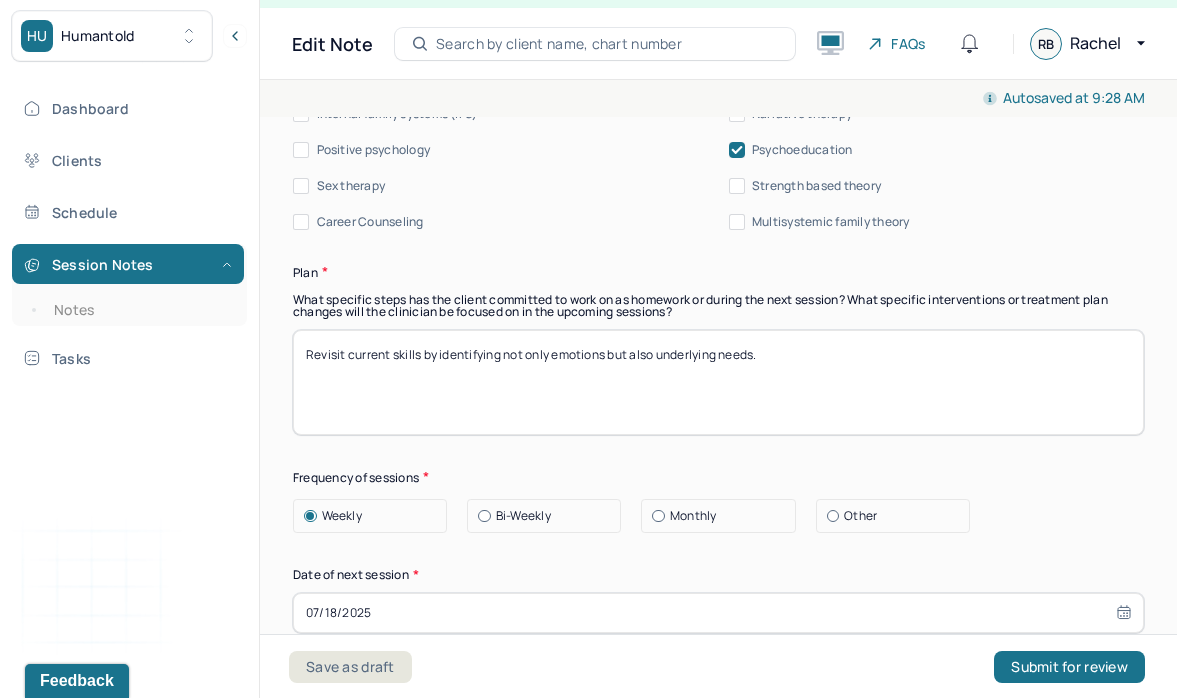 click on "Revisit on current skills by identifying not only emotions but also underlying needs." at bounding box center (718, 382) 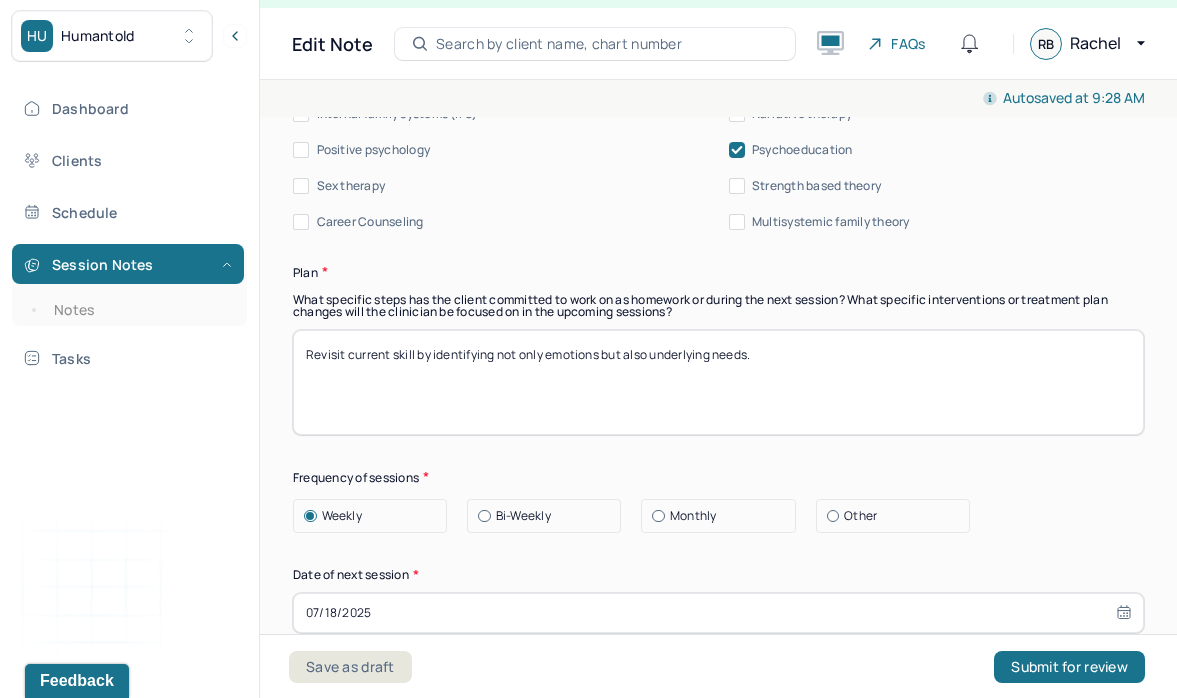 click on "Revisit current skills by identifying not only emotions but also underlying needs." at bounding box center (718, 382) 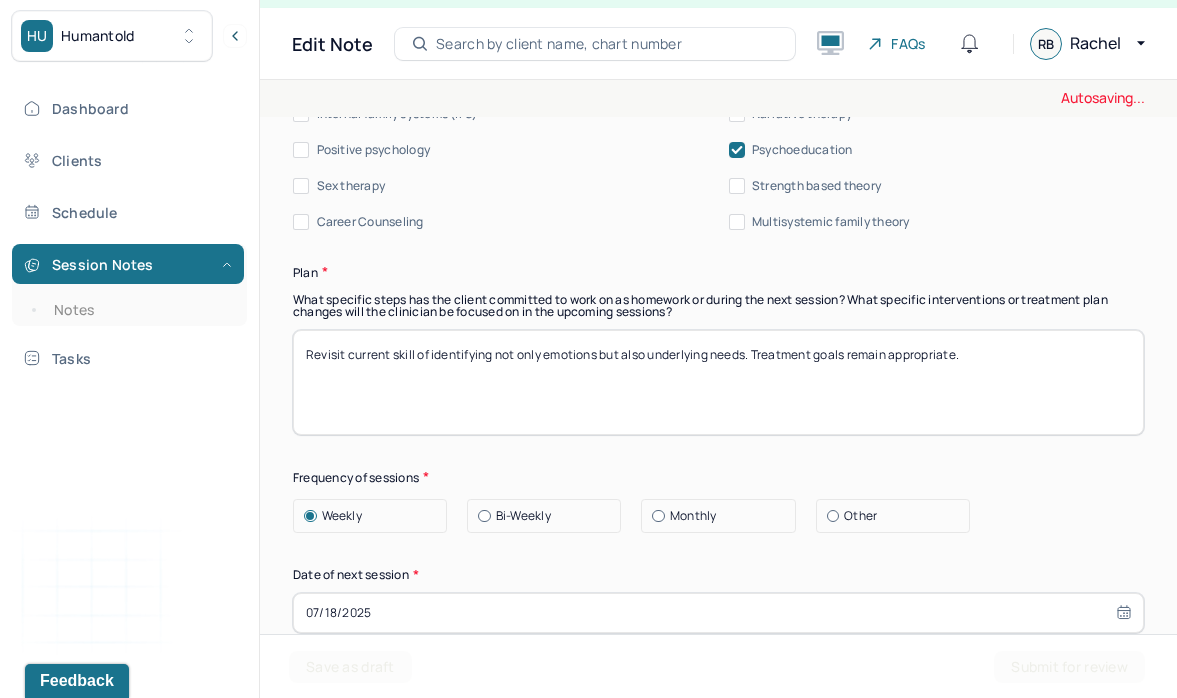 type on "Revisit current skill of identifying not only emotions but also underlying needs. Treatment goals remain appropriate." 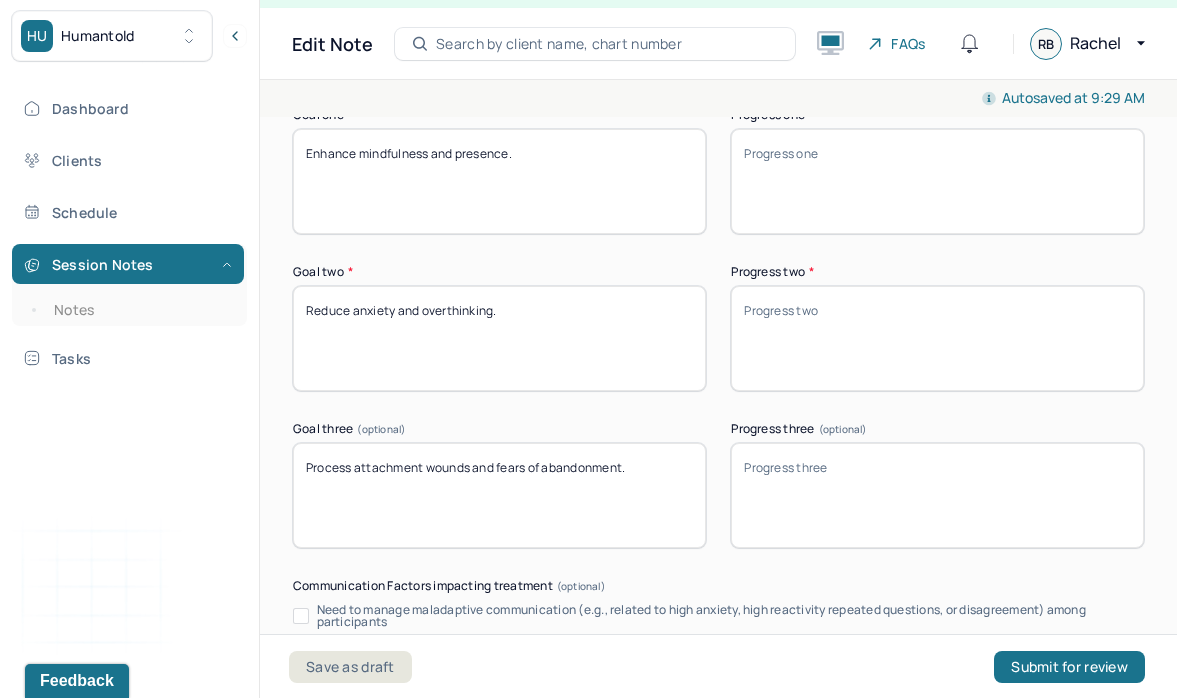 scroll, scrollTop: 3542, scrollLeft: 0, axis: vertical 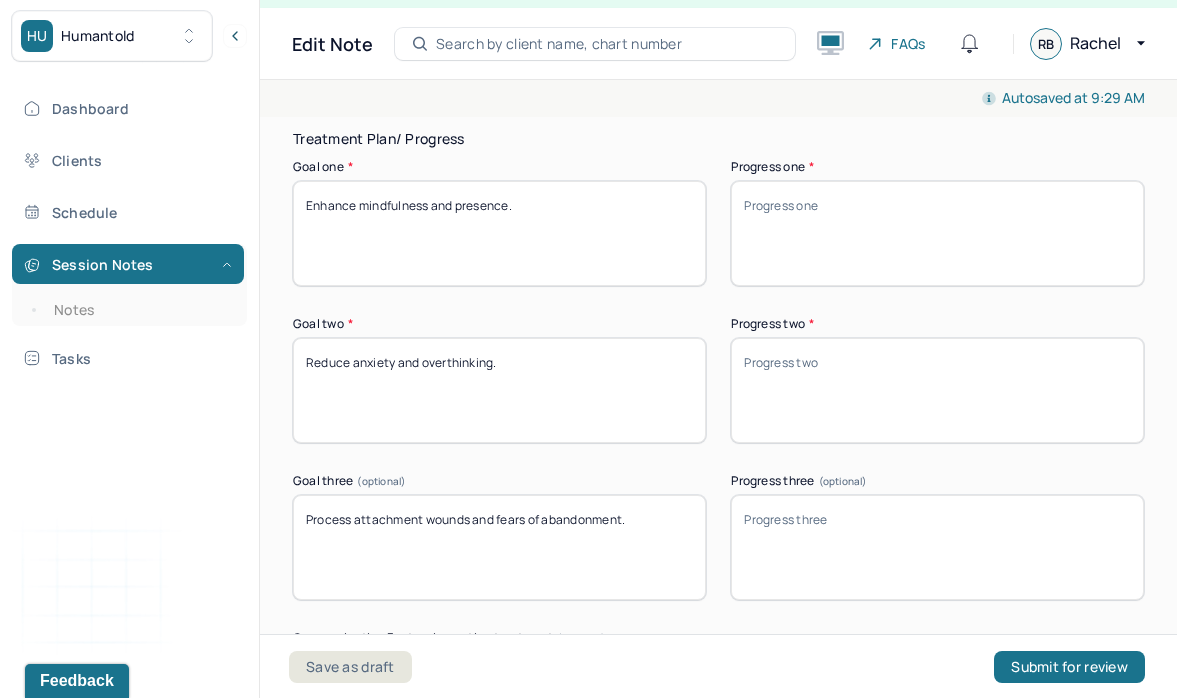 click on "Enhance mindfulness and presence." at bounding box center (499, 233) 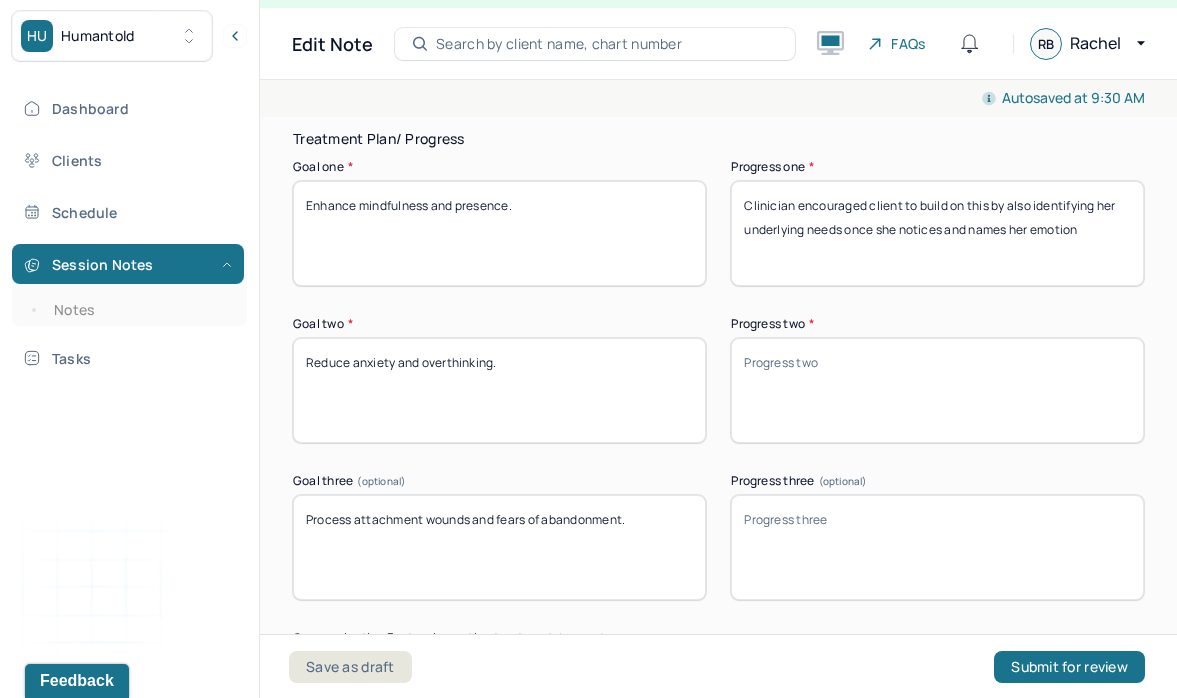 drag, startPoint x: 986, startPoint y: 223, endPoint x: 963, endPoint y: 223, distance: 23 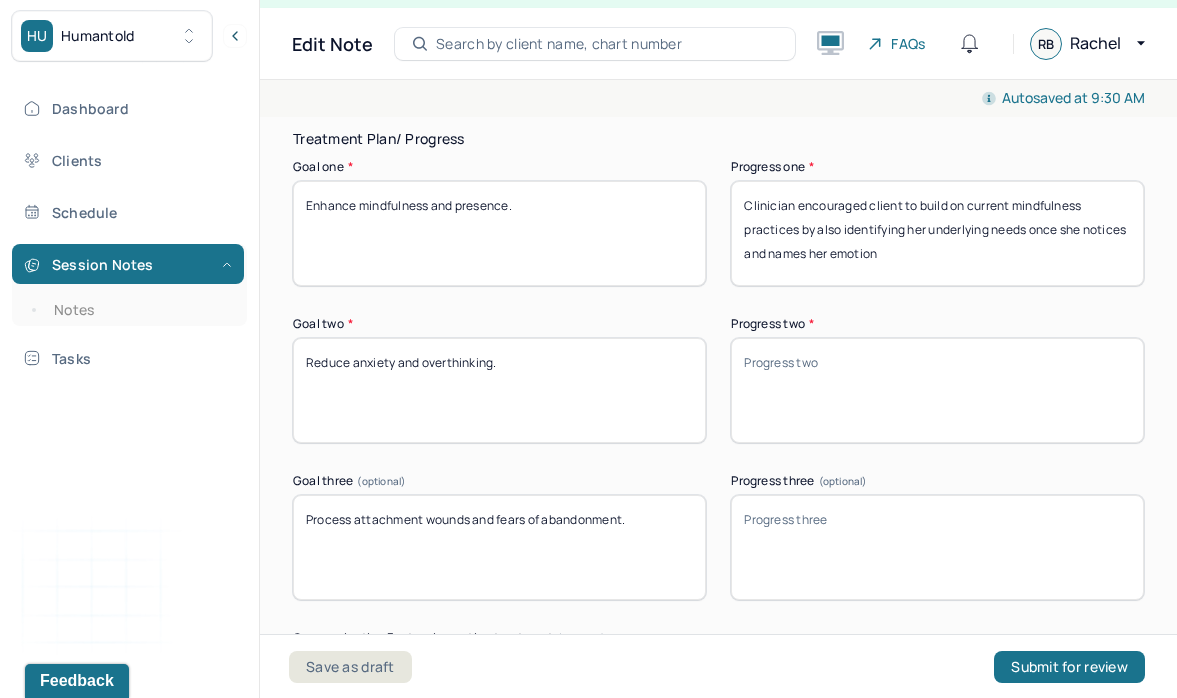 click on "Clinician encouraged client to build on this by also identifying her underlying needs once she notices and names her emotion" at bounding box center (937, 233) 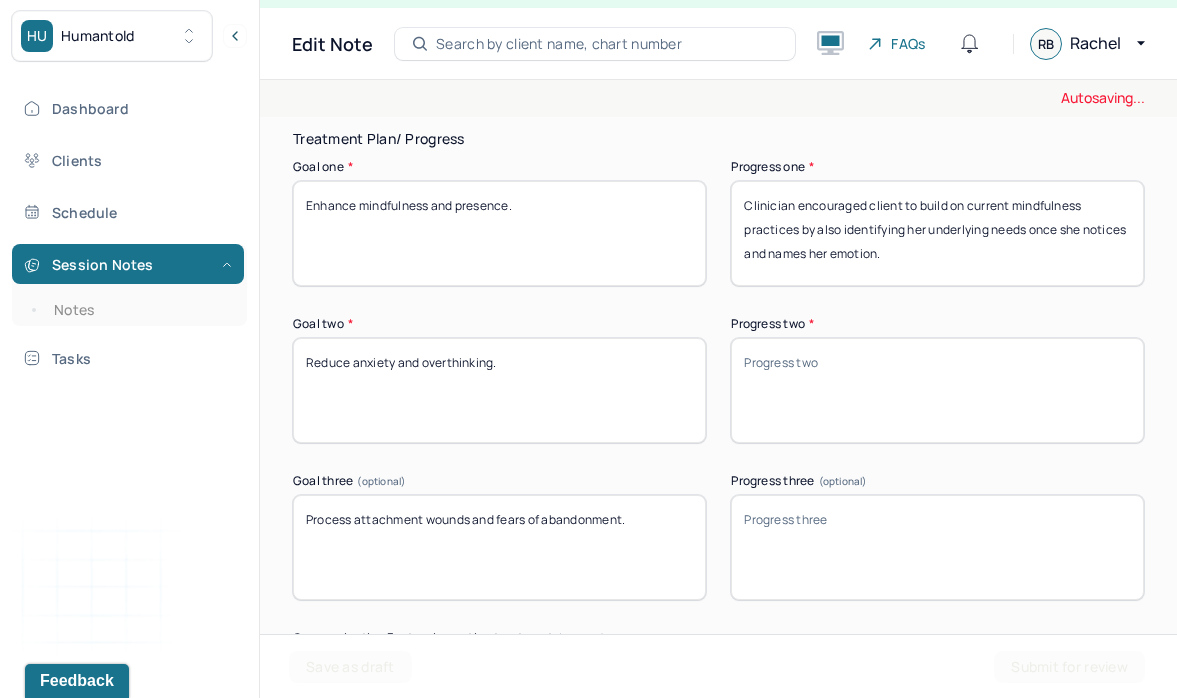type on "Clinician encouraged client to build on current mindfulness practices by also identifying her underlying needs once she notices and names her emotion." 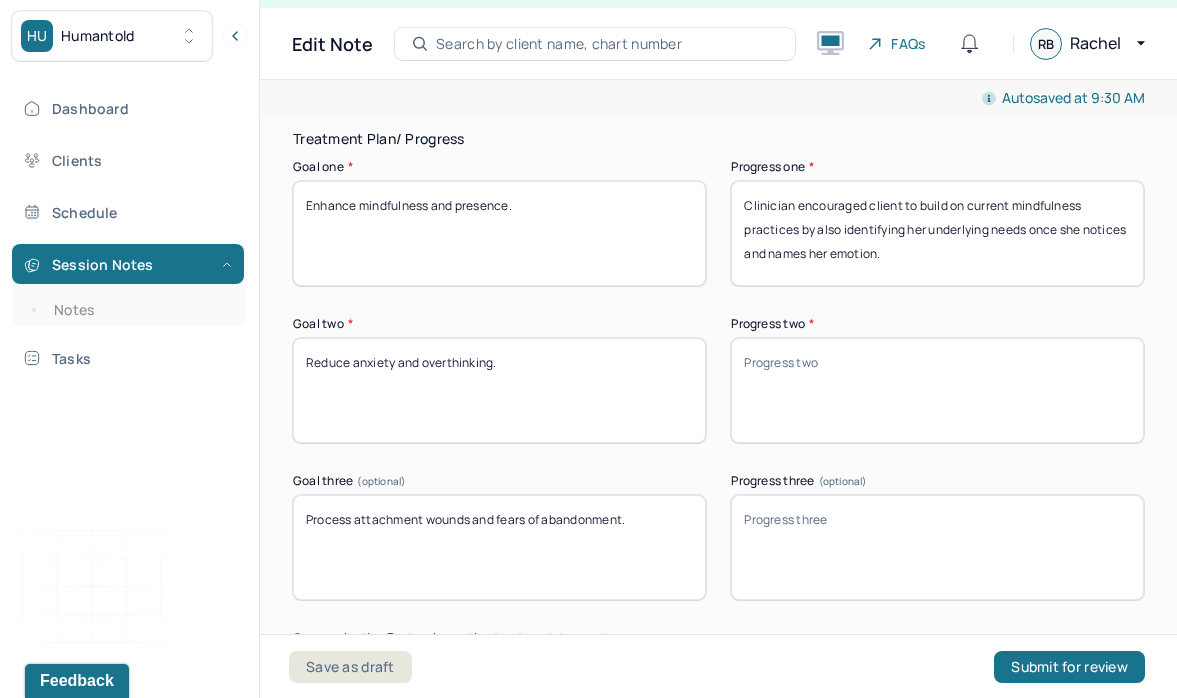 click on "Progress two *" at bounding box center [937, 390] 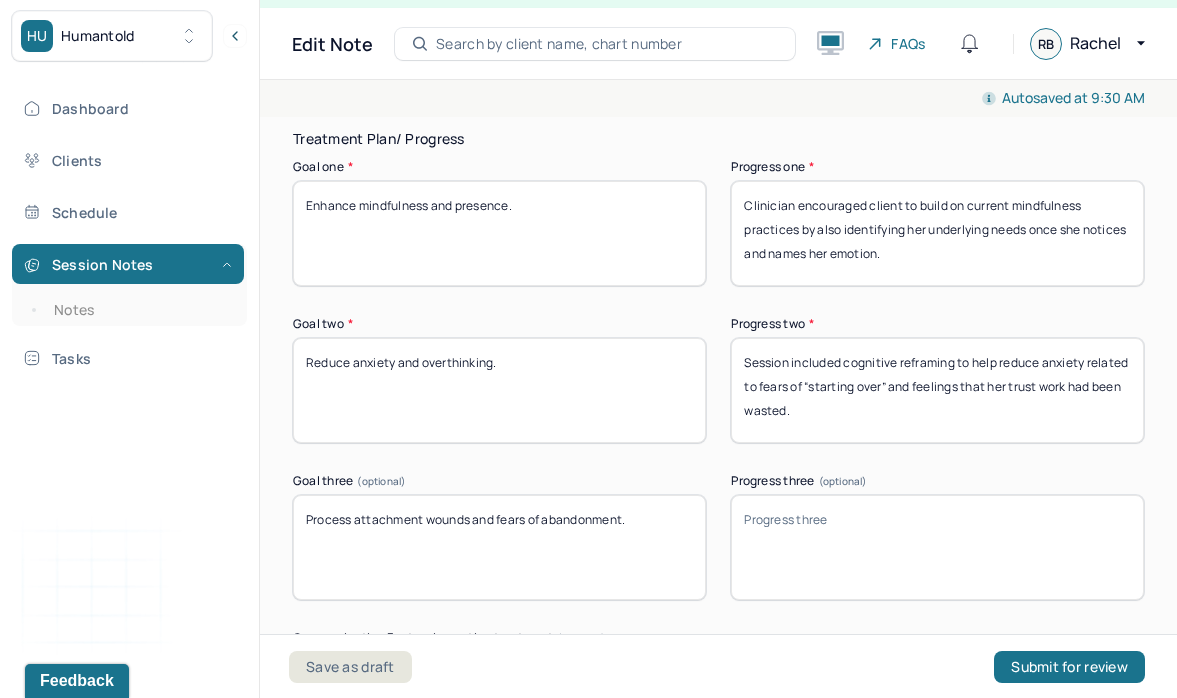 drag, startPoint x: 822, startPoint y: 438, endPoint x: 890, endPoint y: 404, distance: 76.02631 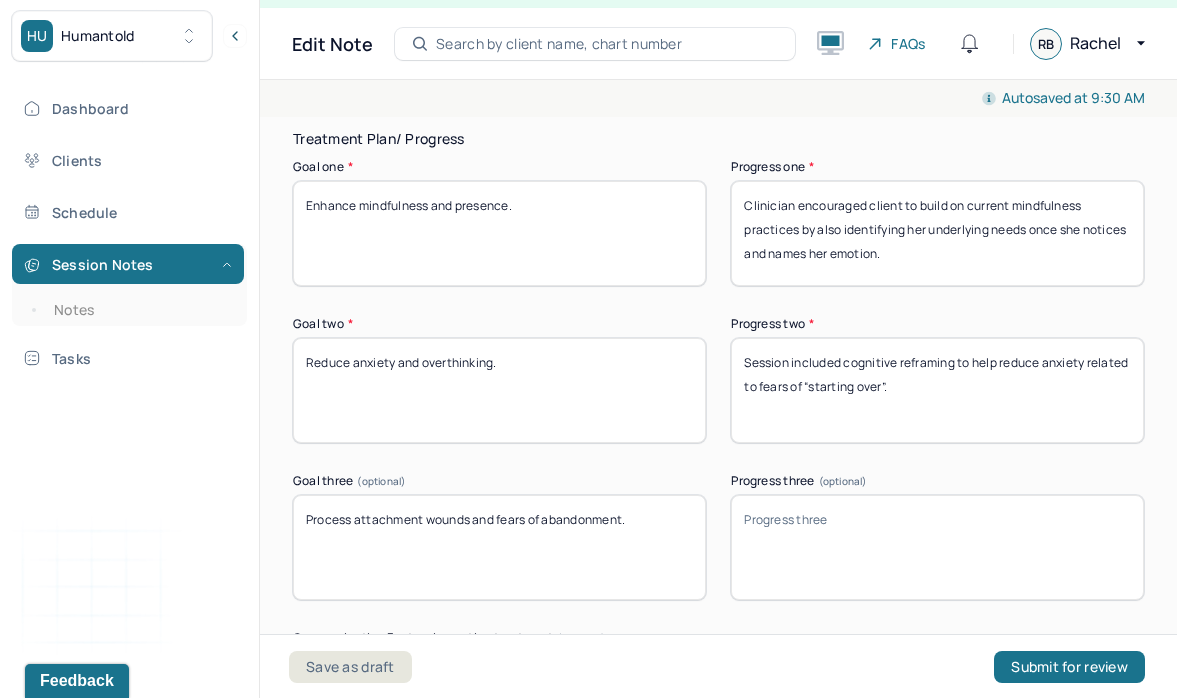 paste on "Practiced recognizing and challenging all-or-nothing thinking patterns" 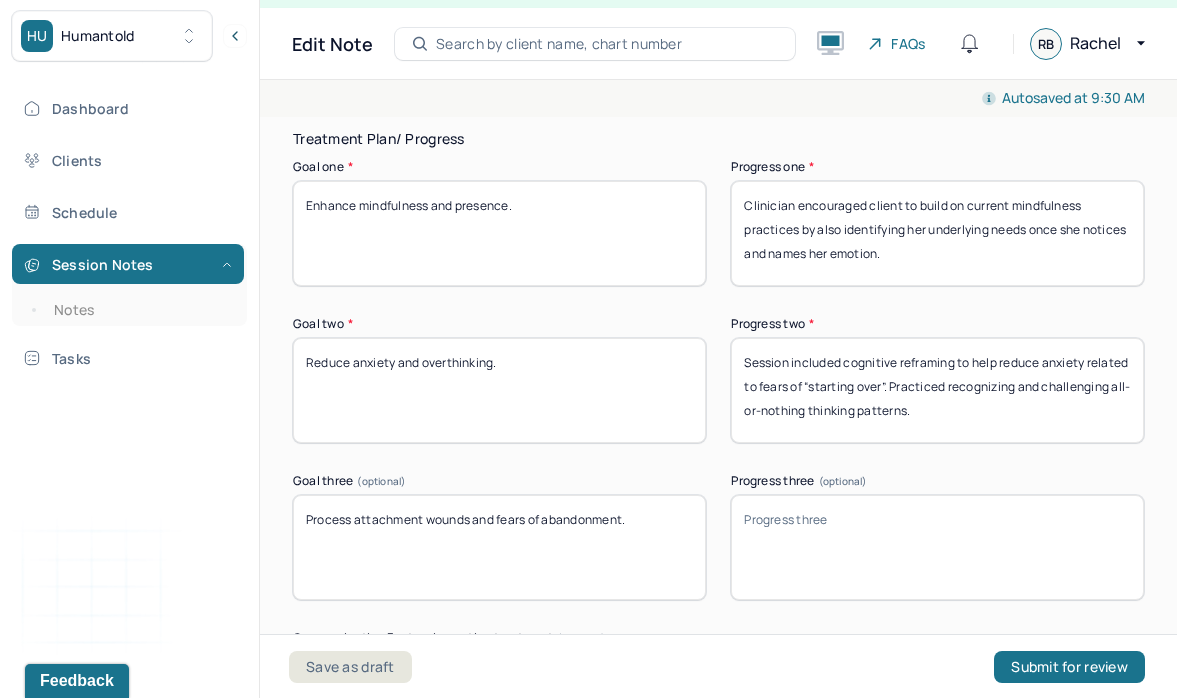 type on "Session included cognitive reframing to help reduce anxiety related to fears of “starting over”. Practiced recognizing and challenging all-or-nothing thinking patterns." 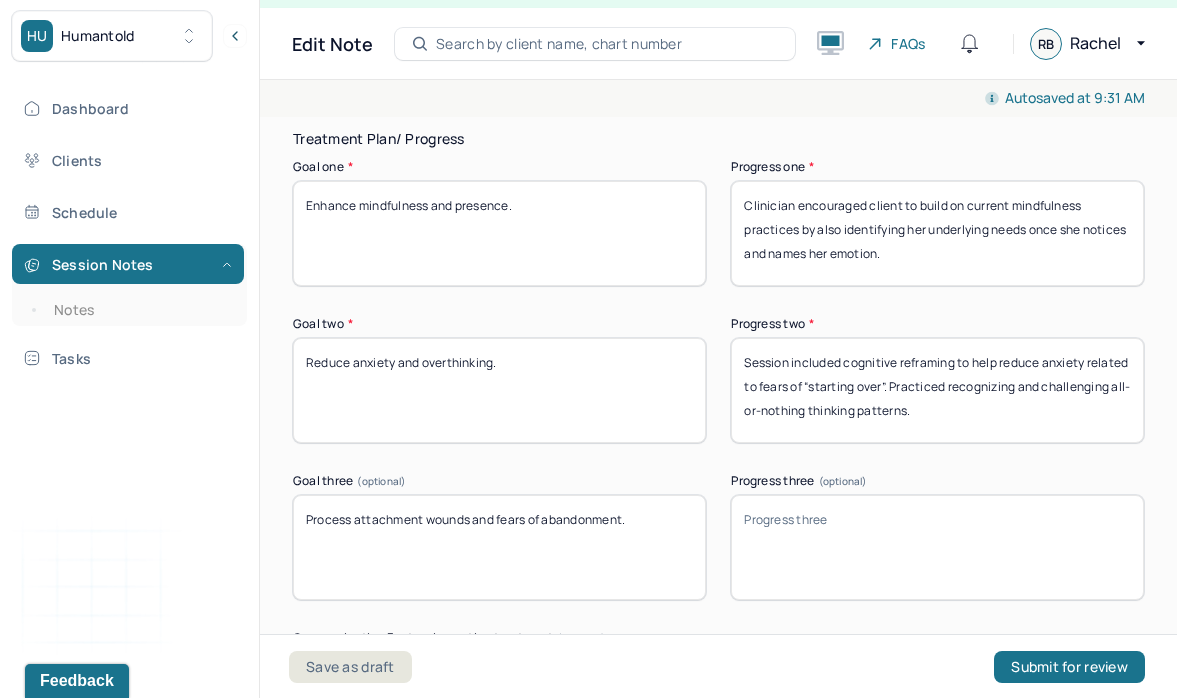 paste on "Client explored feelings of insecurity and difficulty trusting her partner" 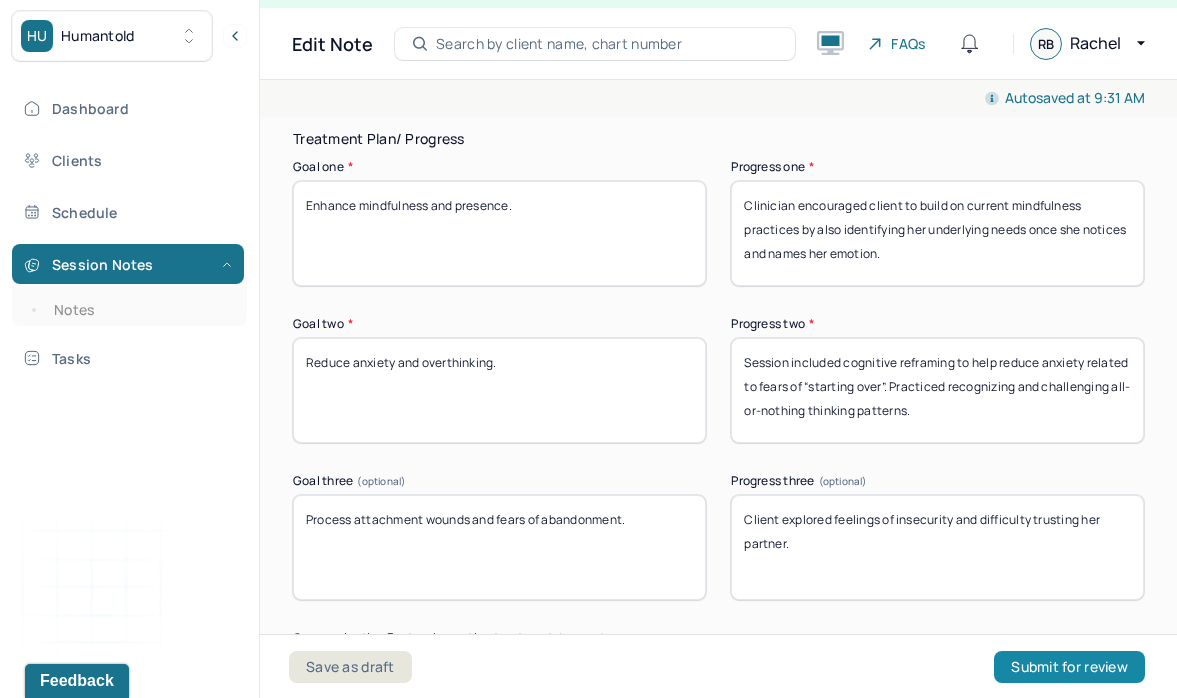 paste on "Clinician supported her in reframing these feelings and encouraged reflection on what she has gained thus far in her relationship and personal growth" 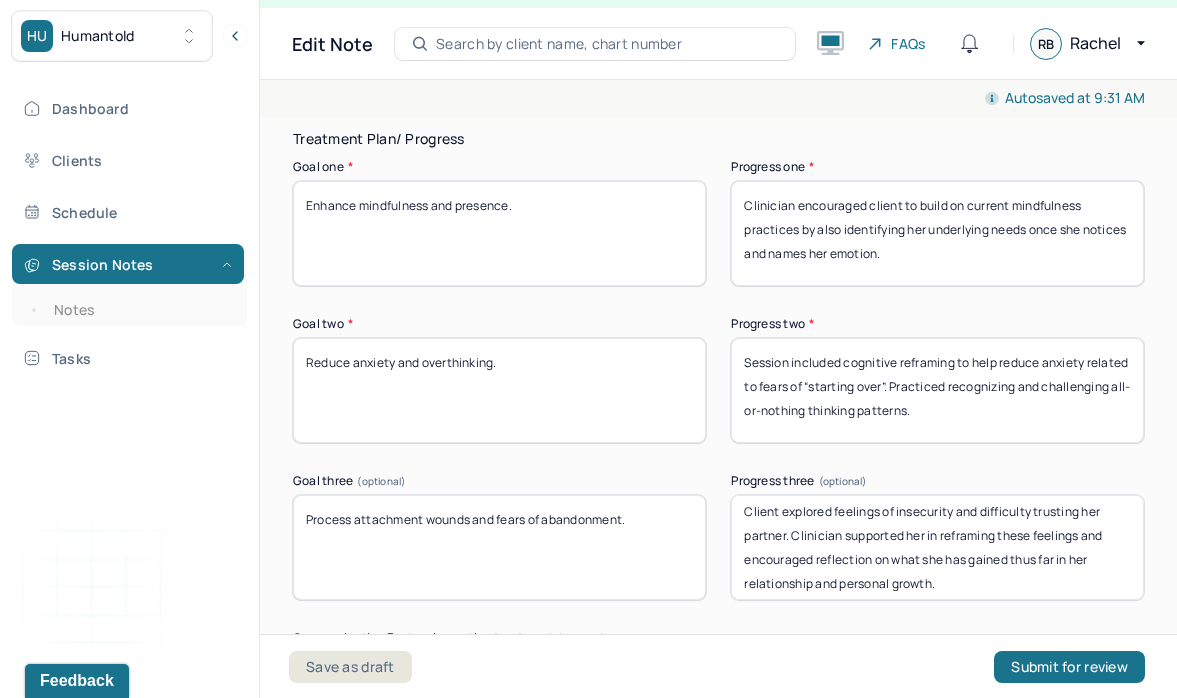 scroll, scrollTop: 9, scrollLeft: 0, axis: vertical 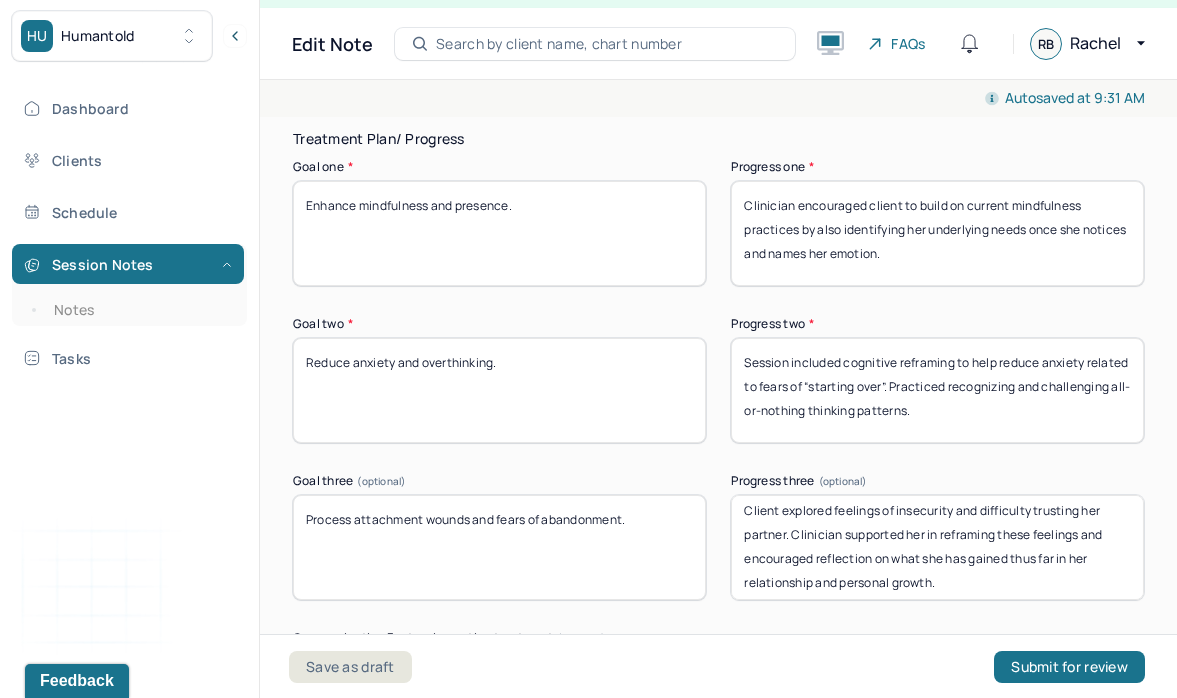 drag, startPoint x: 836, startPoint y: 600, endPoint x: 717, endPoint y: 600, distance: 119 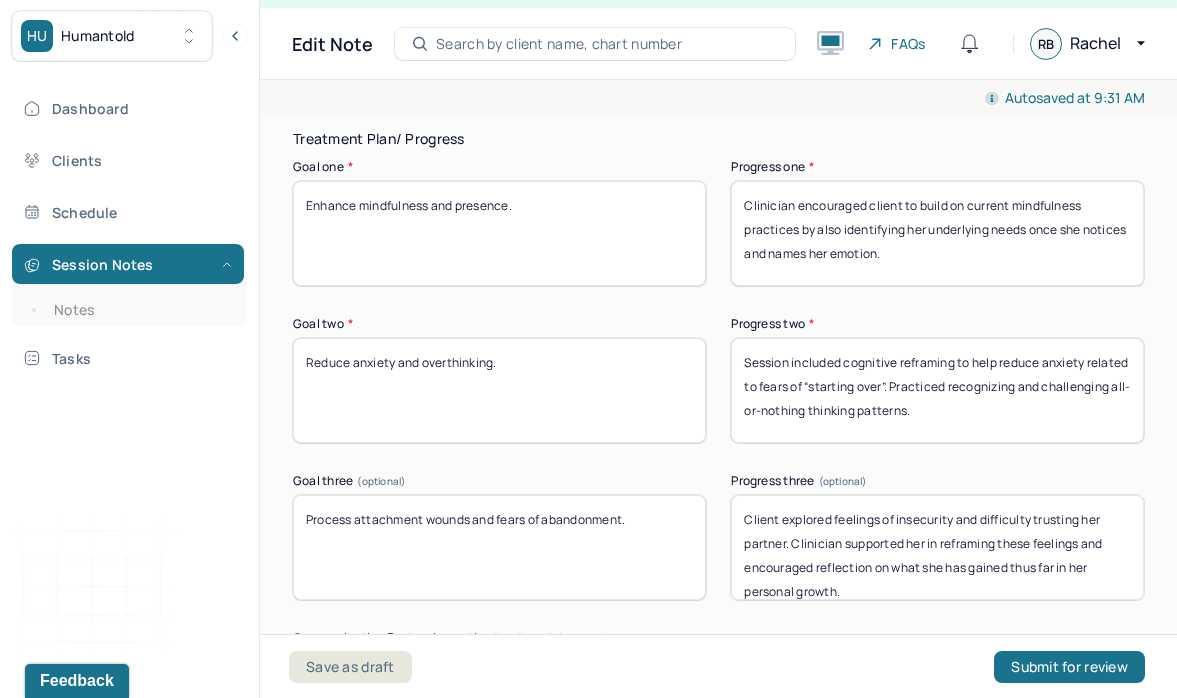 scroll, scrollTop: 5, scrollLeft: 0, axis: vertical 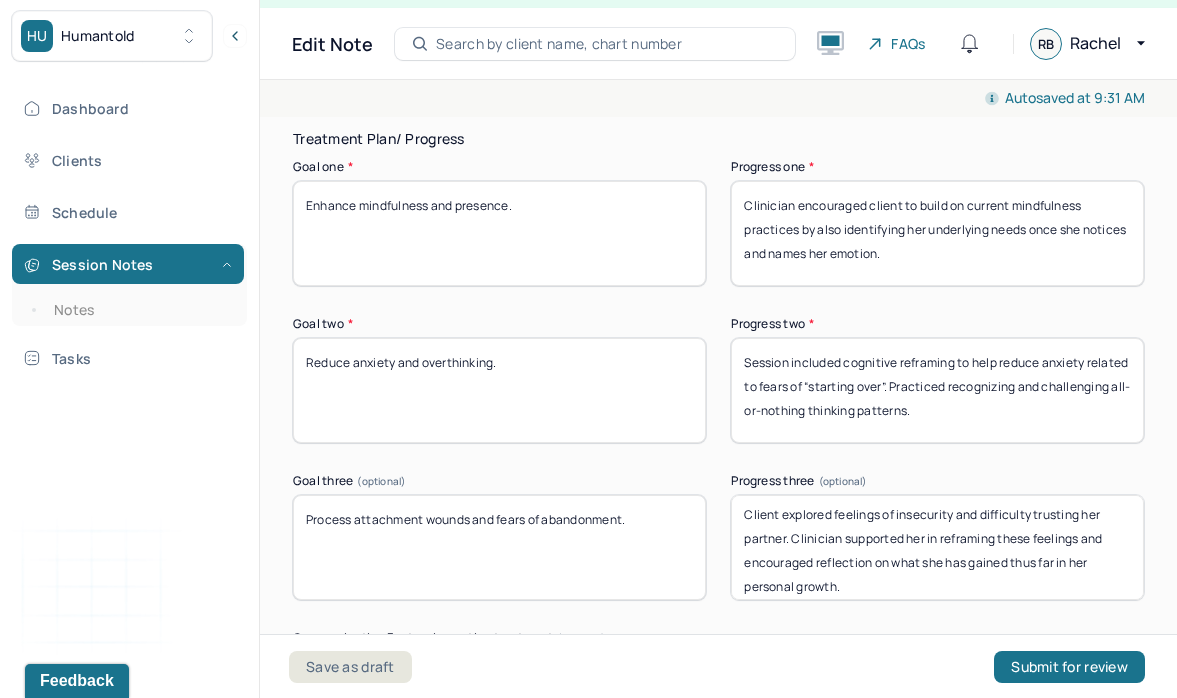 type on "Client explored feelings of insecurity and difficulty trusting her partner. Clinician supported her in reframing these feelings and encouraged reflection on what she has gained thus far in her personal growth." 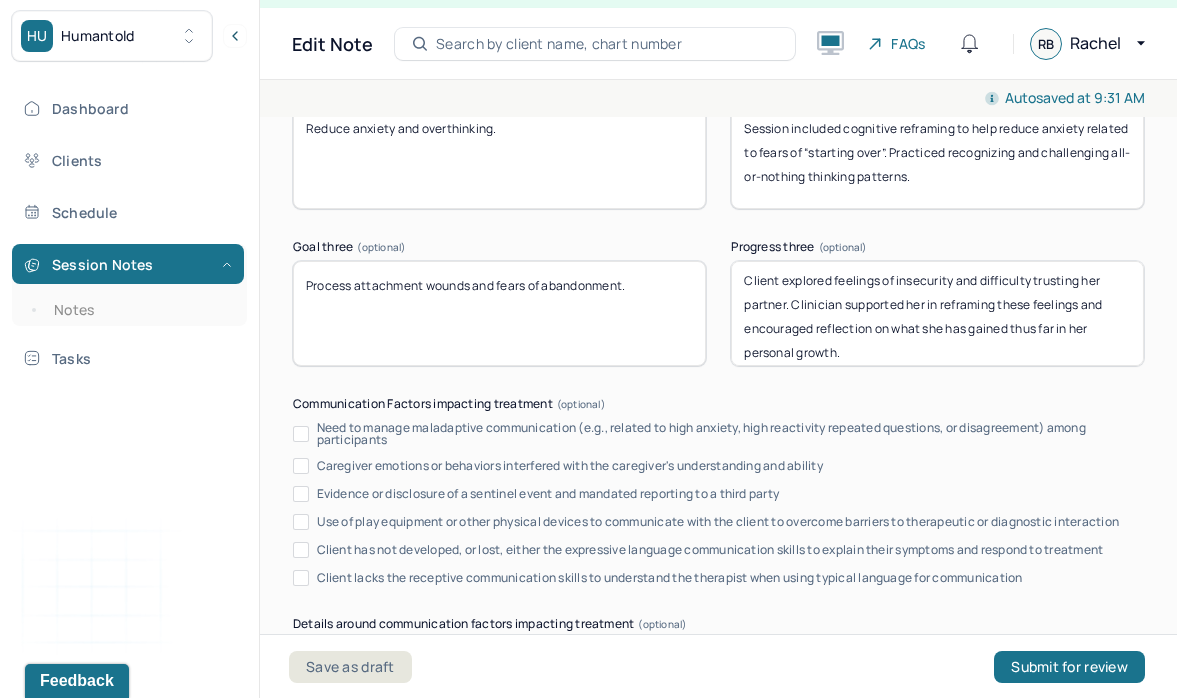 scroll, scrollTop: 3787, scrollLeft: 0, axis: vertical 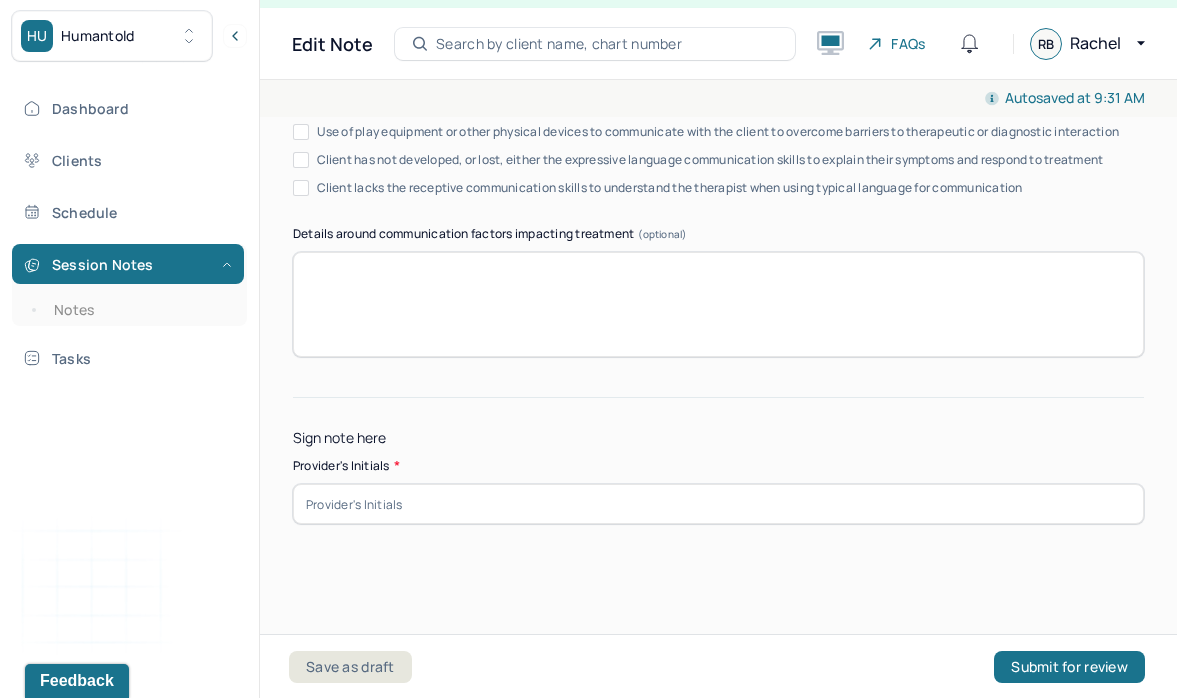 click at bounding box center (718, 504) 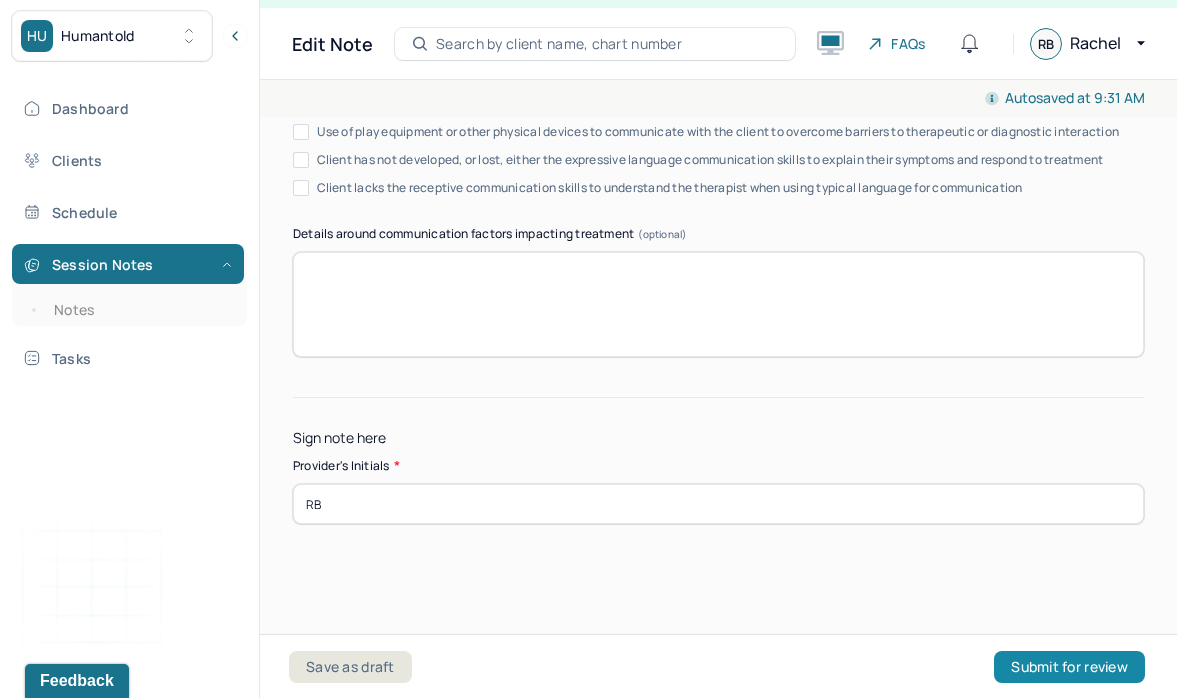 type on "RB" 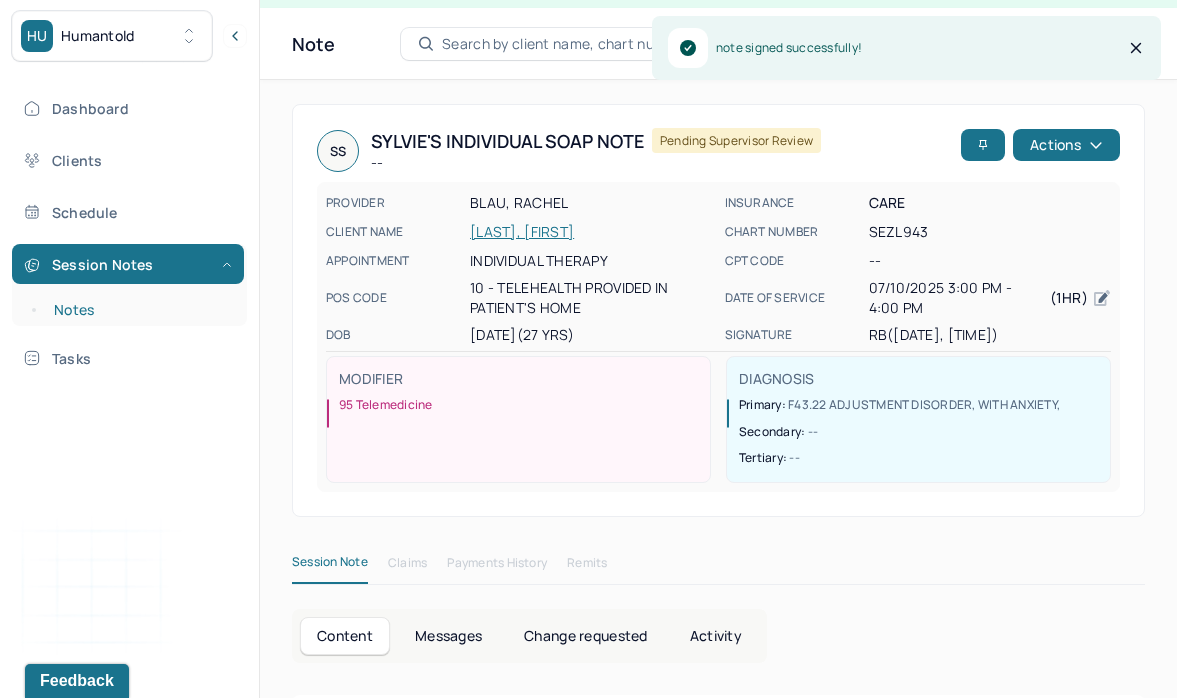 click on "Notes" at bounding box center (139, 310) 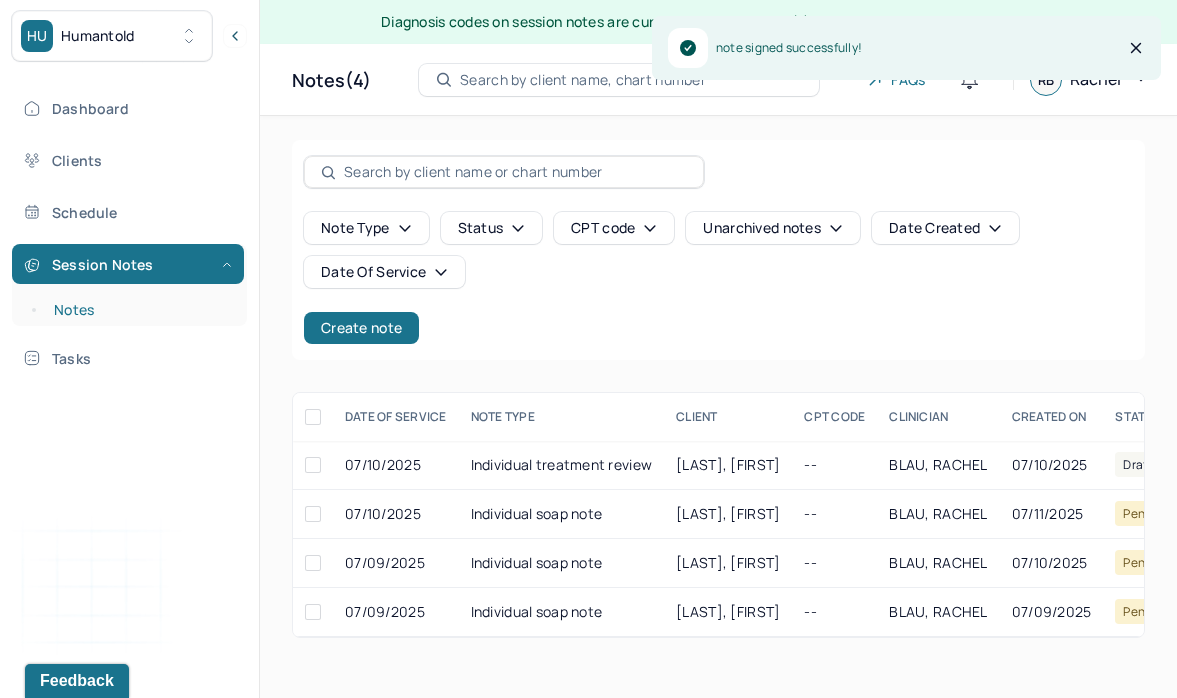 scroll, scrollTop: 0, scrollLeft: 0, axis: both 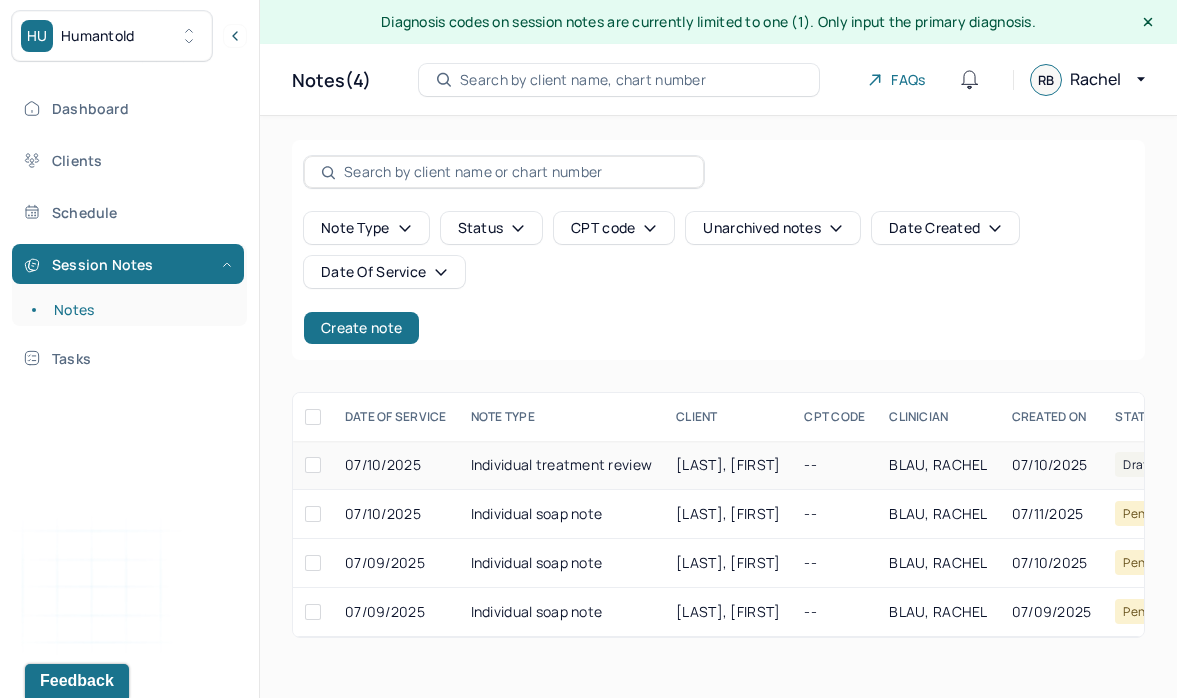 click on "[LAST], [FIRST]" at bounding box center [728, 465] 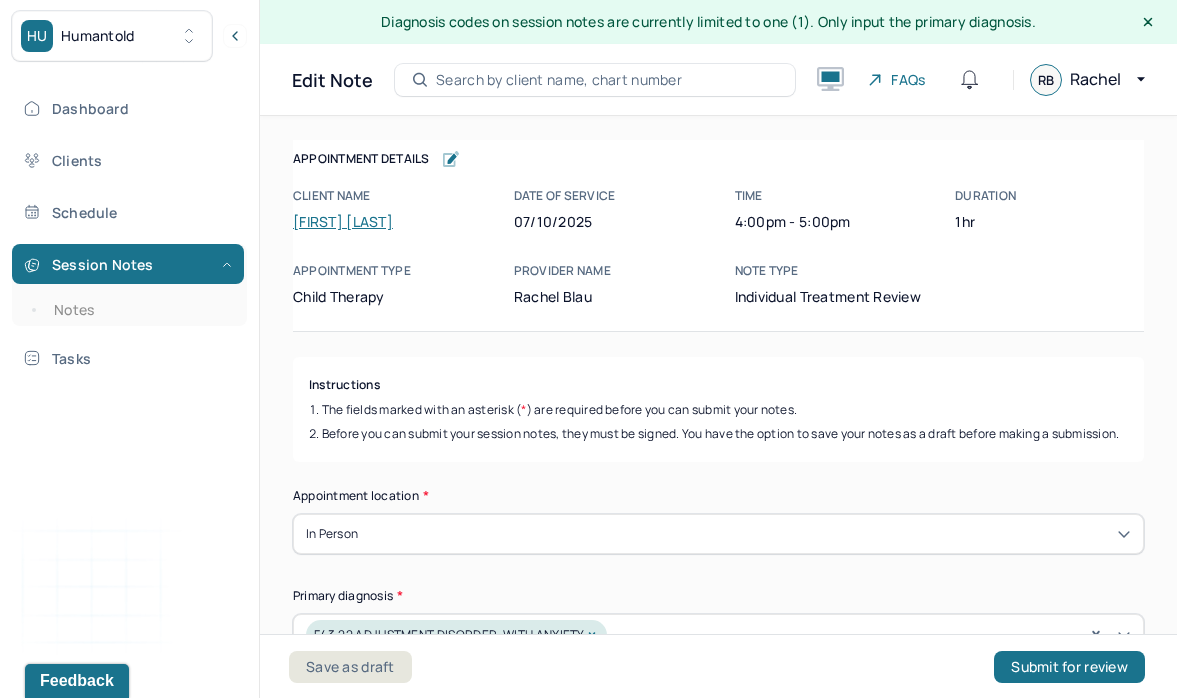 scroll, scrollTop: 0, scrollLeft: 0, axis: both 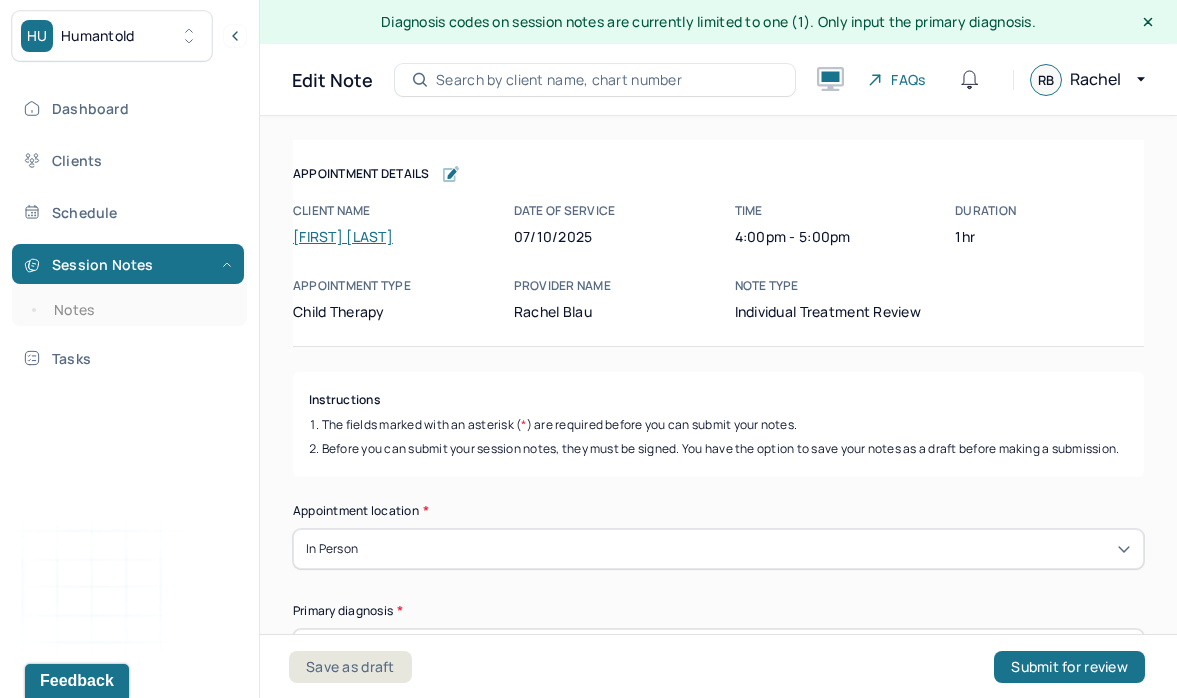 click on "[FIRST] [LAST]" at bounding box center [343, 236] 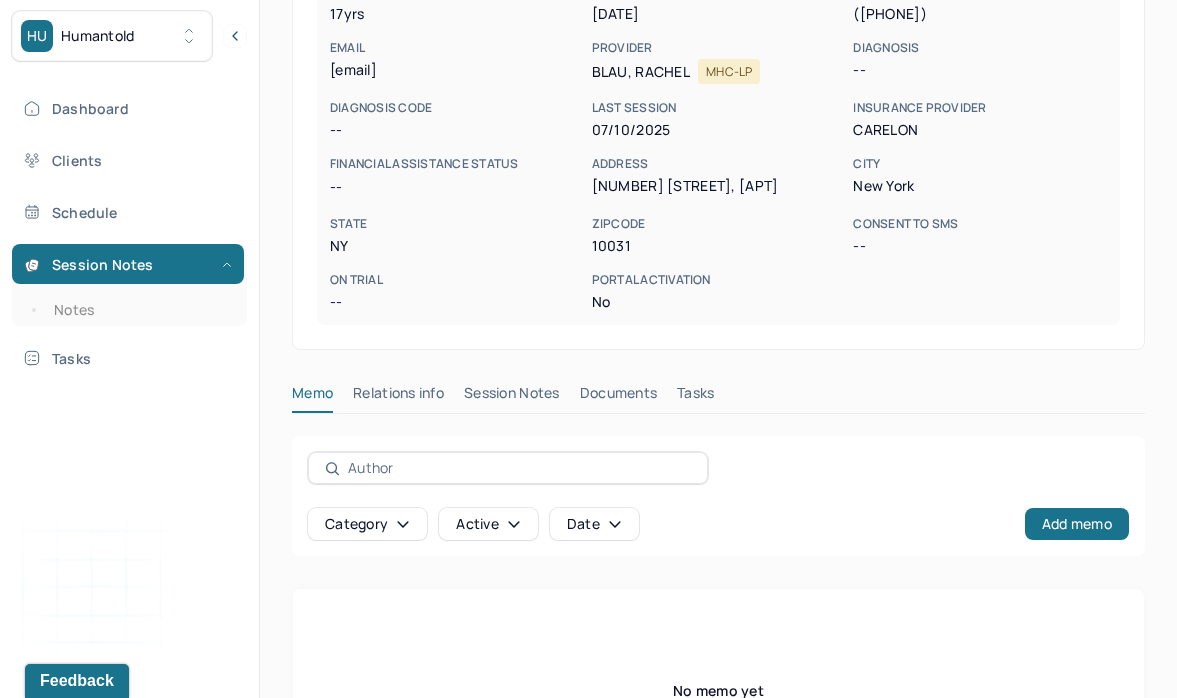 click on "Relations info" at bounding box center (398, 397) 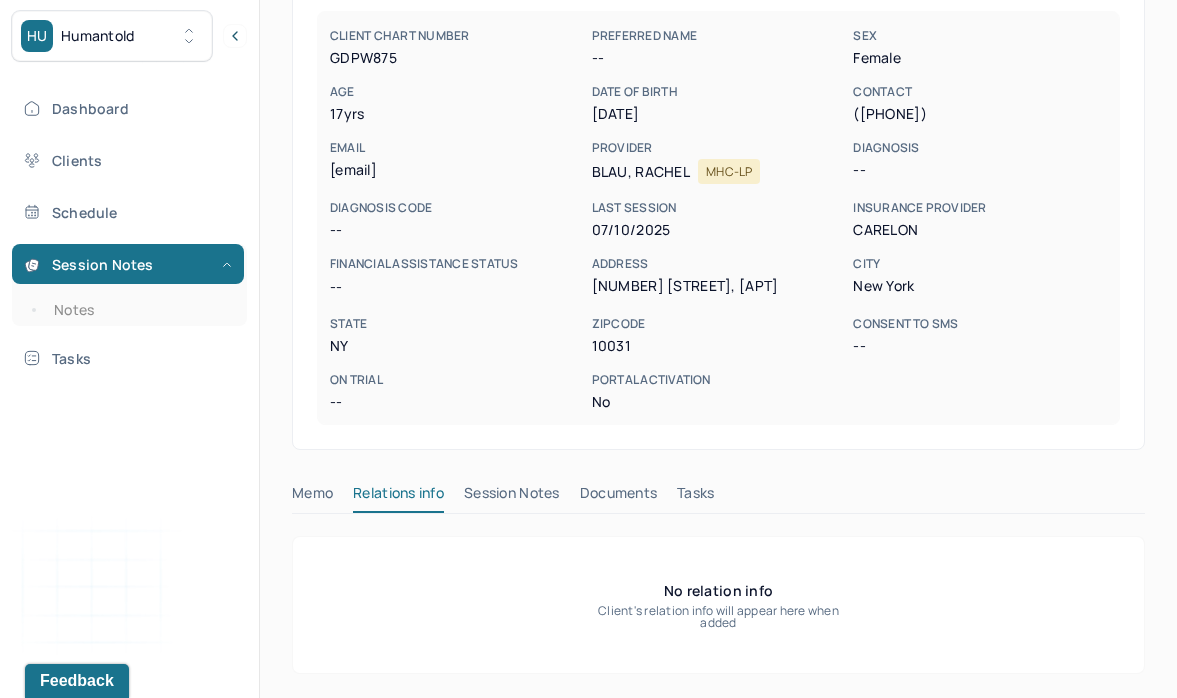click on "Session Notes" at bounding box center (512, 497) 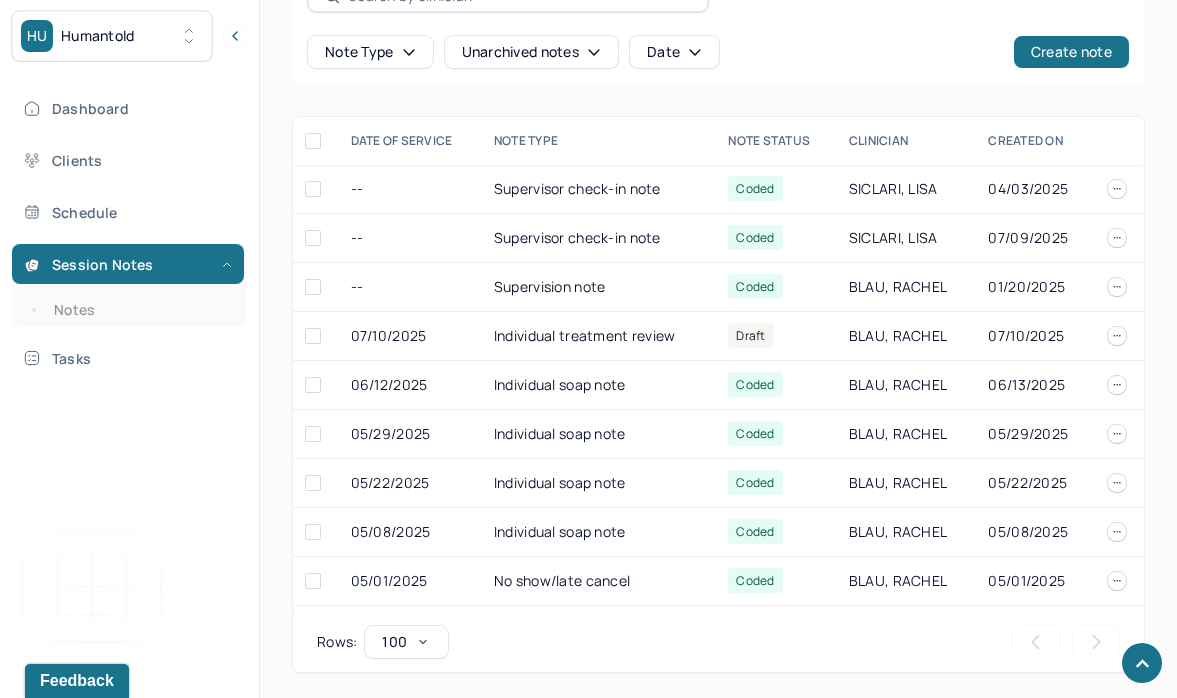 scroll, scrollTop: 802, scrollLeft: 0, axis: vertical 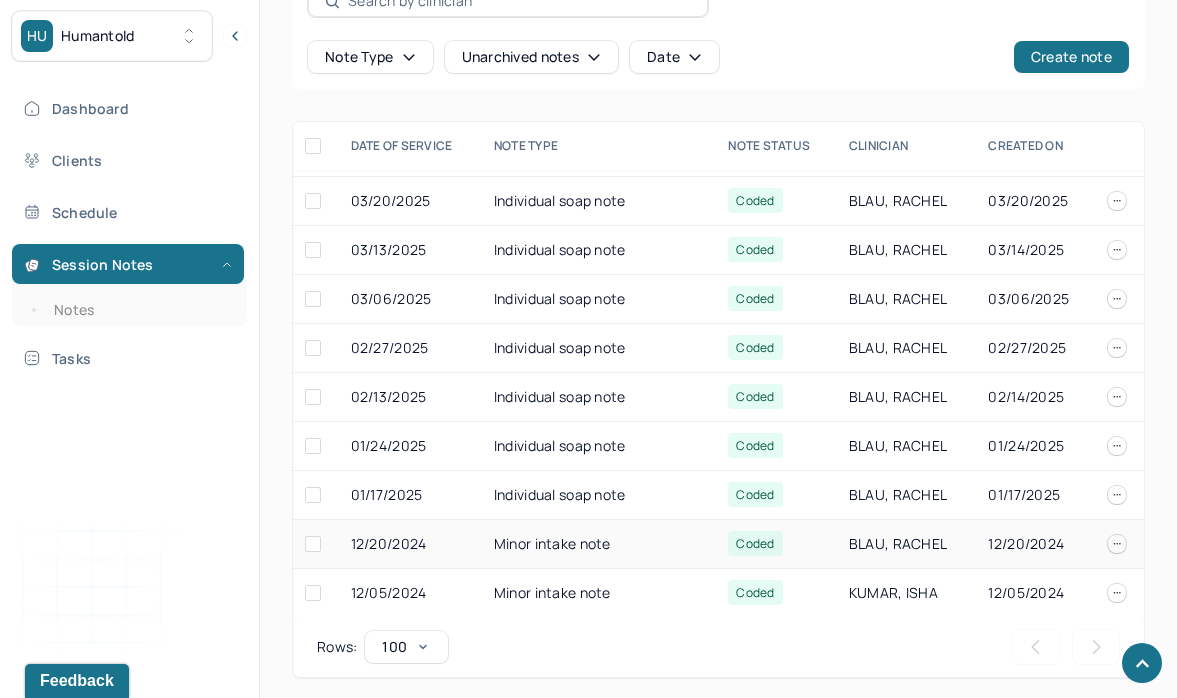 click on "Minor intake note" at bounding box center [599, 544] 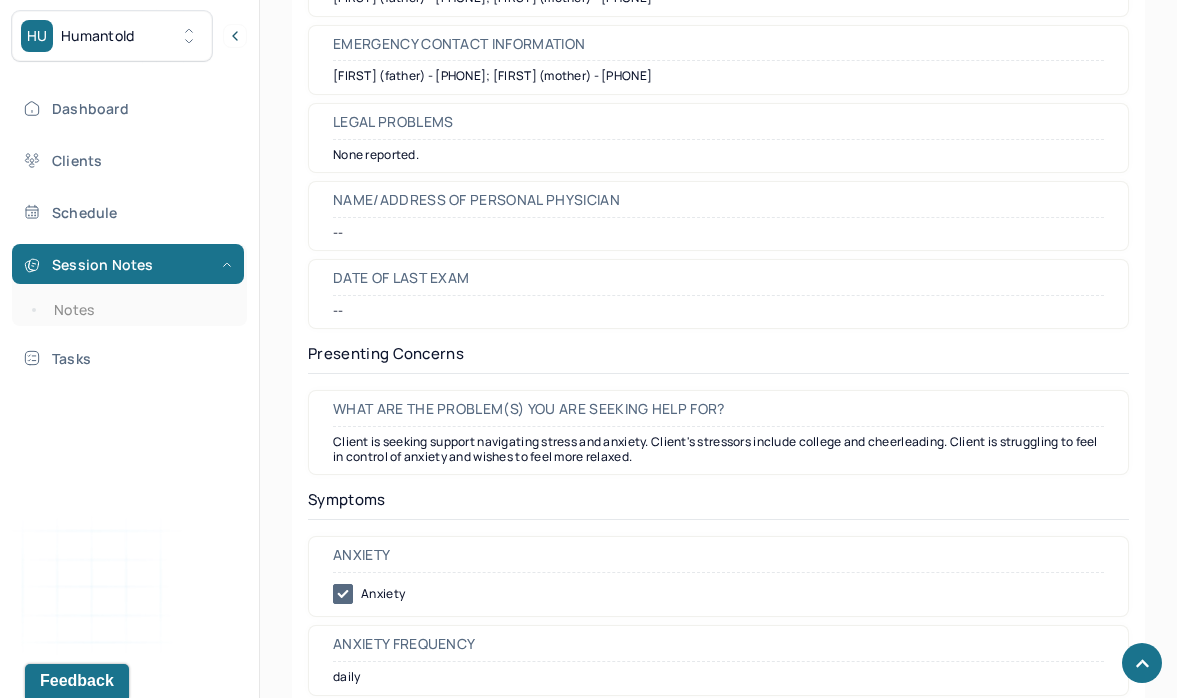 scroll, scrollTop: 2768, scrollLeft: 0, axis: vertical 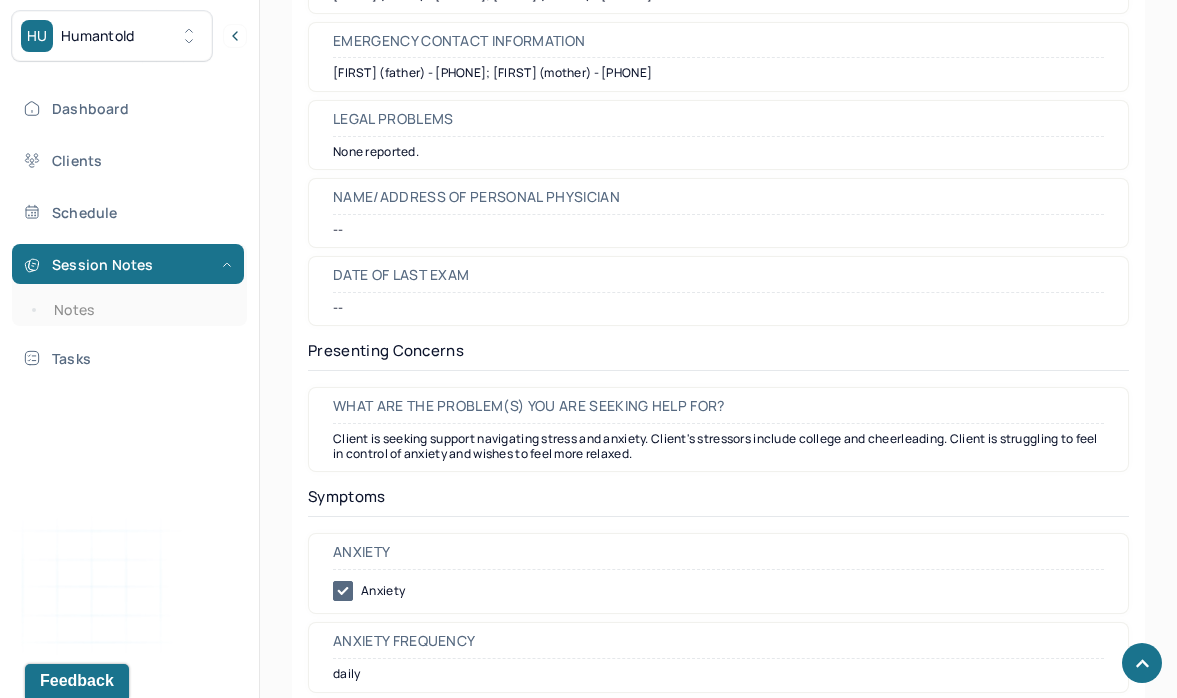 click on "Client is seeking support navigating stress and anxiety. Client's stressors include college and cheerleading. Client is struggling to feel in control of anxiety and wishes to feel more relaxed." at bounding box center [718, 446] 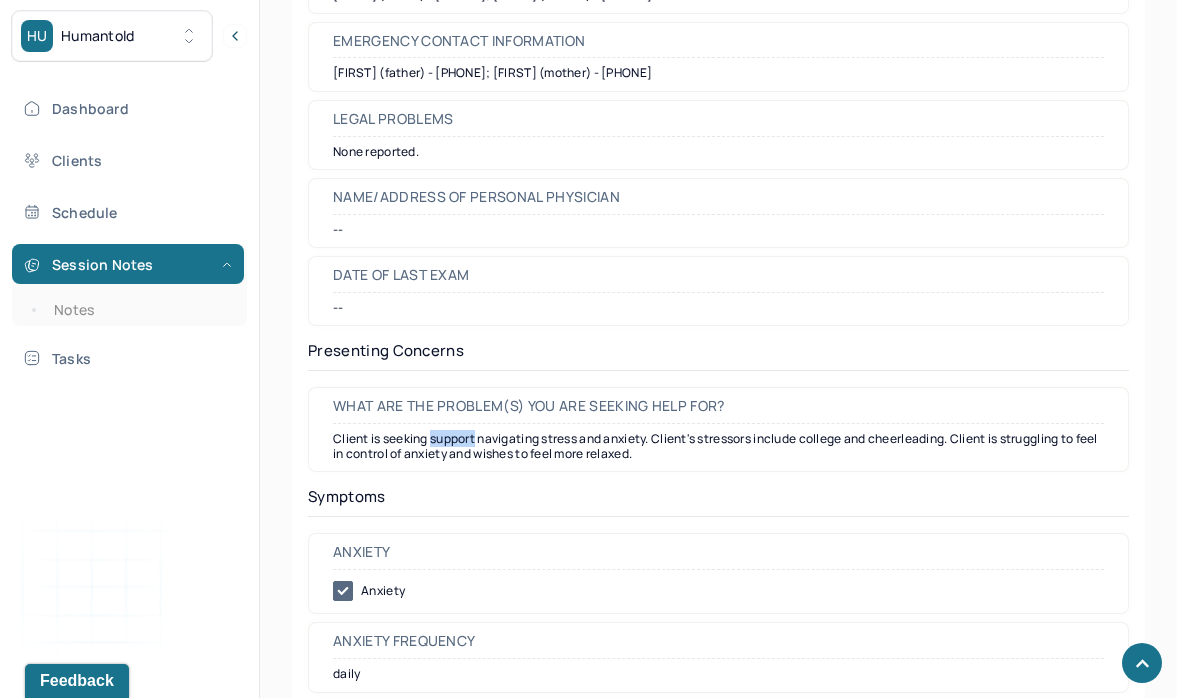 click on "Client is seeking support navigating stress and anxiety. Client's stressors include college and cheerleading. Client is struggling to feel in control of anxiety and wishes to feel more relaxed." at bounding box center [718, 446] 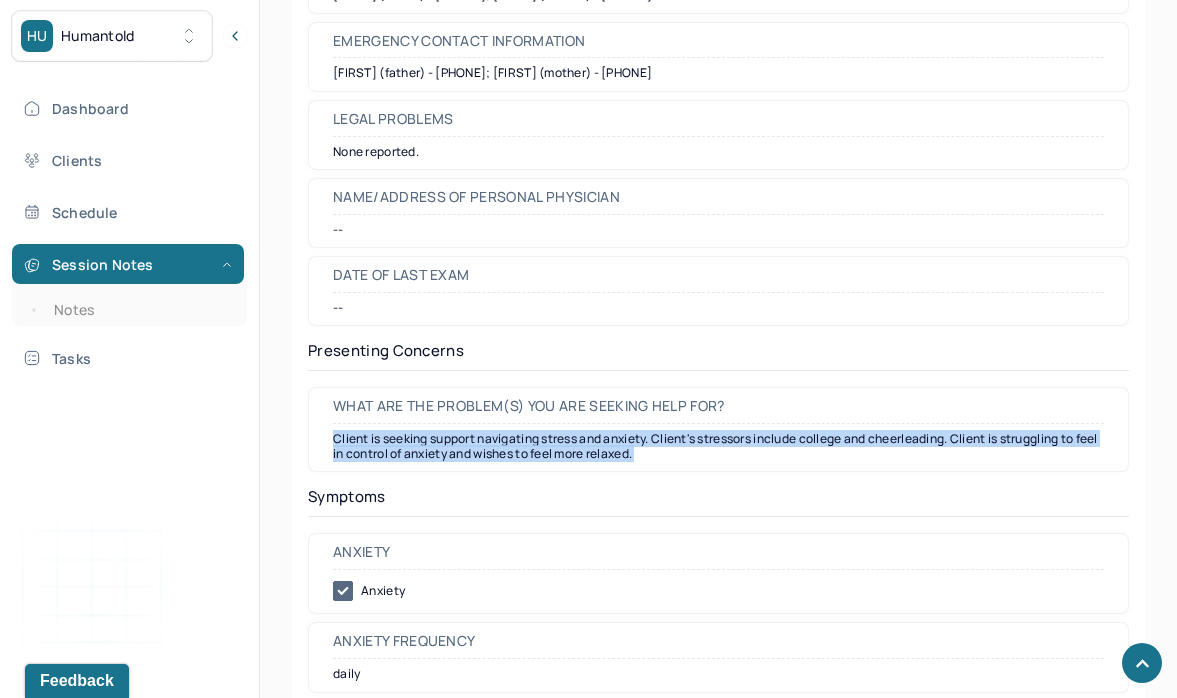 click on "Client is seeking support navigating stress and anxiety. Client's stressors include college and cheerleading. Client is struggling to feel in control of anxiety and wishes to feel more relaxed." at bounding box center (718, 446) 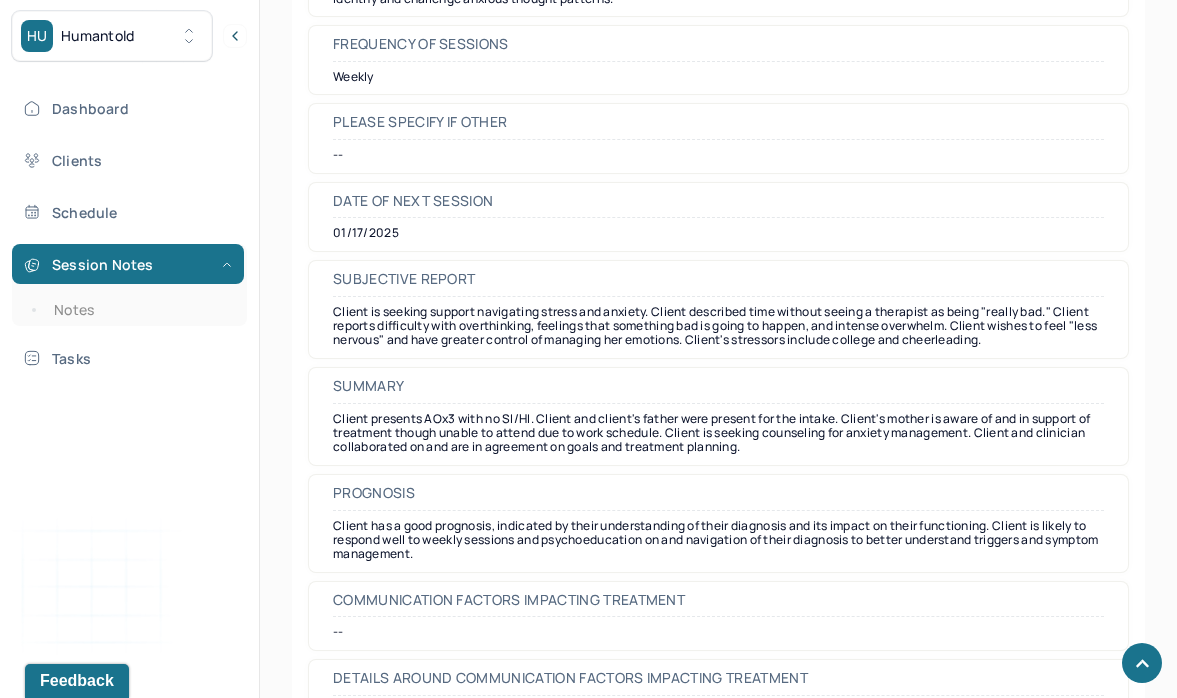 scroll, scrollTop: 9692, scrollLeft: 0, axis: vertical 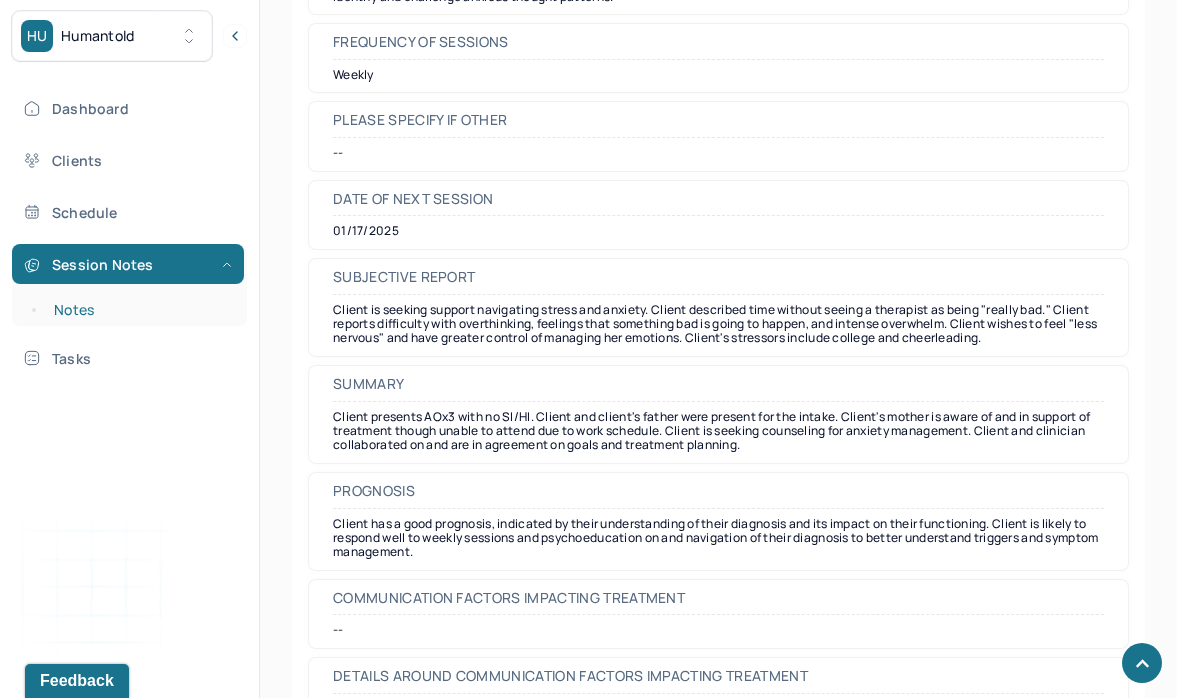 click on "Notes" at bounding box center [139, 310] 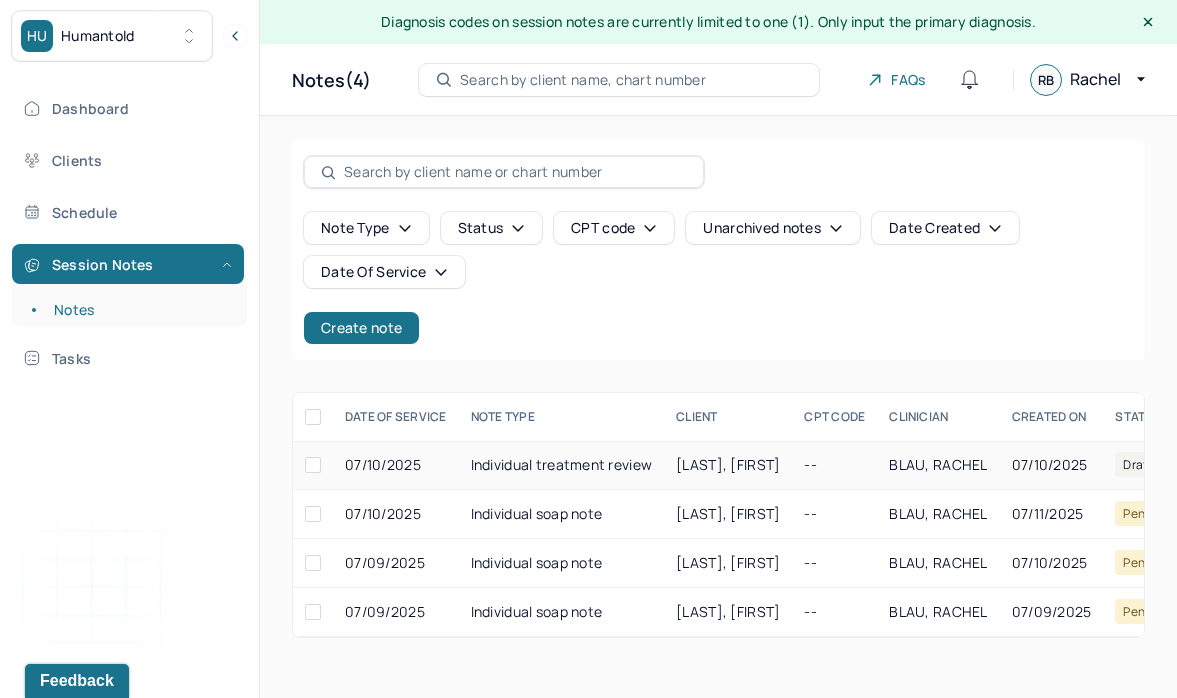 click on "Individual treatment review" at bounding box center [562, 465] 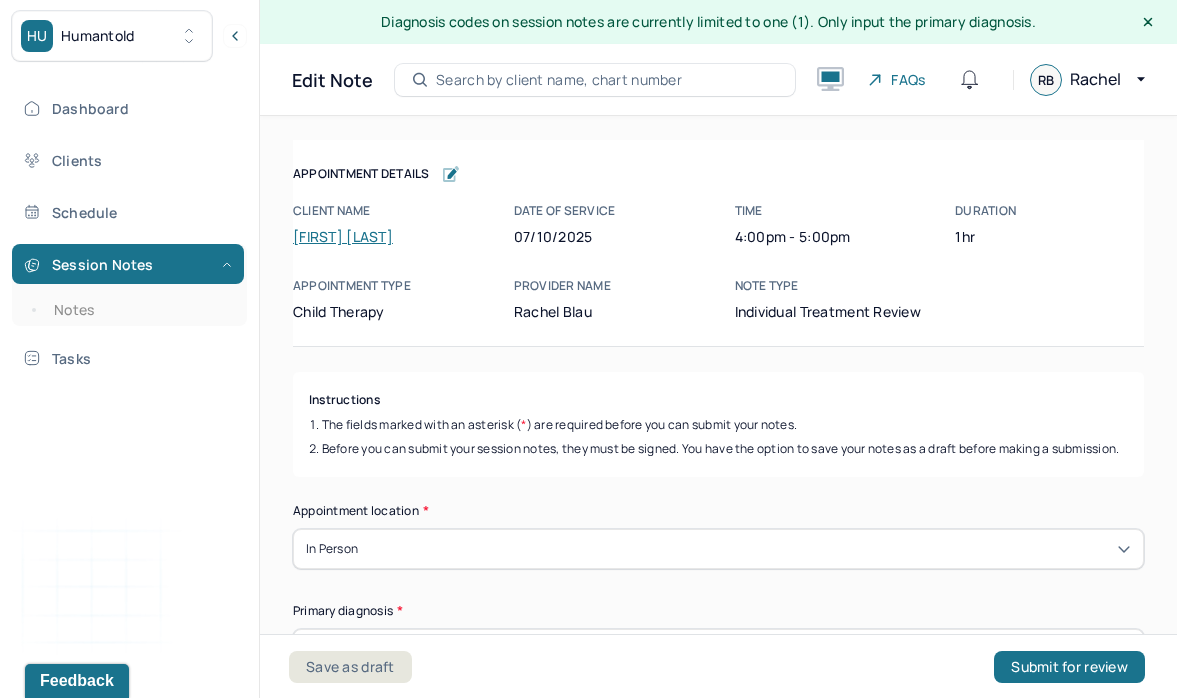 click on "Client name [FIRST] [LAST]" at bounding box center (387, 224) 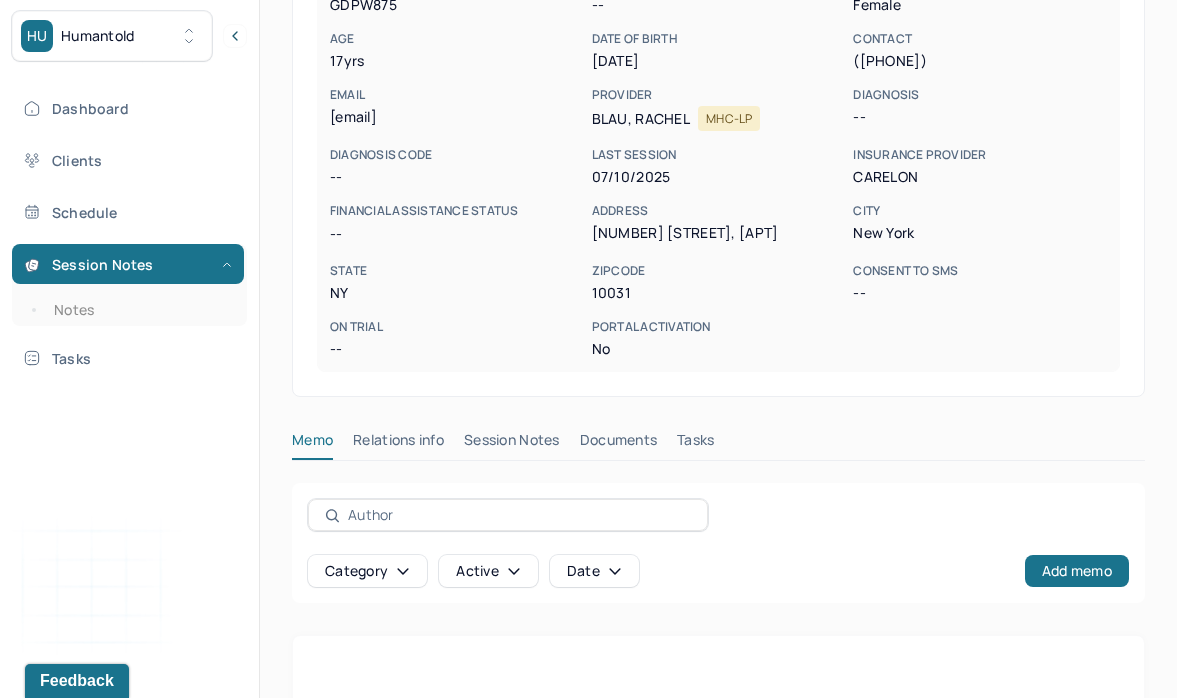 click on "Session Notes" at bounding box center [512, 444] 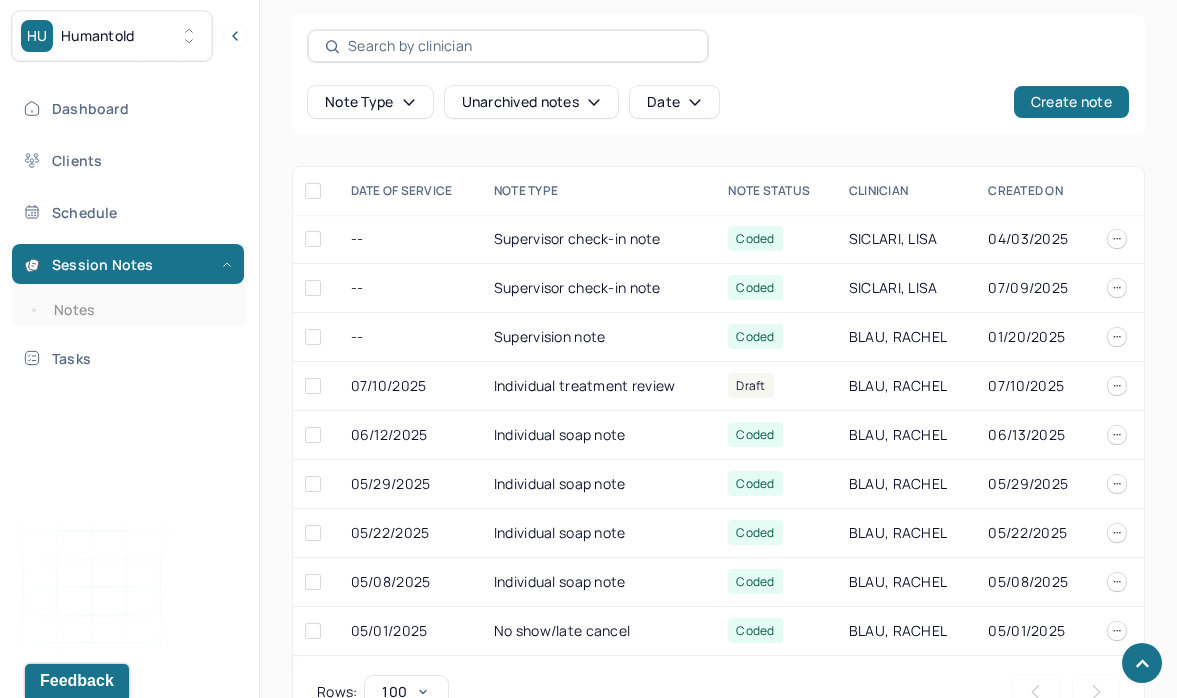 scroll, scrollTop: 758, scrollLeft: 0, axis: vertical 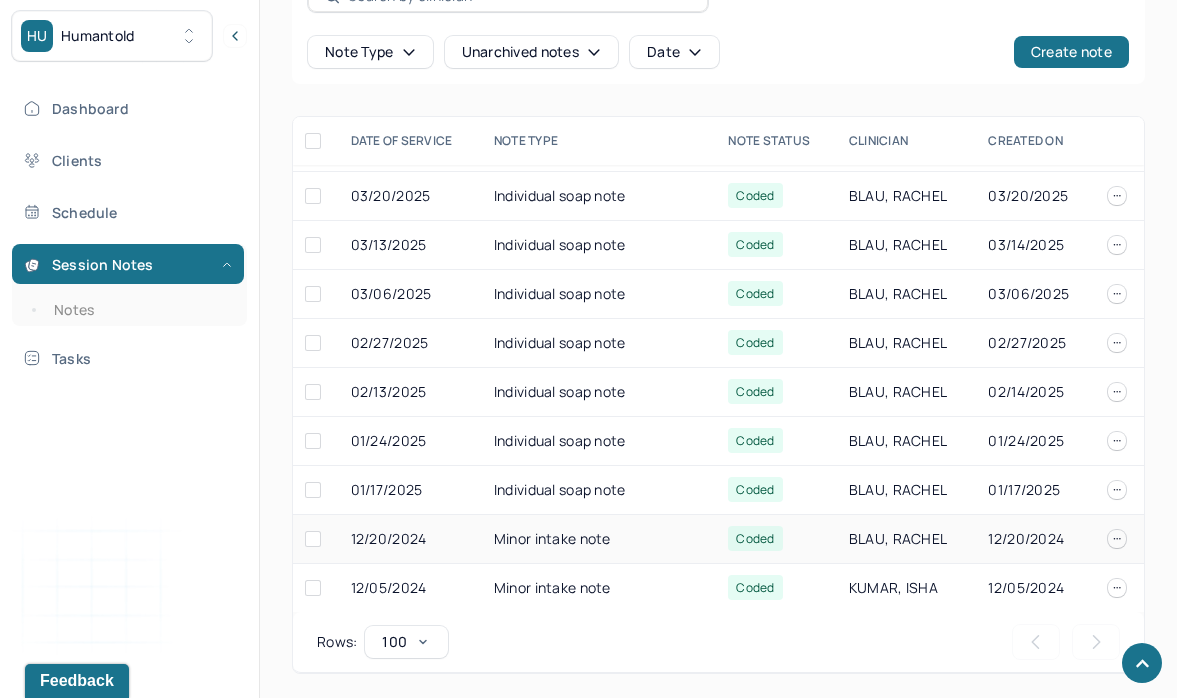 click on "Minor intake note" at bounding box center [599, 539] 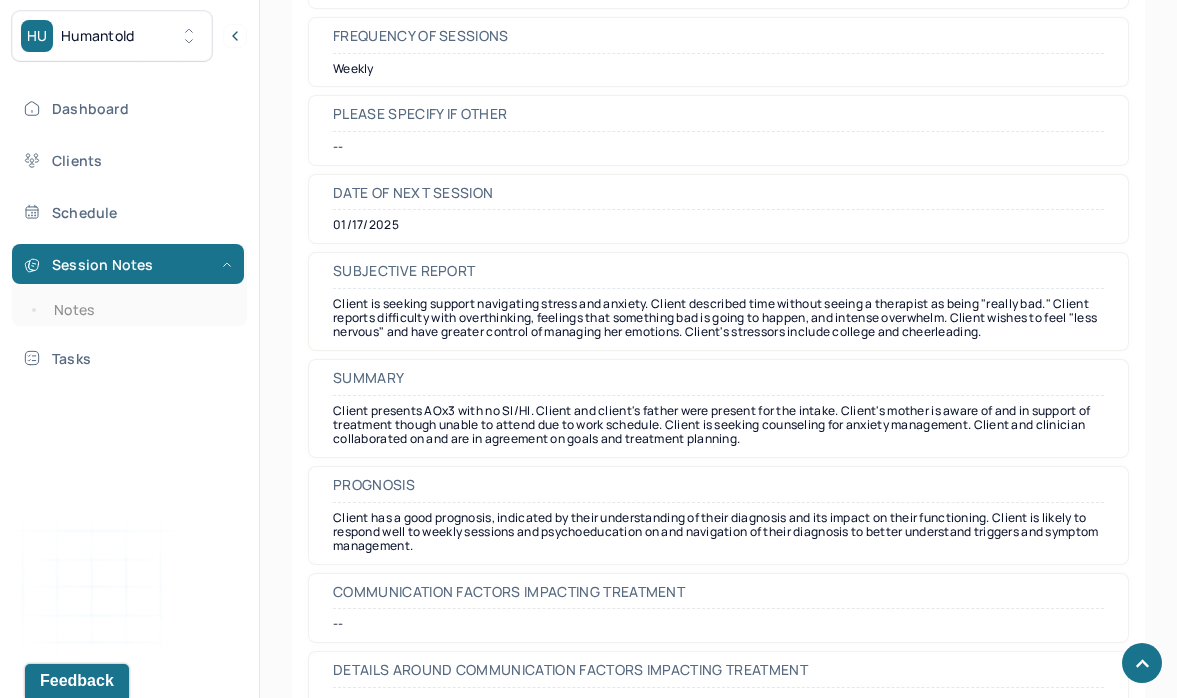scroll, scrollTop: 9721, scrollLeft: 0, axis: vertical 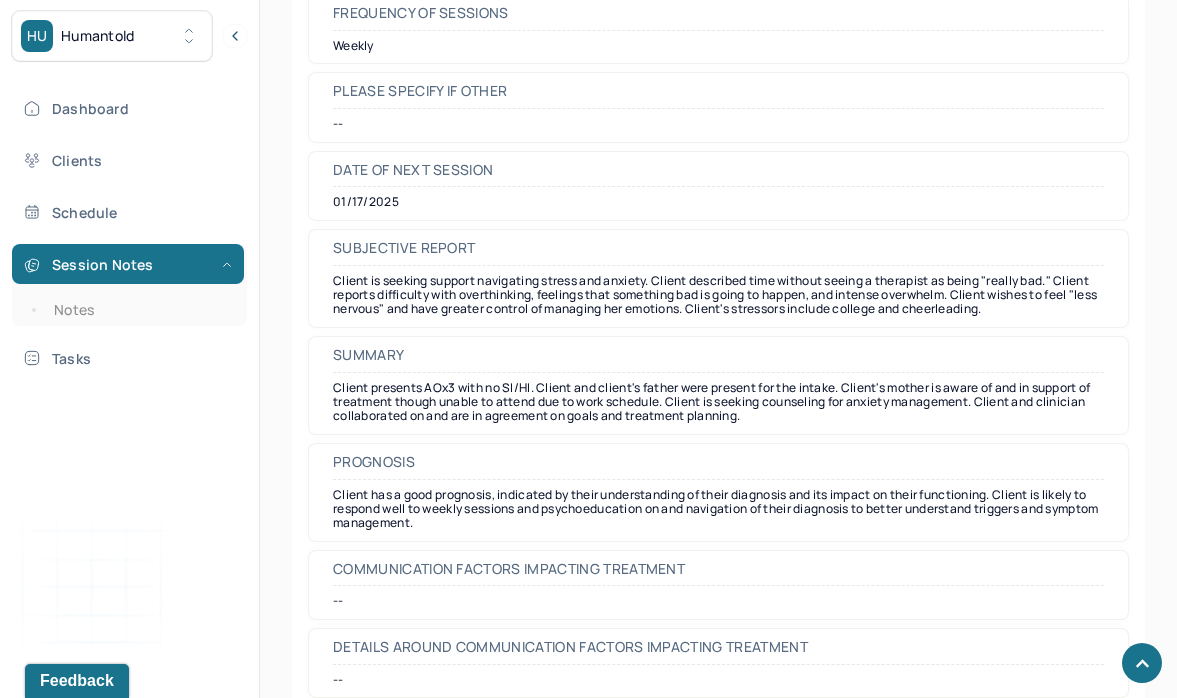 click on "Client has a good prognosis, indicated by their understanding of their diagnosis and its impact on their functioning. Client is likely to respond well to weekly sessions and psychoeducation on and navigation of their diagnosis to better understand triggers and symptom management." at bounding box center [718, 509] 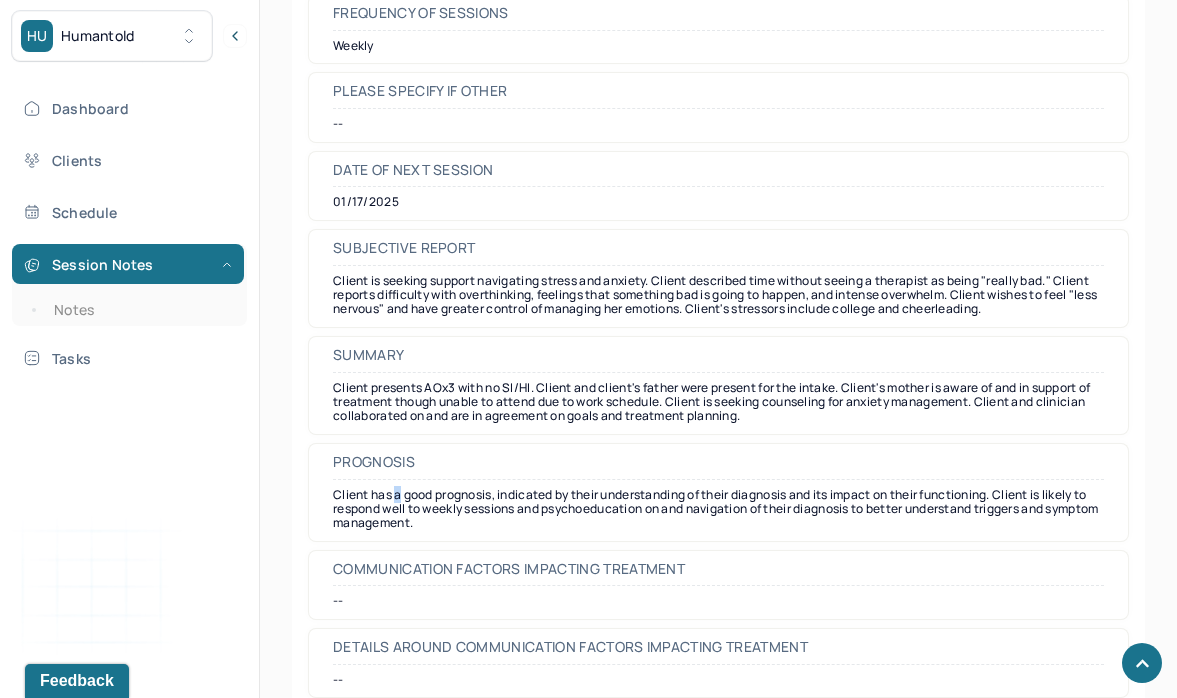 click on "Client has a good prognosis, indicated by their understanding of their diagnosis and its impact on their functioning. Client is likely to respond well to weekly sessions and psychoeducation on and navigation of their diagnosis to better understand triggers and symptom management." at bounding box center (718, 509) 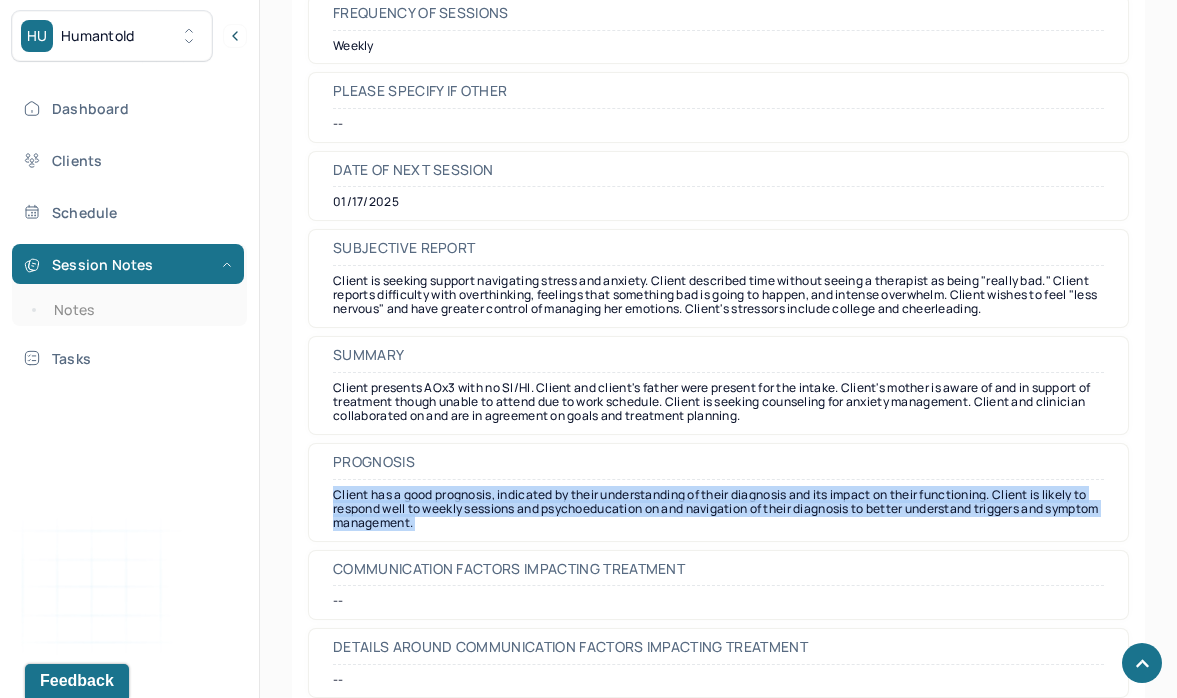 click on "Client has a good prognosis, indicated by their understanding of their diagnosis and its impact on their functioning. Client is likely to respond well to weekly sessions and psychoeducation on and navigation of their diagnosis to better understand triggers and symptom management." at bounding box center (718, 509) 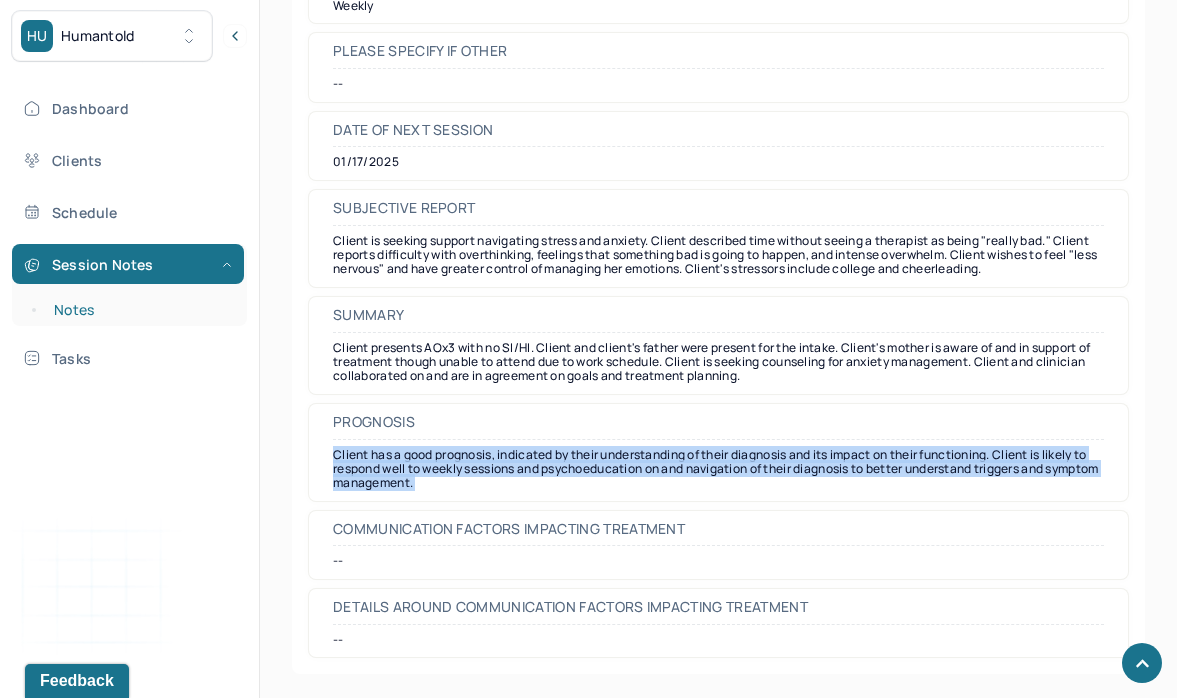 click on "Notes" at bounding box center (139, 310) 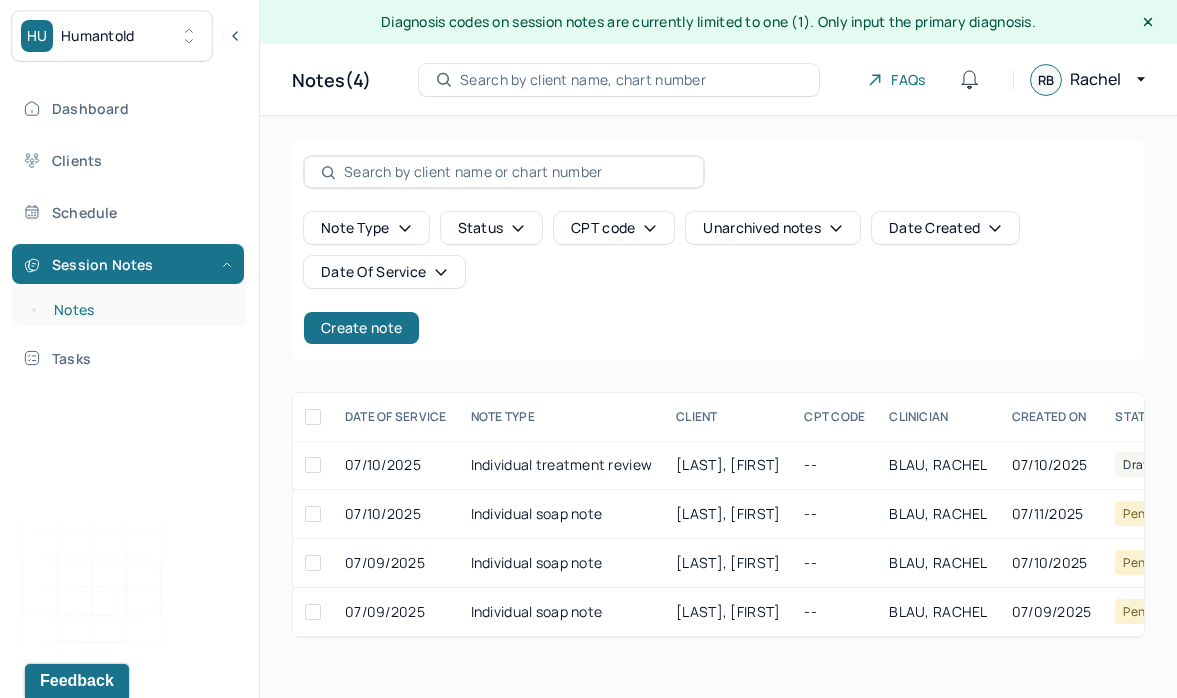 scroll, scrollTop: 0, scrollLeft: 0, axis: both 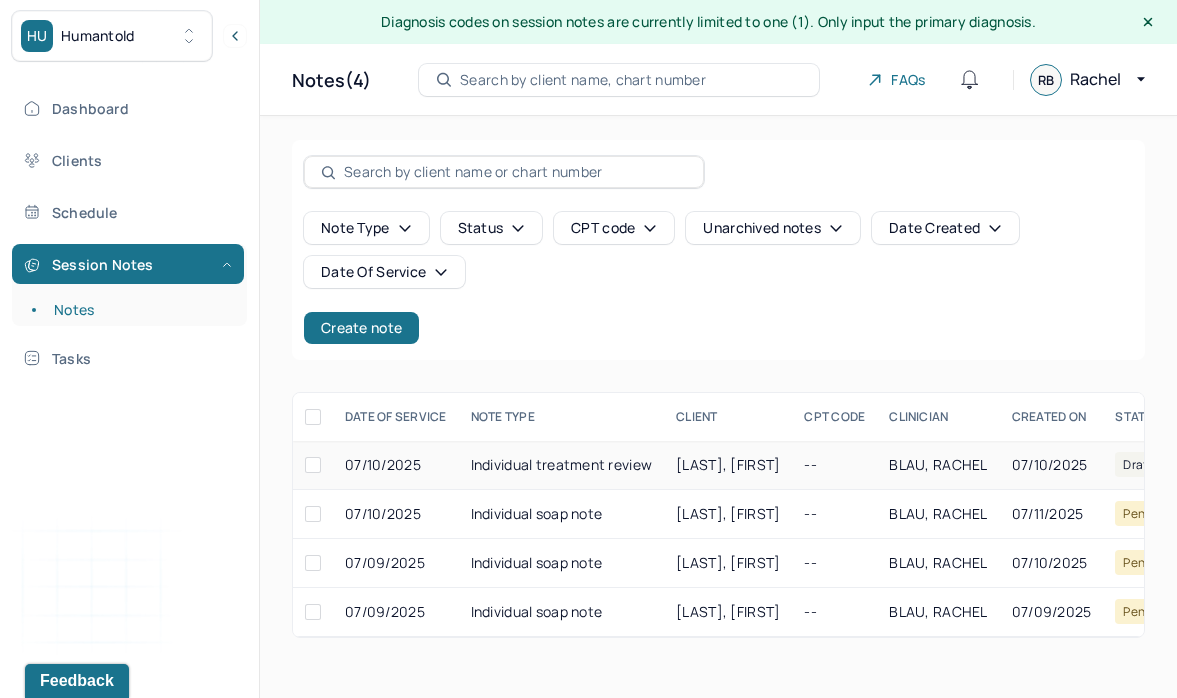 click on "Individual treatment review" at bounding box center [562, 465] 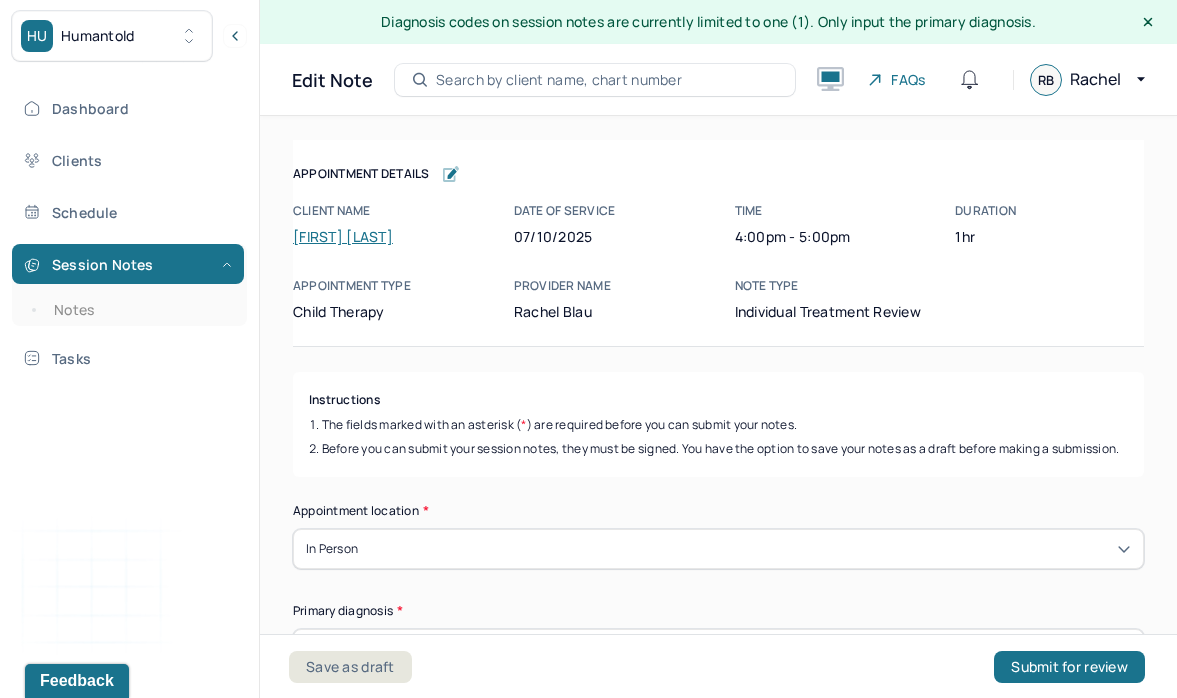 click on "[FIRST] [LAST]" at bounding box center (343, 236) 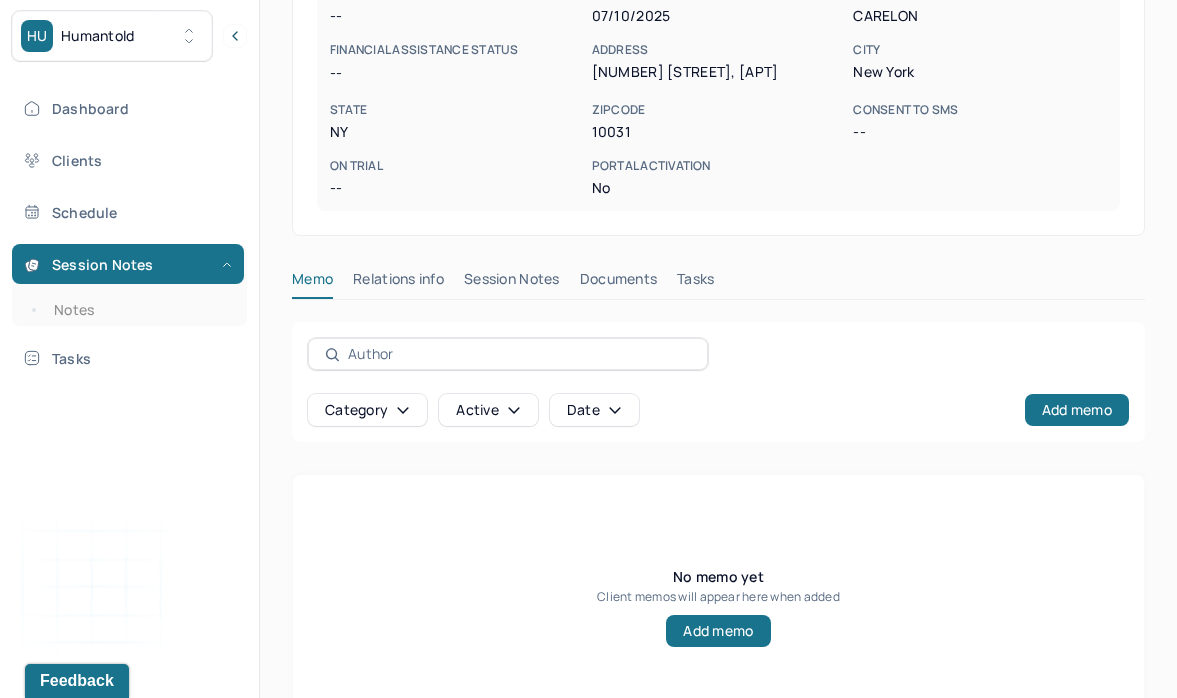 click on "Relations info" at bounding box center (398, 283) 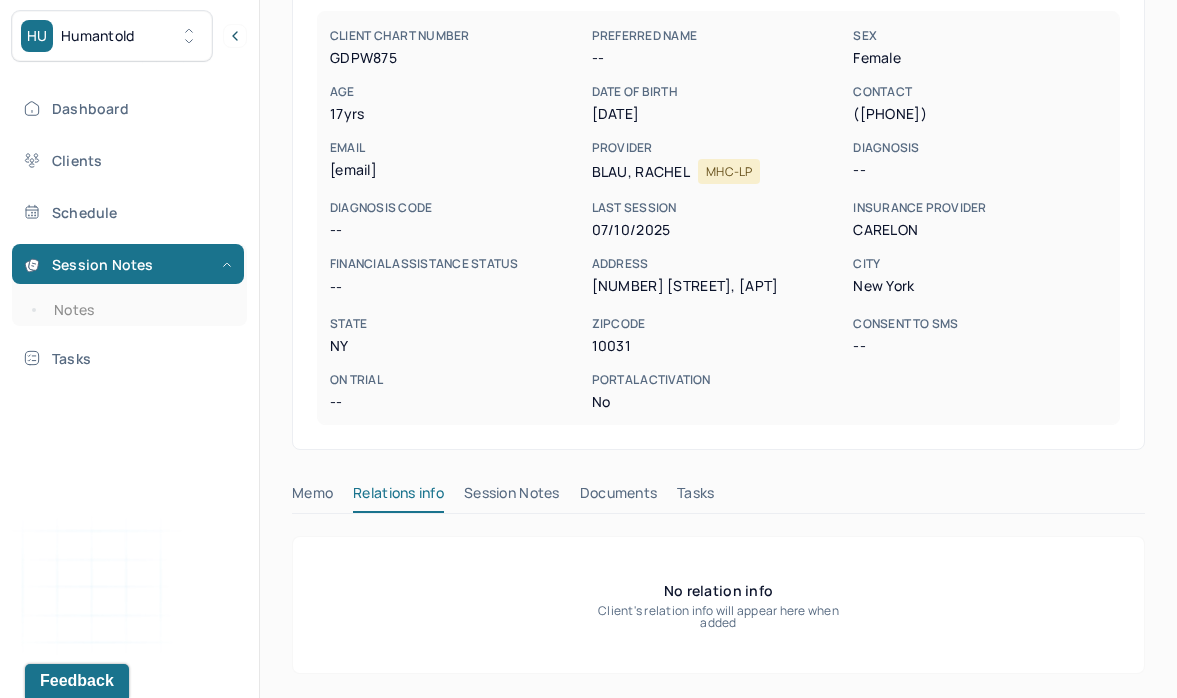 scroll, scrollTop: 235, scrollLeft: 0, axis: vertical 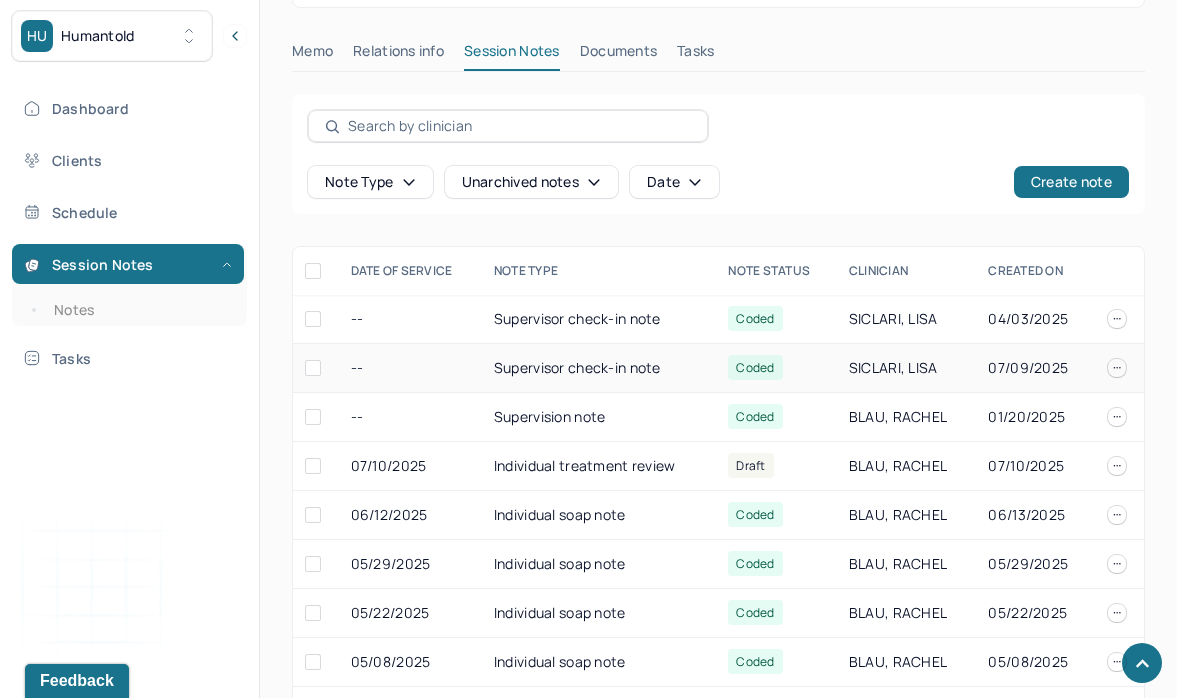 click on "Supervisor check-in note" at bounding box center (599, 368) 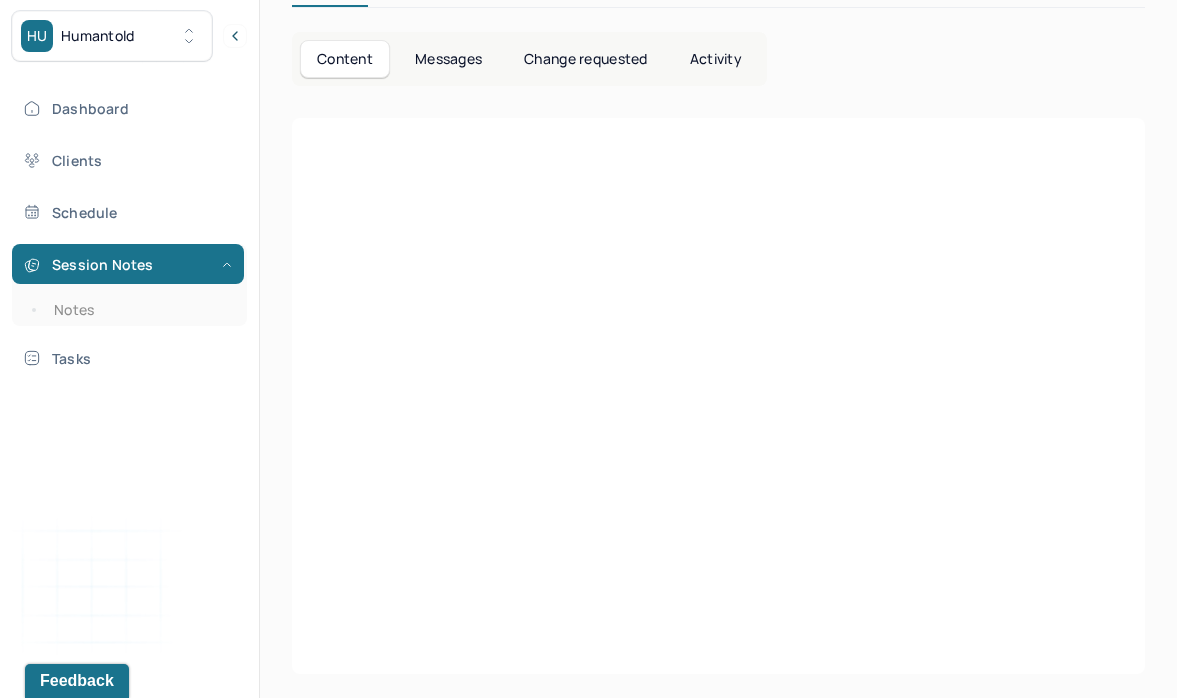 scroll, scrollTop: 276, scrollLeft: 0, axis: vertical 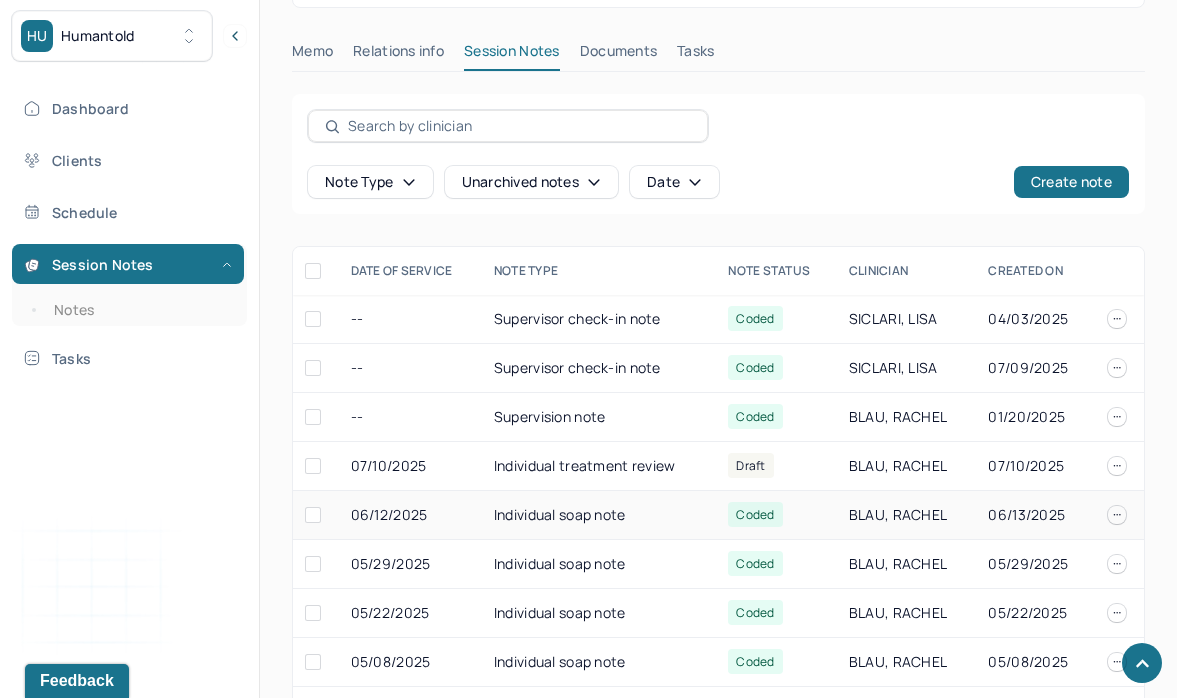 click on "Individual soap note" at bounding box center [599, 515] 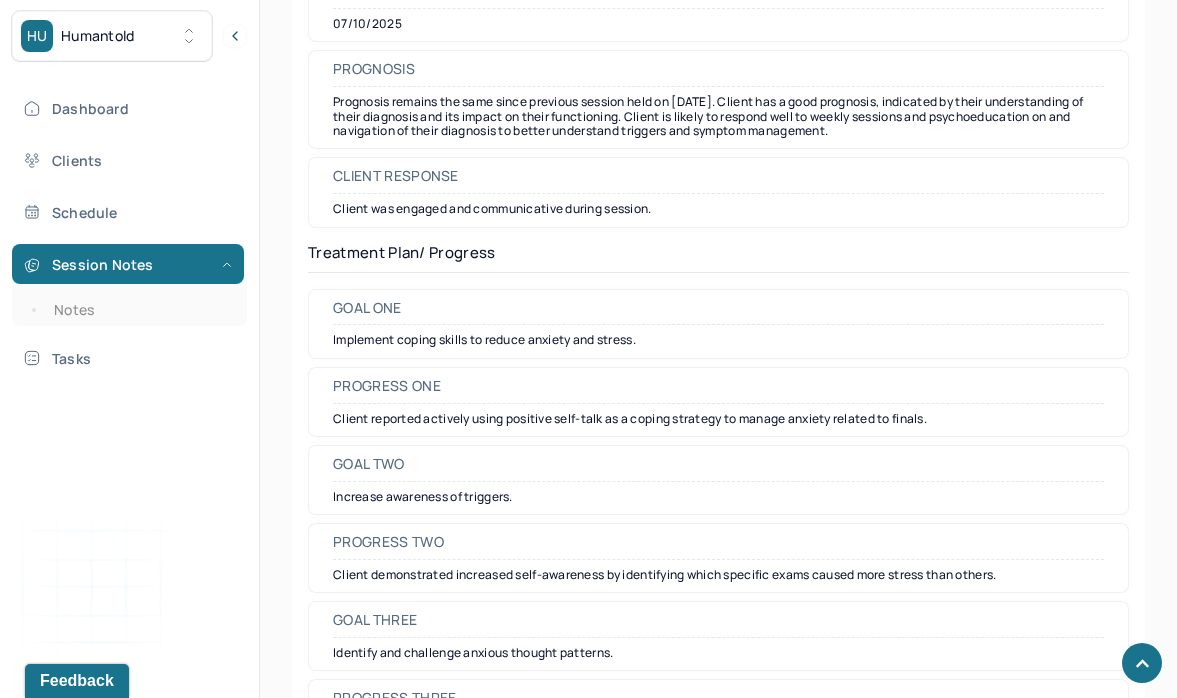 scroll, scrollTop: 2825, scrollLeft: 0, axis: vertical 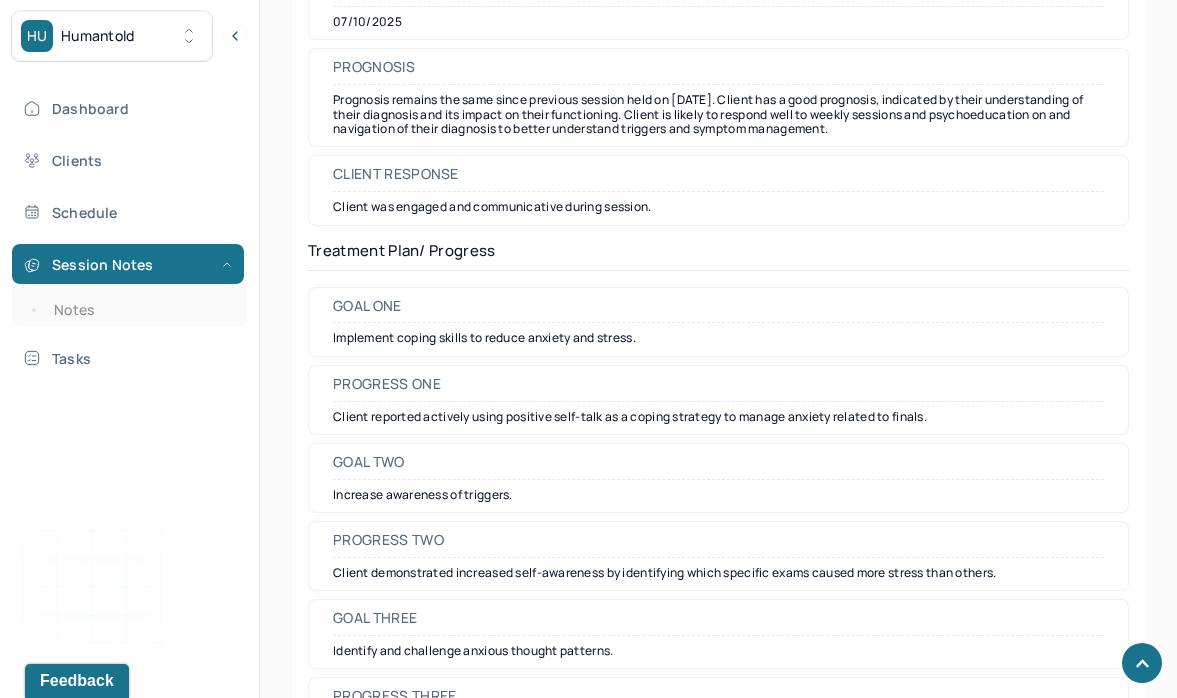 click on "Implement coping skills to reduce anxiety and stress." at bounding box center (718, 338) 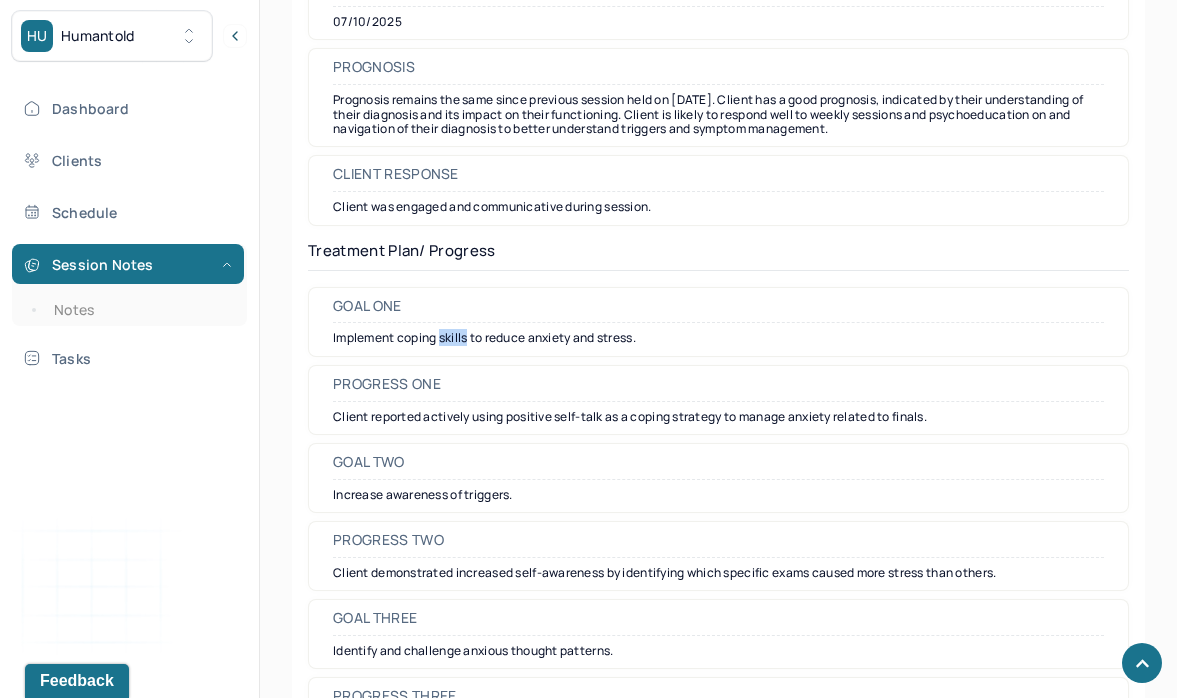 click on "Implement coping skills to reduce anxiety and stress." at bounding box center [718, 338] 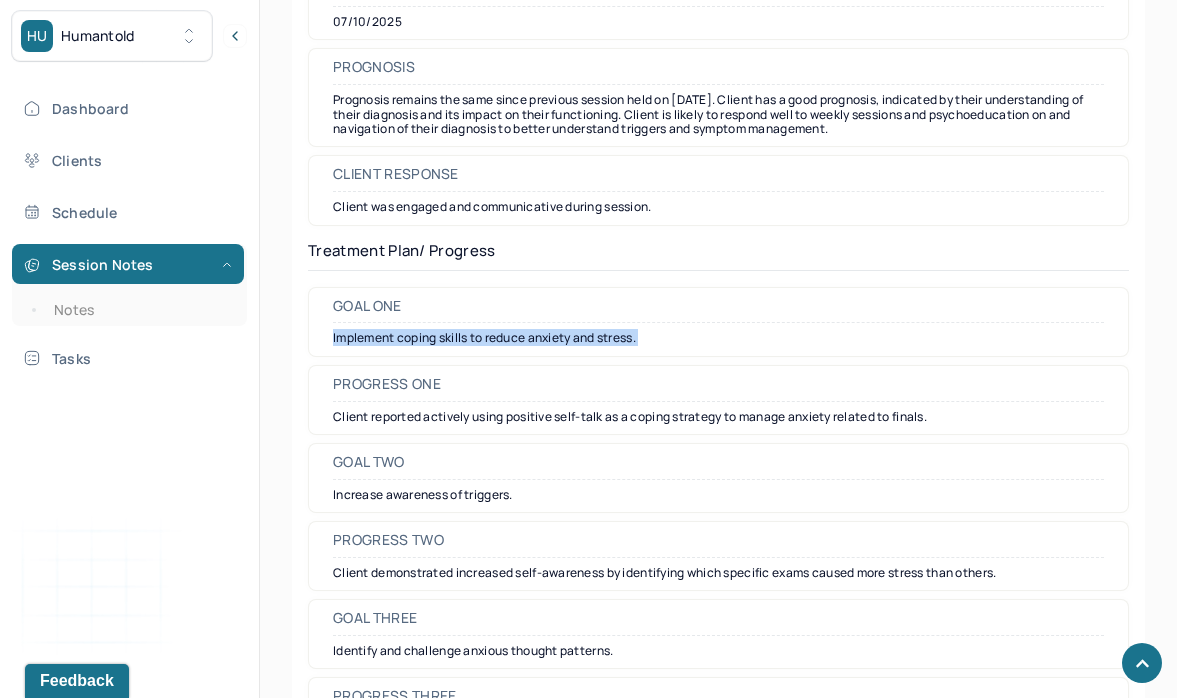 click on "Implement coping skills to reduce anxiety and stress." at bounding box center [718, 338] 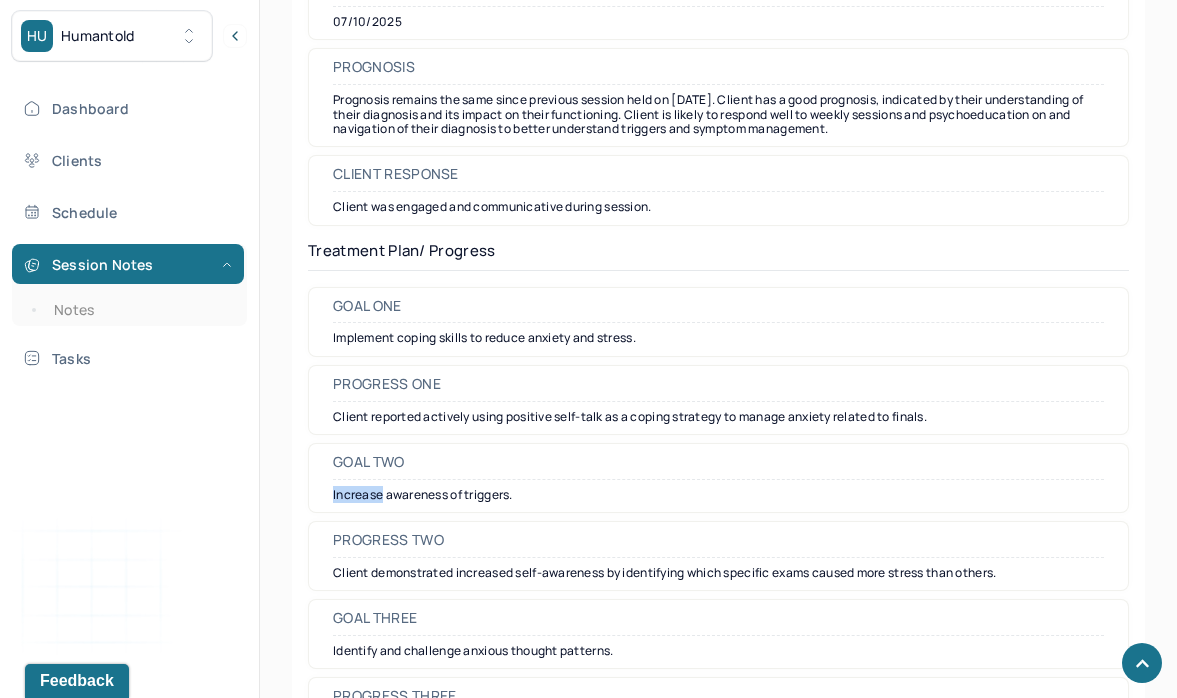 click on "Increase awareness of triggers." at bounding box center (718, 495) 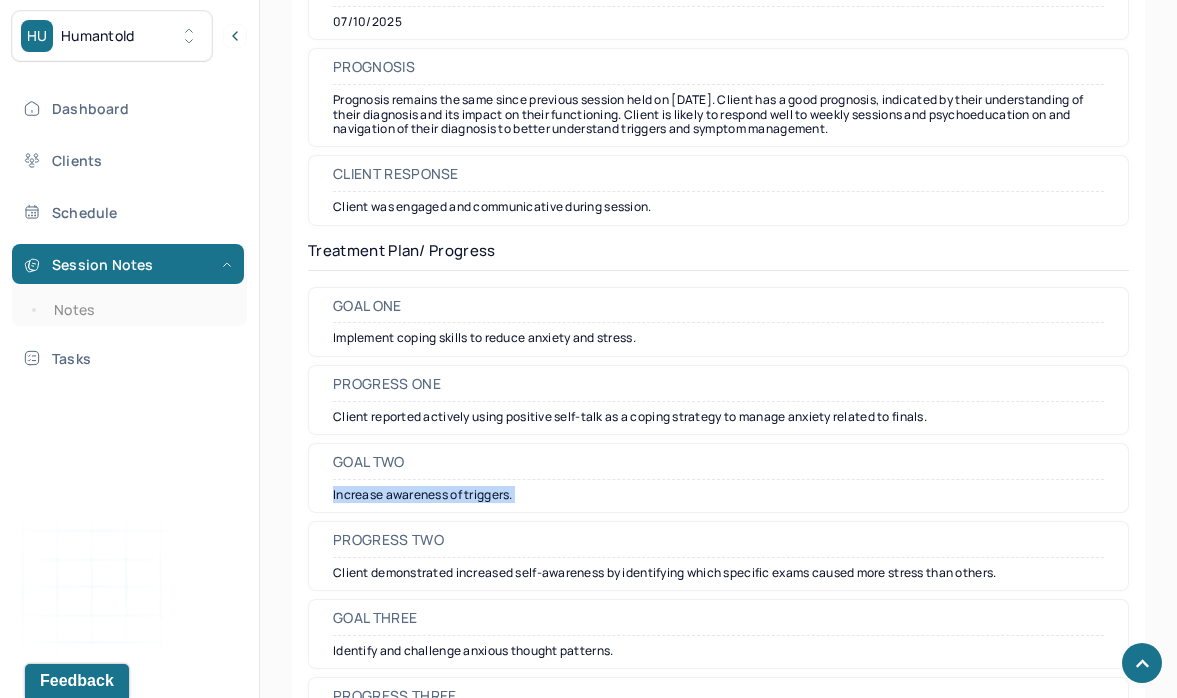 click on "Increase awareness of triggers." at bounding box center [718, 495] 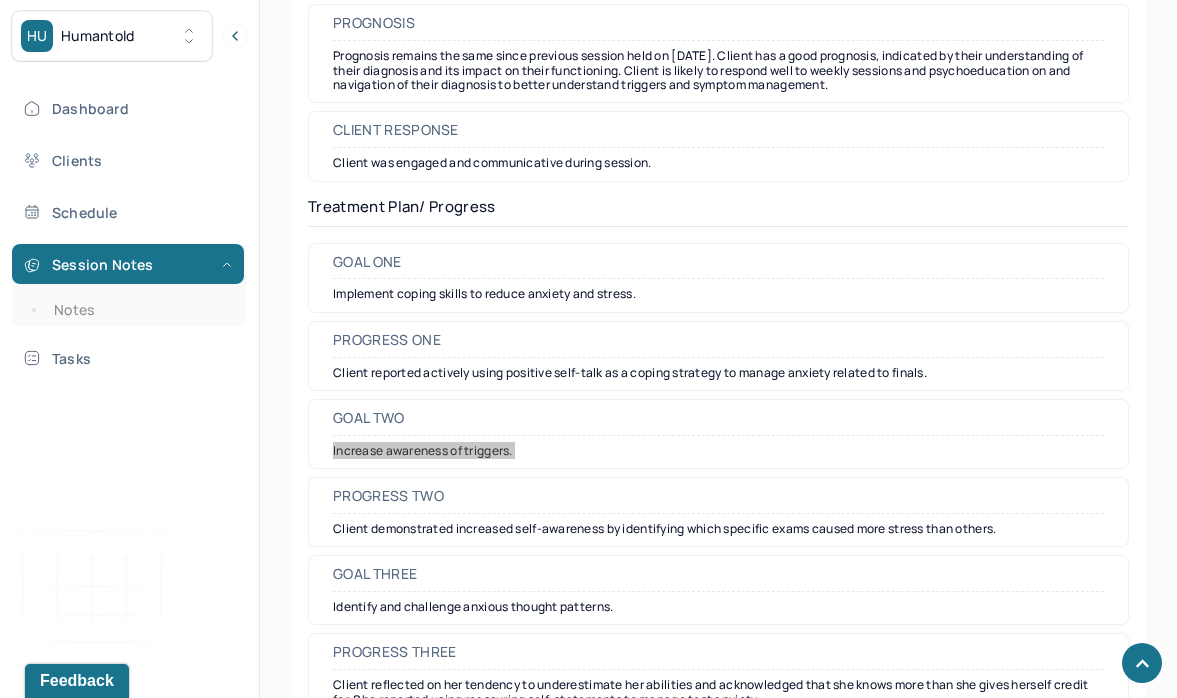 scroll, scrollTop: 2874, scrollLeft: 0, axis: vertical 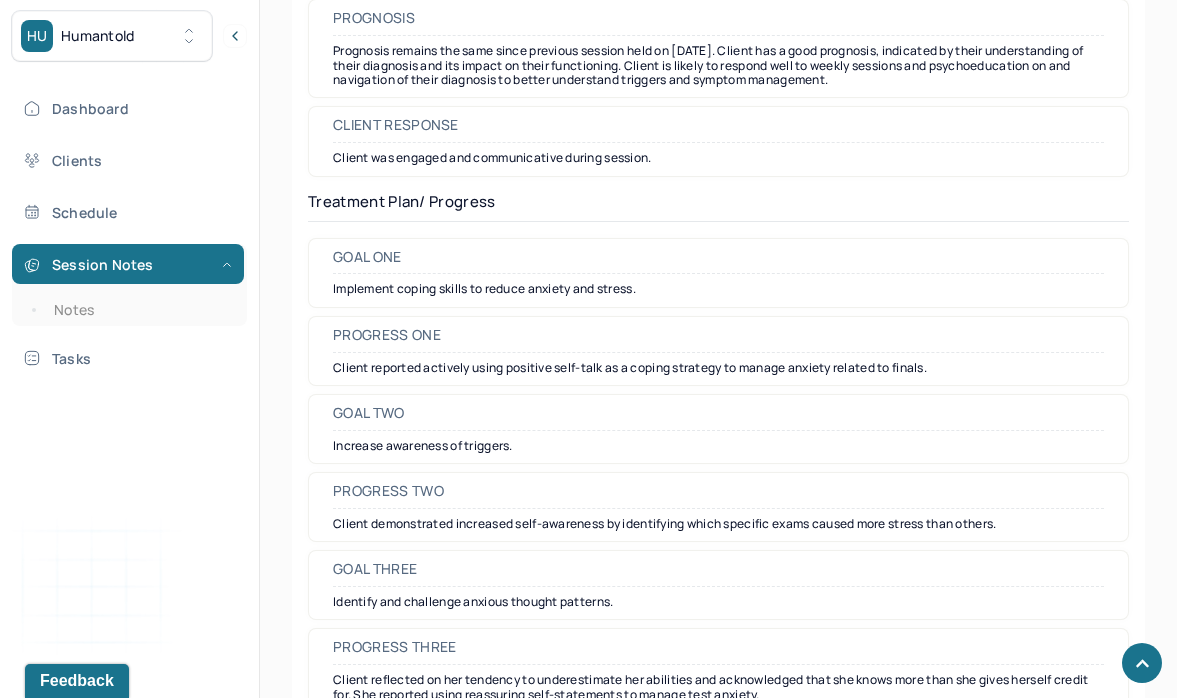 click on "Goal three Identify and challenge anxious thought patterns." at bounding box center (718, 585) 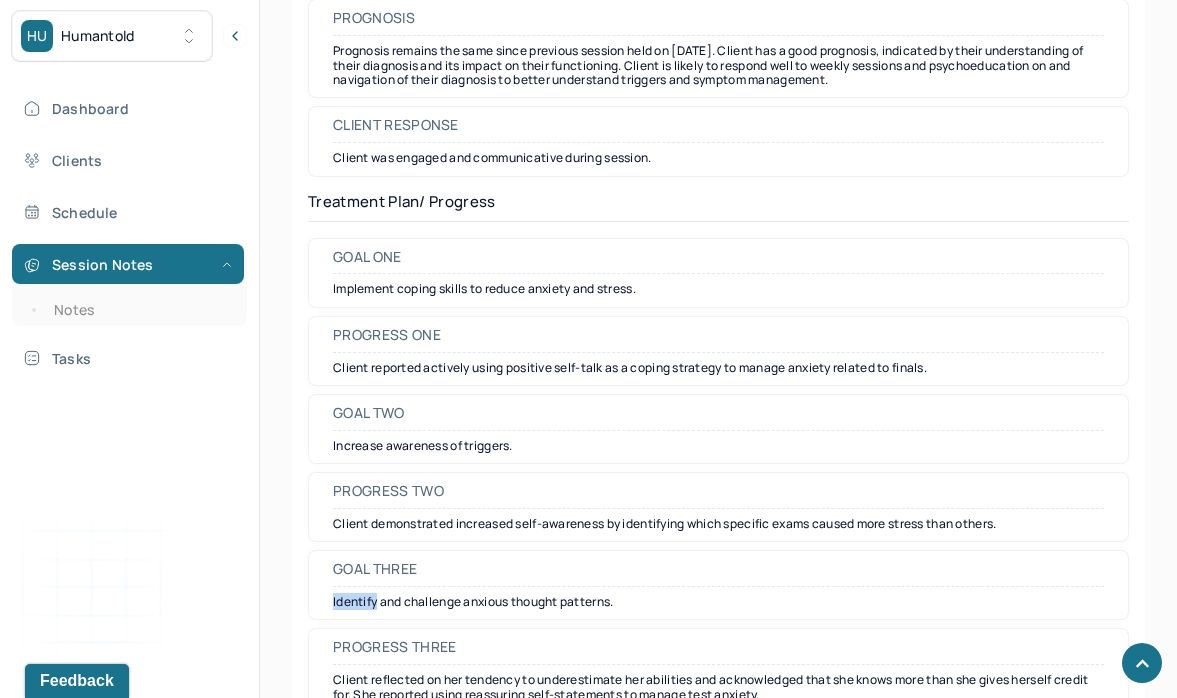 click on "Goal three Identify and challenge anxious thought patterns." at bounding box center (718, 585) 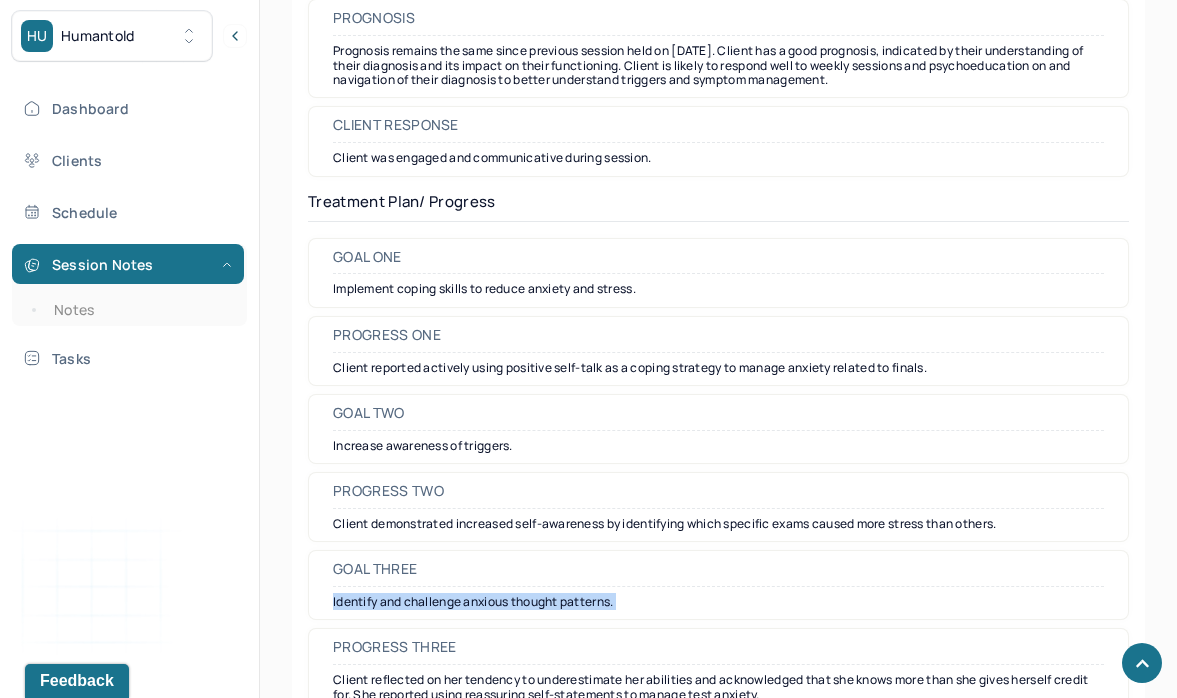click on "Goal three Identify and challenge anxious thought patterns." at bounding box center (718, 585) 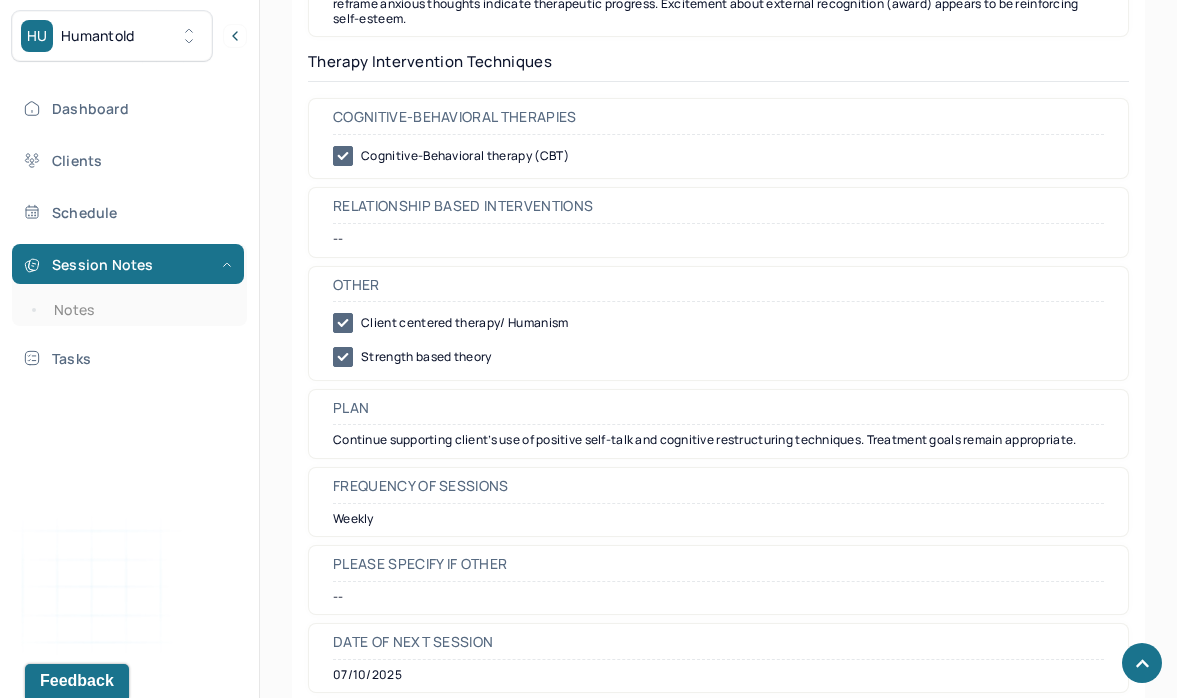 scroll, scrollTop: 784, scrollLeft: 0, axis: vertical 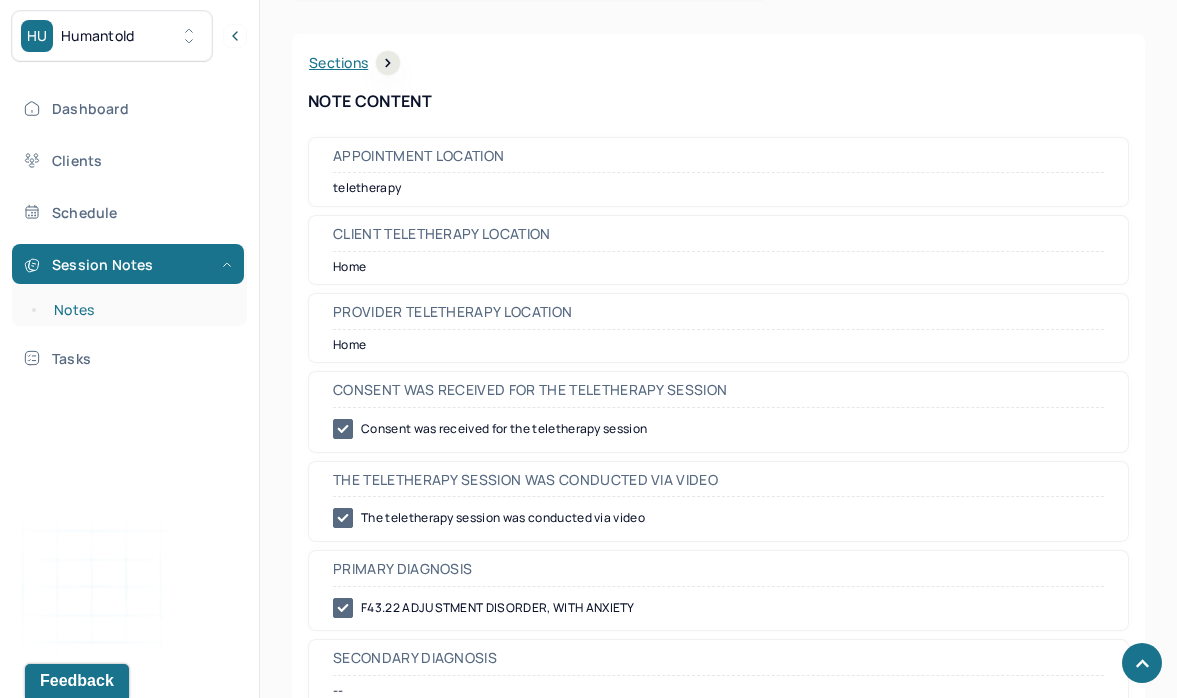 click on "Notes" at bounding box center (139, 310) 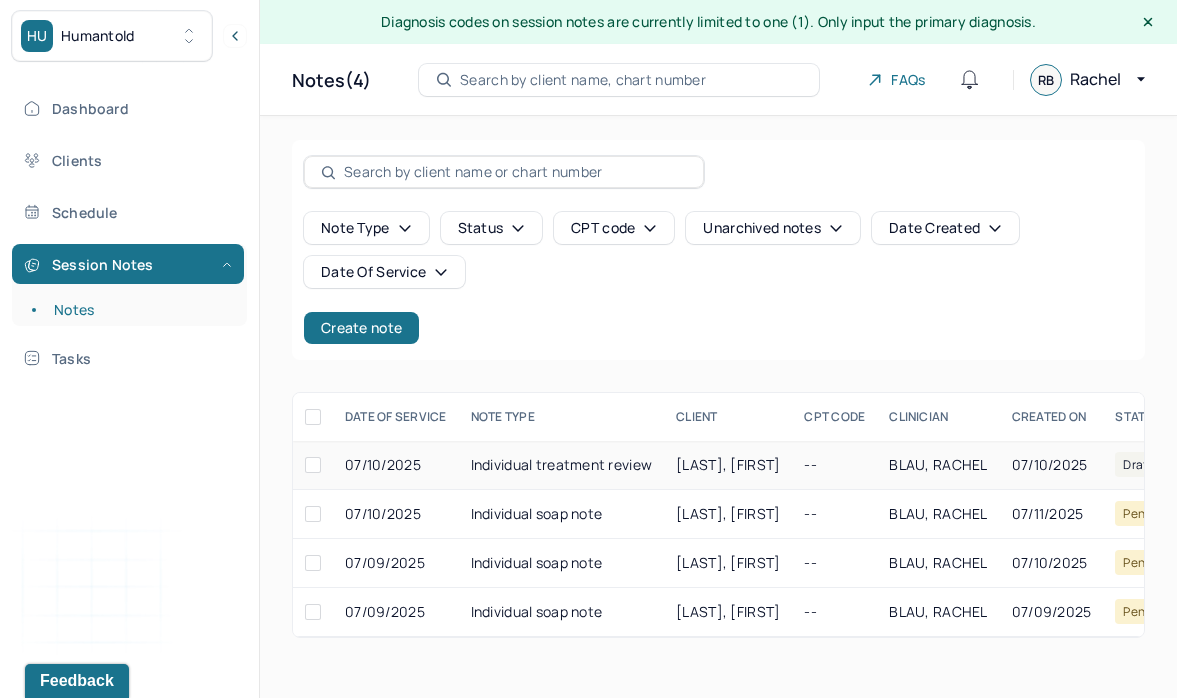 click on "Individual treatment review" at bounding box center (562, 465) 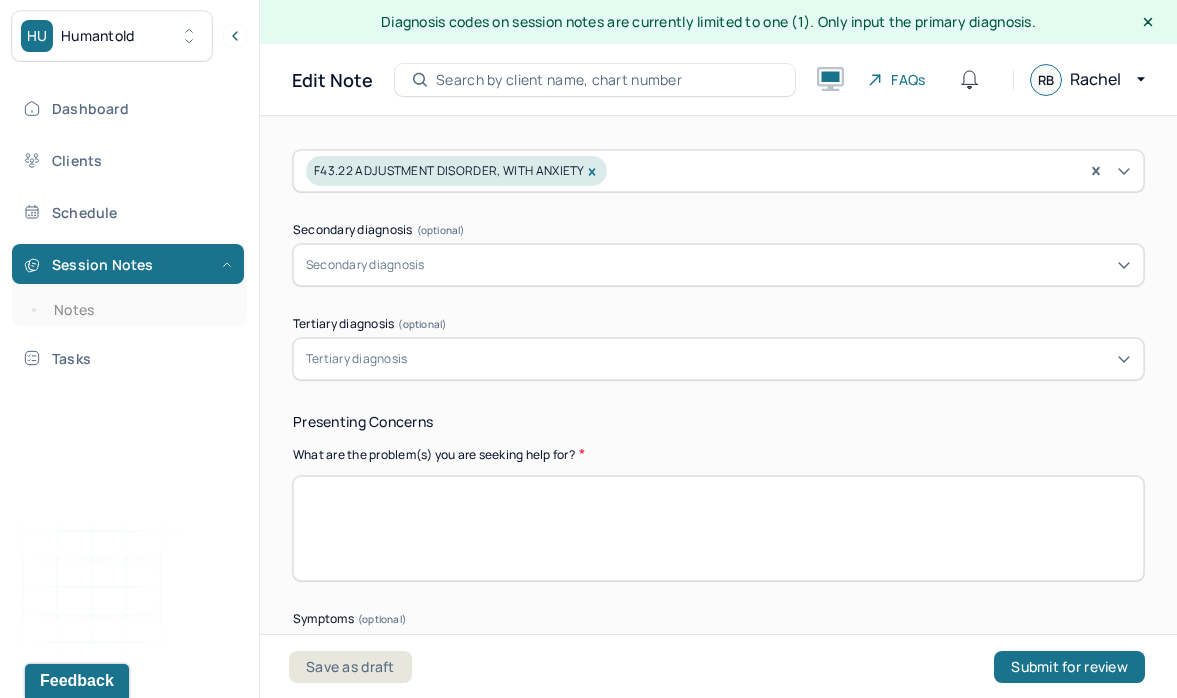 scroll, scrollTop: 662, scrollLeft: 0, axis: vertical 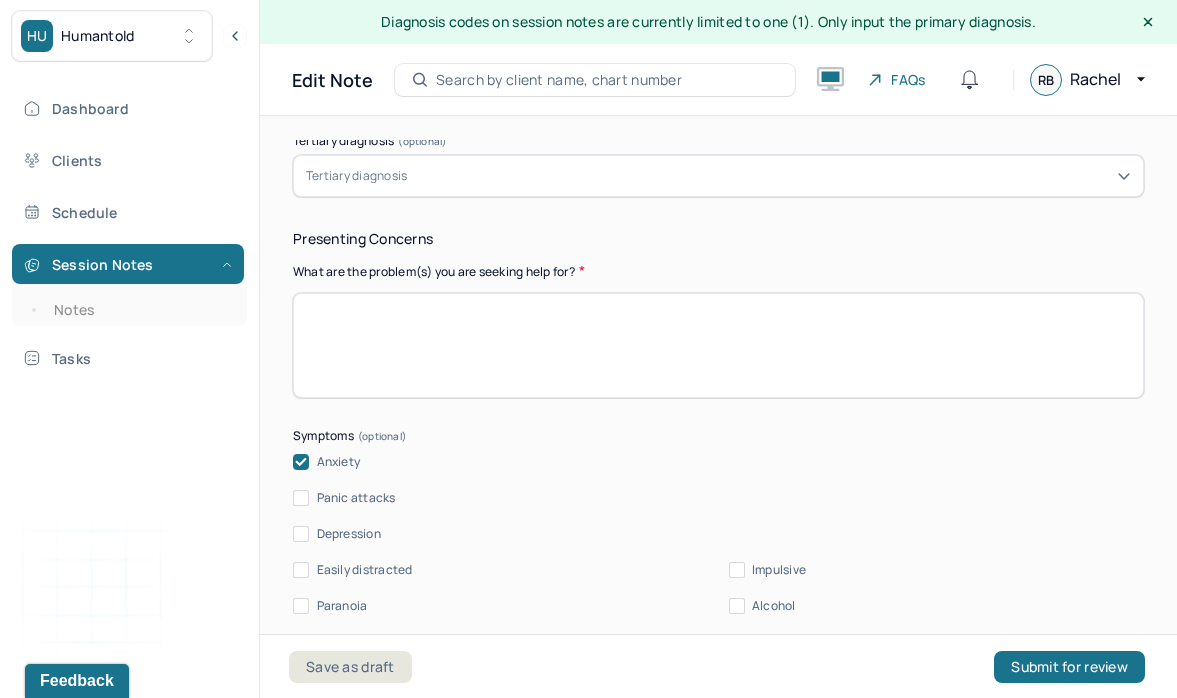 click at bounding box center [718, 345] 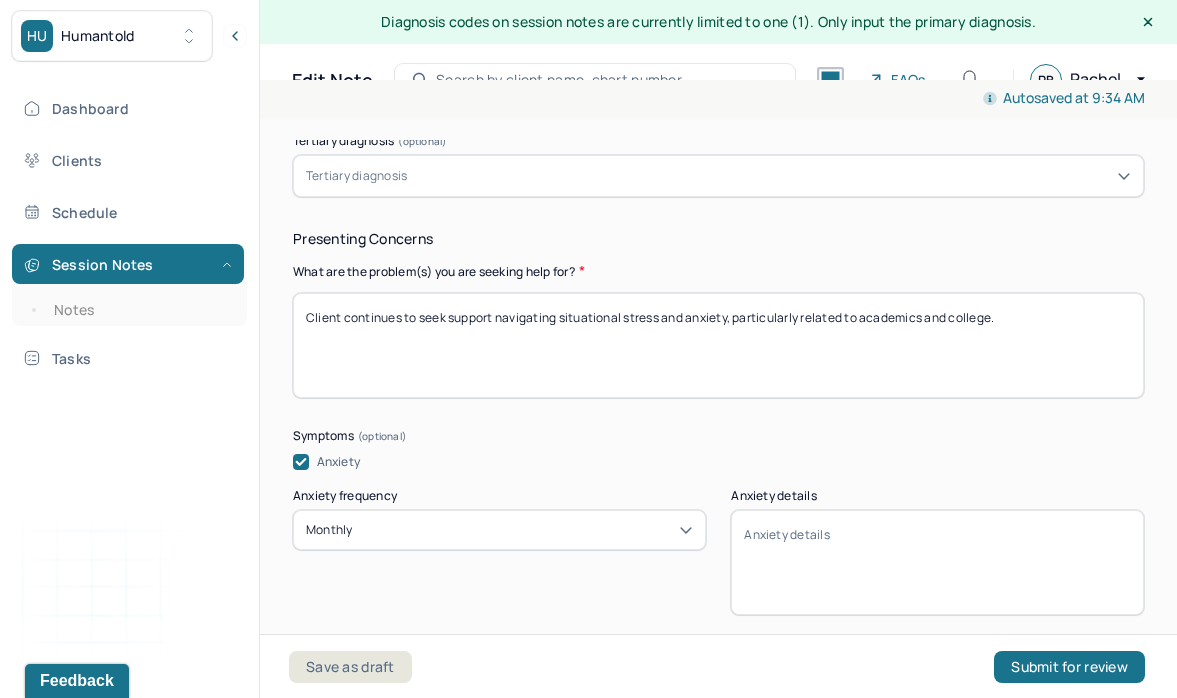 drag, startPoint x: 1029, startPoint y: 396, endPoint x: 923, endPoint y: 362, distance: 111.31936 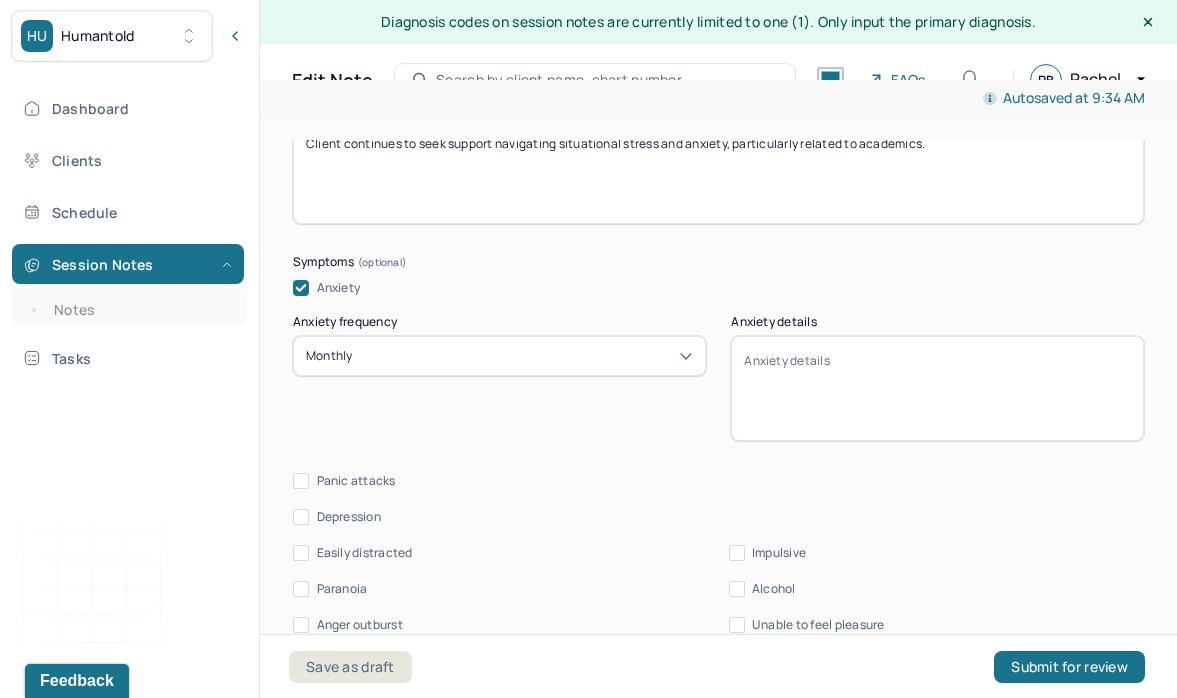 scroll, scrollTop: 837, scrollLeft: 0, axis: vertical 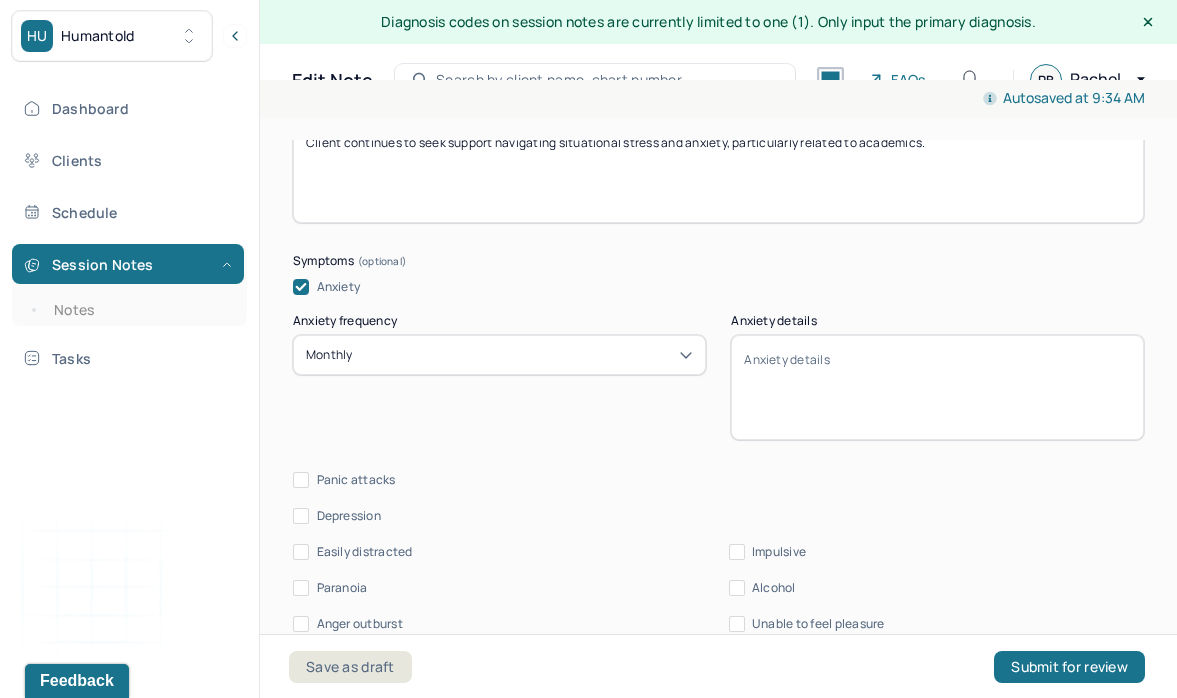 type on "Client continues to seek support navigating situational stress and anxiety, particularly related to academics." 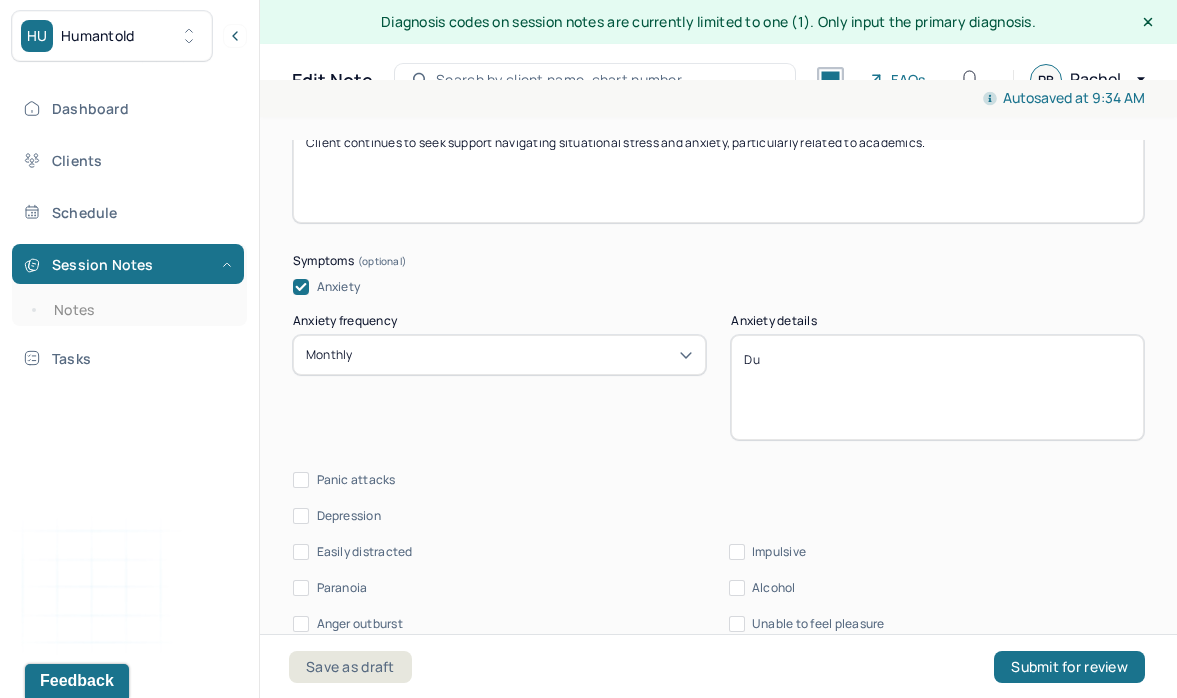 type on "D" 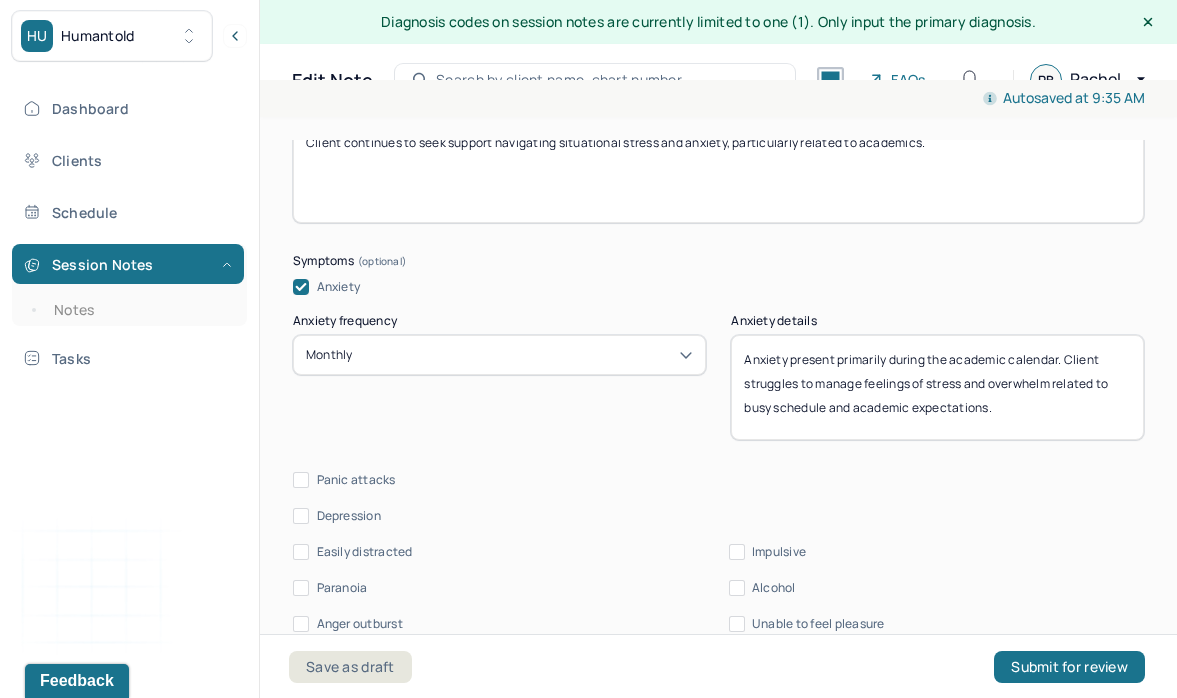 drag, startPoint x: 924, startPoint y: 399, endPoint x: 890, endPoint y: 395, distance: 34.234486 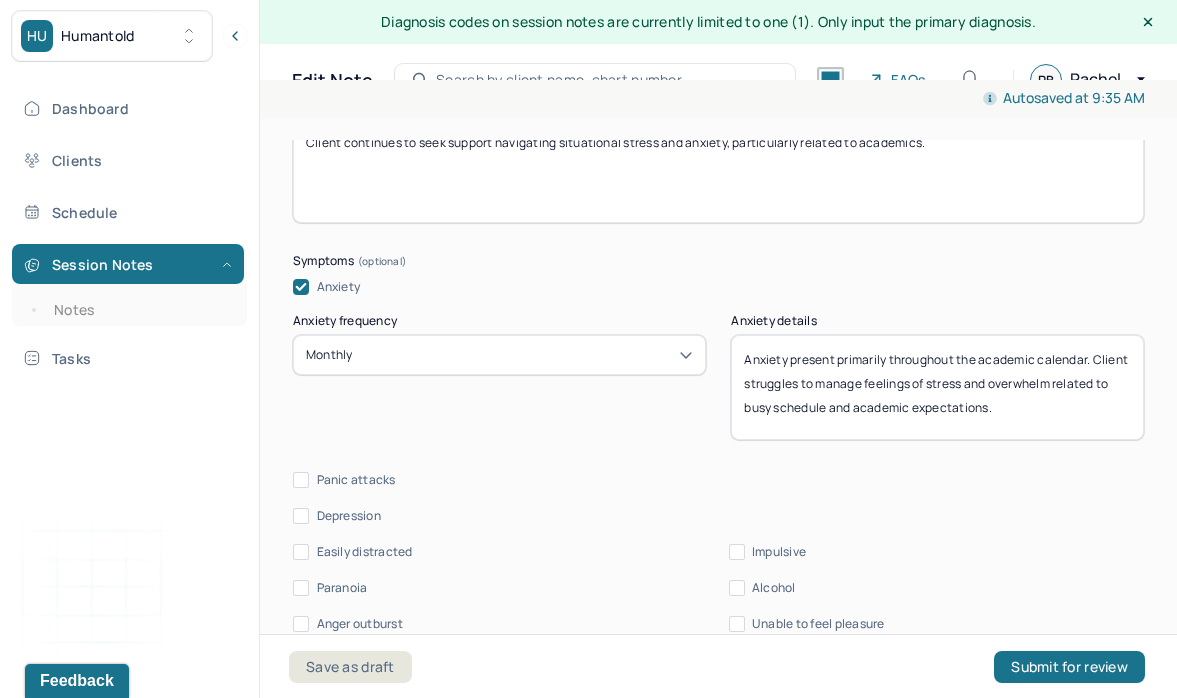type on "Anxiety present primarily throughout the academic calendar. Client struggles to manage feelings of stress and overwhelm related to busy schedule and academic expectations." 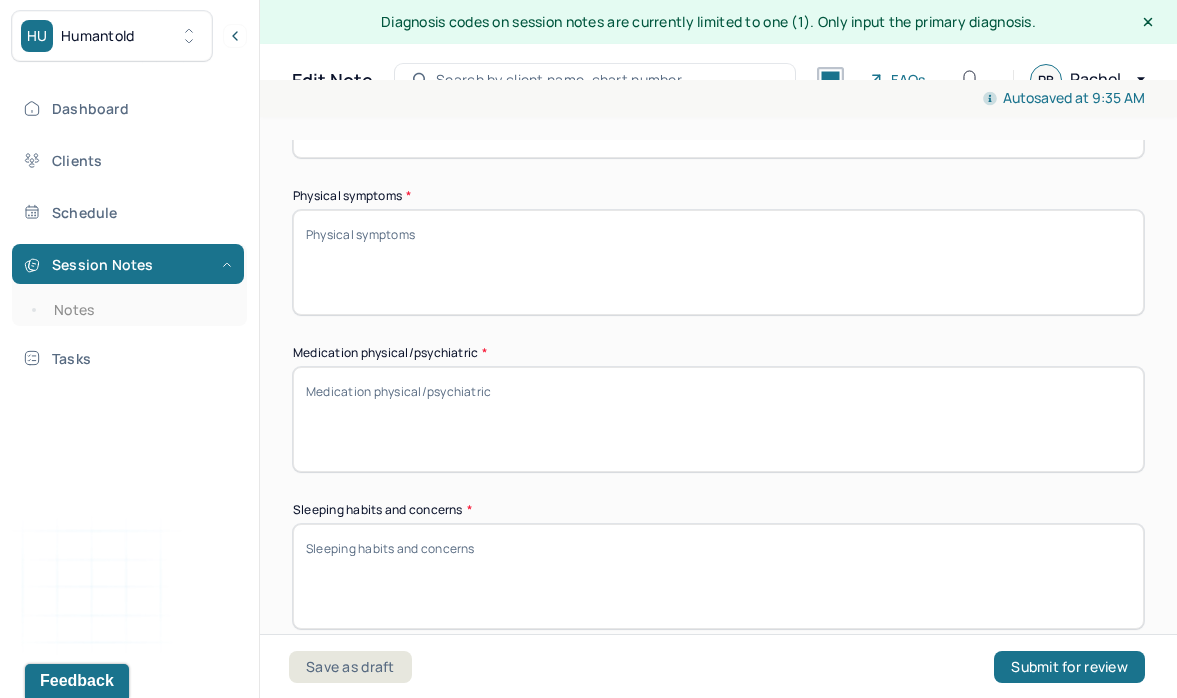 scroll, scrollTop: 1539, scrollLeft: 0, axis: vertical 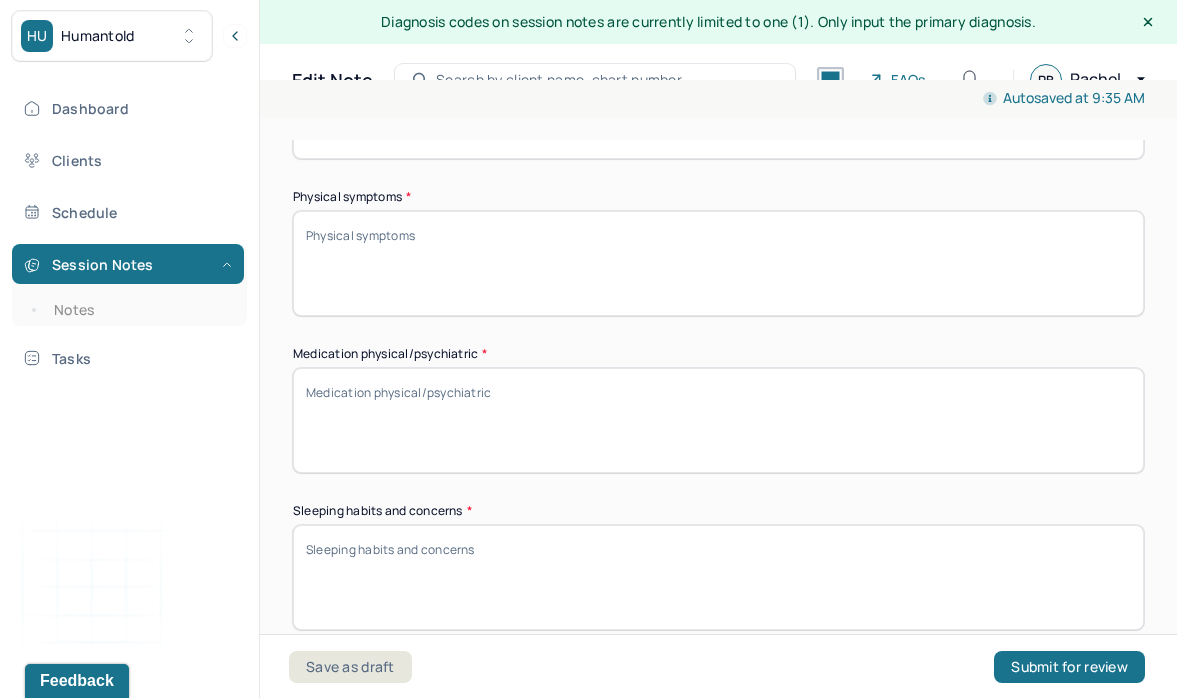 click on "Physical symptoms *" at bounding box center [718, 263] 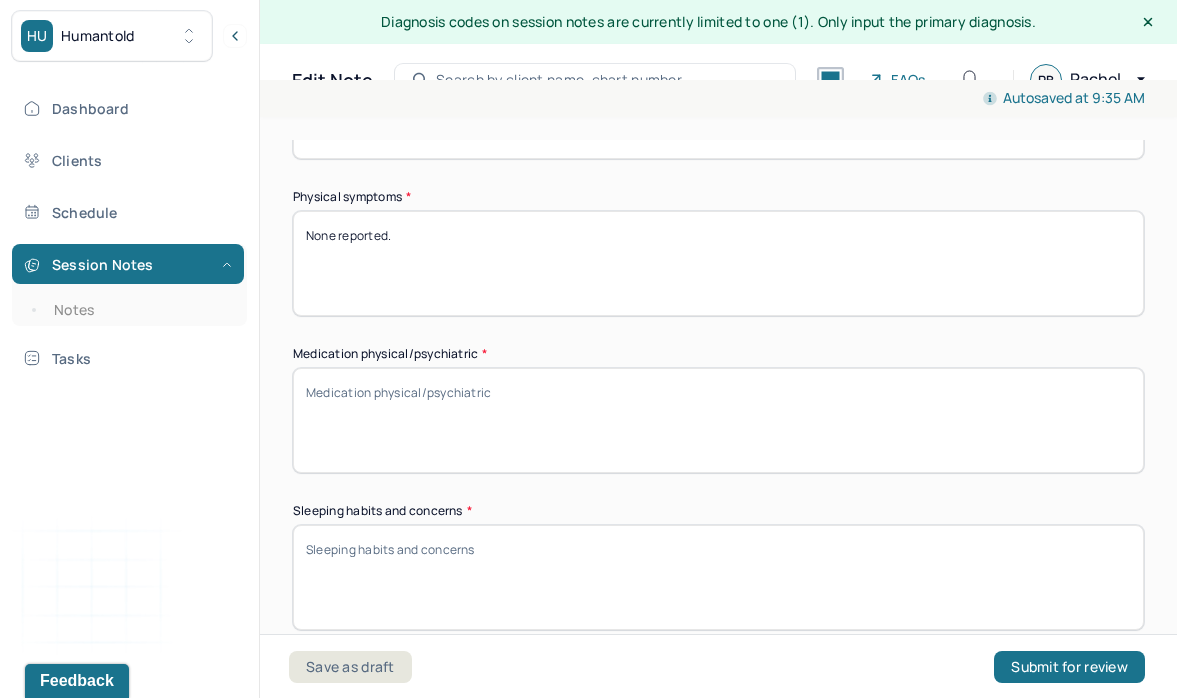 type on "None reported." 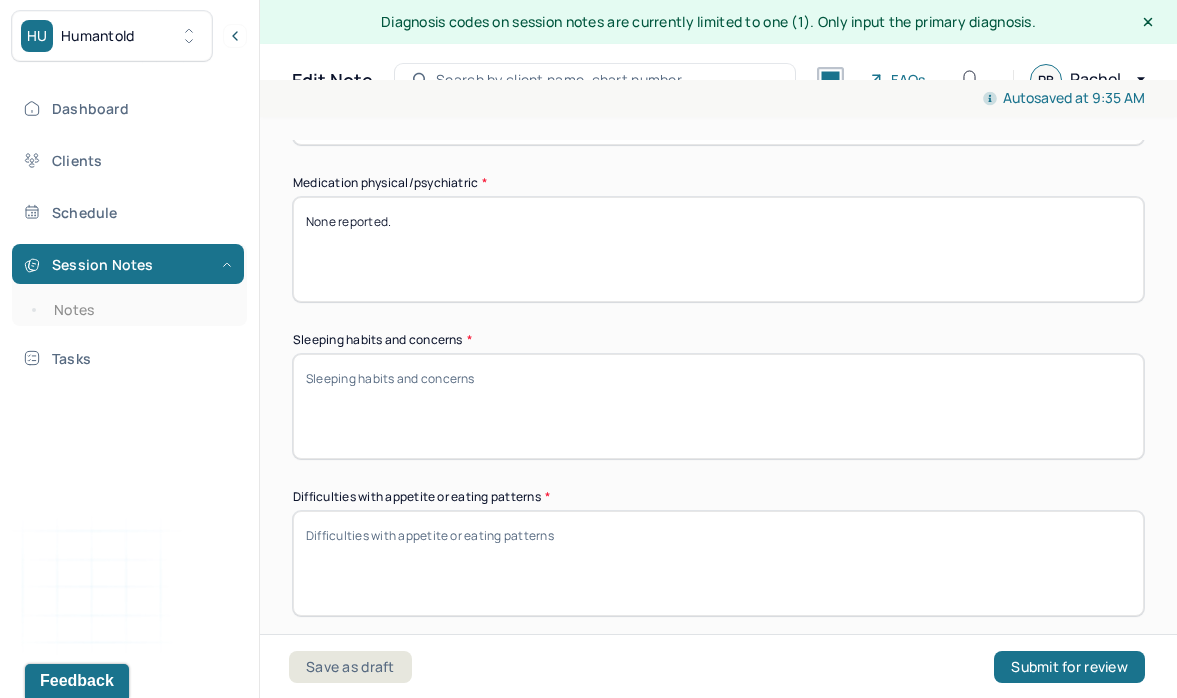 scroll, scrollTop: 1711, scrollLeft: 0, axis: vertical 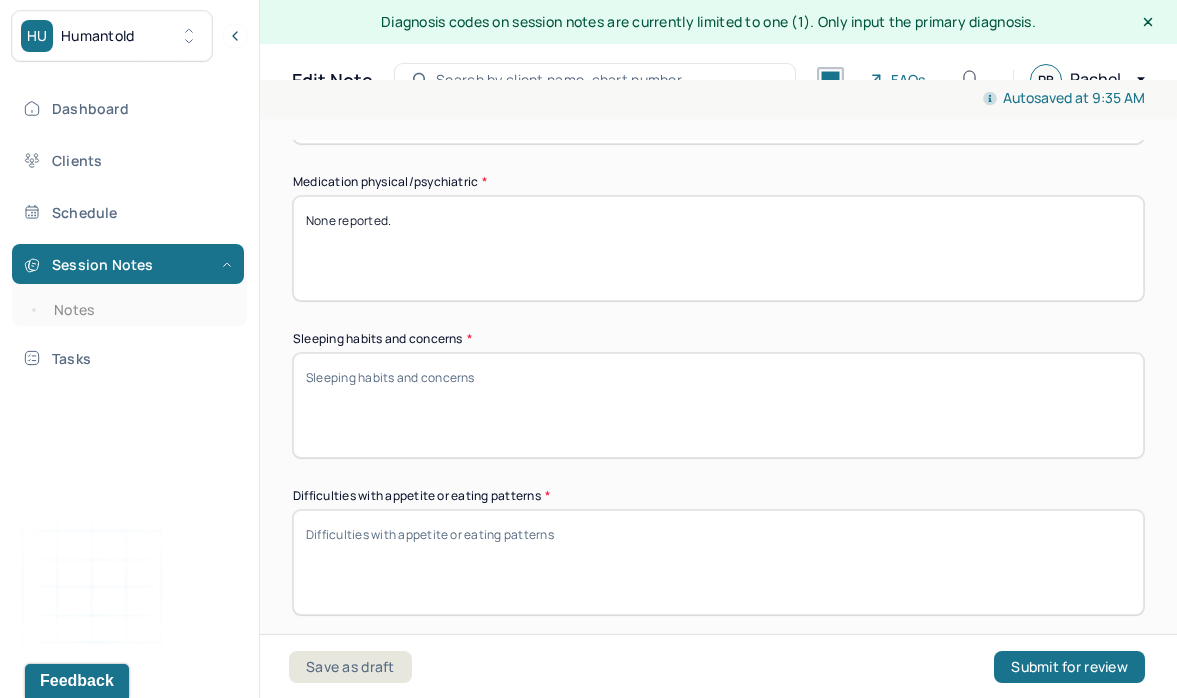 type on "None reported." 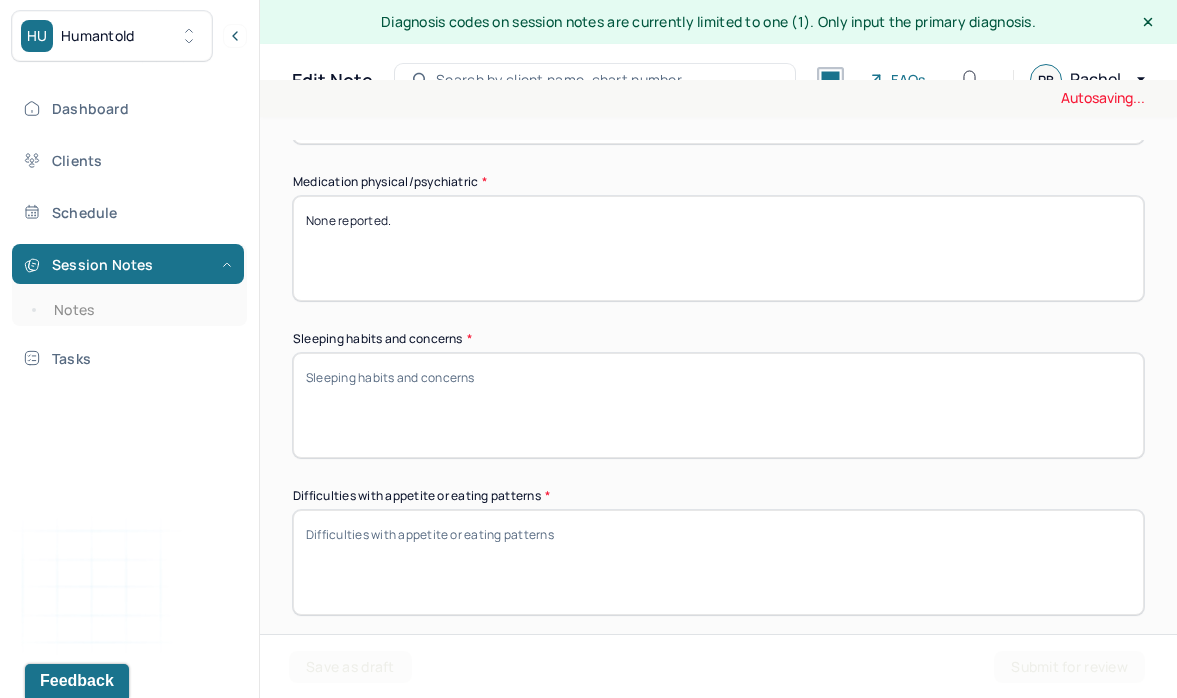 click on "Sleeping habits and concerns *" at bounding box center (718, 405) 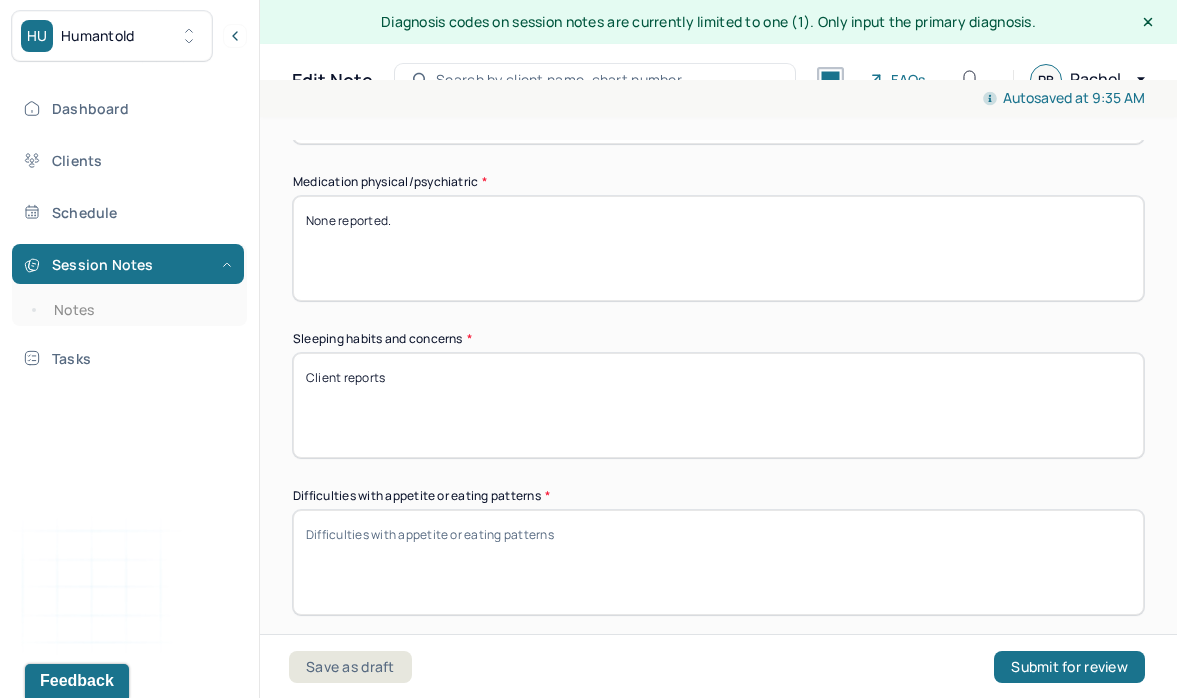 click on "Client reports" at bounding box center [718, 405] 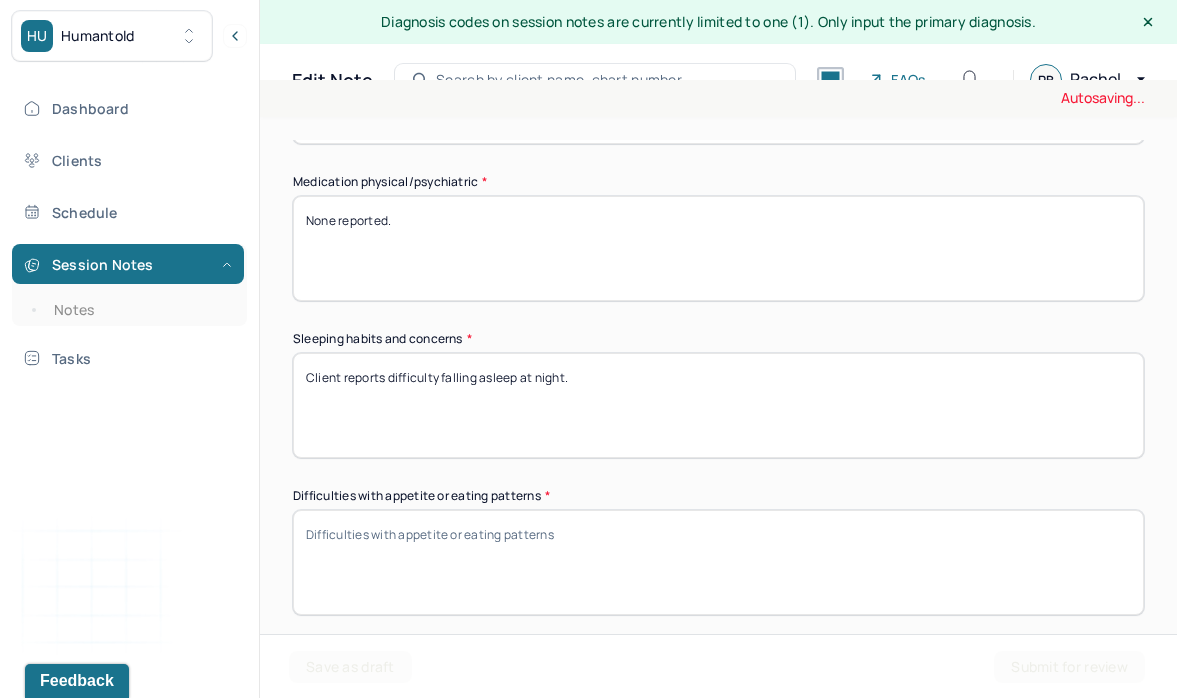 click on "Client reports difficulty falling asleep" at bounding box center (718, 405) 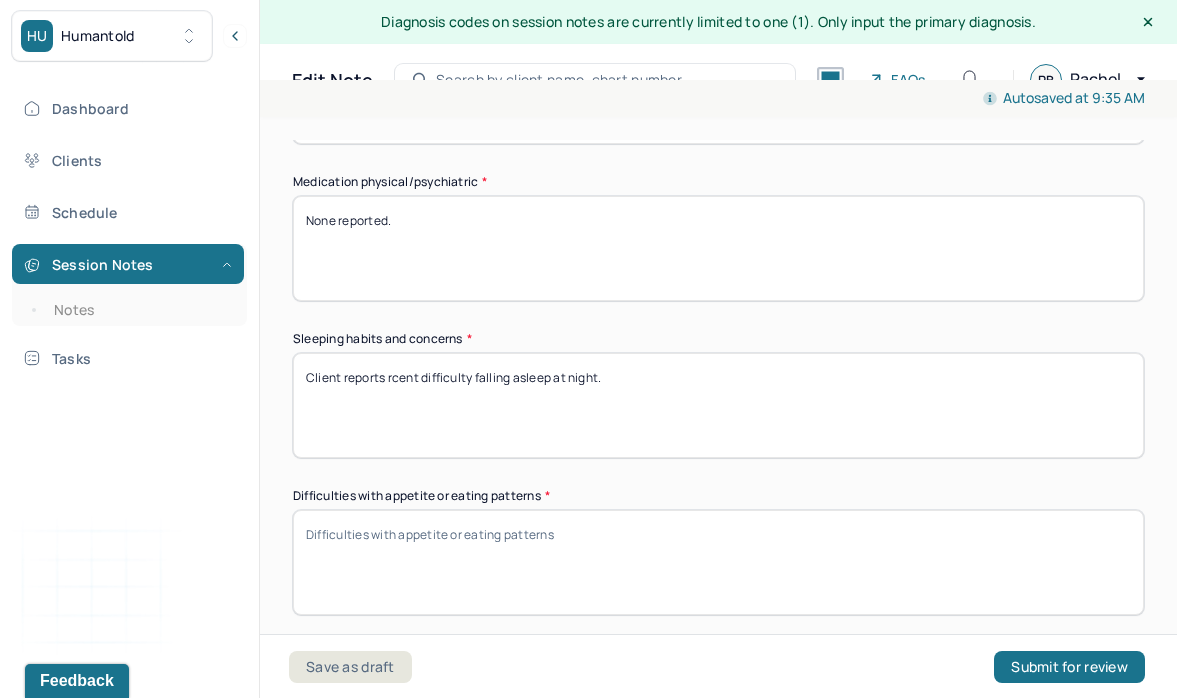 click on "Client reports difficulty falling asleep at night." at bounding box center [718, 405] 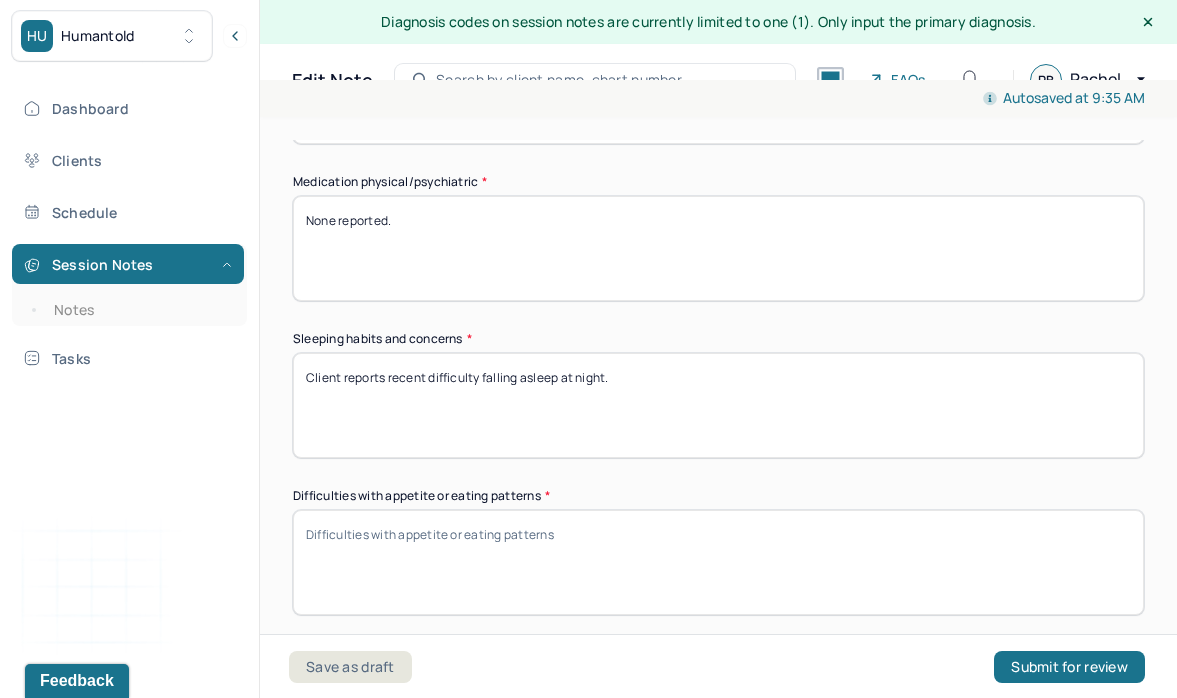 type on "Client reports recent difficulty falling asleep at night." 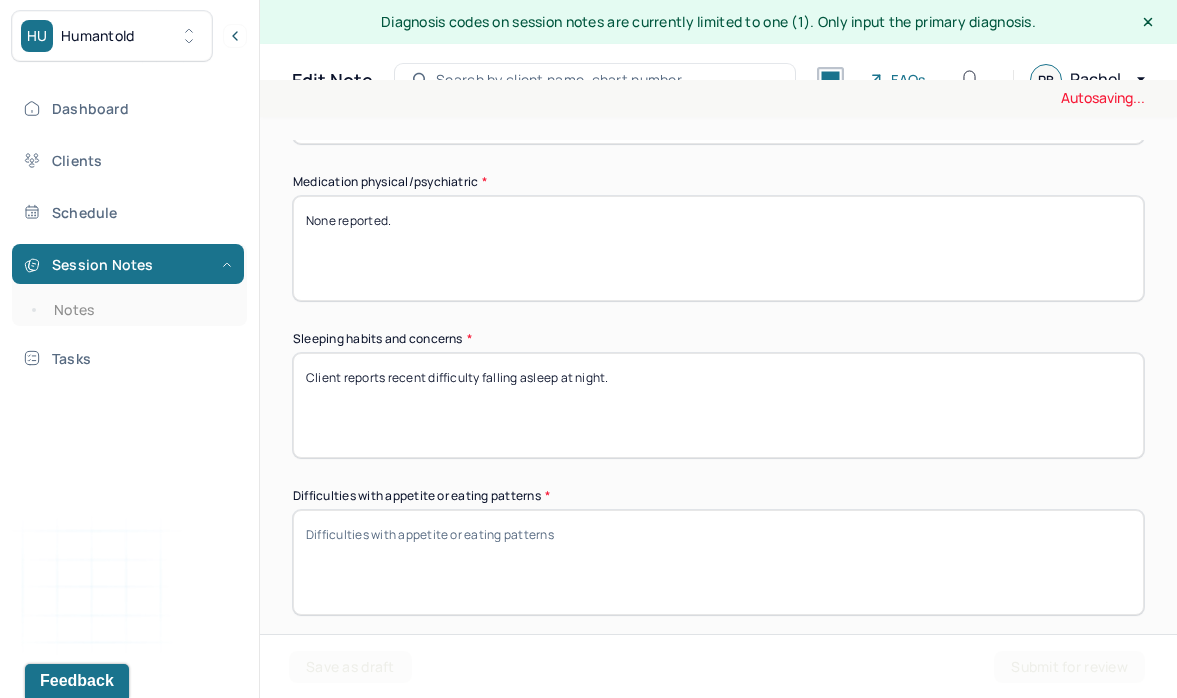 click on "Appointment location * In person Primary diagnosis * F43.22 ADJUSTMENT DISORDER, WITH ANXIETY Secondary diagnosis (optional) Secondary diagnosis Tertiary diagnosis (optional) Tertiary diagnosis Presenting Concerns What are the problem(s) you are seeking help for? Client continues to seek support navigating situational stress and anxiety, particularly related to academics. Symptoms Anxiety Anxiety frequency Monthly Anxiety details Anxiety present primarily throughout the academic calendar. Client struggles to manage feelings of stress and overwhelm related to busy schedule and academic expectations. Panic attacks Depression Easily distracted Impulsive Paranoia Alcohol Anger outburst Unable to feel pleasure Excessive energy Recreational drug use Tobacco Racing thoughts Other symptoms (optional) Physical symptoms * None reported. Medication physical/psychiatric * None reported. Sleeping habits and concerns * Client reports rcent difficulty falling asleep at night. Difficulties with appetite or eating patterns *" at bounding box center (718, -298) 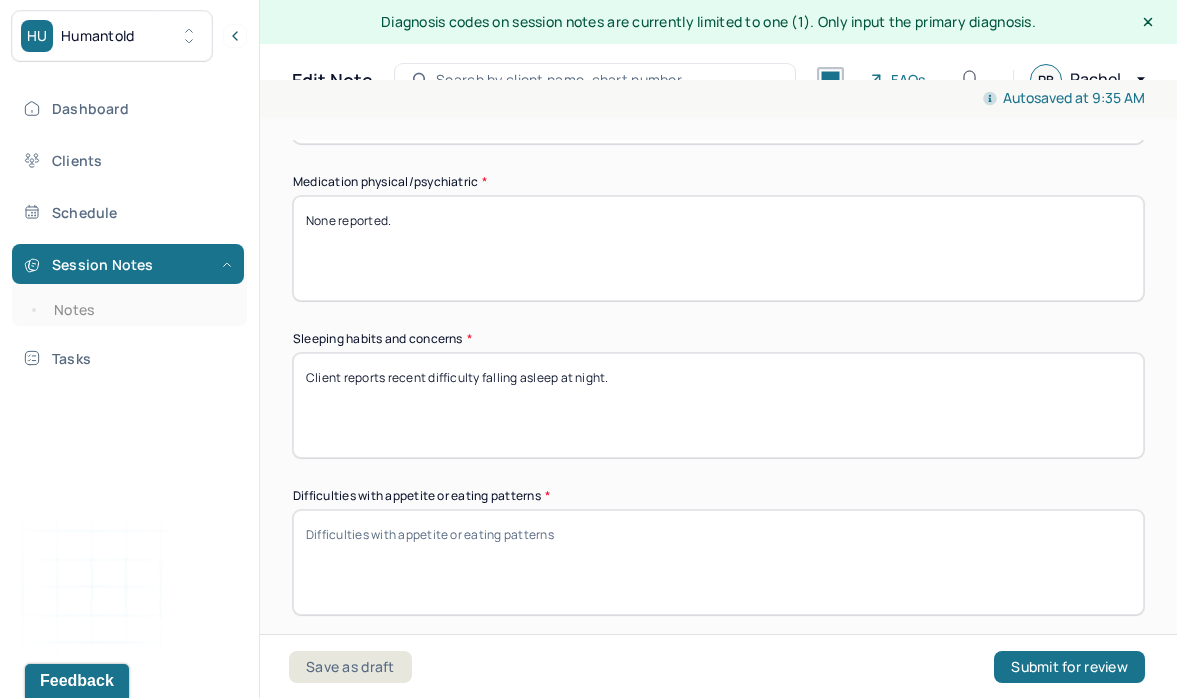 scroll, scrollTop: 1850, scrollLeft: 0, axis: vertical 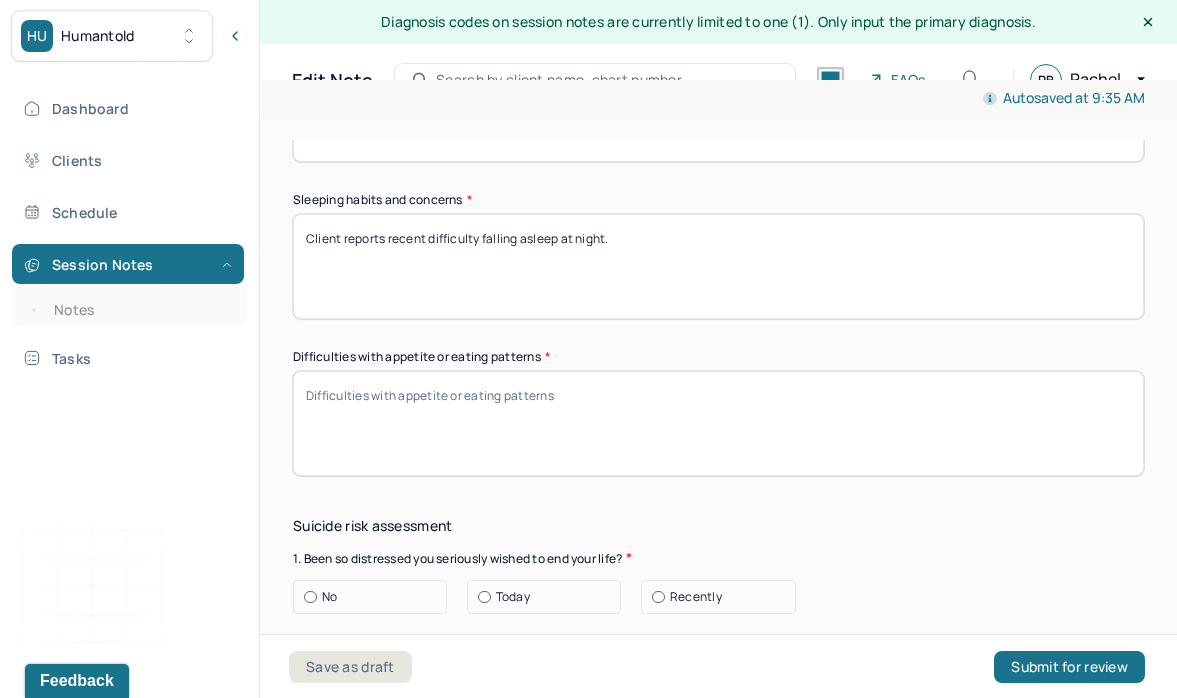 click on "Difficulties with appetite or eating patterns *" at bounding box center [718, 423] 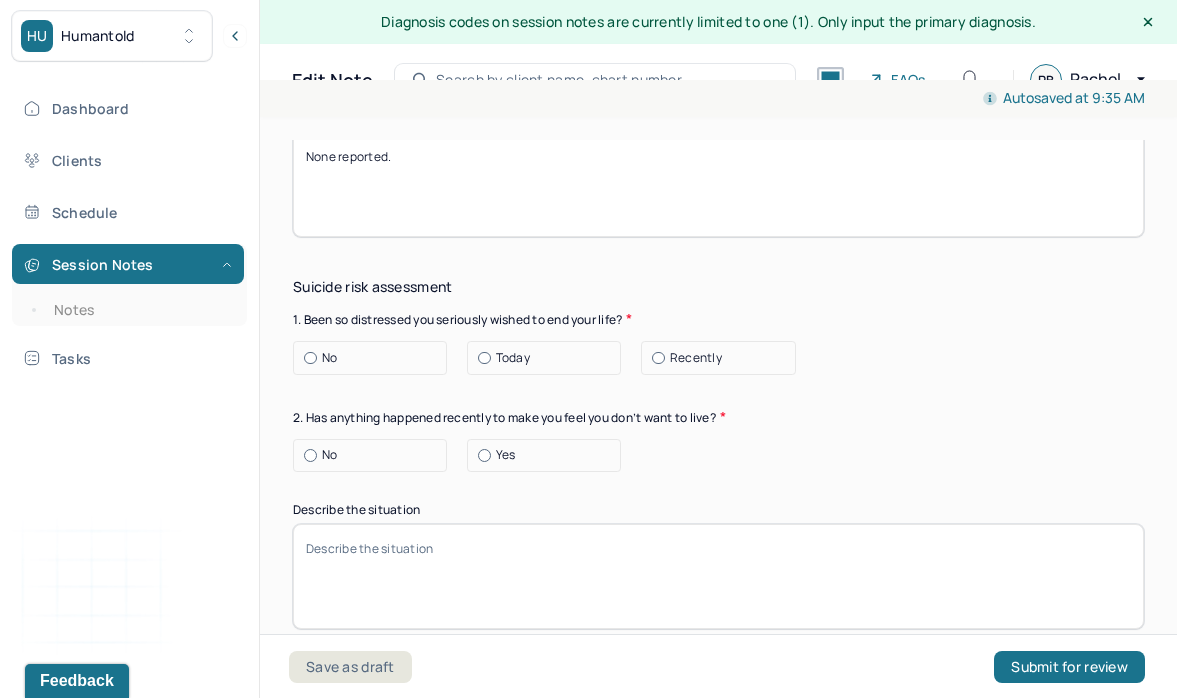 scroll, scrollTop: 2090, scrollLeft: 0, axis: vertical 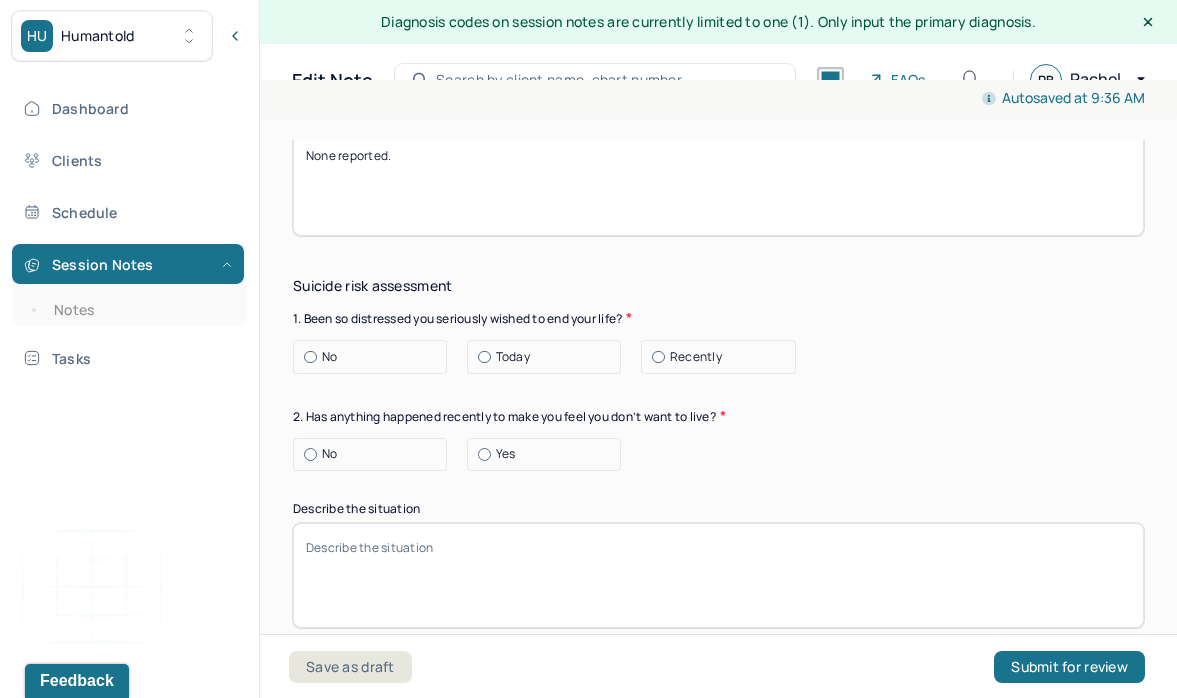 type on "None reported." 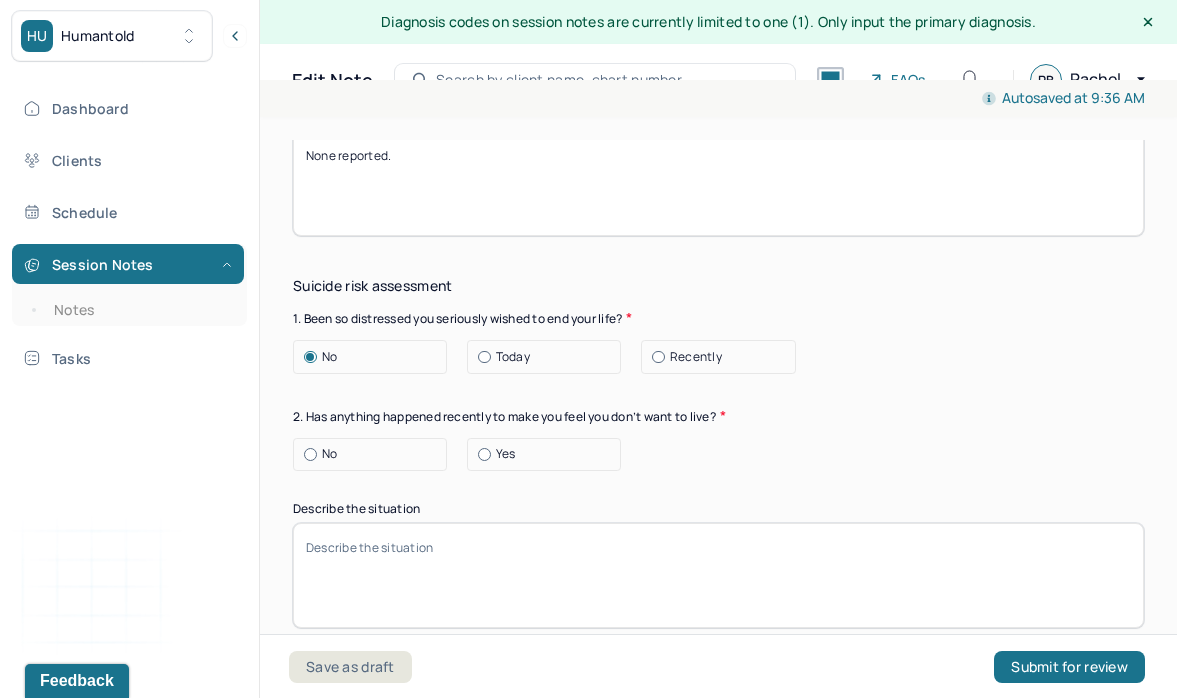 click on "No" at bounding box center [375, 454] 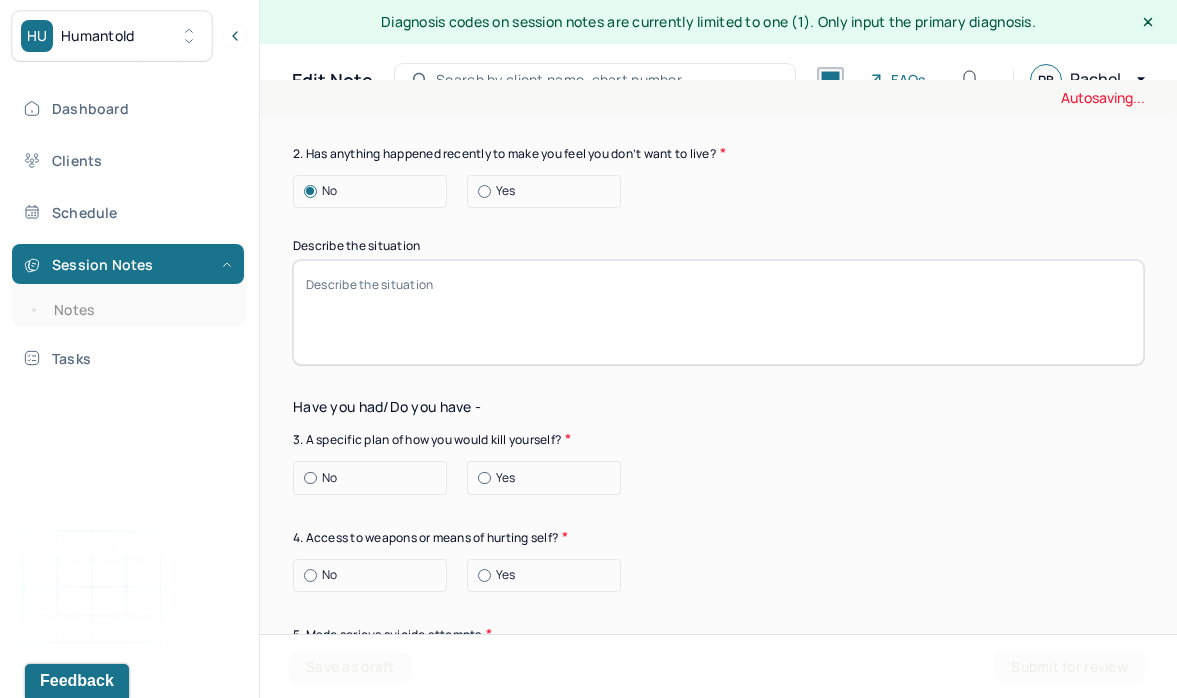 click on "No" at bounding box center (329, 478) 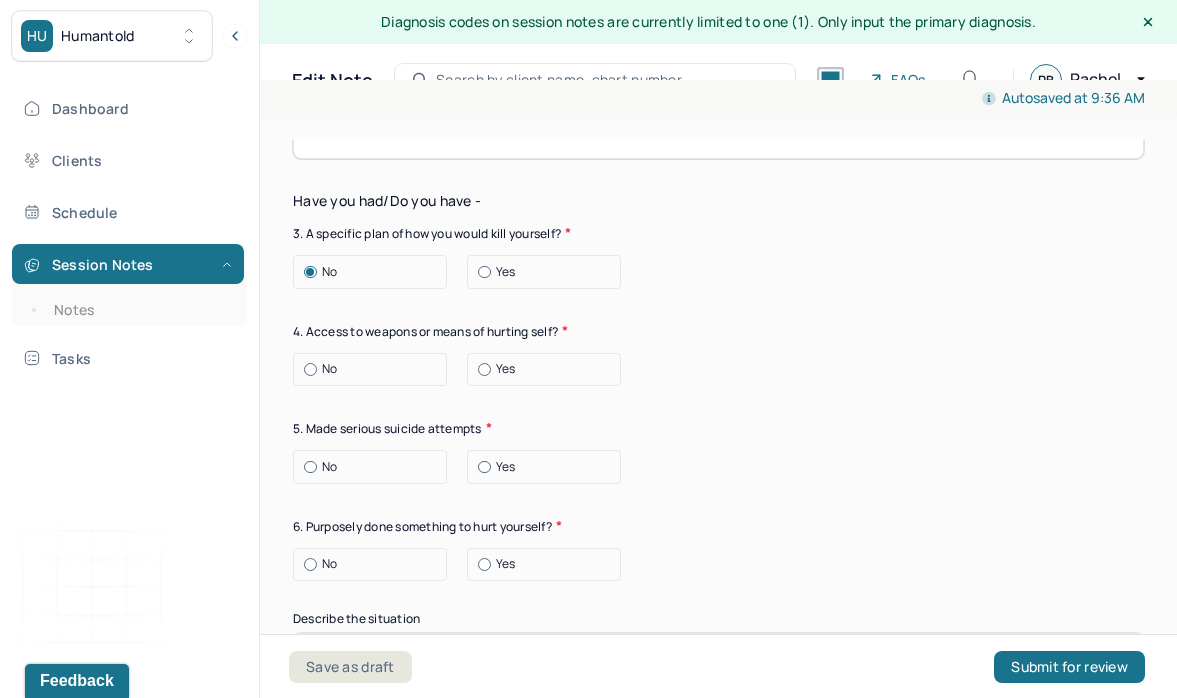 scroll, scrollTop: 2560, scrollLeft: 0, axis: vertical 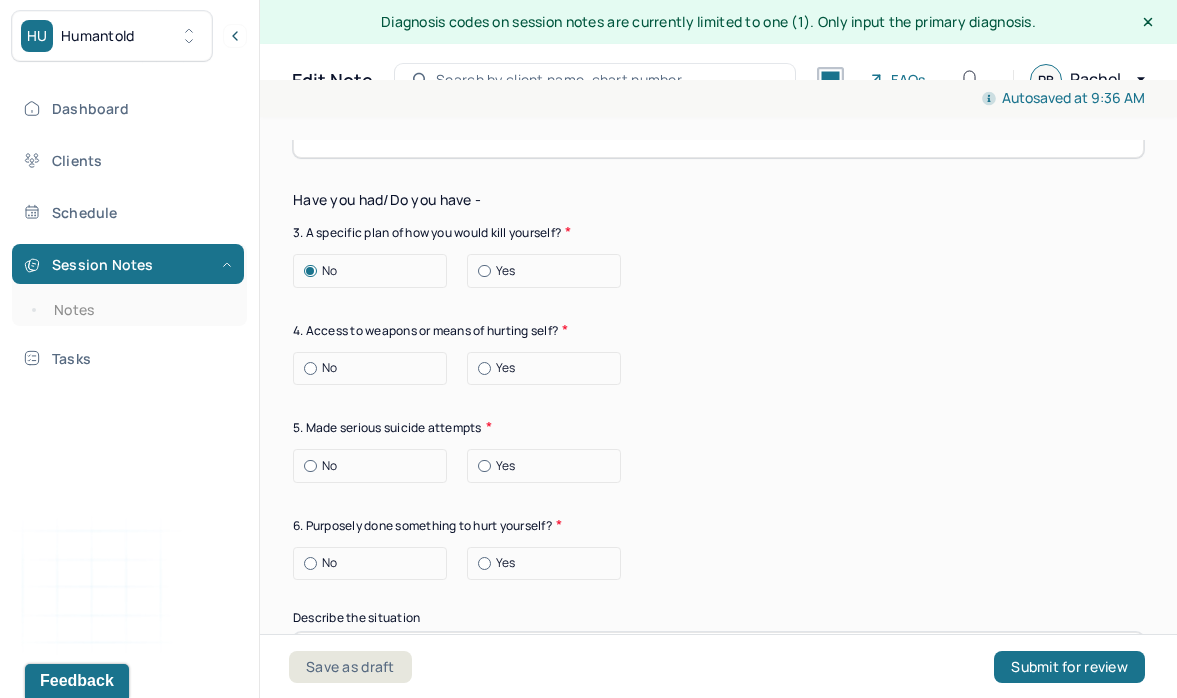click on "No" at bounding box center [329, 368] 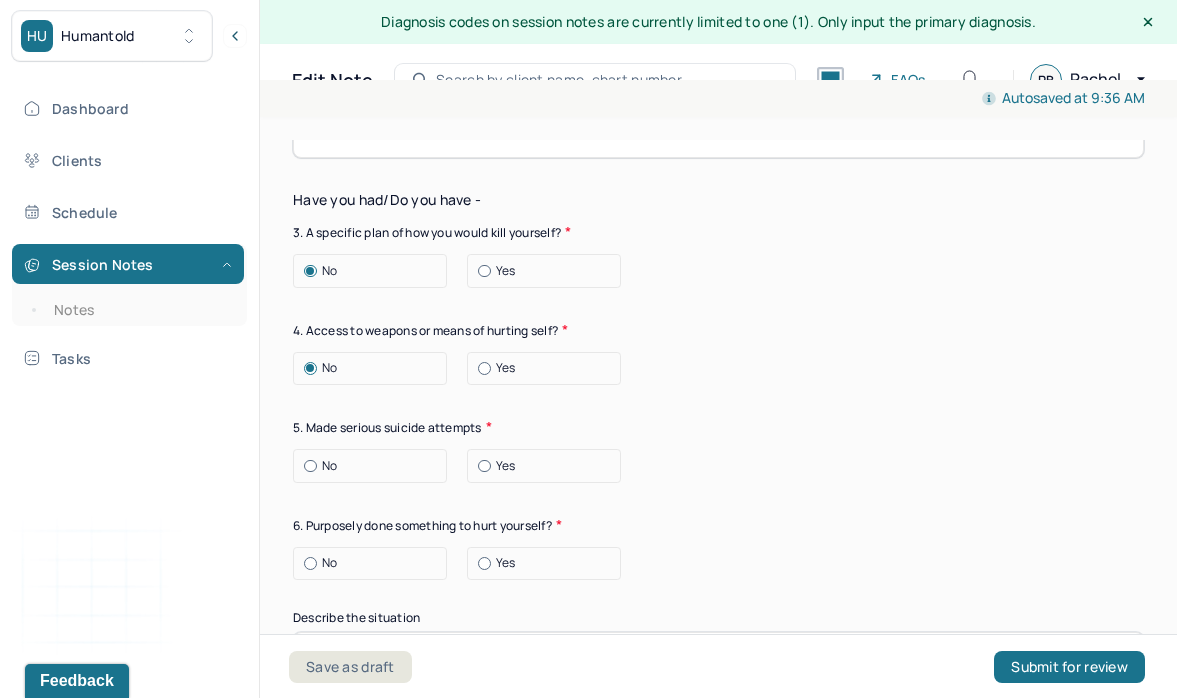 click on "No" at bounding box center (375, 466) 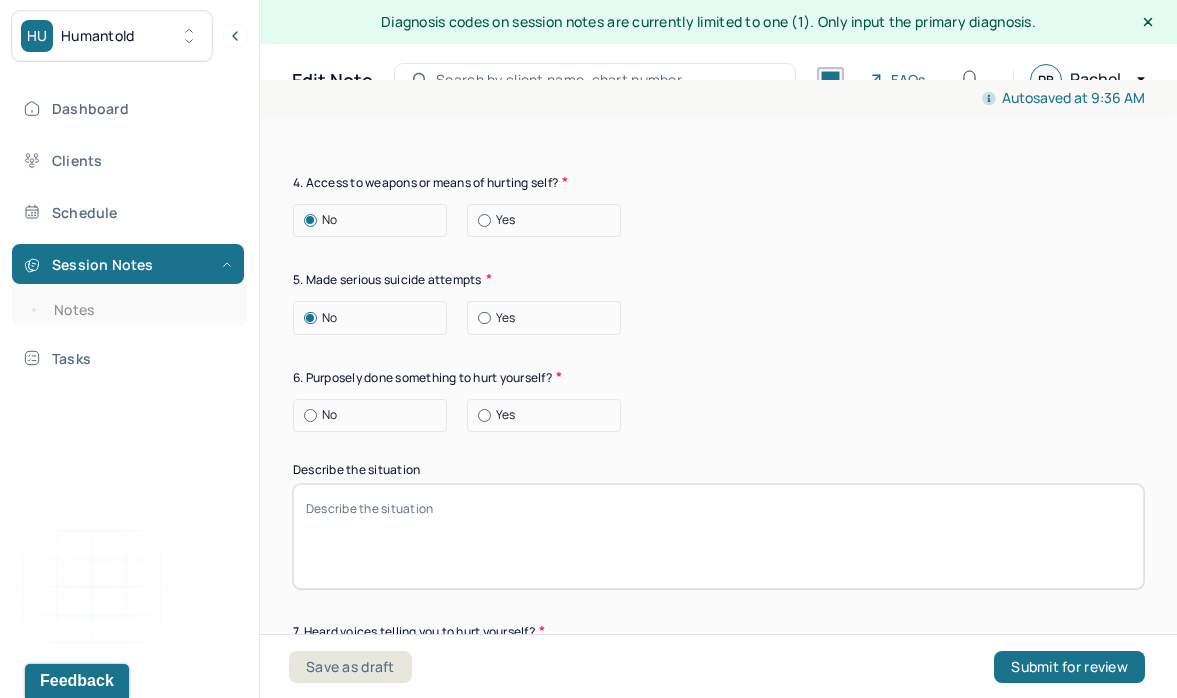 click on "No" at bounding box center (375, 415) 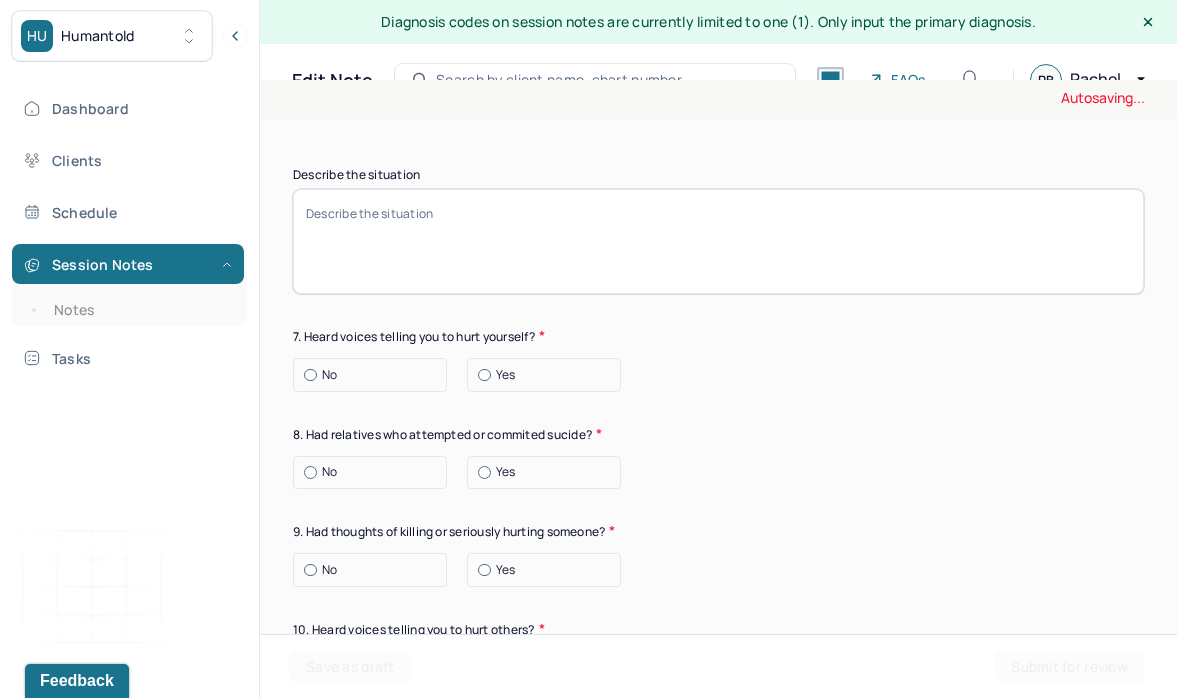 scroll, scrollTop: 3005, scrollLeft: 0, axis: vertical 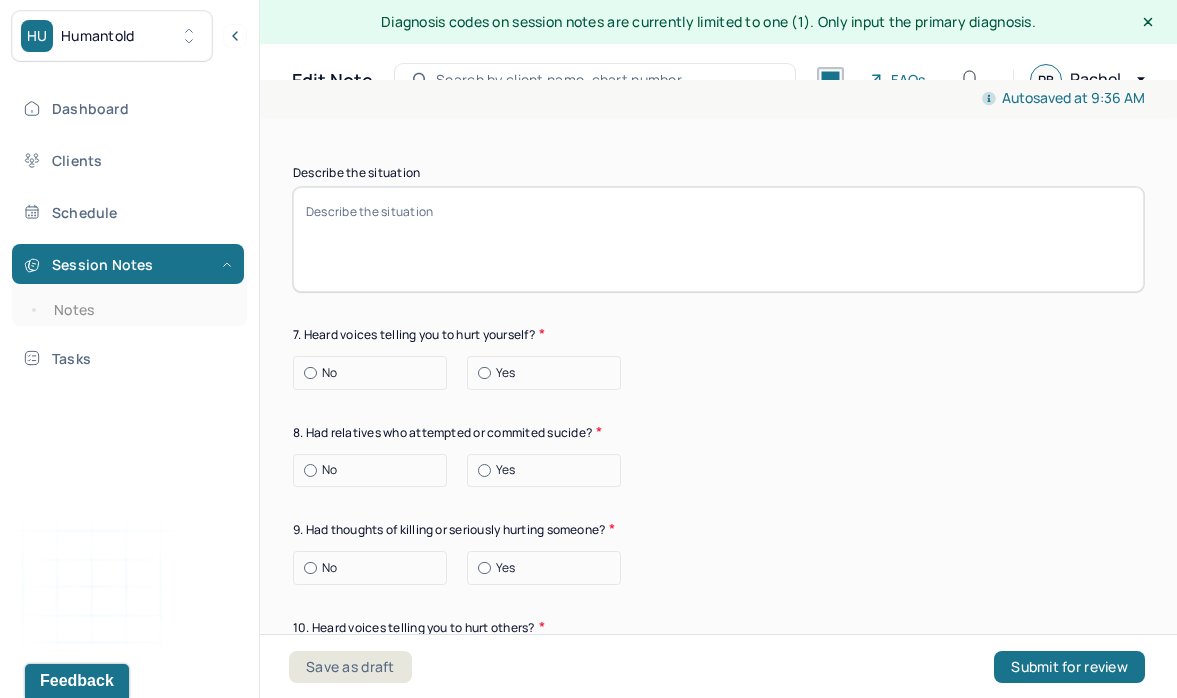 click on "No" at bounding box center (329, 470) 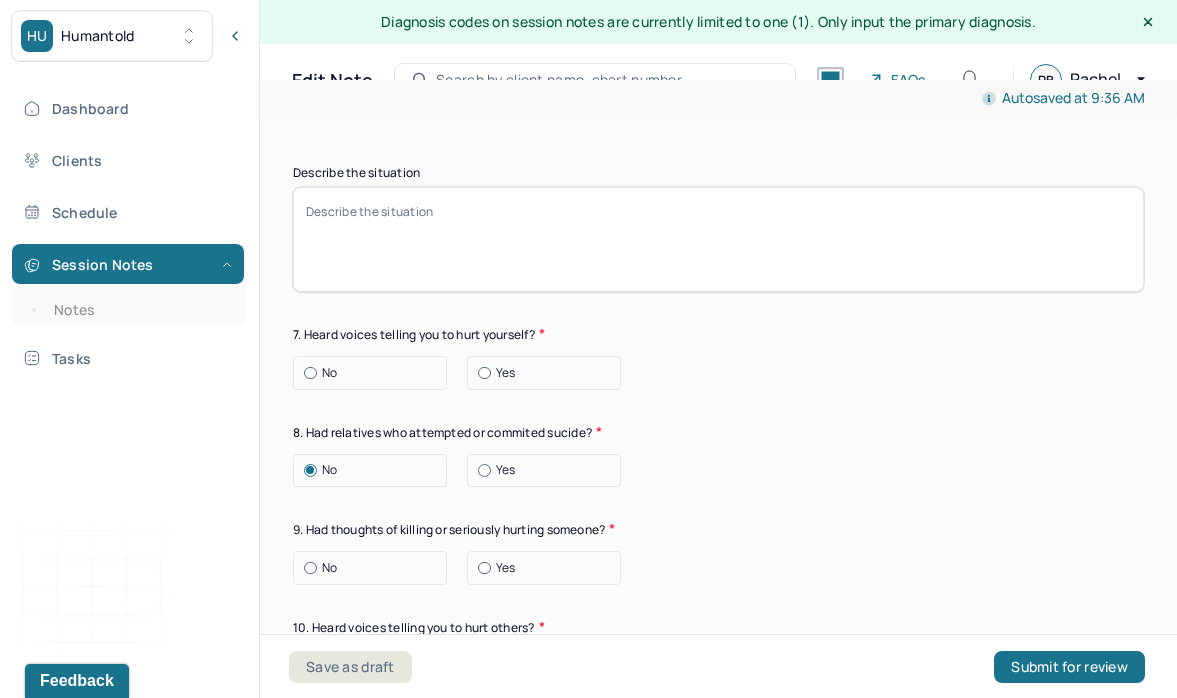 click on "No" at bounding box center (329, 373) 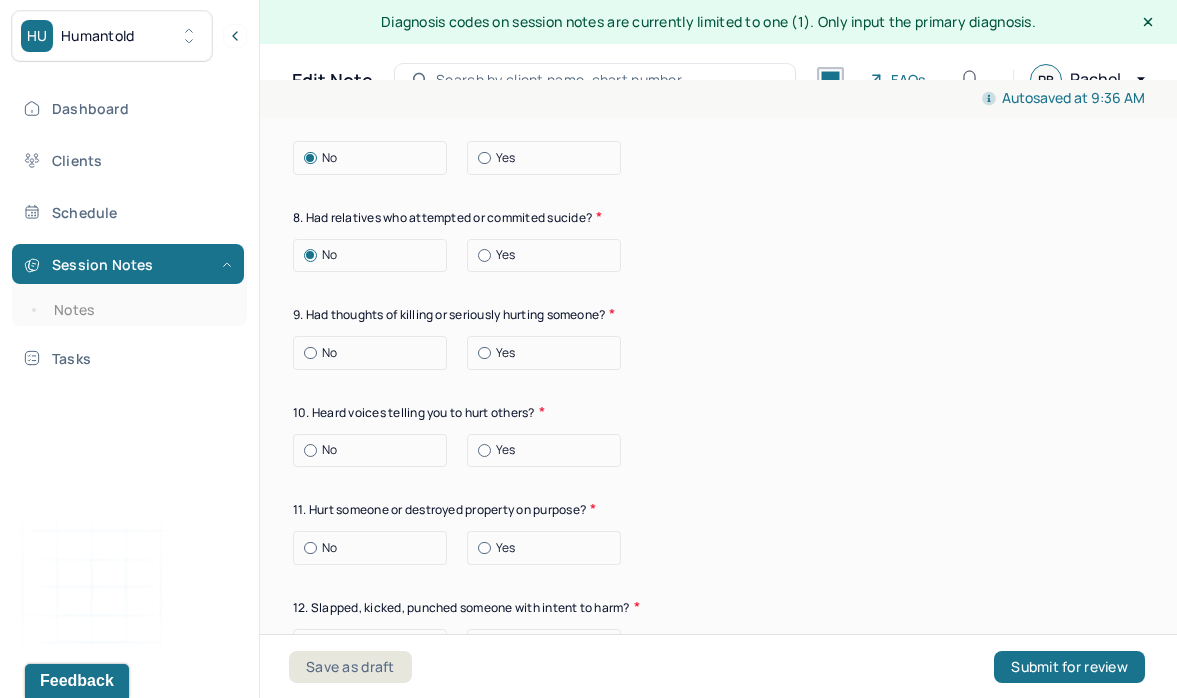 scroll, scrollTop: 3224, scrollLeft: 0, axis: vertical 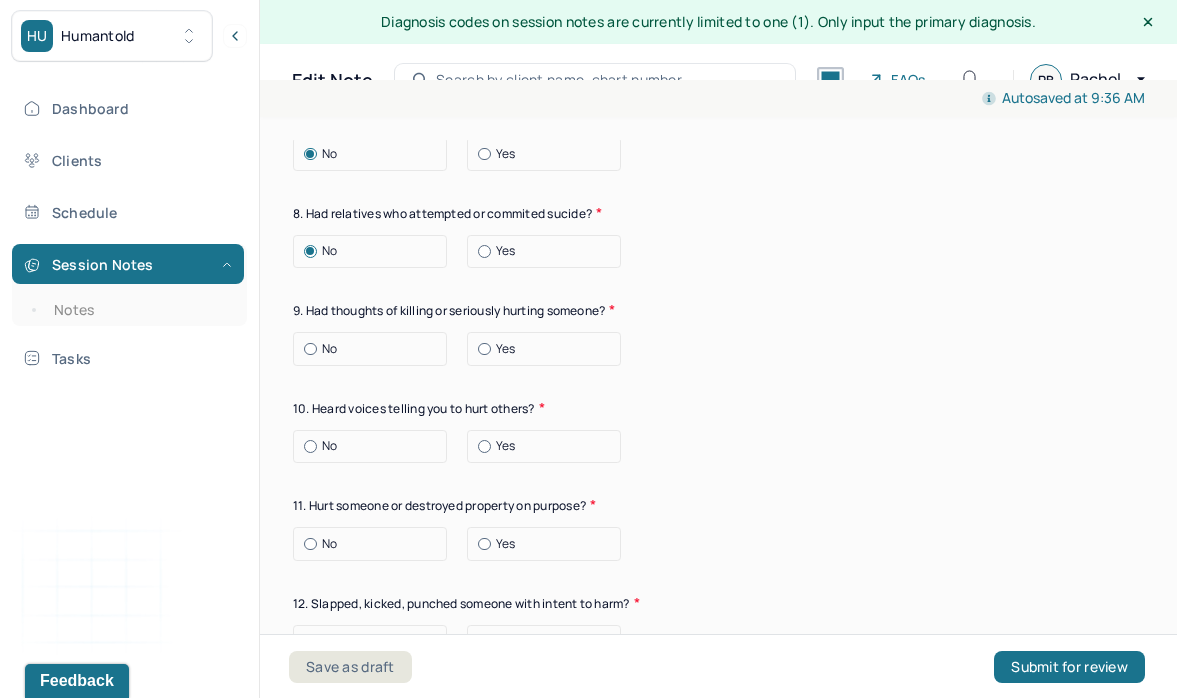 click at bounding box center (310, 349) 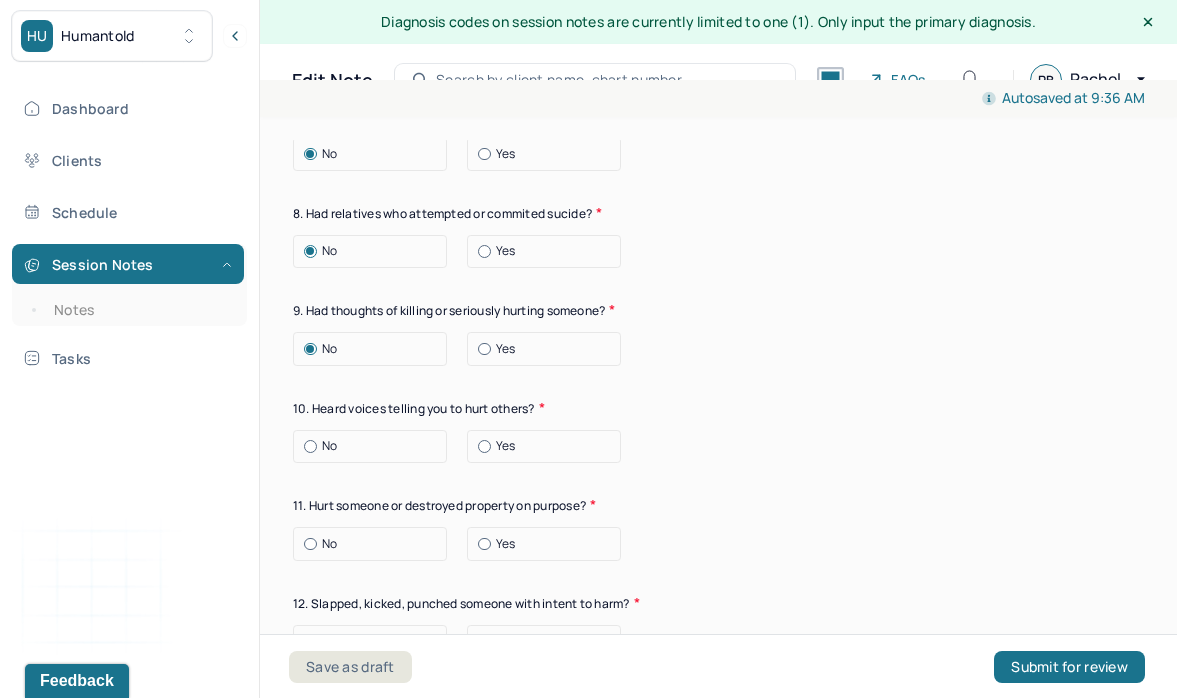 click on "No" at bounding box center (375, 446) 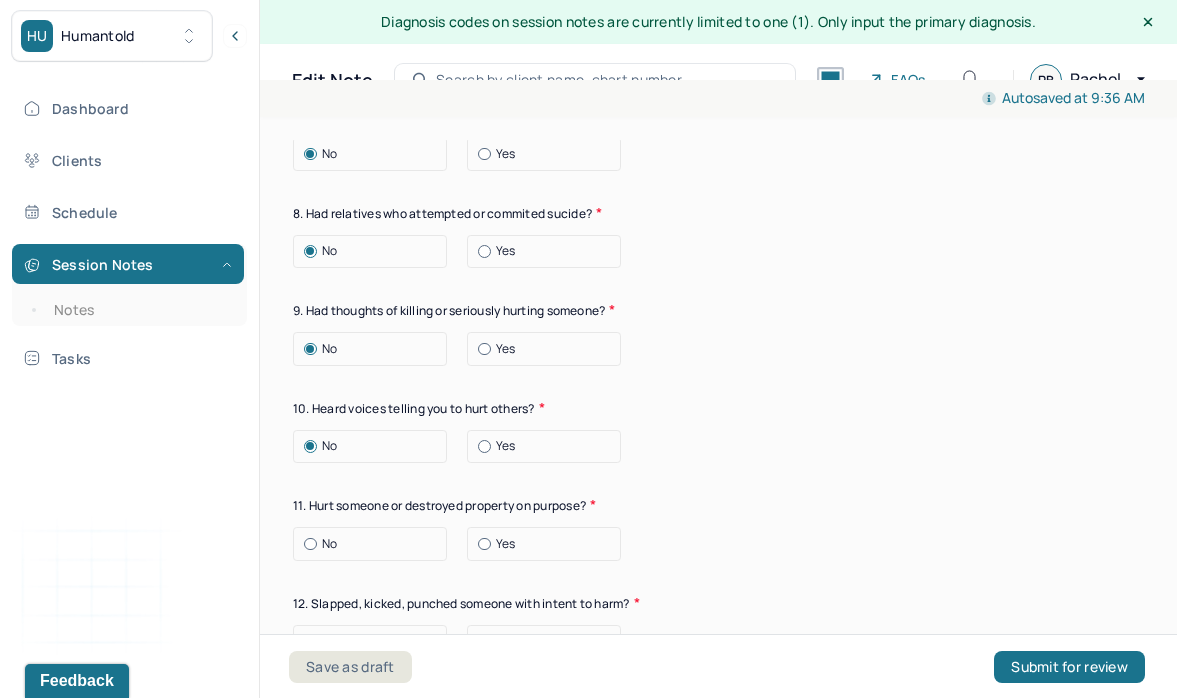 click on "No" at bounding box center (329, 544) 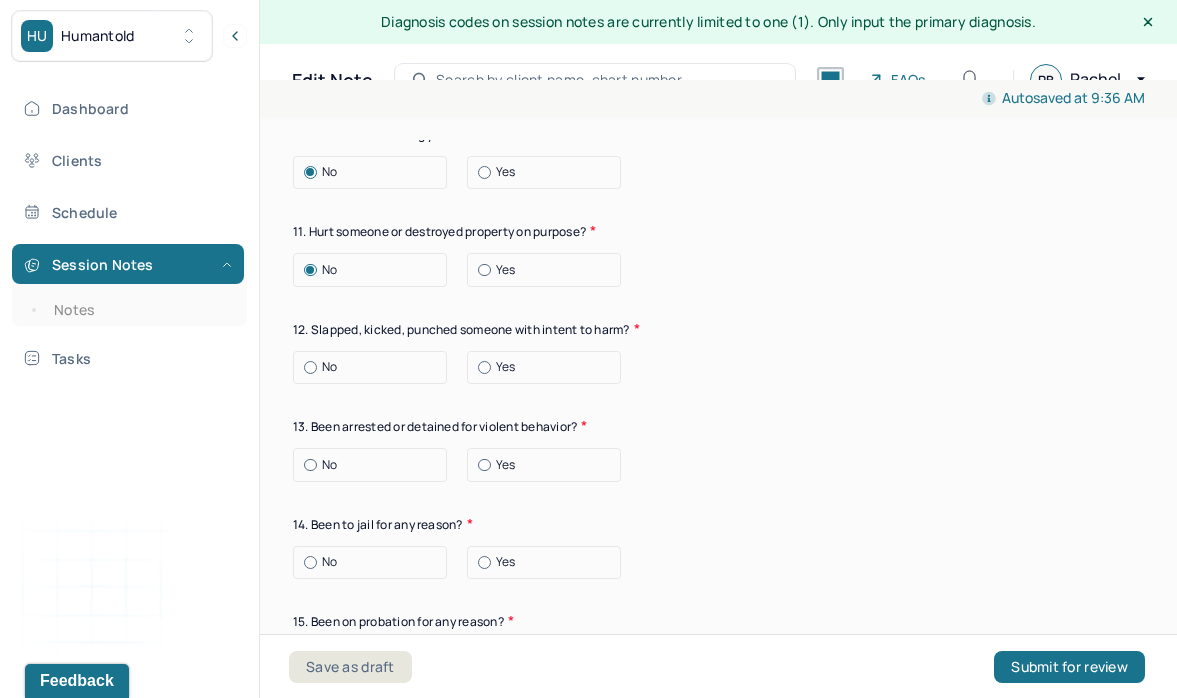 scroll, scrollTop: 3498, scrollLeft: 0, axis: vertical 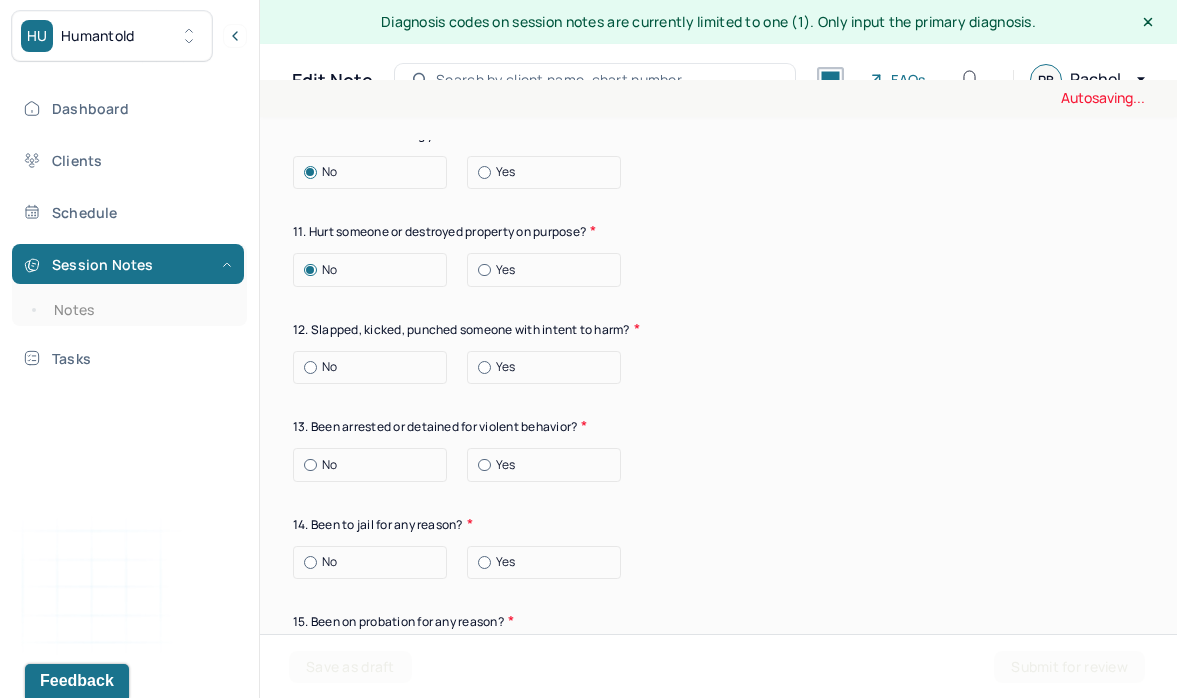click on "No" at bounding box center (375, 465) 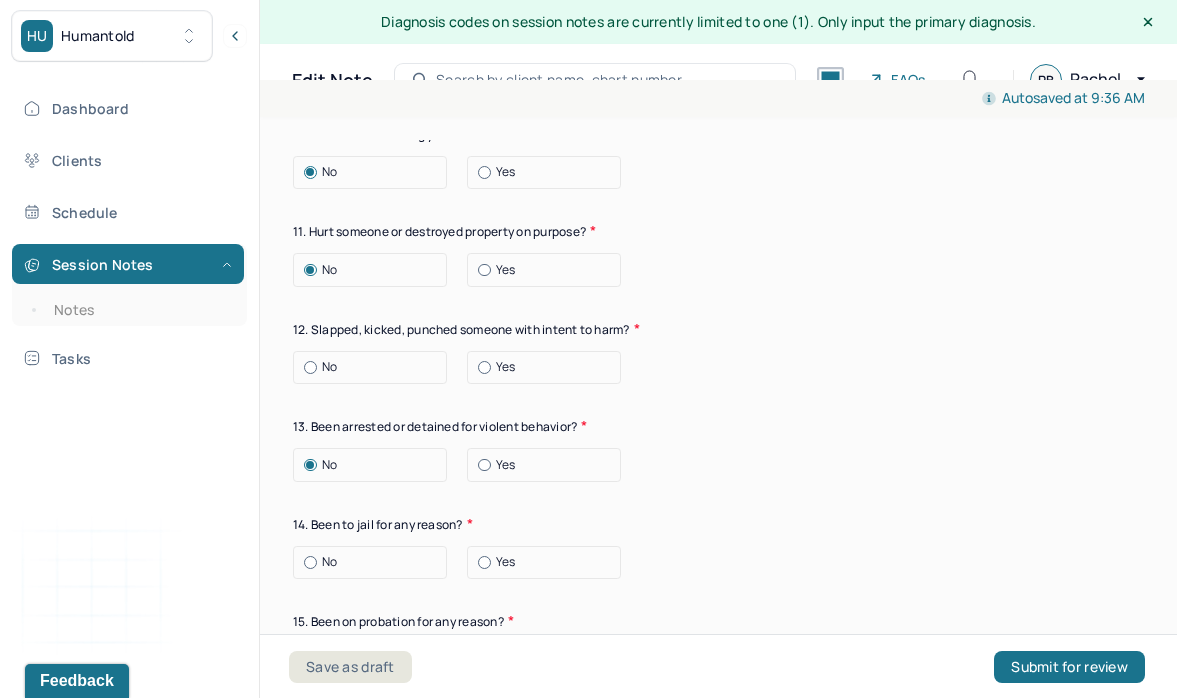 click on "No" at bounding box center (375, 367) 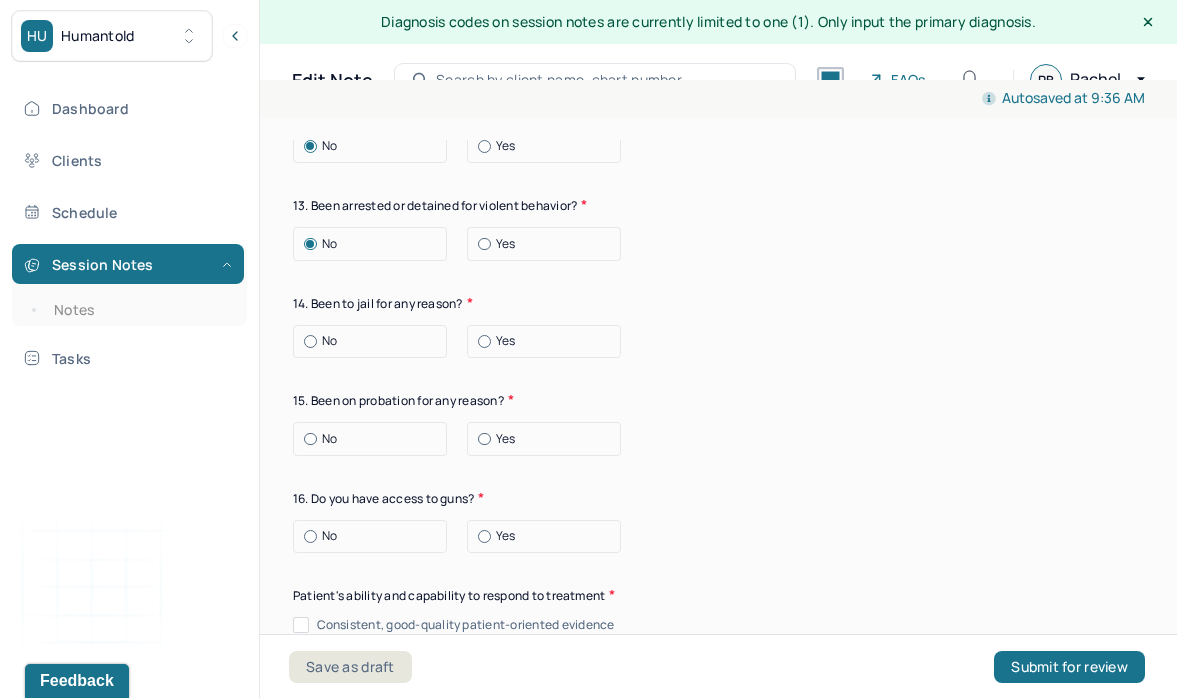 scroll, scrollTop: 3720, scrollLeft: 0, axis: vertical 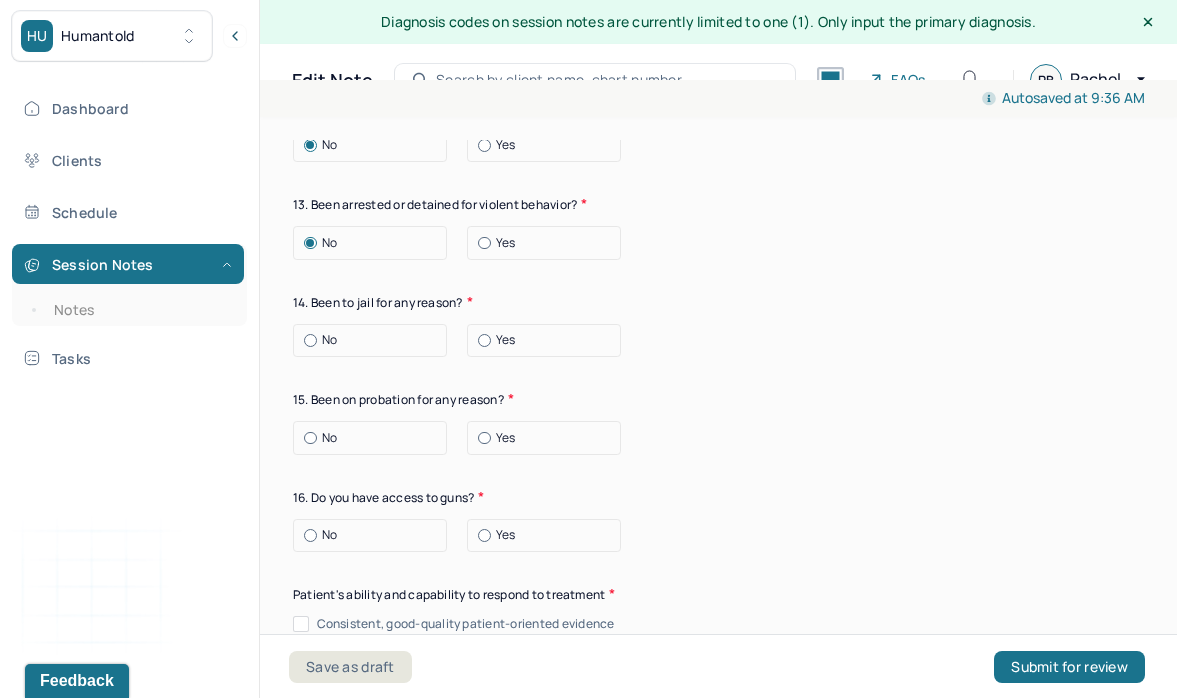 click on "No" at bounding box center [370, 341] 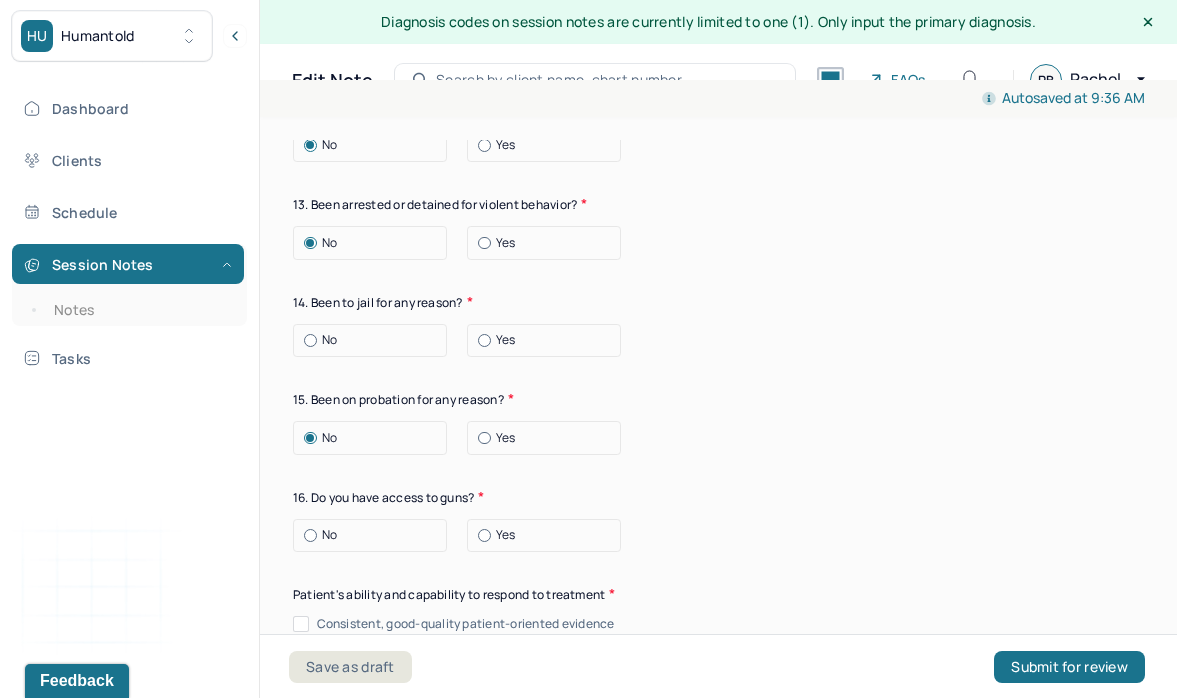 click on "No" at bounding box center (329, 340) 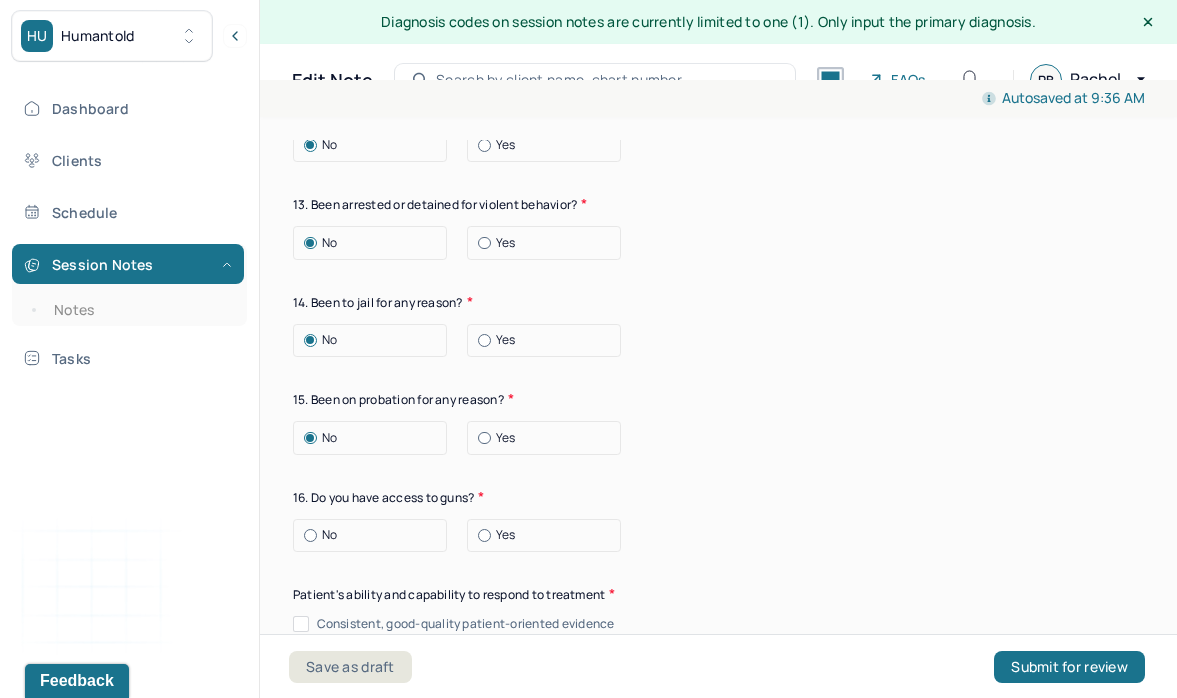 click on "Suicide risk assessment 1. Been so distressed you seriously wished to end your life? No Today Recently 2. Has anything happened recently to make you feel you don’t want to live? No Yes Describe the situation Have you had/Do you have - 3. A specific plan of how you would kill yourself? No Yes 4. Access to weapons or means of hurting self? No Yes 5. Made serious suicide attempts No Yes 6. Purposely done something to hurt yourself? No Yes Describe the situation 7. Heard voices telling you to hurt yourself? No Yes 8. Had relatives who attempted or commited sucide? No Yes 9. Had thoughts of killing or seriously hurting someone? No Yes 10. Heard voices telling you to hurt others? No Yes 11. Hurt someone or destroyed property on purpose? No Yes 12. Slapped, kicked, punched someone with intent to harm? No Yes 13. Been arrested or detained for violent behavior? No Yes 14. Been to jail for any reason? No Yes 15. Been on probation for any reason? No Yes 16. Do you have access to guns? No Yes" at bounding box center [718, -347] 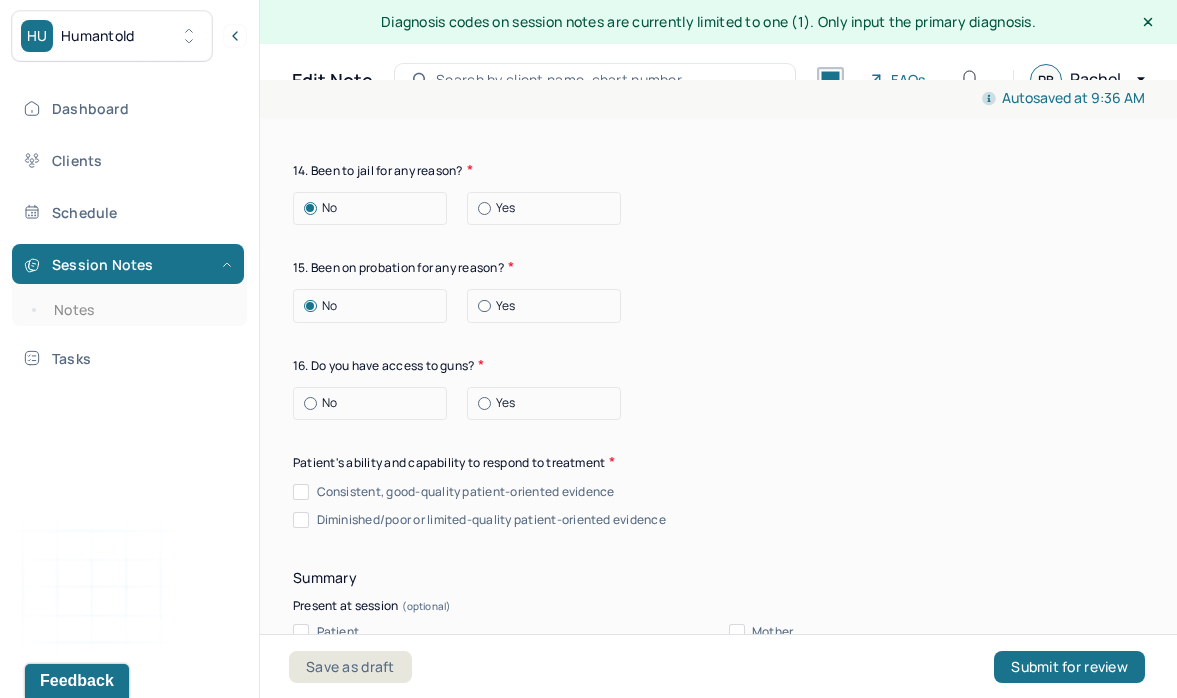 click on "No" at bounding box center (329, 403) 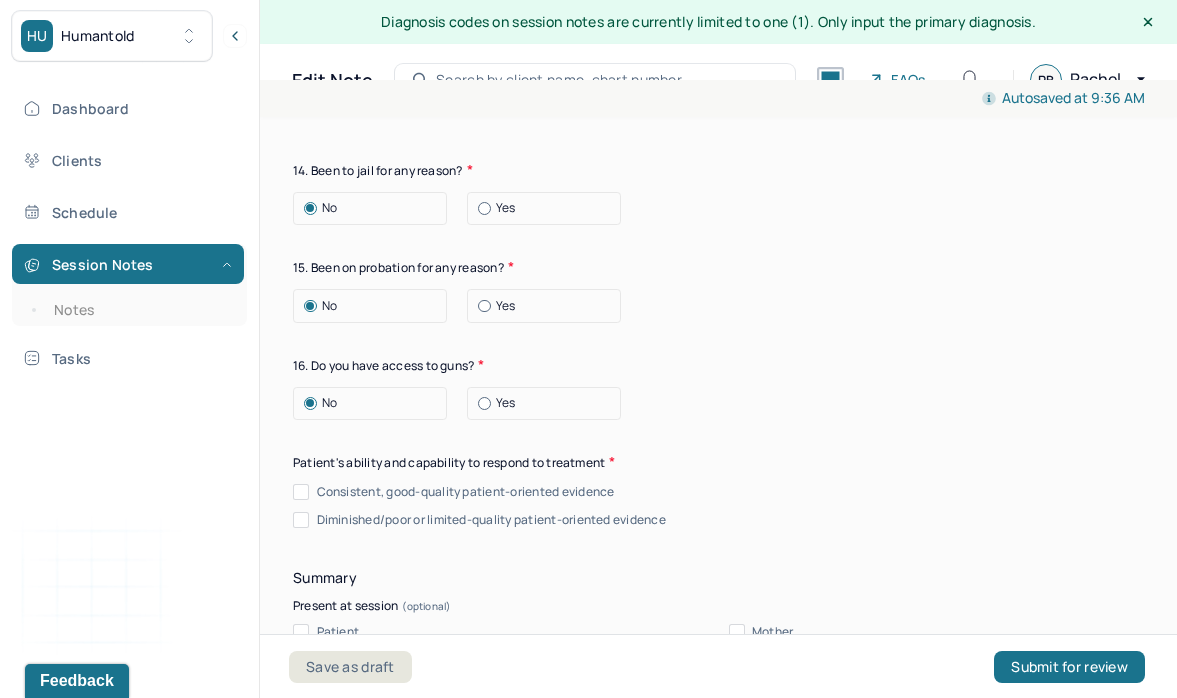 click on "Consistent, good-quality patient-oriented evidence" at bounding box center [466, 492] 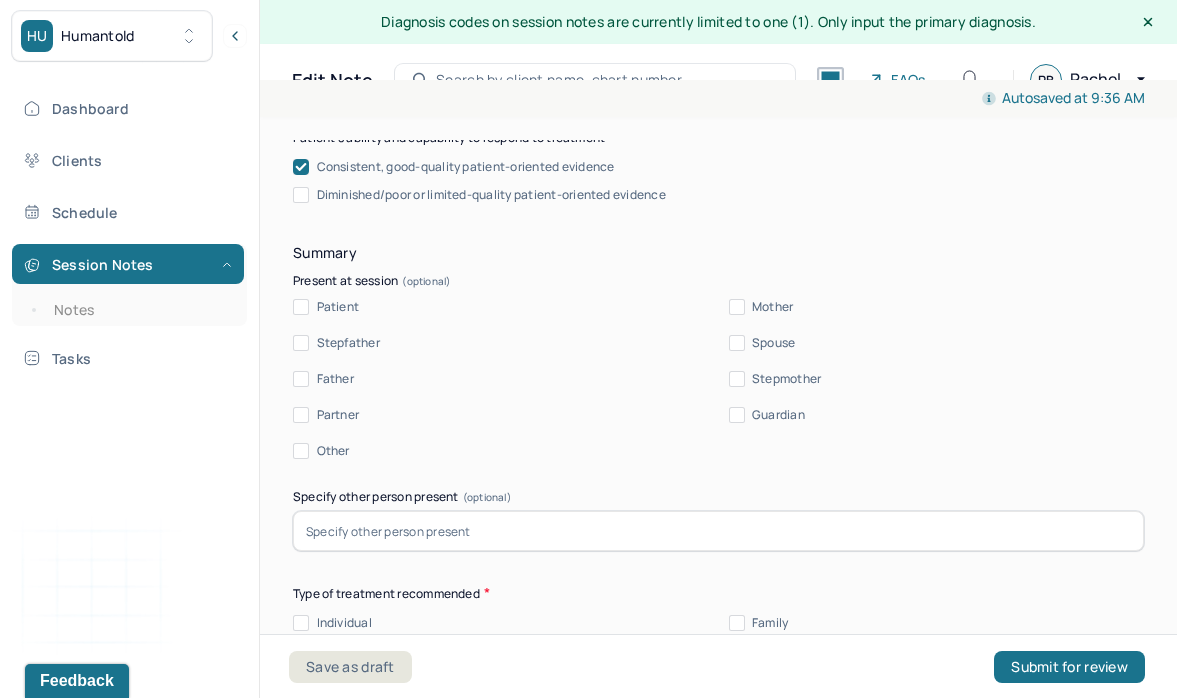 scroll, scrollTop: 4210, scrollLeft: 0, axis: vertical 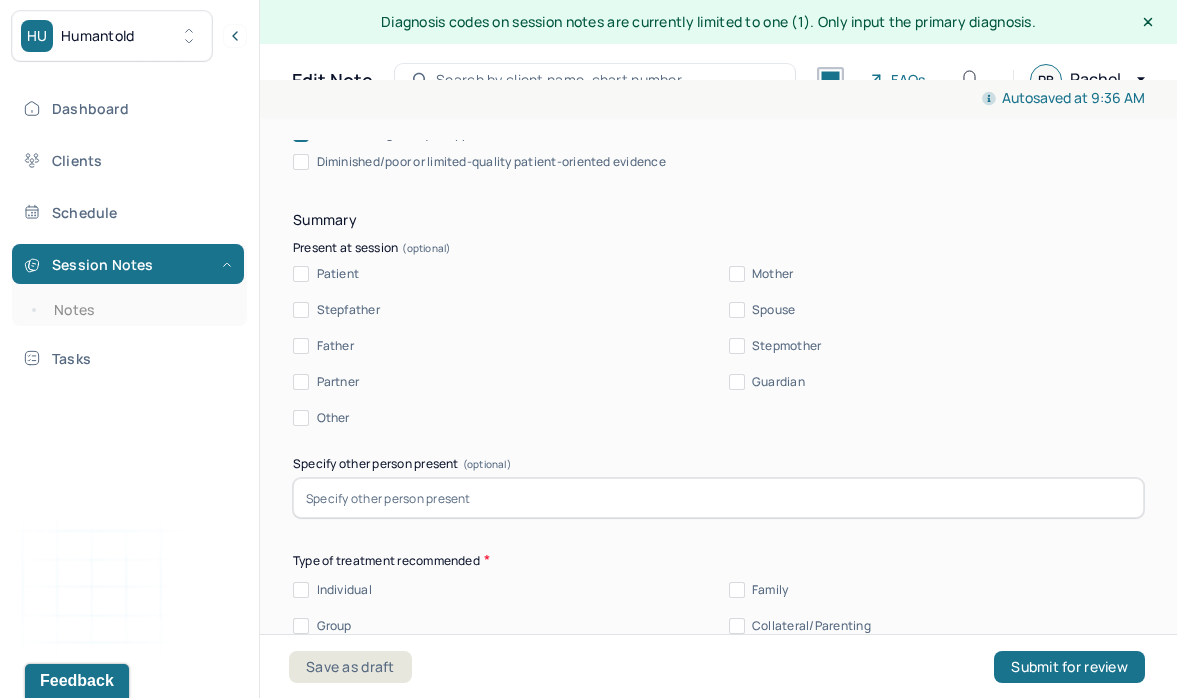 click on "Patient" at bounding box center (338, 274) 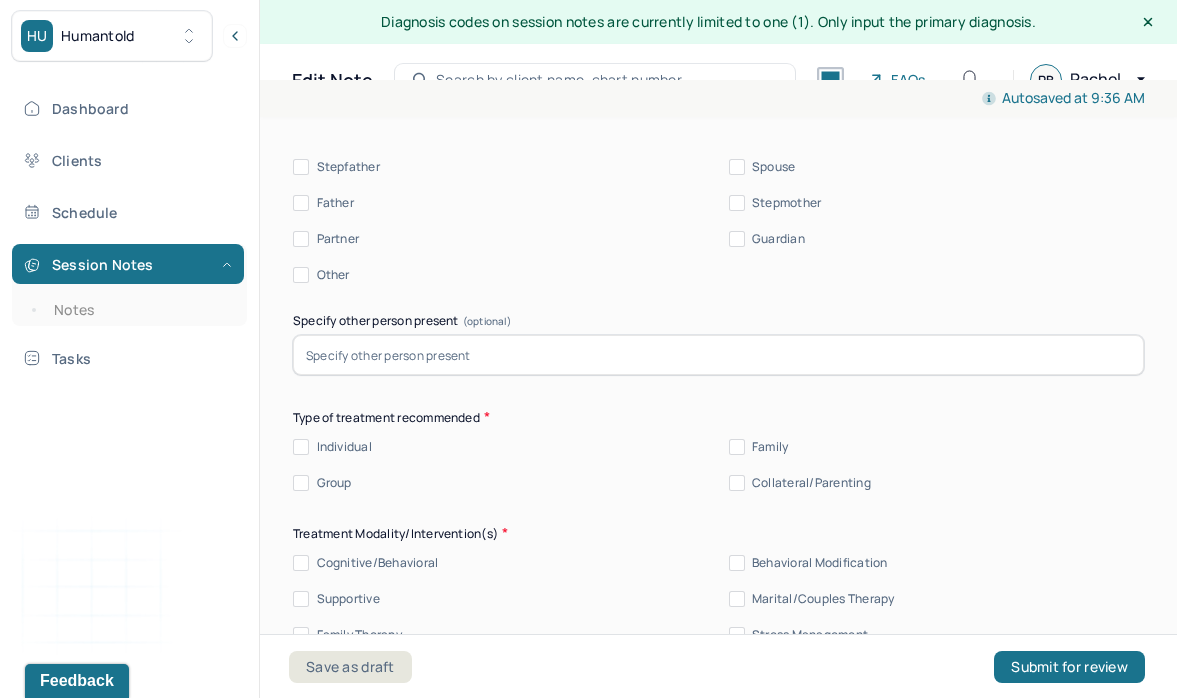 scroll, scrollTop: 4396, scrollLeft: 0, axis: vertical 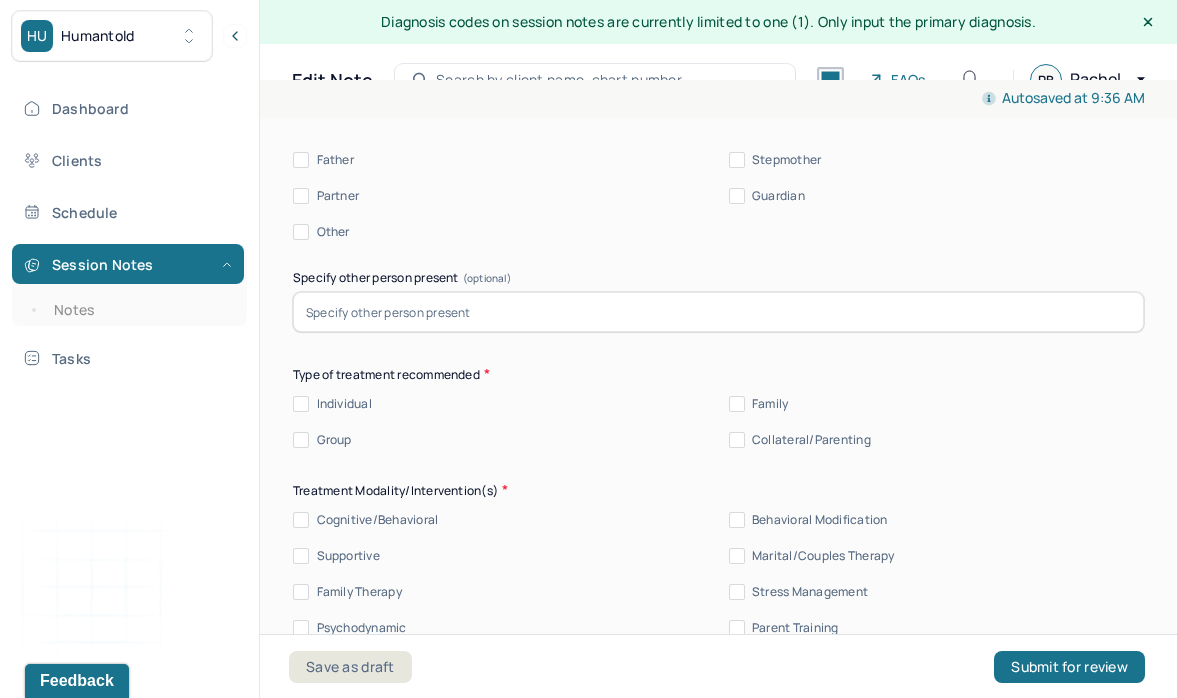 click on "Individual" at bounding box center [344, 404] 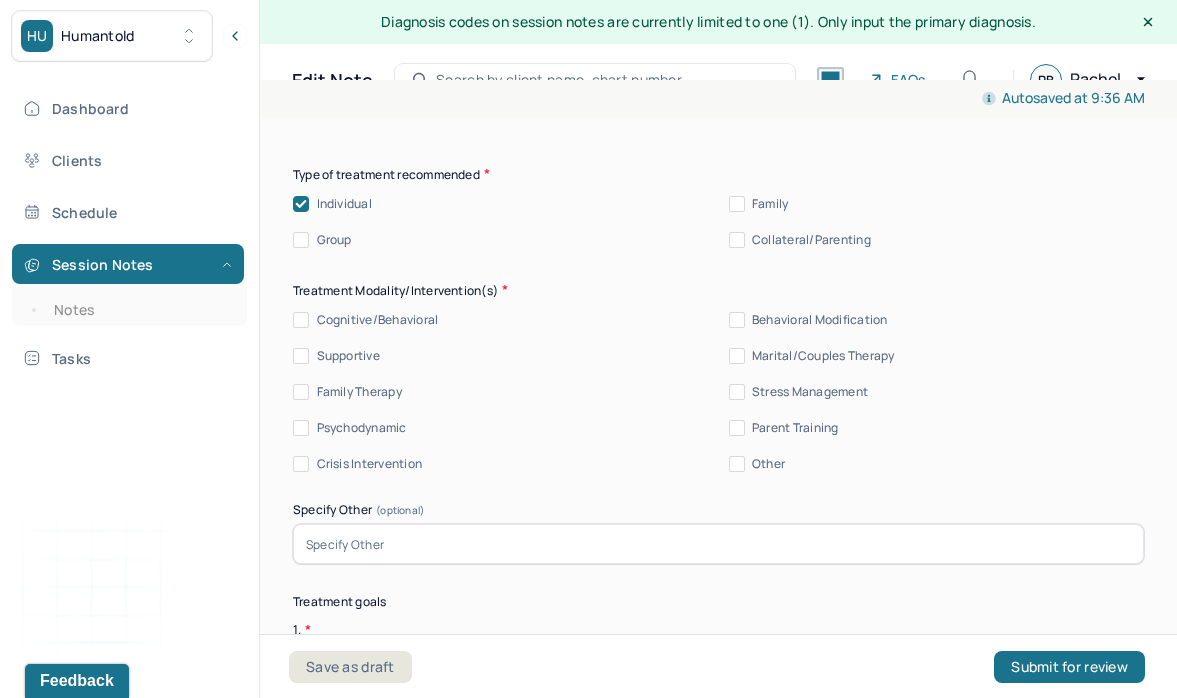 scroll, scrollTop: 4593, scrollLeft: 0, axis: vertical 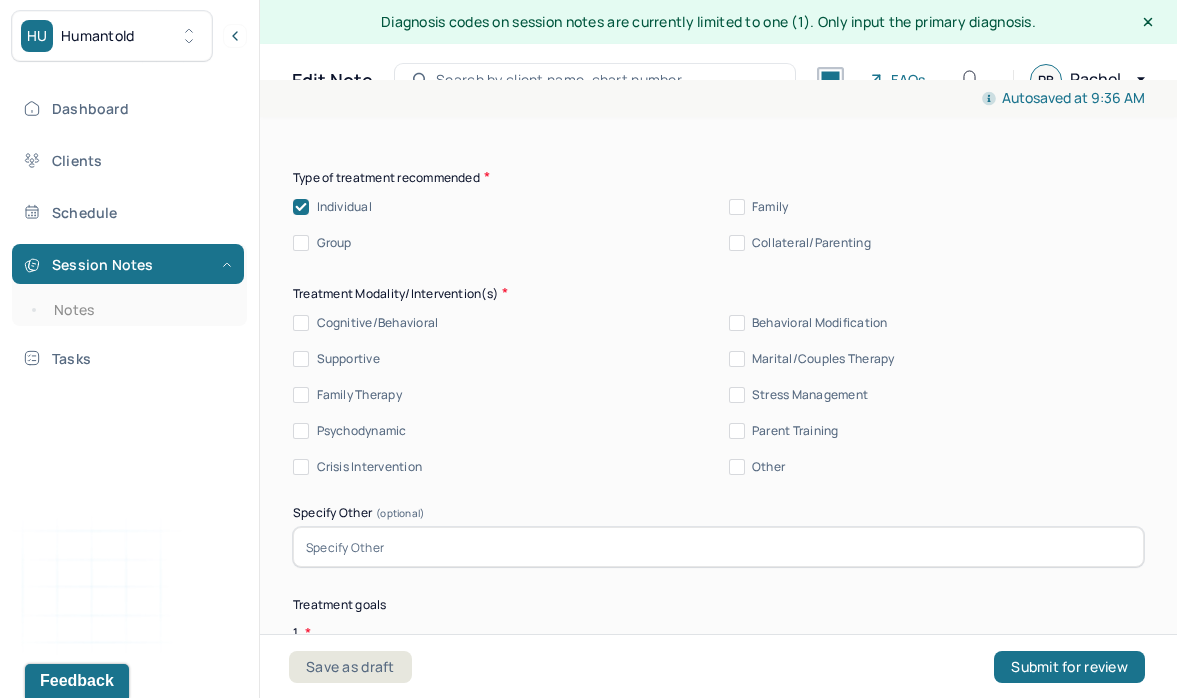 click on "Supportive" at bounding box center (348, 359) 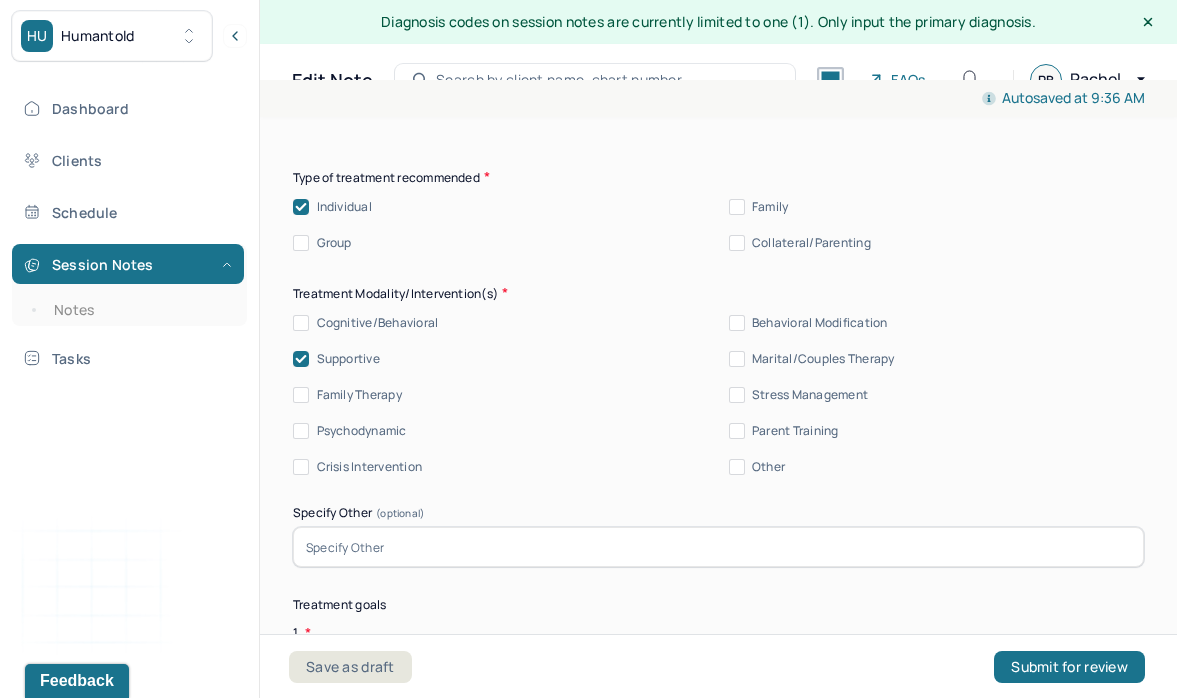 click on "Summary Present at session Patient Mother Stepfather Spouse Father Stepmother Partner Guardian Other Specify other person present (optional) Type of treatment recommended Individual Family Group Collateral/Parenting Treatment Modality/Intervention(s) Cognitive/Behavioral Behavioral Modification Supportive Marital/Couples Therapy Family Therapy Stress Management Psychodynamic Parent Training Crisis Intervention Other Specify Other (optional) Treatment goals 1. * 2. (optional) 3. (optional) Medication updates * Frequency of sessions Weekly Bi-Weekly Monthly Other Expected termination date * Plan of Care (Will patient continue treatment? How many visits and for how long if known?) Prognosis Subjective report Please make sure to only include what the client has reported. This should only tie back to what the client reported in the session, re; symptoms, mood/affect, ideations, interpersonal conflicts, etc. Do not include your assessment or interpretation of the clients symptoms here.   Summary" at bounding box center (718, 807) 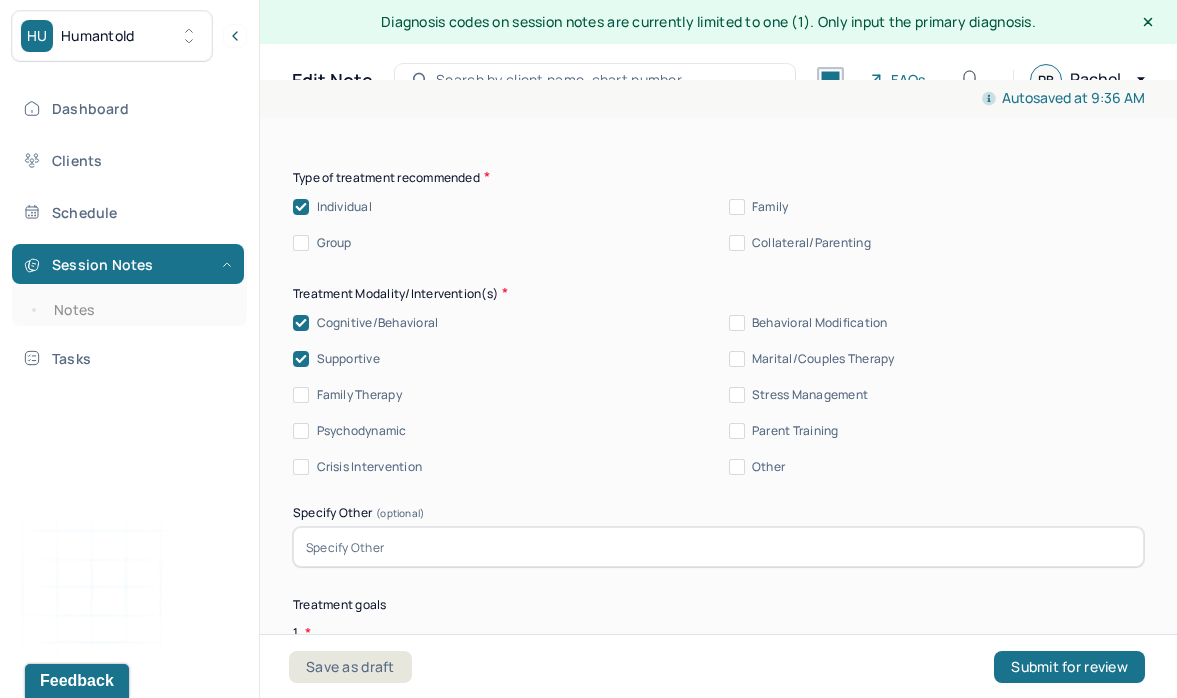 click on "Stress Management" at bounding box center (810, 395) 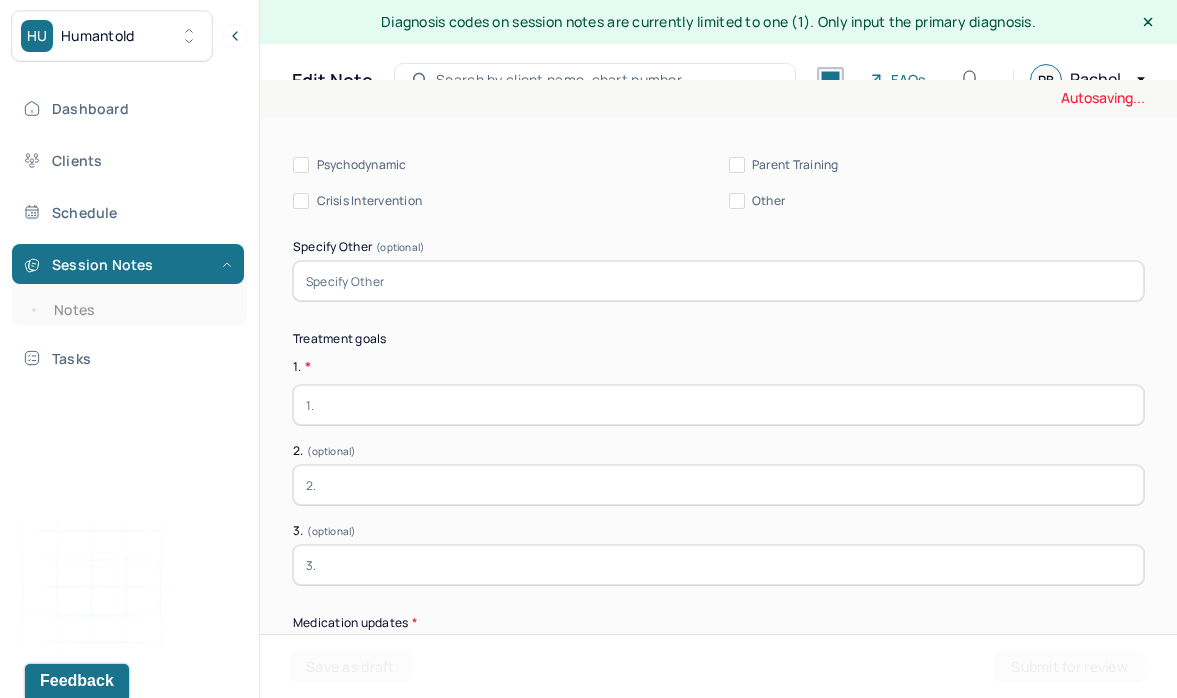 scroll, scrollTop: 4926, scrollLeft: 0, axis: vertical 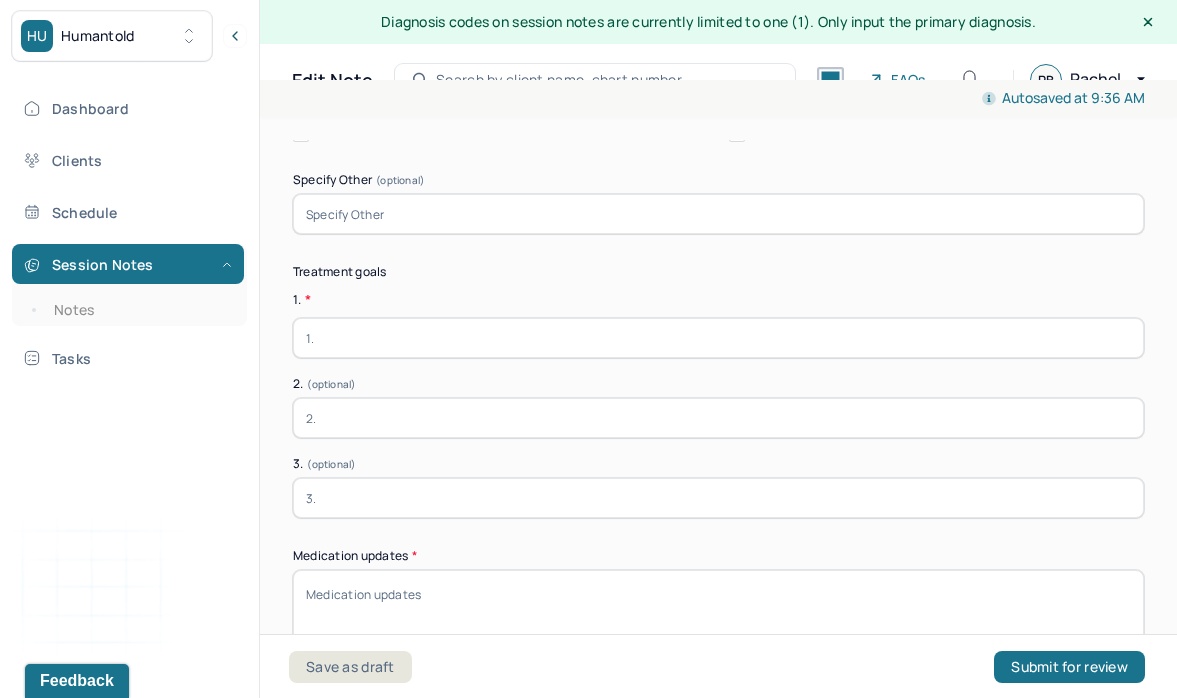 click at bounding box center (718, 338) 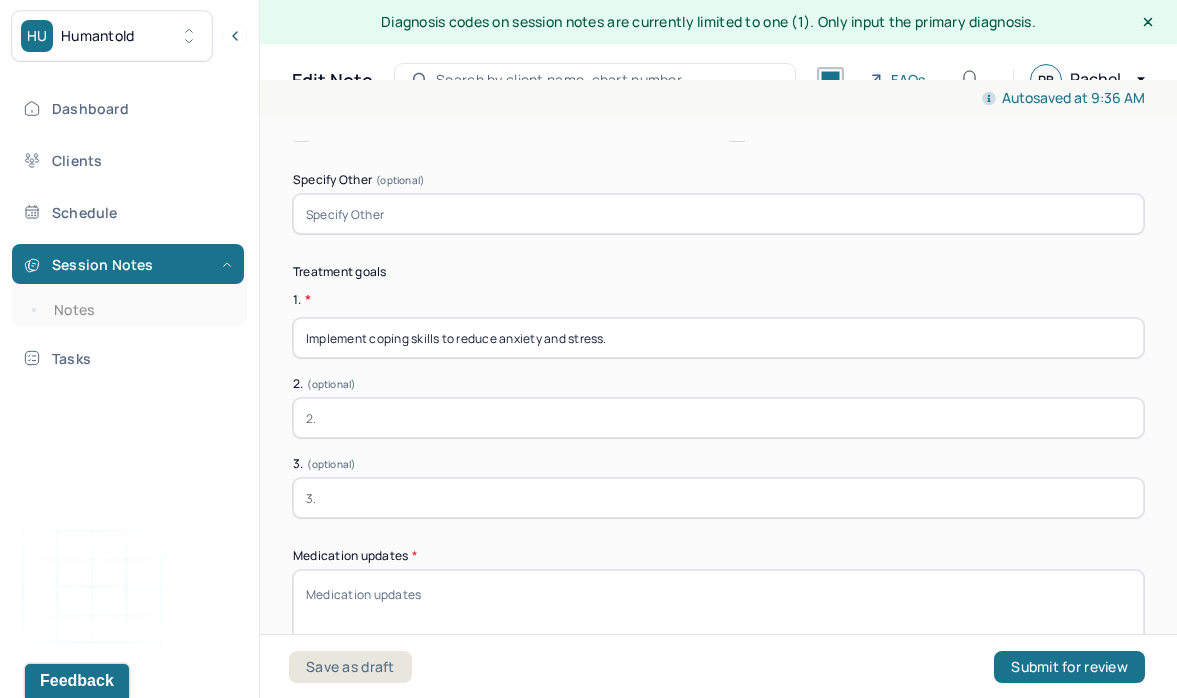 type on "Implement coping skills to reduce anxiety and stress." 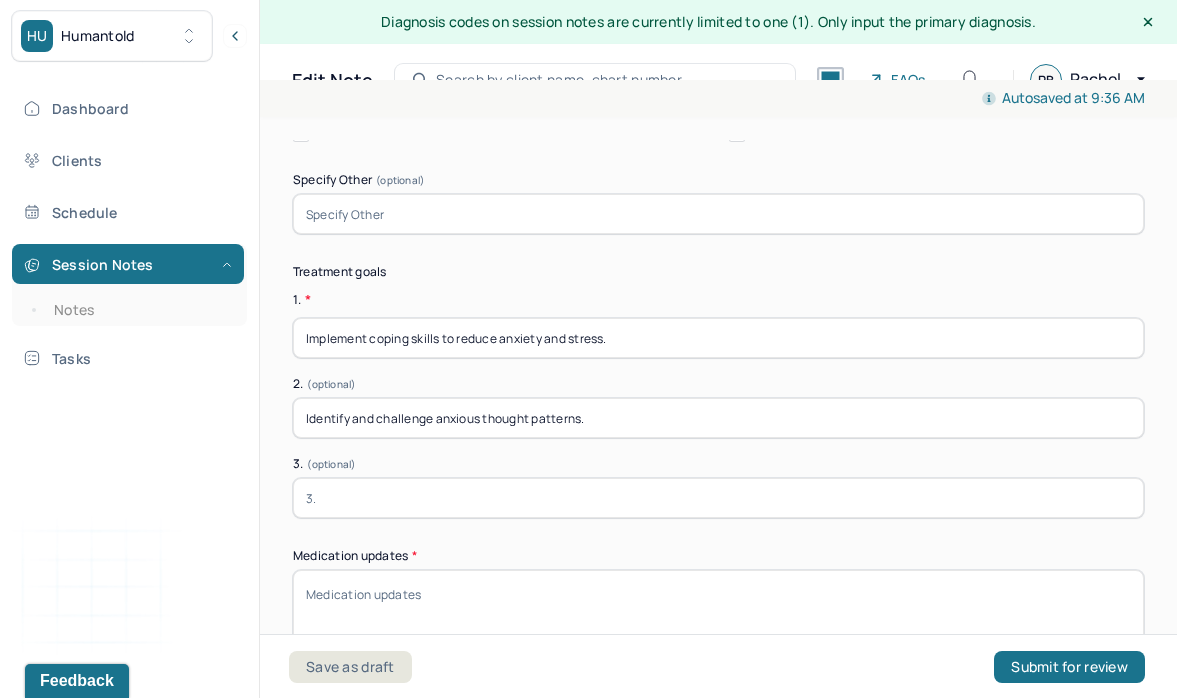 type on "Identify and challenge anxious thought patterns." 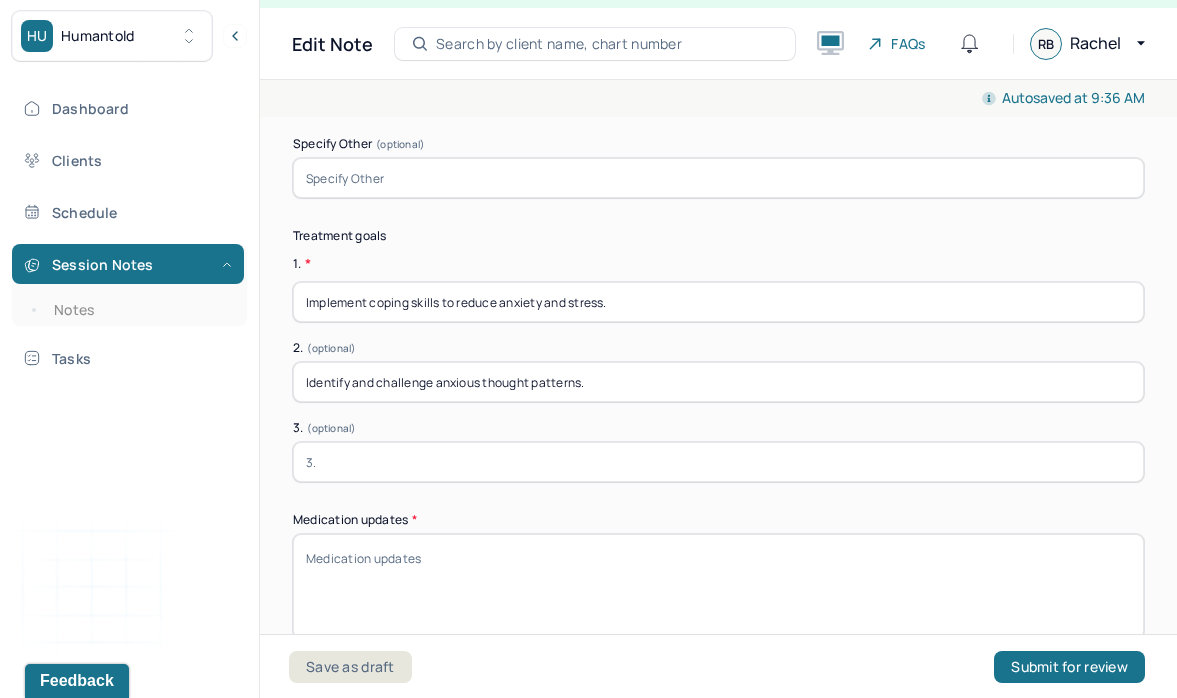 click on "Medication updates *" at bounding box center (718, 586) 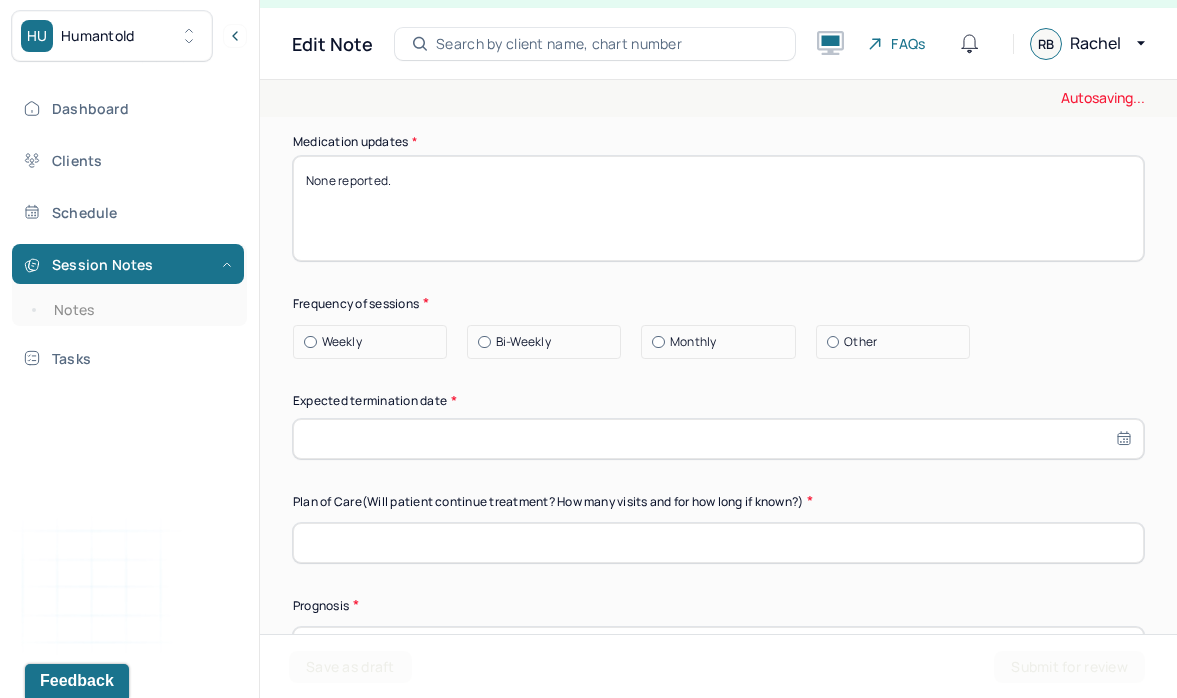 scroll, scrollTop: 5333, scrollLeft: 0, axis: vertical 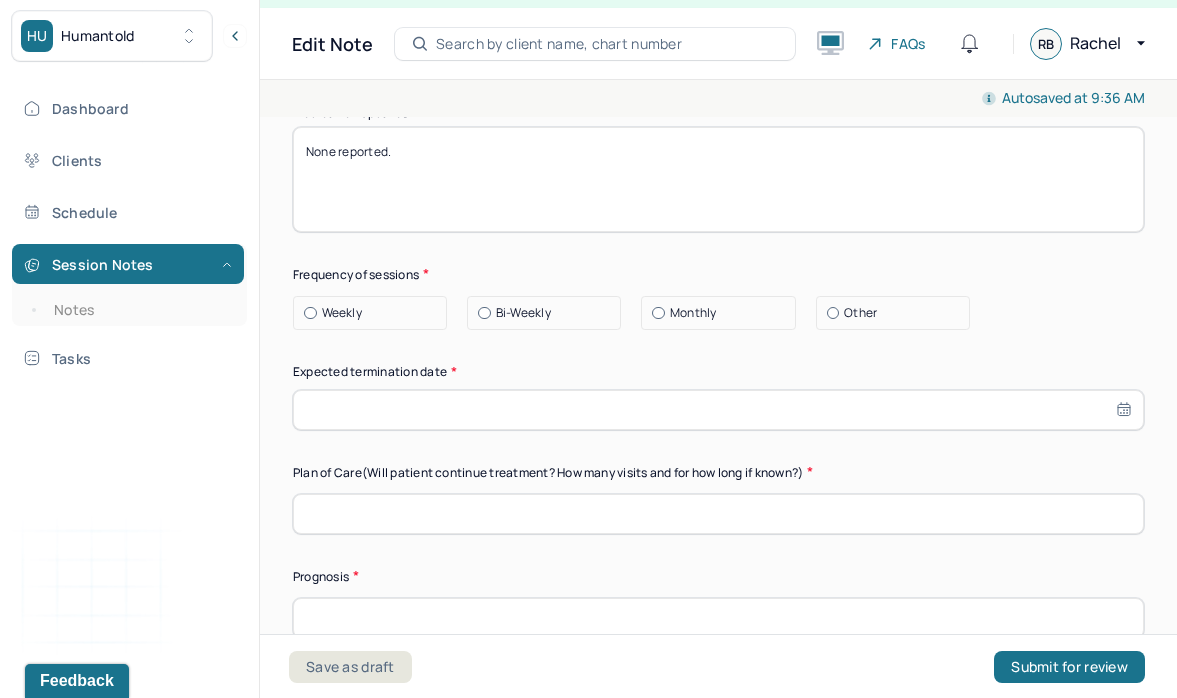 type on "None reported." 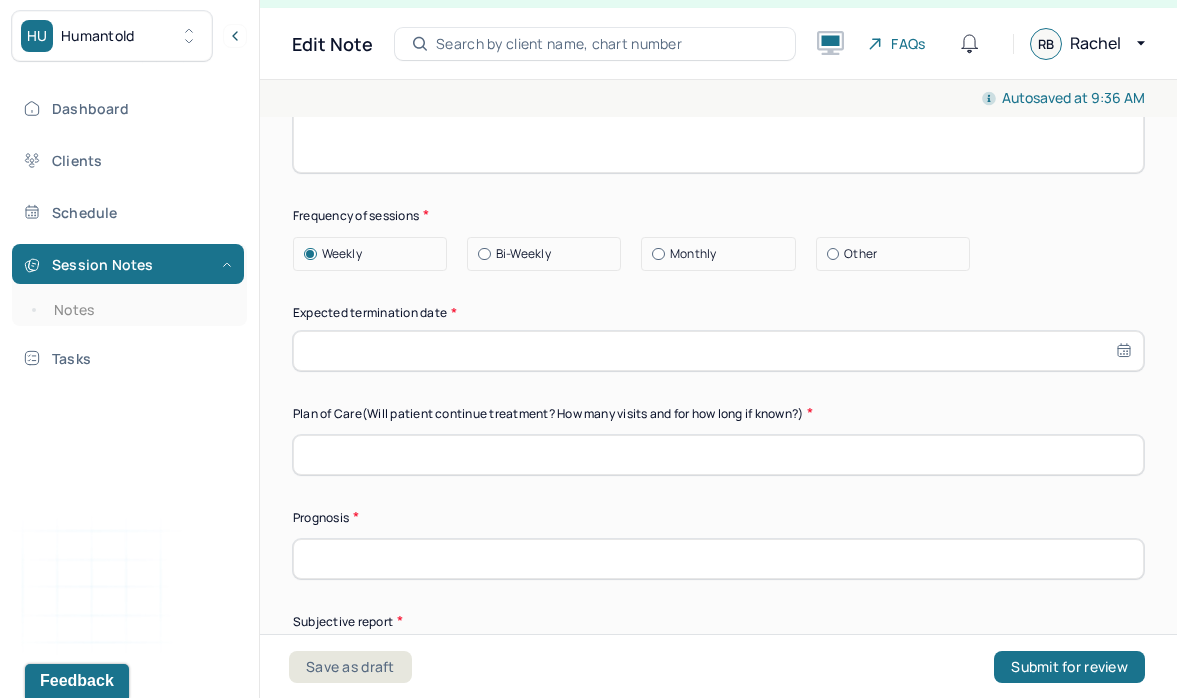 scroll, scrollTop: 5393, scrollLeft: 0, axis: vertical 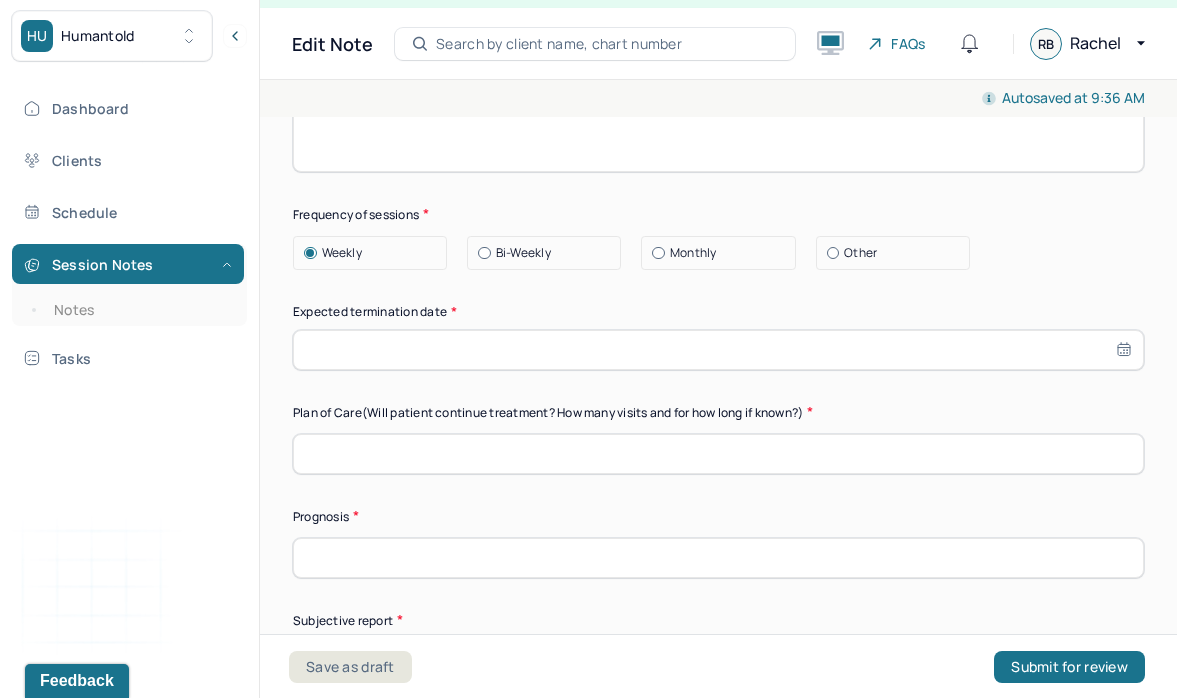 click at bounding box center [718, 350] 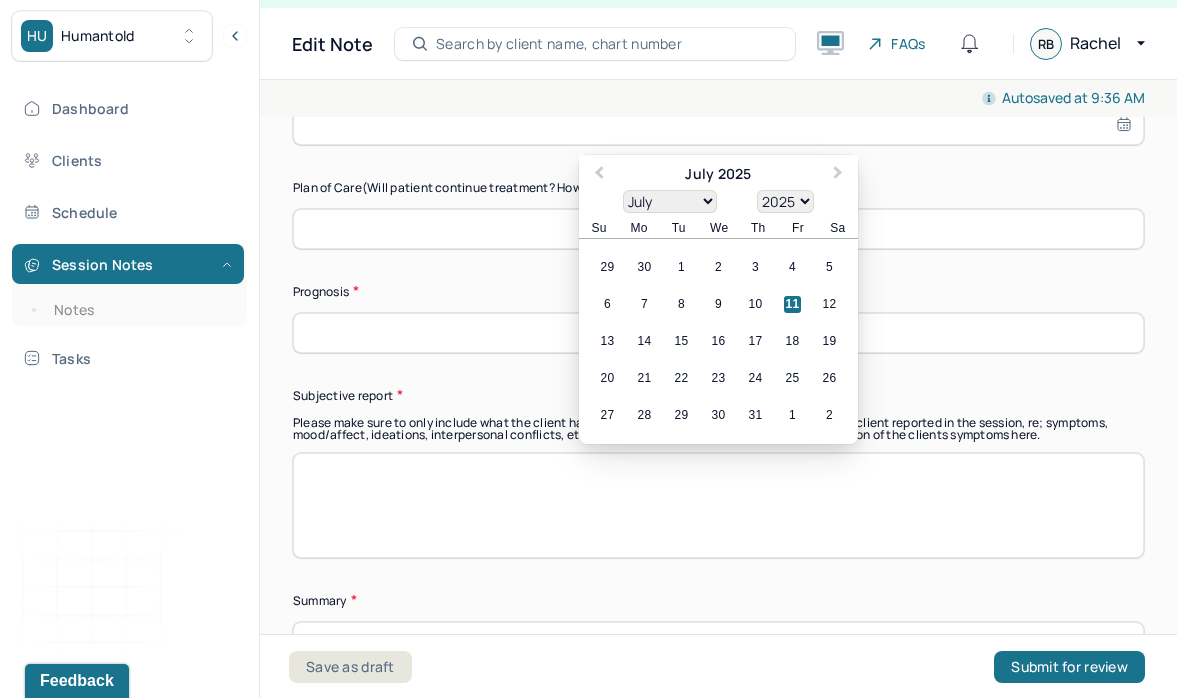 scroll, scrollTop: 5589, scrollLeft: 0, axis: vertical 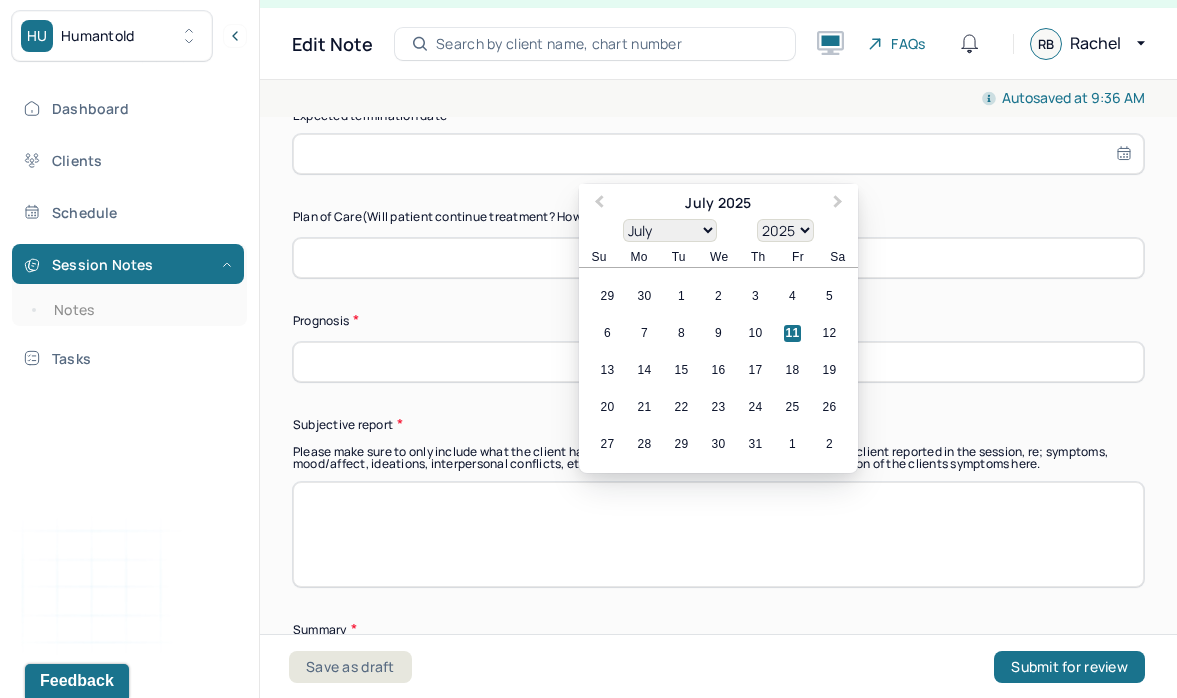 click on "January February March April May June July August September October November December" at bounding box center [670, 230] 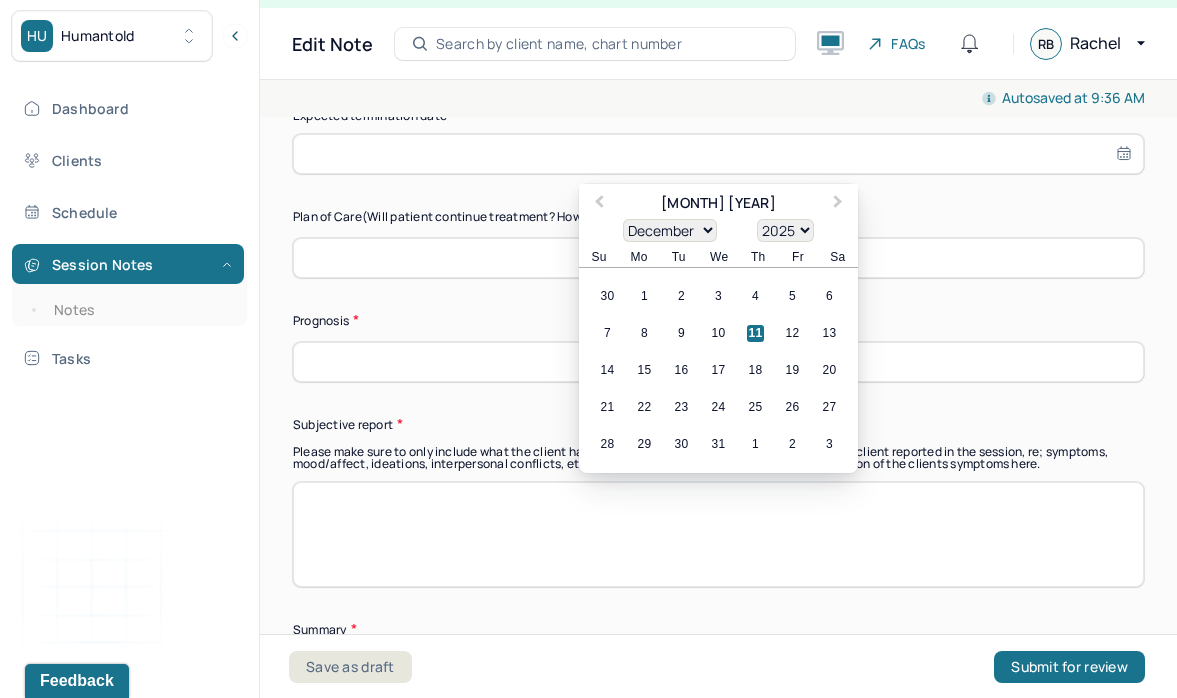 click on "1900 1901 1902 1903 1904 1905 1906 1907 1908 1909 1910 1911 1912 1913 1914 1915 1916 1917 1918 1919 1920 1921 1922 1923 1924 1925 1926 1927 1928 1929 1930 1931 1932 1933 1934 1935 1936 1937 1938 1939 1940 1941 1942 1943 1944 1945 1946 1947 1948 1949 1950 1951 1952 1953 1954 1955 1956 1957 1958 1959 1960 1961 1962 1963 1964 1965 1966 1967 1968 1969 1970 1971 1972 1973 1974 1975 1976 1977 1978 1979 1980 1981 1982 1983 1984 1985 1986 1987 1988 1989 1990 1991 1992 1993 1994 1995 1996 1997 1998 1999 2000 2001 2002 2003 2004 2005 2006 2007 2008 2009 2010 2011 2012 2013 2014 2015 2016 2017 2018 2019 2020 2021 2022 2023 2024 2025 2026 2027 2028 2029 2030 2031 2032 2033 2034 2035 2036 2037 2038 2039 2040 2041 2042 2043 2044 2045 2046 2047 2048 2049 2050 2051 2052 2053 2054 2055 2056 2057 2058 2059 2060 2061 2062 2063 2064 2065 2066 2067 2068 2069 2070 2071 2072 2073 2074 2075 2076 2077 2078 2079 2080 2081 2082 2083 2084 2085 2086 2087 2088 2089 2090 2091 2092 2093 2094 2095 2096 2097 2098 2099 2100" at bounding box center [785, 230] 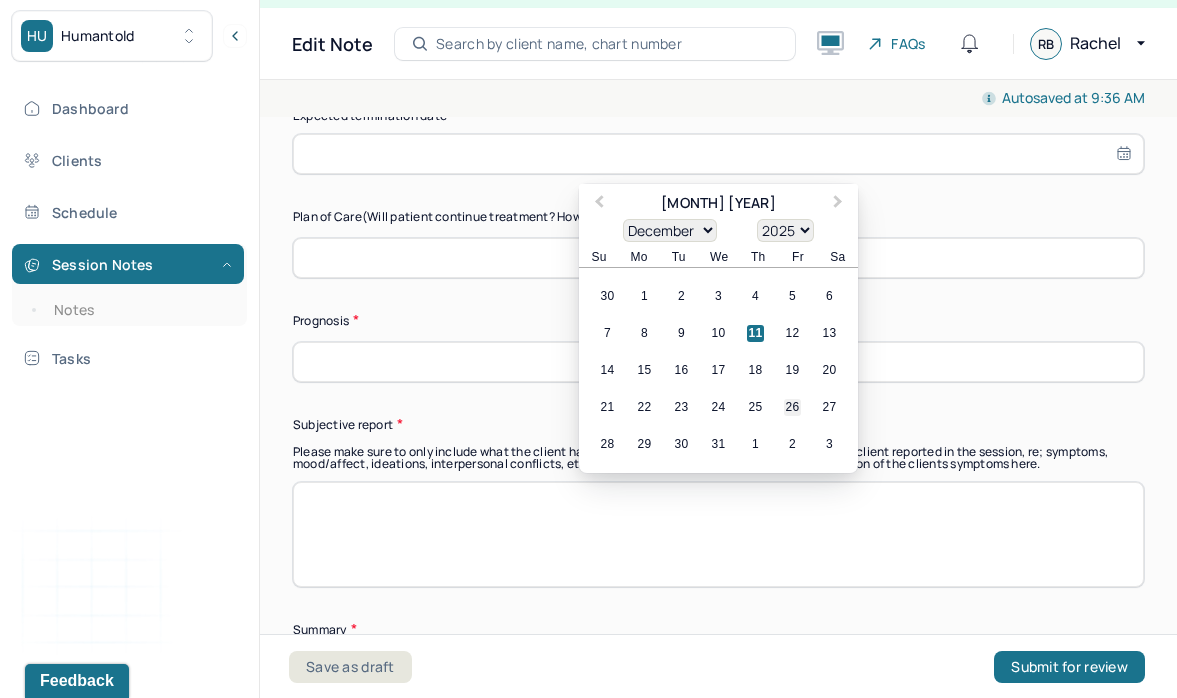click on "26" at bounding box center (792, 407) 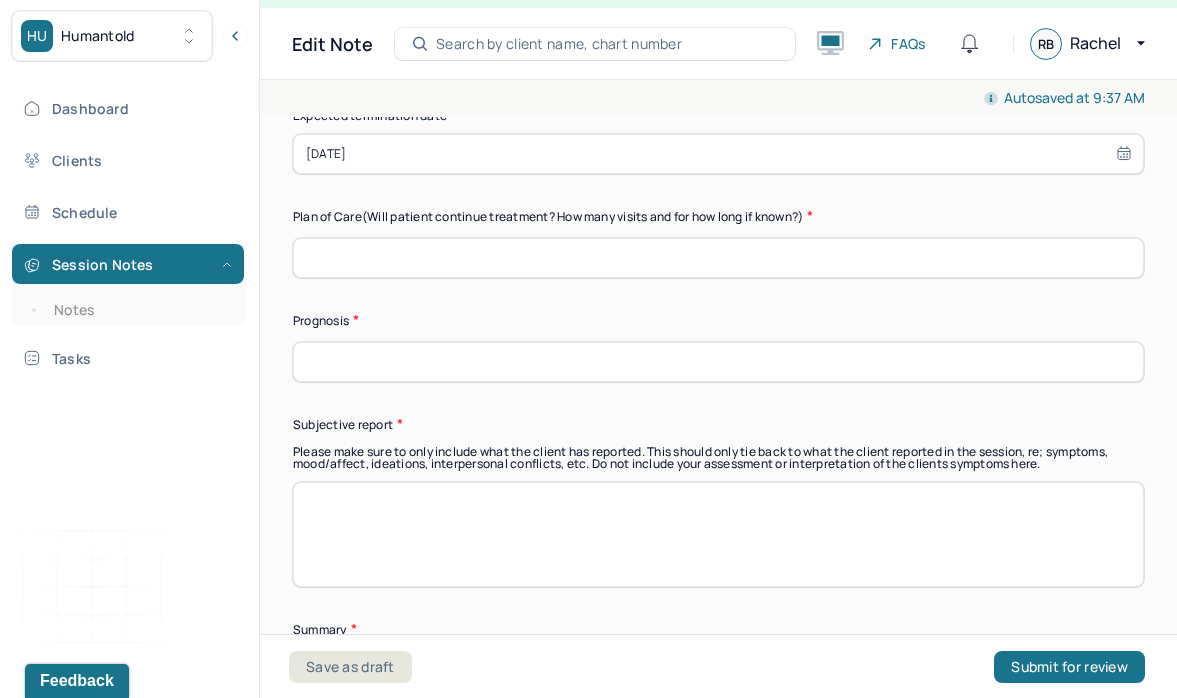 click at bounding box center [718, 258] 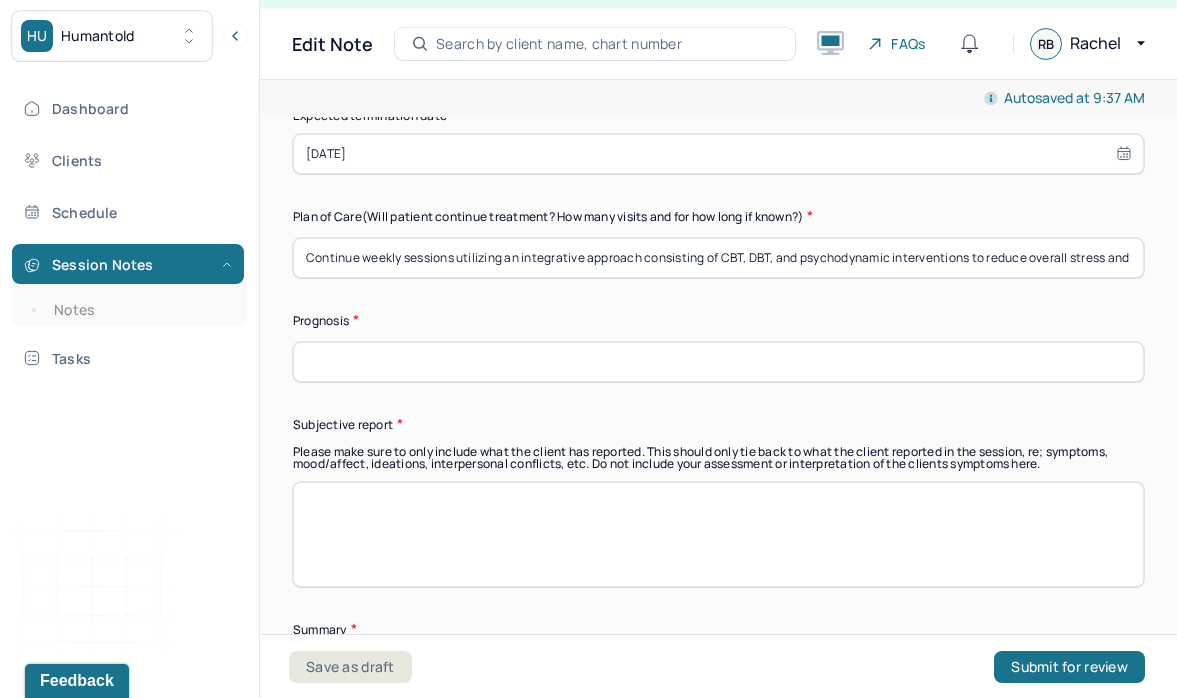 click on "Continue weekly sessions utilizing an integrative approach consisting of CBT, DBT, and psychodynamic interventions to reduce overall stress and anxiety." at bounding box center [718, 258] 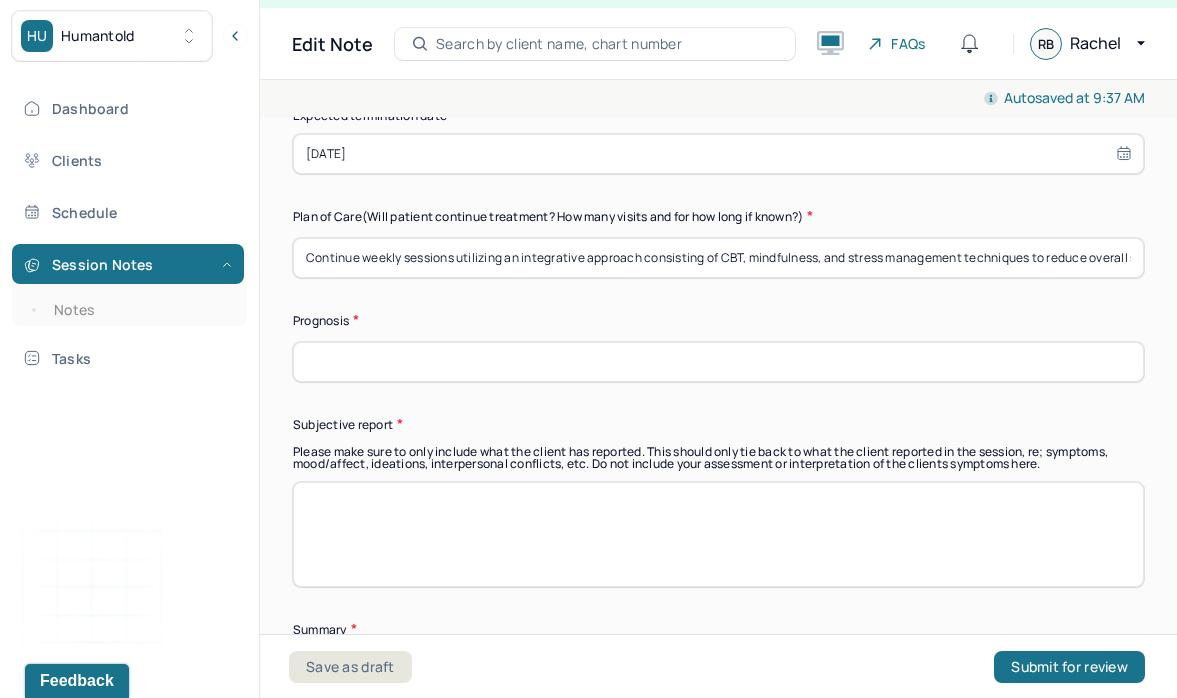 scroll, scrollTop: 0, scrollLeft: 112, axis: horizontal 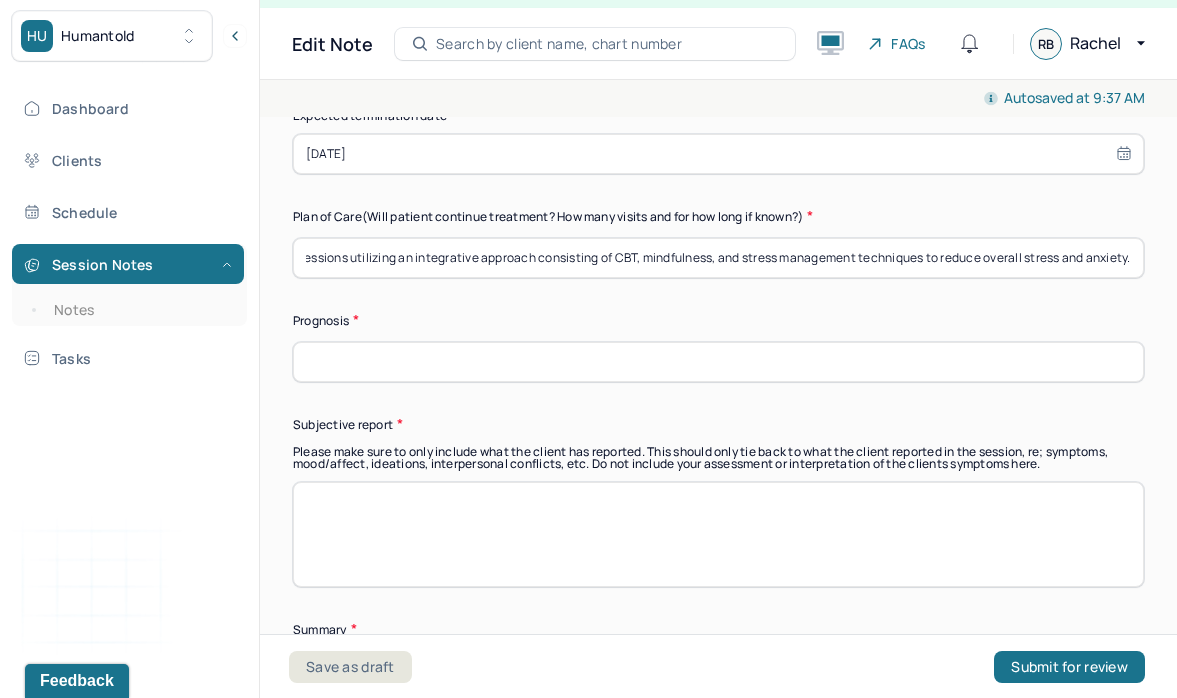 drag, startPoint x: 1114, startPoint y: 281, endPoint x: 1176, endPoint y: 283, distance: 62.03225 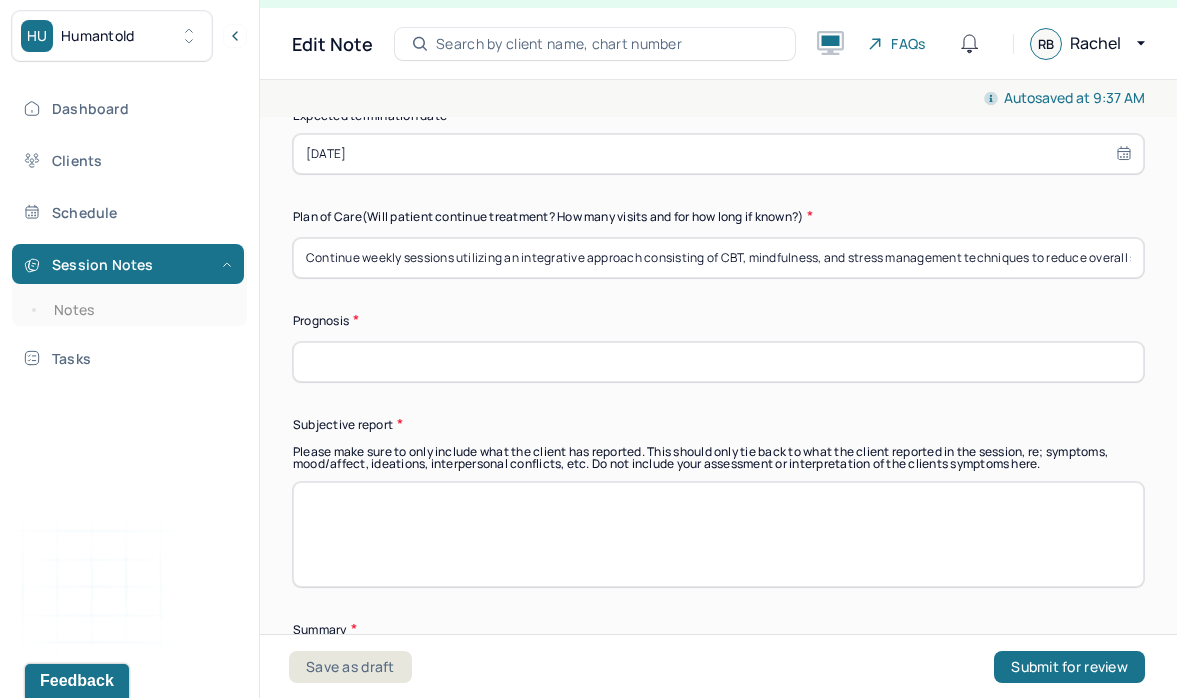 click at bounding box center [718, 362] 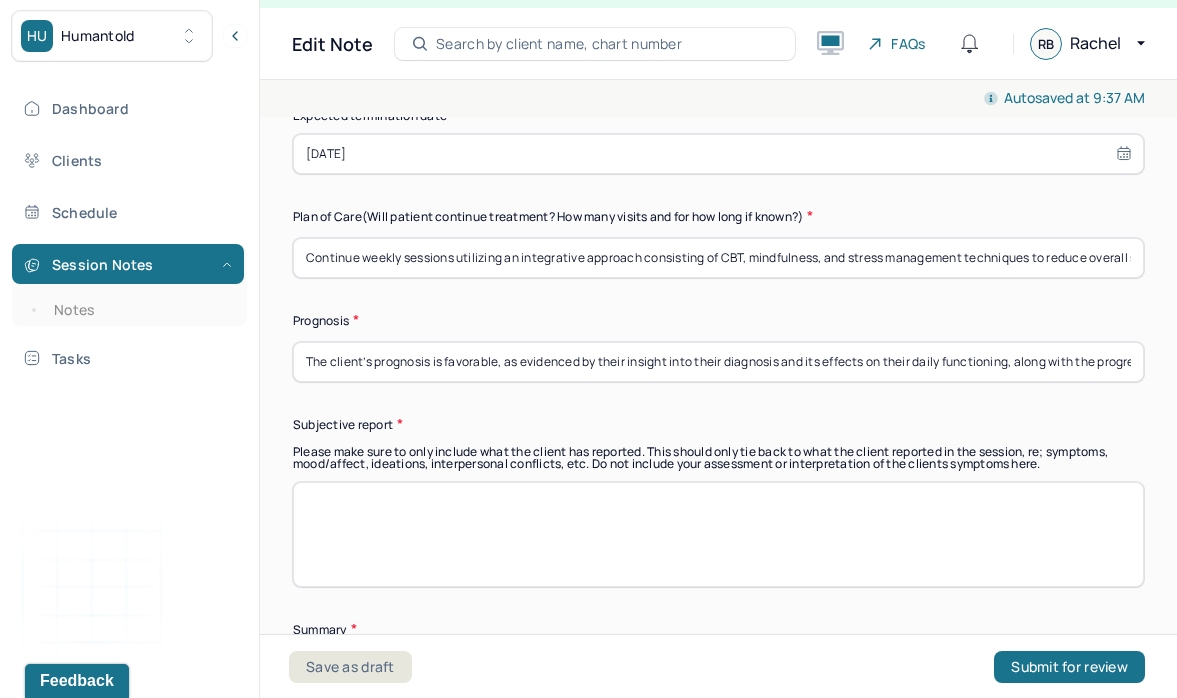scroll, scrollTop: 0, scrollLeft: 823, axis: horizontal 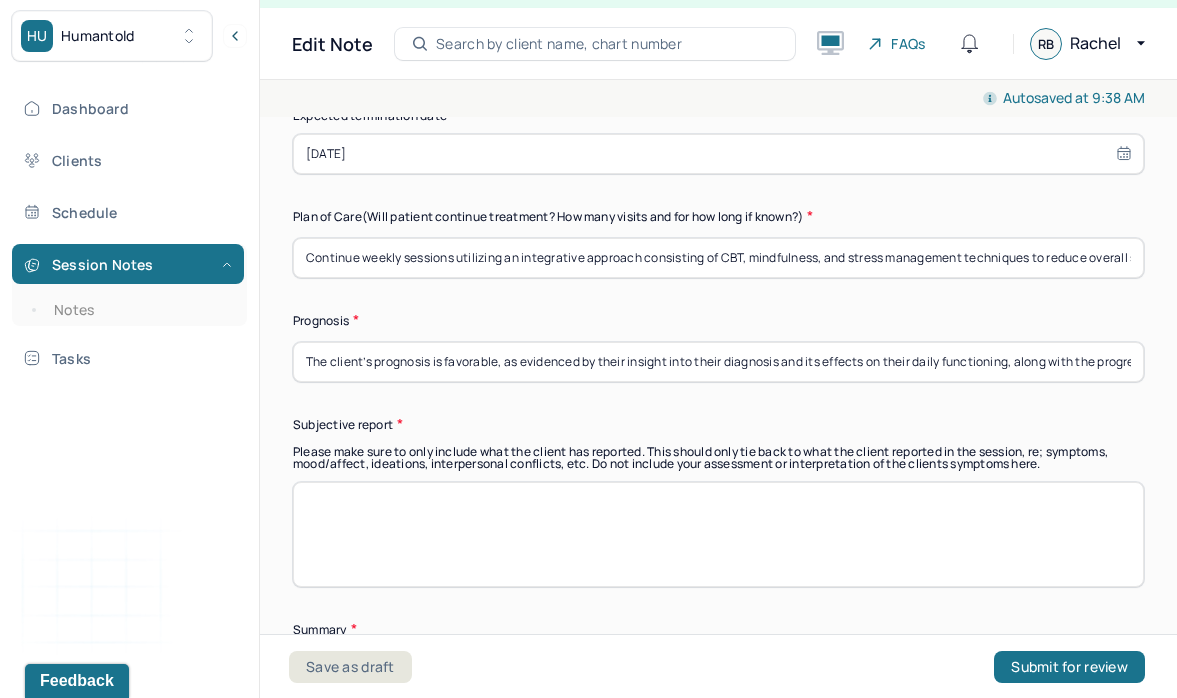 type on "The client’s prognosis is favorable, as evidenced by their insight into their diagnosis and its effects on their daily functioning, along with the progress achieved to date. The client is expected to continue benefiting from weekly sessions incorporating CBT and stress management strategies." 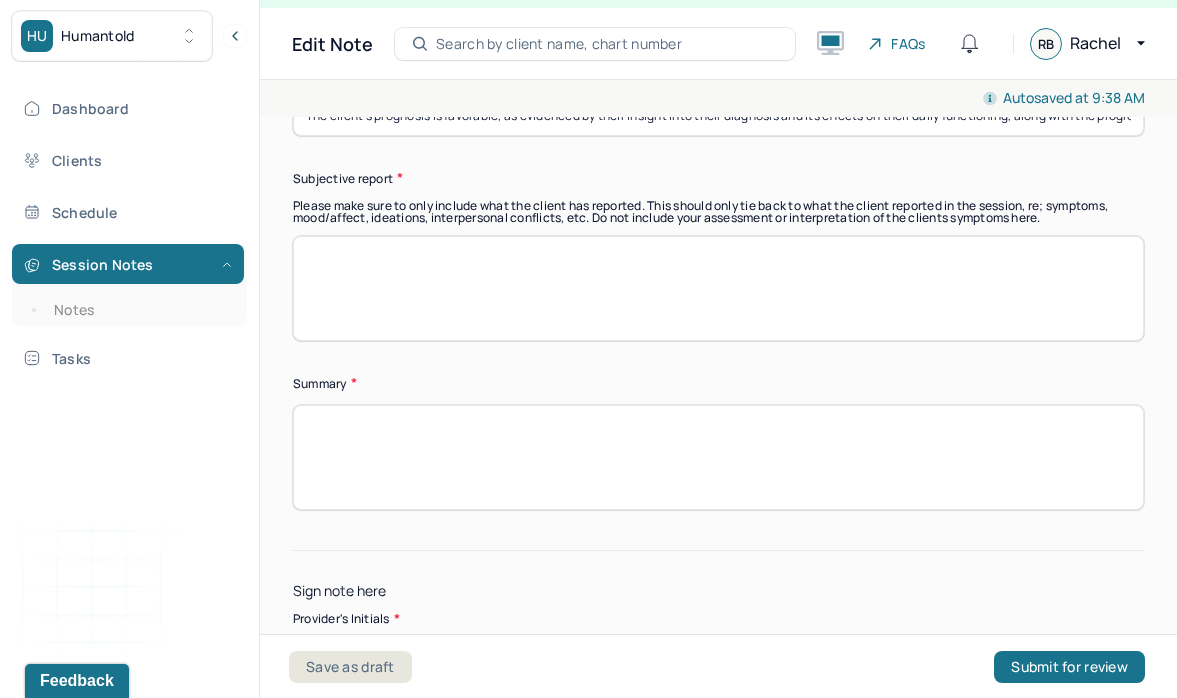 scroll, scrollTop: 5833, scrollLeft: 0, axis: vertical 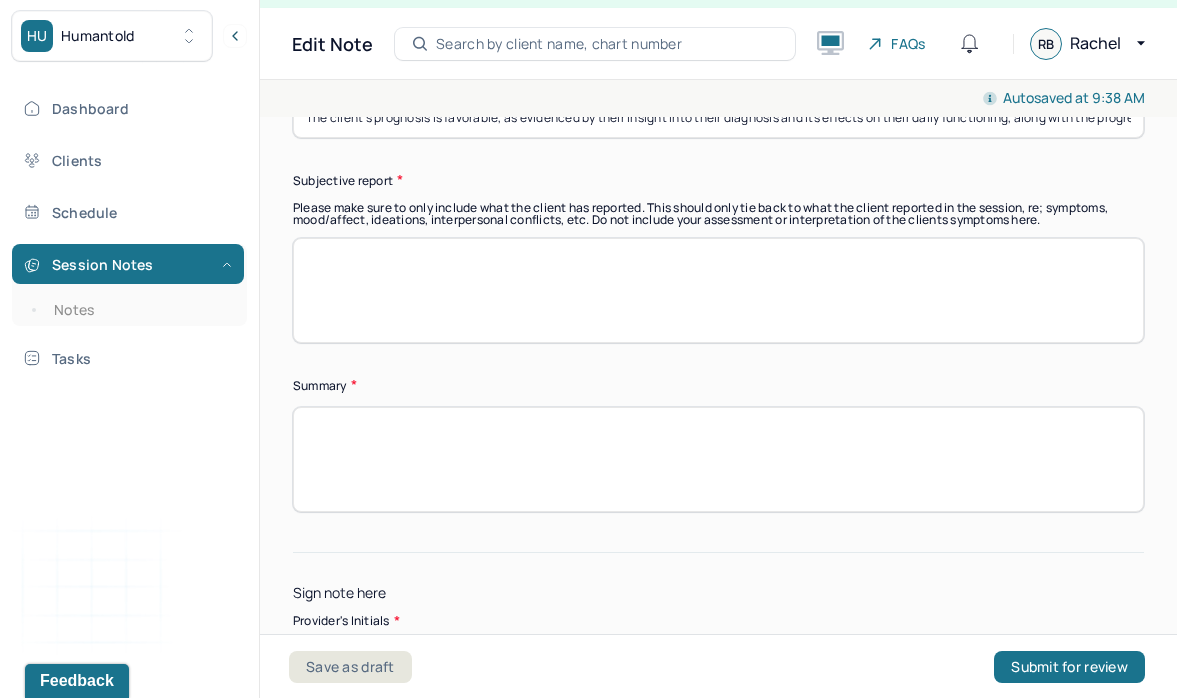 paste on "Client reports an overall reduction in stress and anxiety since the end of the academic year. Client shared experiencing some anticipatory anxiety about beginning the college process, as well as recent anxiety related to an upcoming flight. Client engaged in discussion about these concerns" 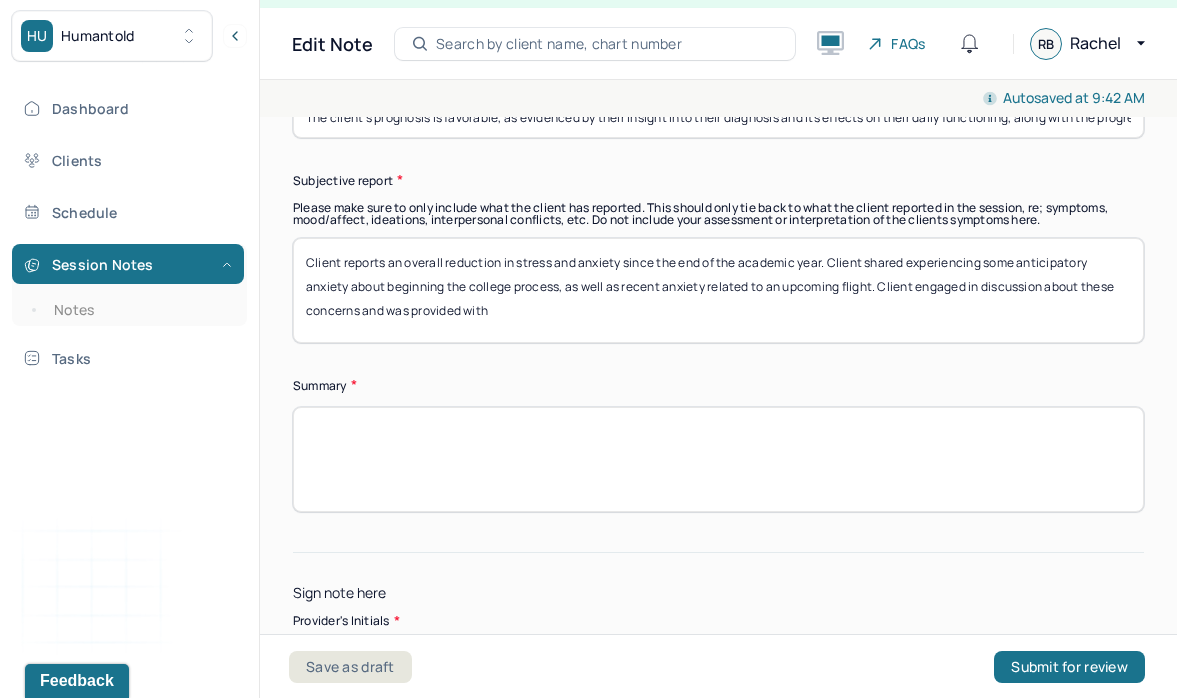 drag, startPoint x: 573, startPoint y: 350, endPoint x: 360, endPoint y: 330, distance: 213.9369 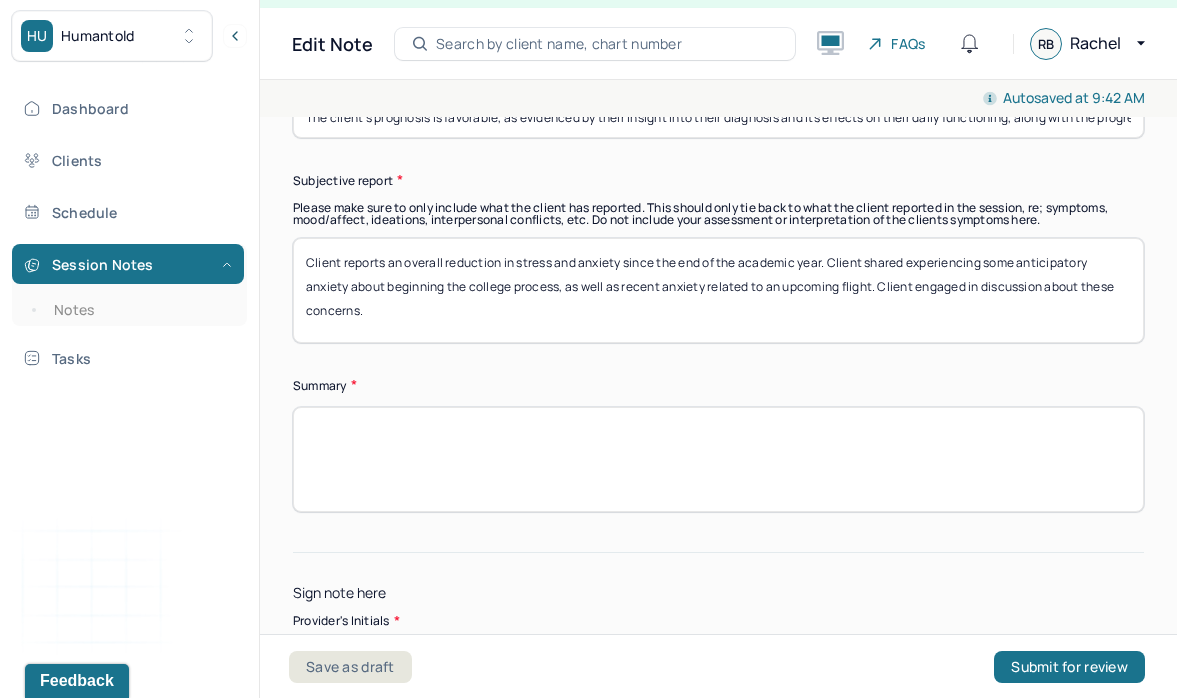 type on "Client reports an overall reduction in stress and anxiety since the end of the academic year. Client shared experiencing some anticipatory anxiety about beginning the college process, as well as recent anxiety related to an upcoming flight. Client engaged in discussion about these concerns." 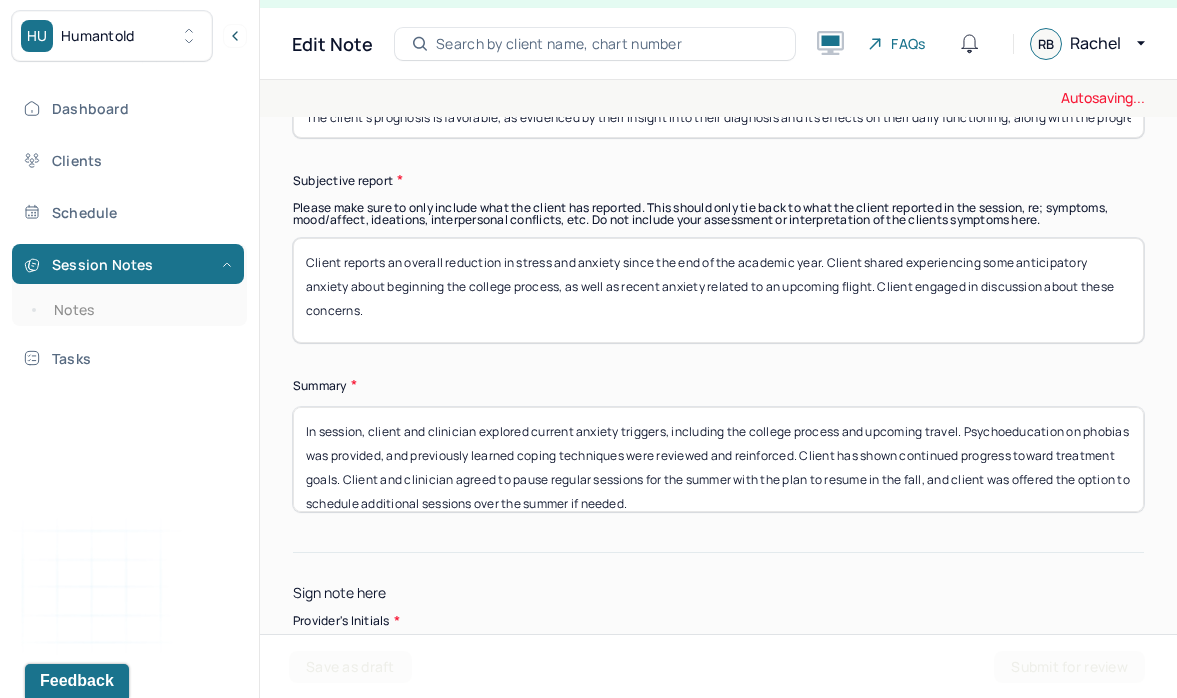 scroll, scrollTop: 5854, scrollLeft: 0, axis: vertical 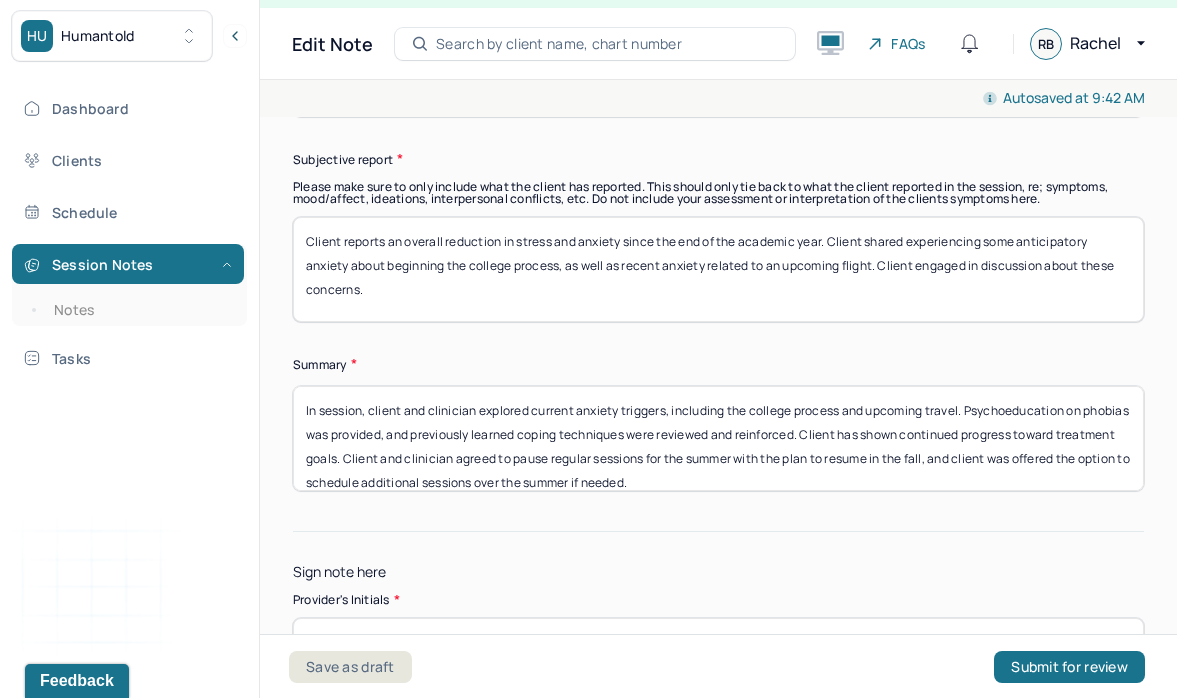 type on "In session, client and clinician explored current anxiety triggers, including the college process and upcoming travel. Psychoeducation on phobias was provided, and previously learned coping techniques were reviewed and reinforced. Client has shown continued progress toward treatment goals. Client and clinician agreed to pause regular sessions for the summer with the plan to resume in the fall, and client was offered the option to schedule additional sessions over the summer if needed." 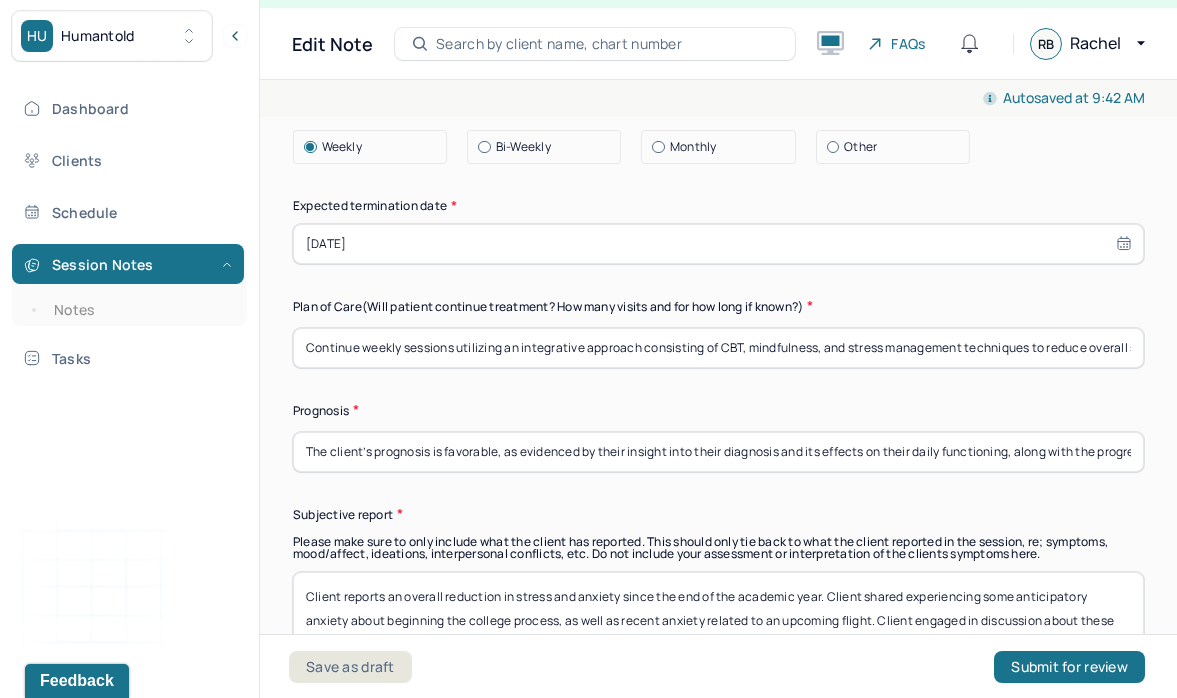 scroll, scrollTop: 5500, scrollLeft: 0, axis: vertical 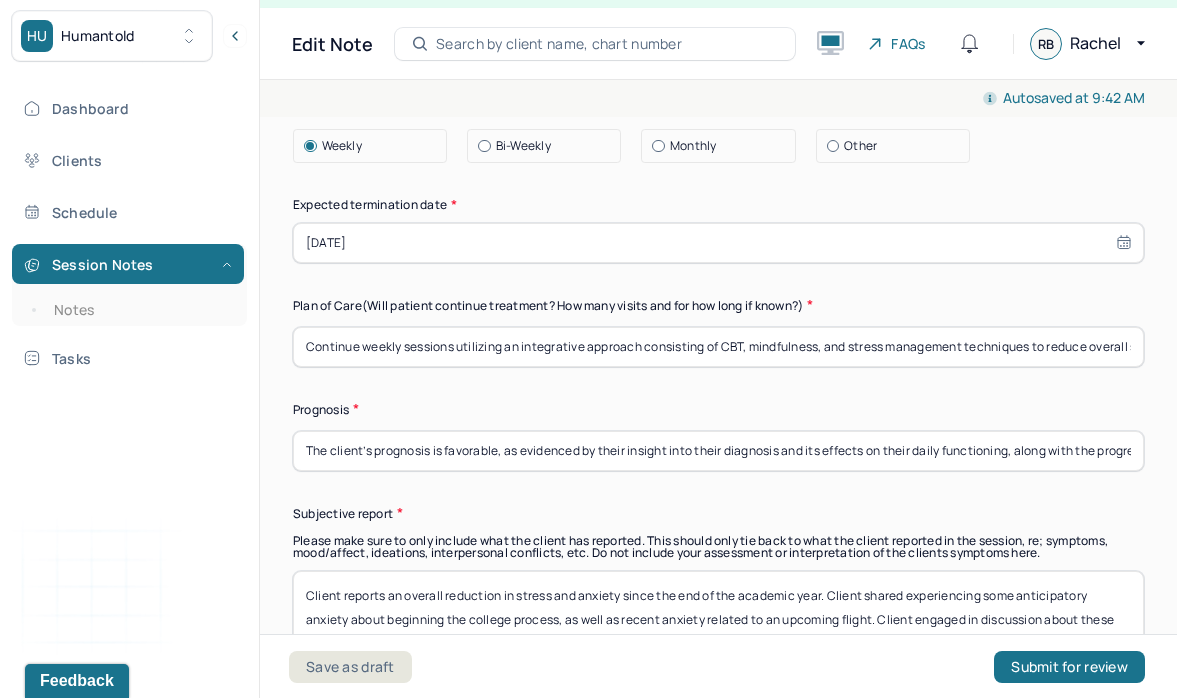 drag, startPoint x: 496, startPoint y: 470, endPoint x: 268, endPoint y: 465, distance: 228.05482 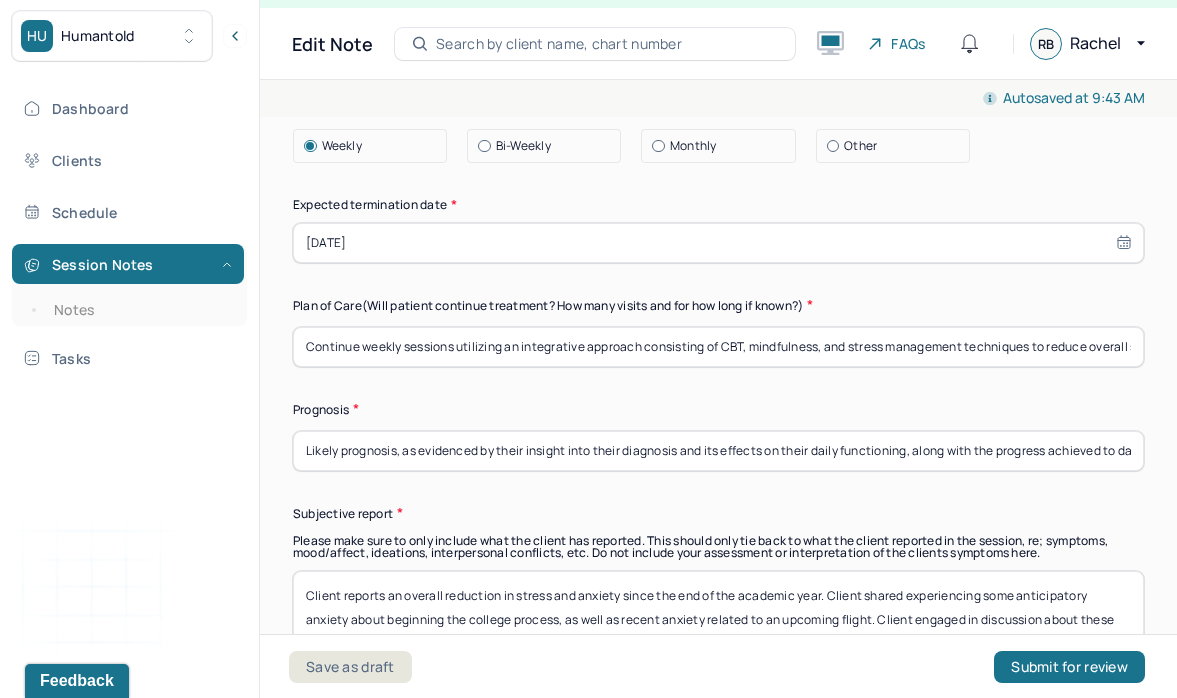 drag, startPoint x: 674, startPoint y: 484, endPoint x: 1102, endPoint y: 468, distance: 428.29895 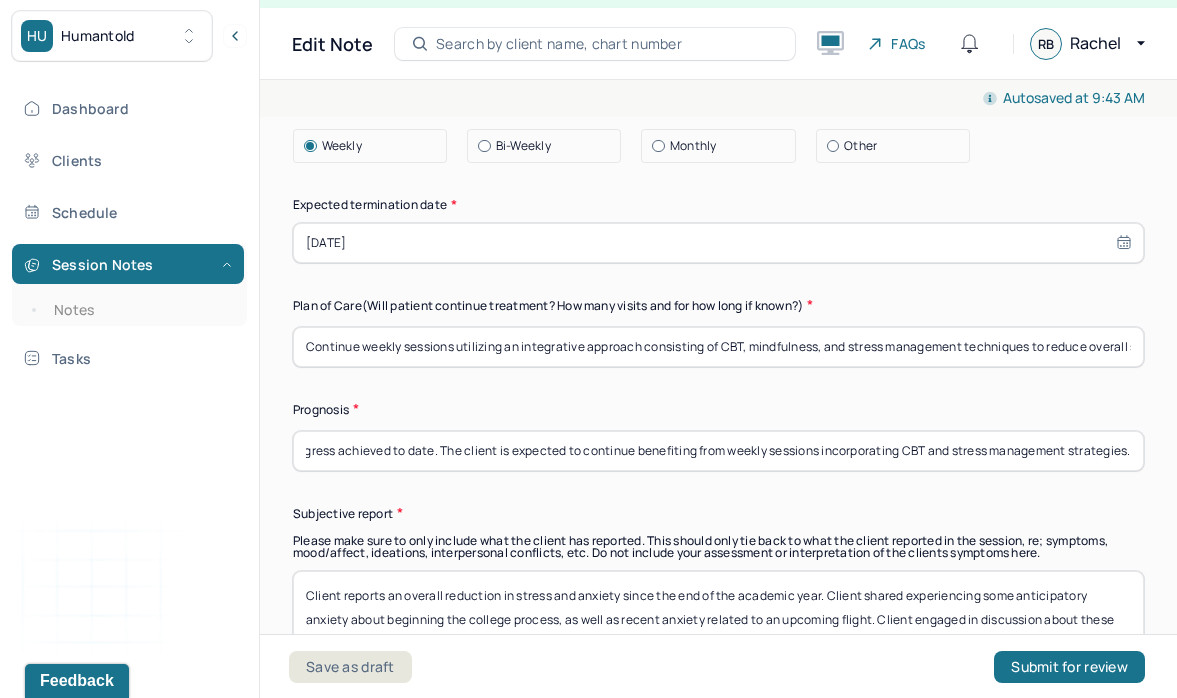 scroll, scrollTop: 0, scrollLeft: 723, axis: horizontal 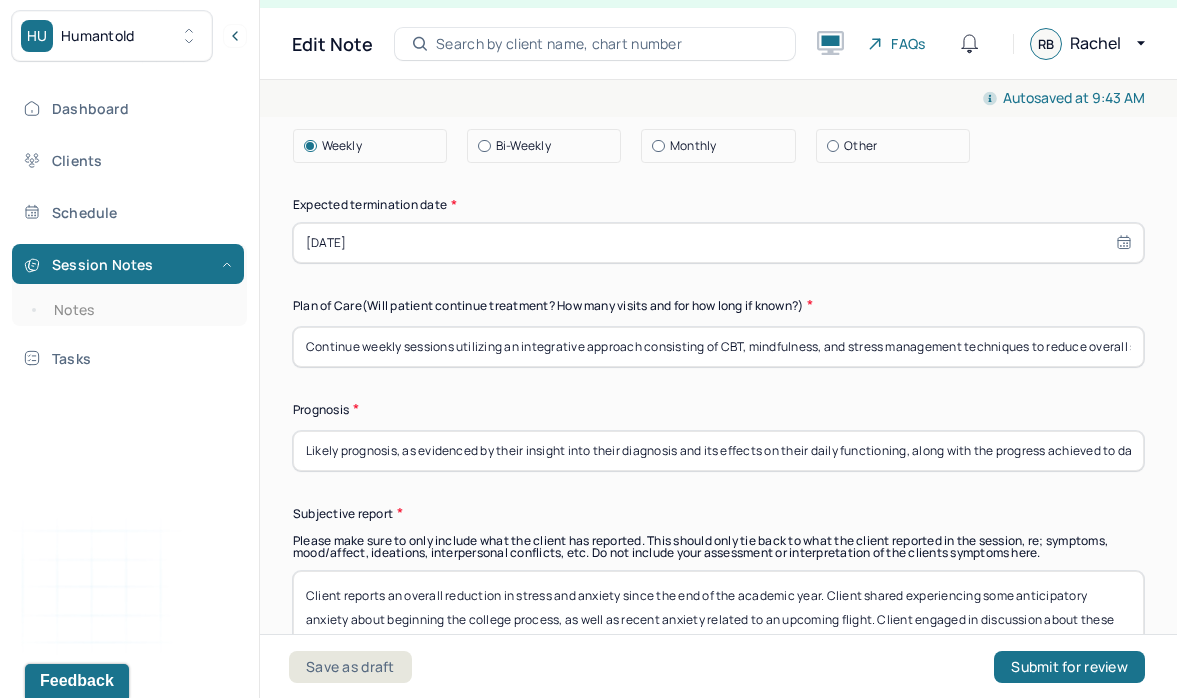 click on "Prognosis" at bounding box center (718, 409) 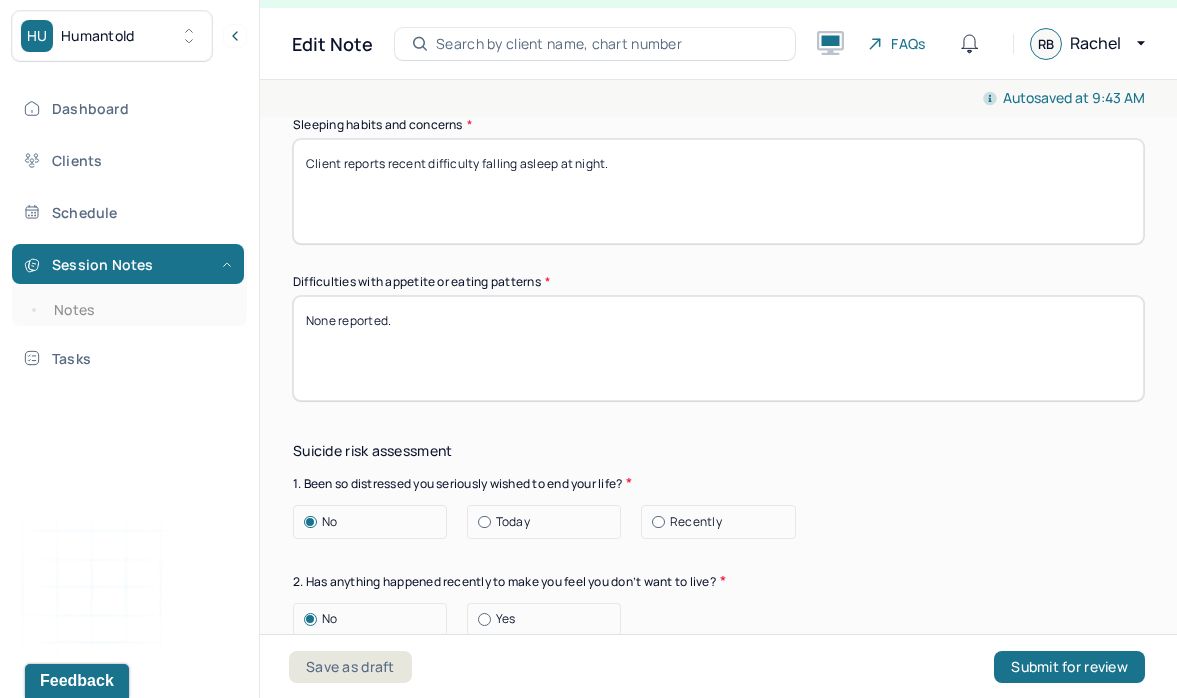 scroll, scrollTop: 1864, scrollLeft: 0, axis: vertical 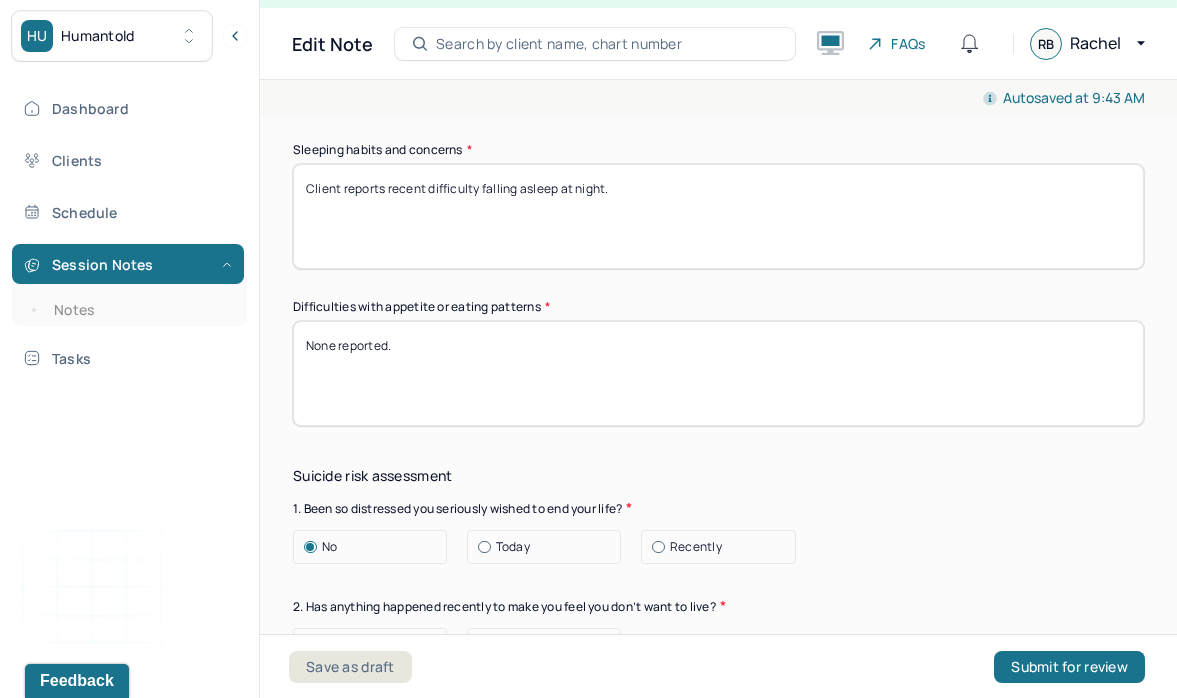 click on "Client reports recent difficulty falling asleep at night." at bounding box center [718, 216] 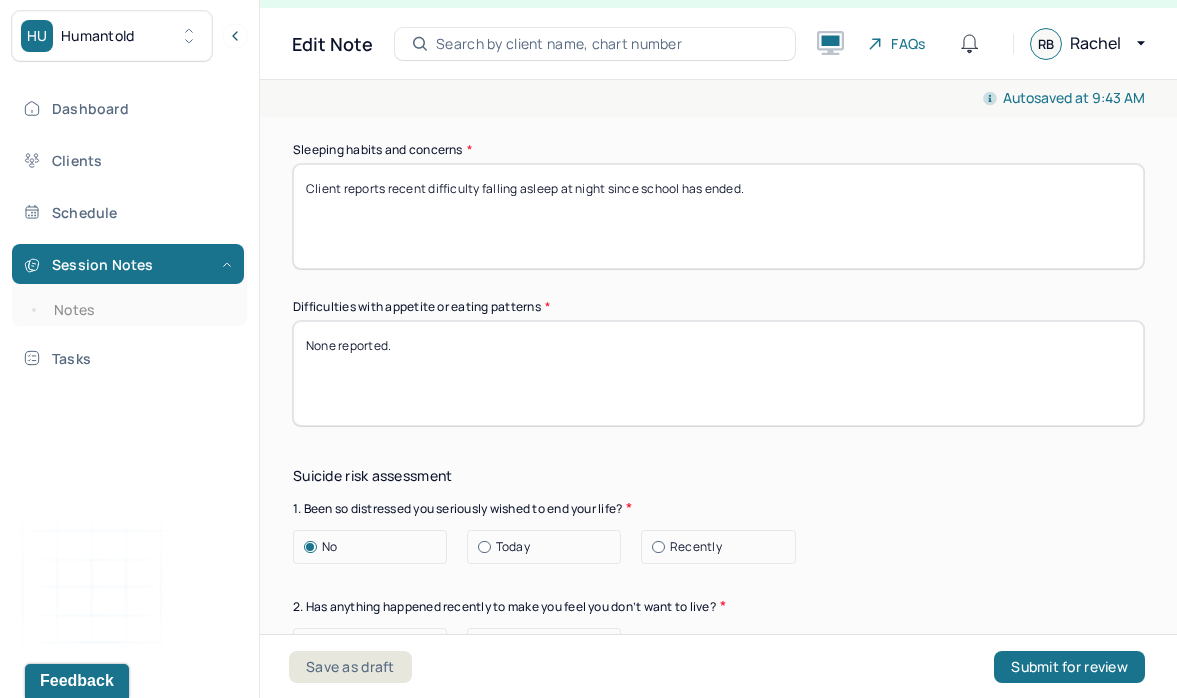 click on "Appointment location * In person Primary diagnosis * F43.22 ADJUSTMENT DISORDER, WITH ANXIETY Secondary diagnosis (optional) Secondary diagnosis Tertiary diagnosis (optional) Tertiary diagnosis Presenting Concerns What are the problem(s) you are seeking help for? Client continues to seek support navigating situational stress and anxiety, particularly related to academics. Symptoms Anxiety Anxiety frequency Monthly Anxiety details Anxiety present primarily throughout the academic calendar. Client struggles to manage feelings of stress and overwhelm related to busy schedule and academic expectations. Panic attacks Depression Easily distracted Impulsive Paranoia Alcohol Anger outburst Unable to feel pleasure Excessive energy Recreational drug use Tobacco Racing thoughts Other symptoms (optional) Physical symptoms * None reported. Medication physical/psychiatric * None reported. Sleeping habits and concerns * Client reports recent difficulty falling asleep at night since school has ended. * None reported." at bounding box center [718, -487] 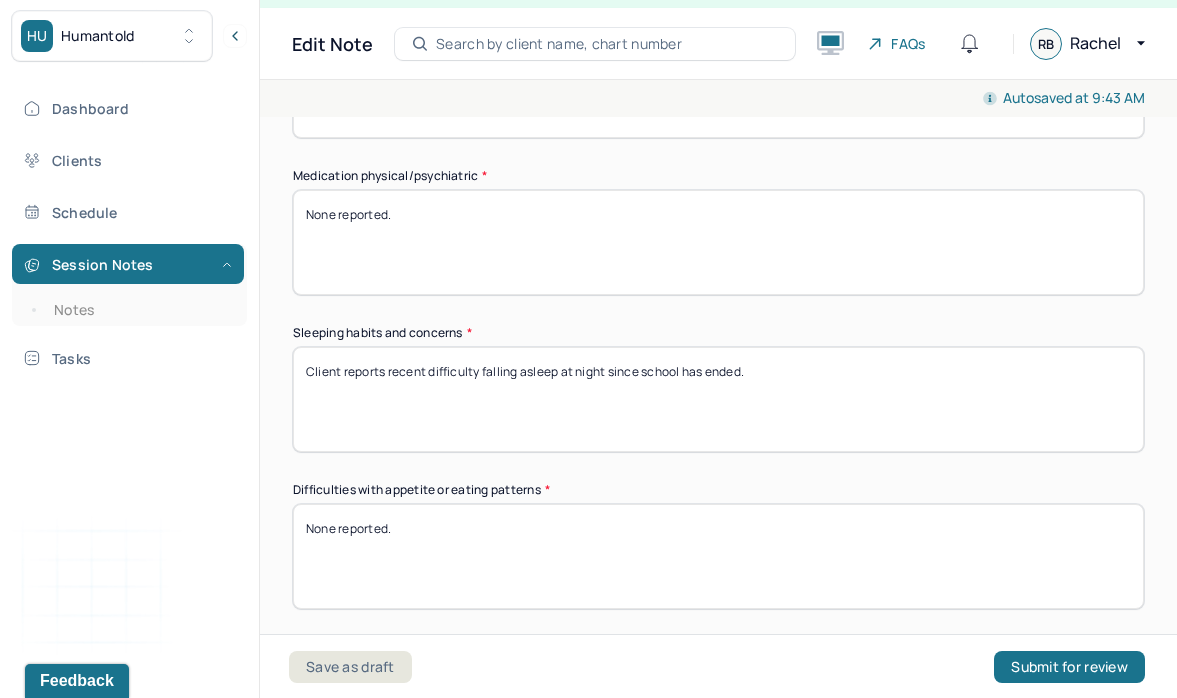 scroll, scrollTop: 1680, scrollLeft: 0, axis: vertical 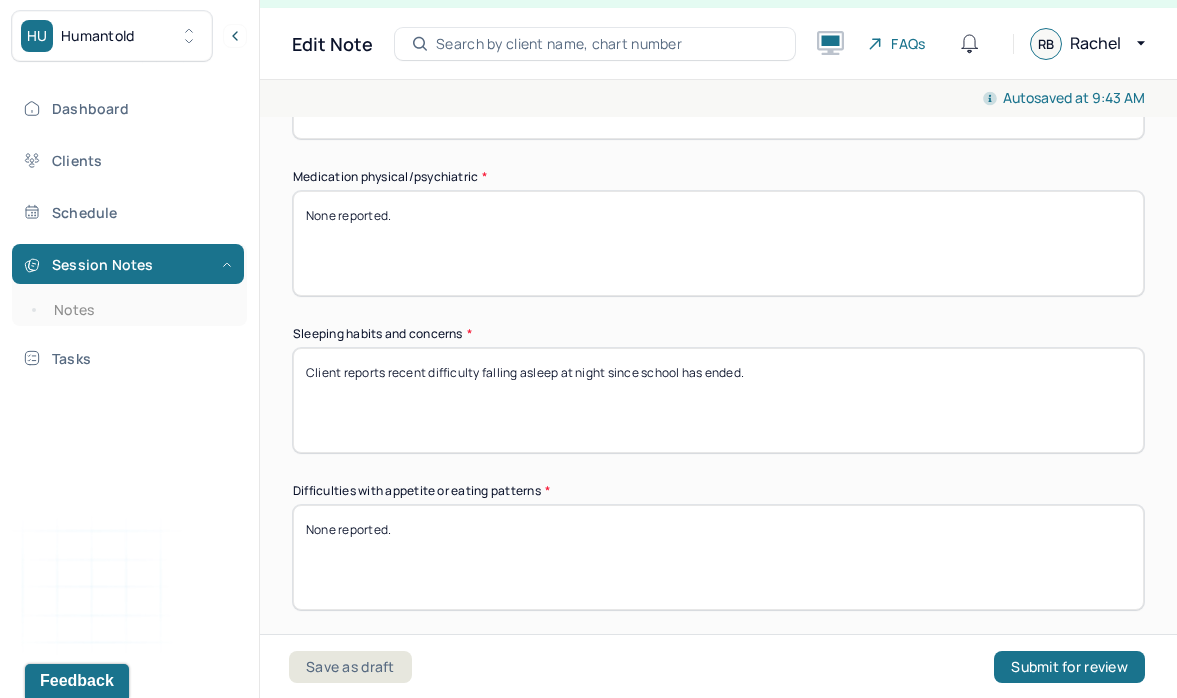 click on "Client reports recent difficulty falling asleep at night since school has ended." at bounding box center [718, 400] 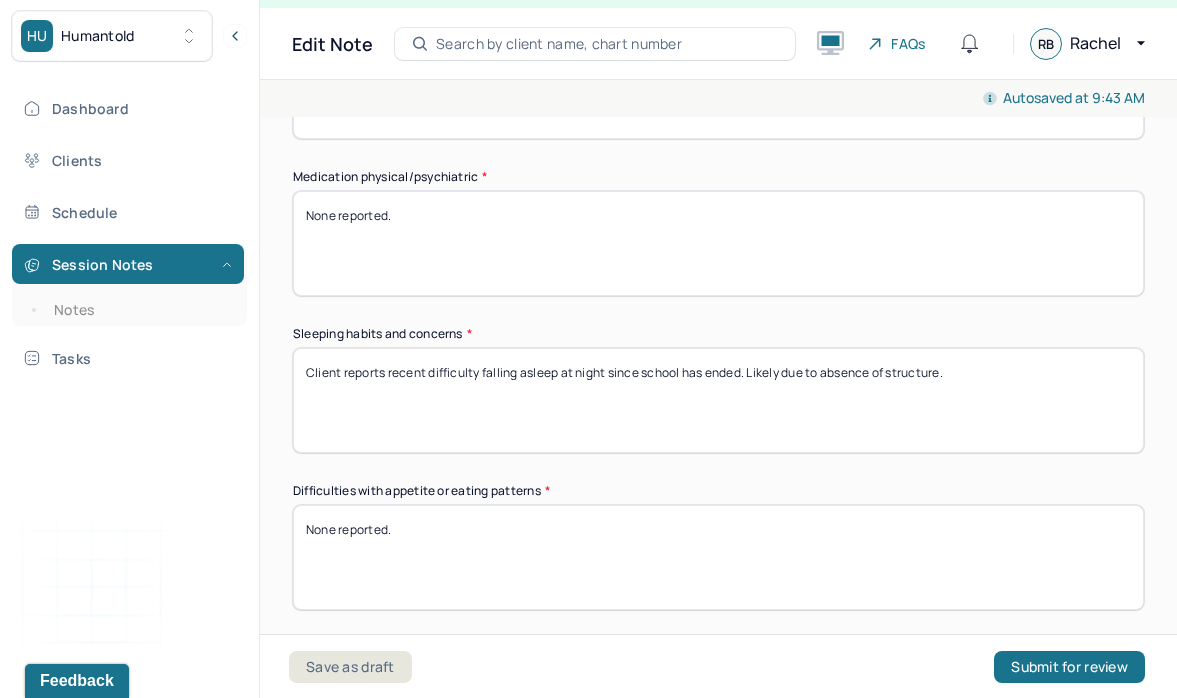 drag, startPoint x: 430, startPoint y: 414, endPoint x: 393, endPoint y: 417, distance: 37.12142 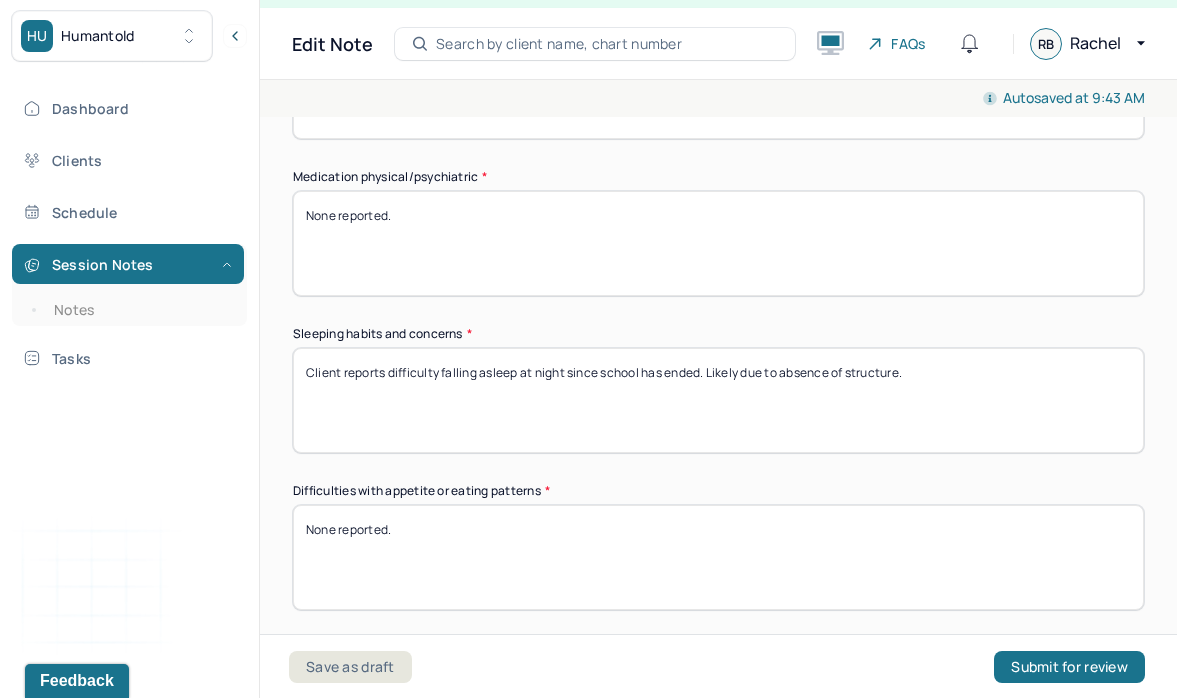 click on "Client reports difficulty falling asleep at night since school has ended. Likely due to absence of structure." at bounding box center [718, 400] 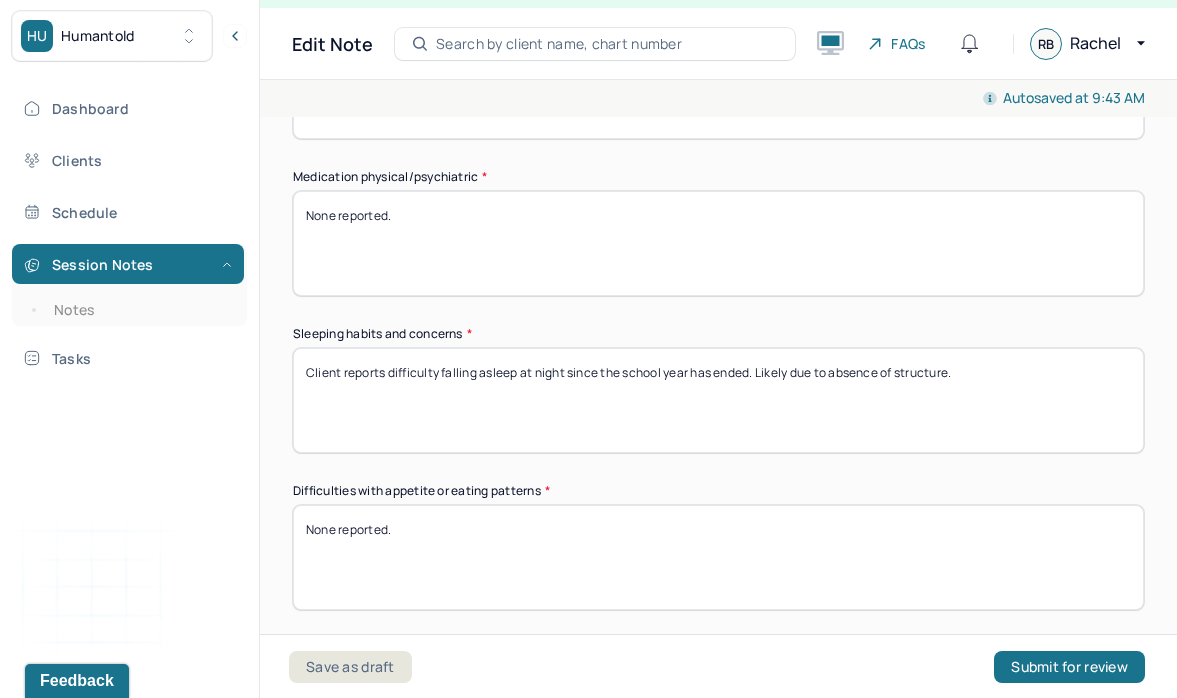 drag, startPoint x: 718, startPoint y: 412, endPoint x: 749, endPoint y: 412, distance: 31 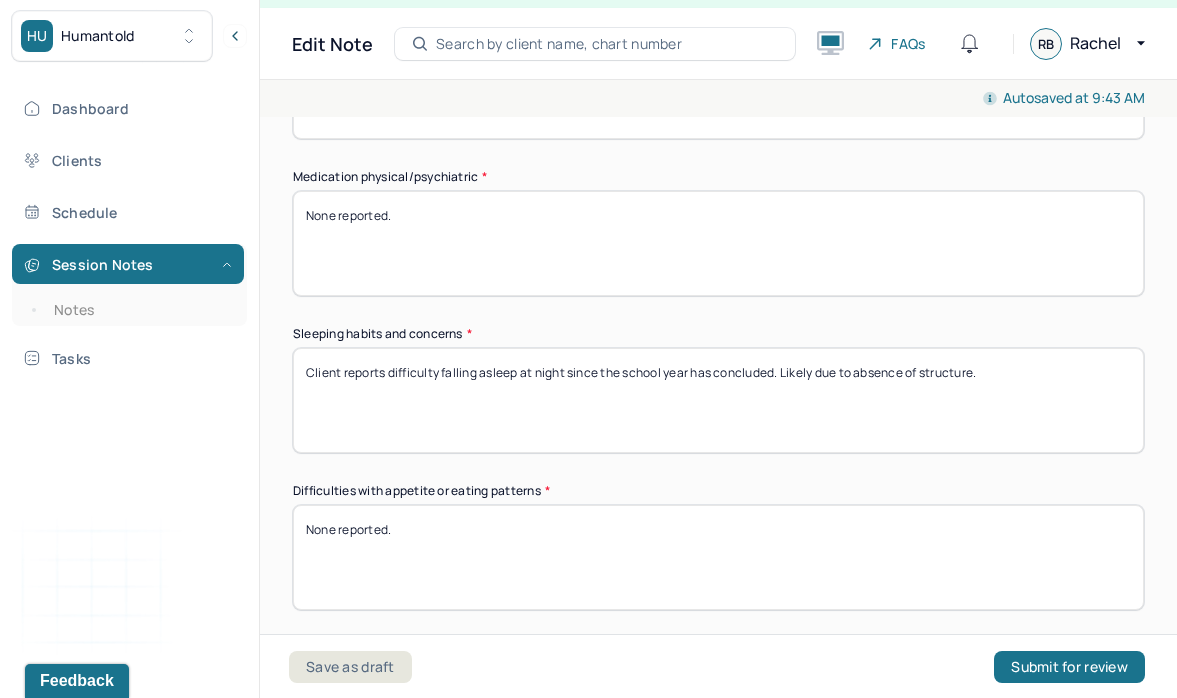click on "Client reports difficulty falling asleep at night since the school year has ended. Likely due to absence of structure." at bounding box center (718, 400) 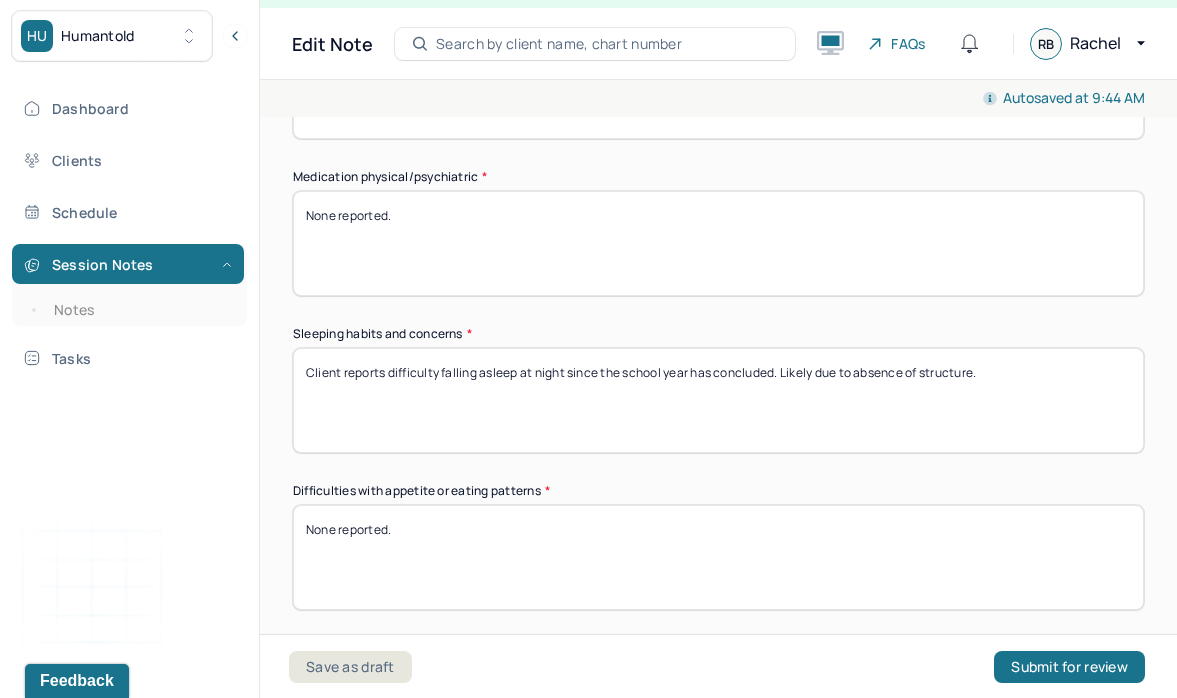 click on "Client reports difficulty falling asleep at night since the school year has concluded. Likely due to absence of structure." at bounding box center (718, 400) 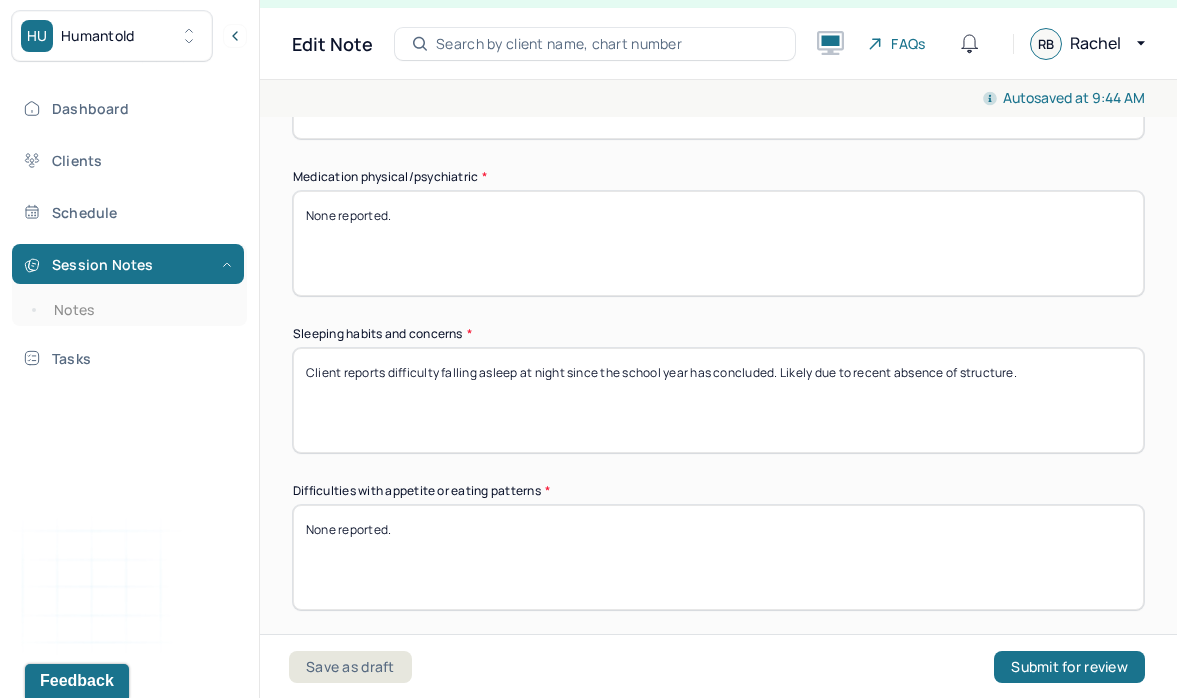 click on "Client reports difficulty falling asleep at night since the school year has concluded. Likely due to absence of structure." at bounding box center (718, 400) 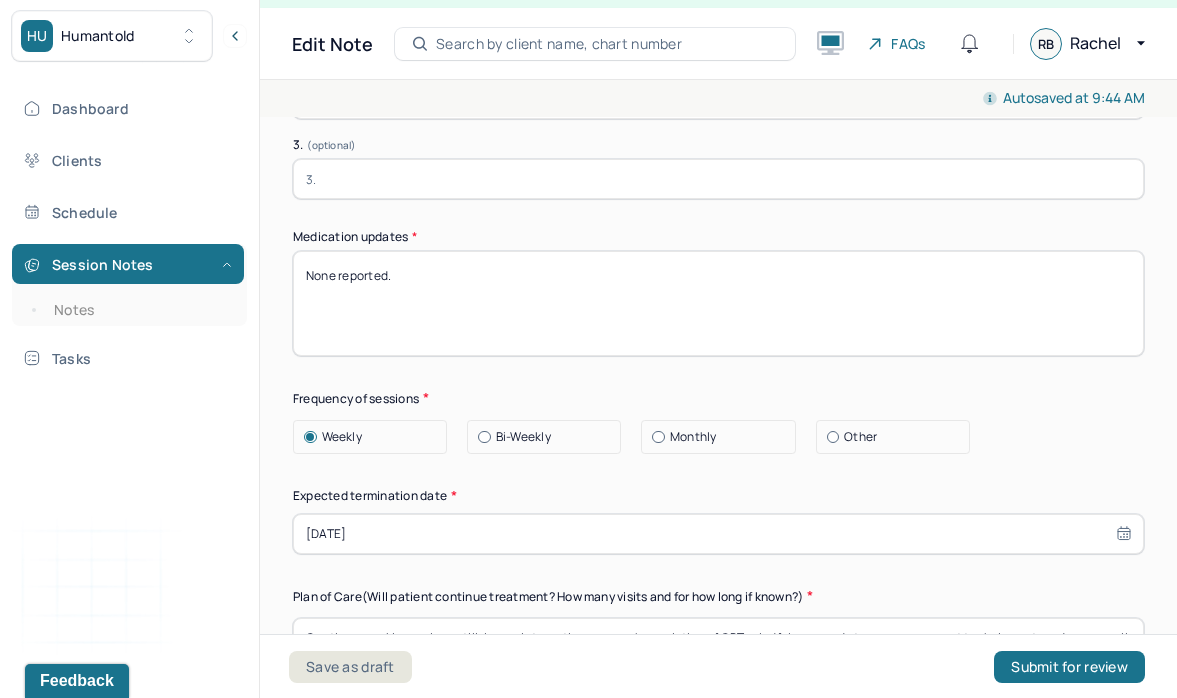 scroll, scrollTop: 6012, scrollLeft: 0, axis: vertical 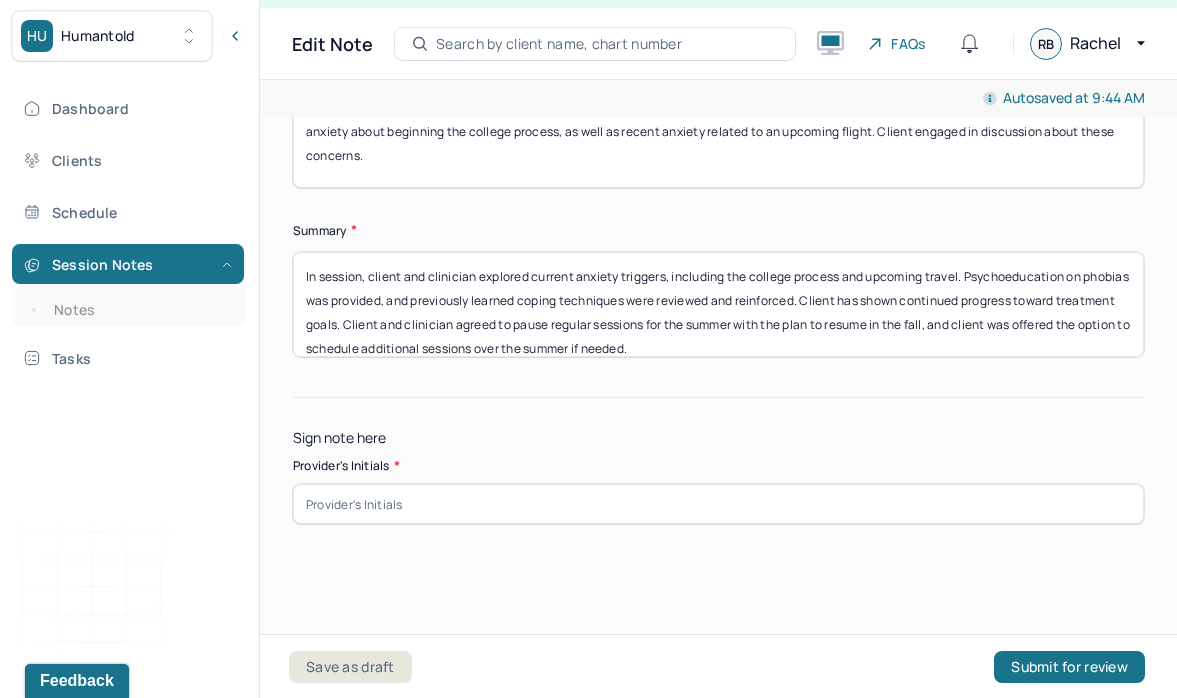type on "Client reports difficulty falling asleep at night since the school year has concluded. Likely due to recent absence of structure." 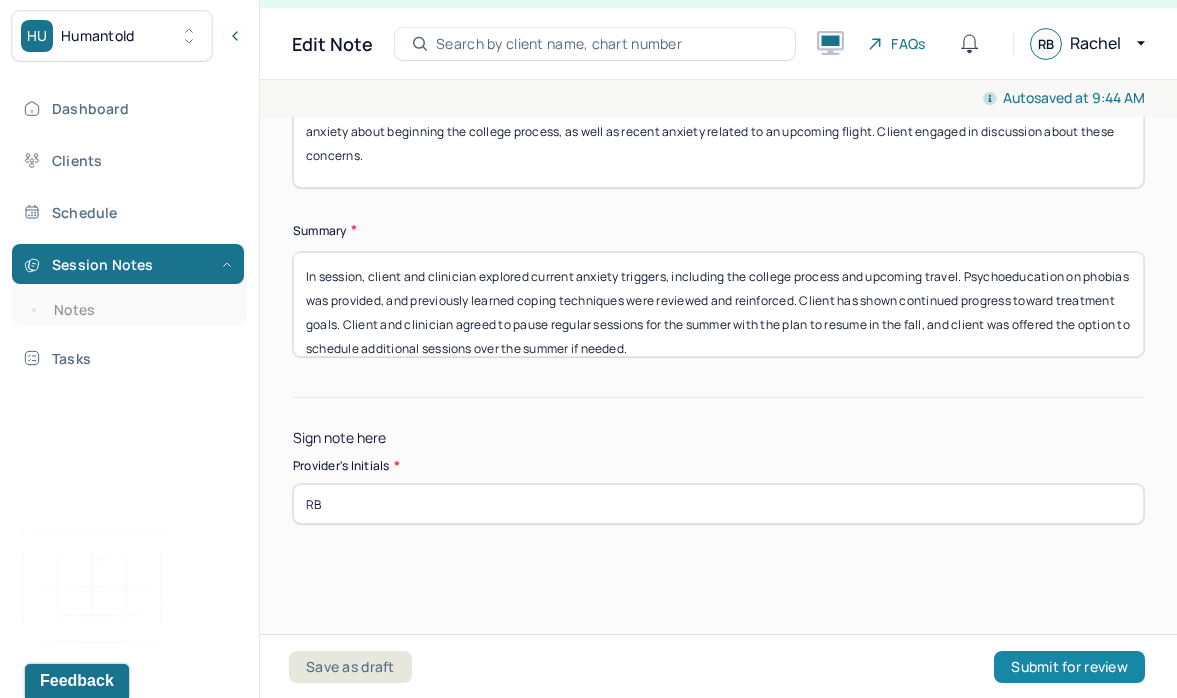 type on "RB" 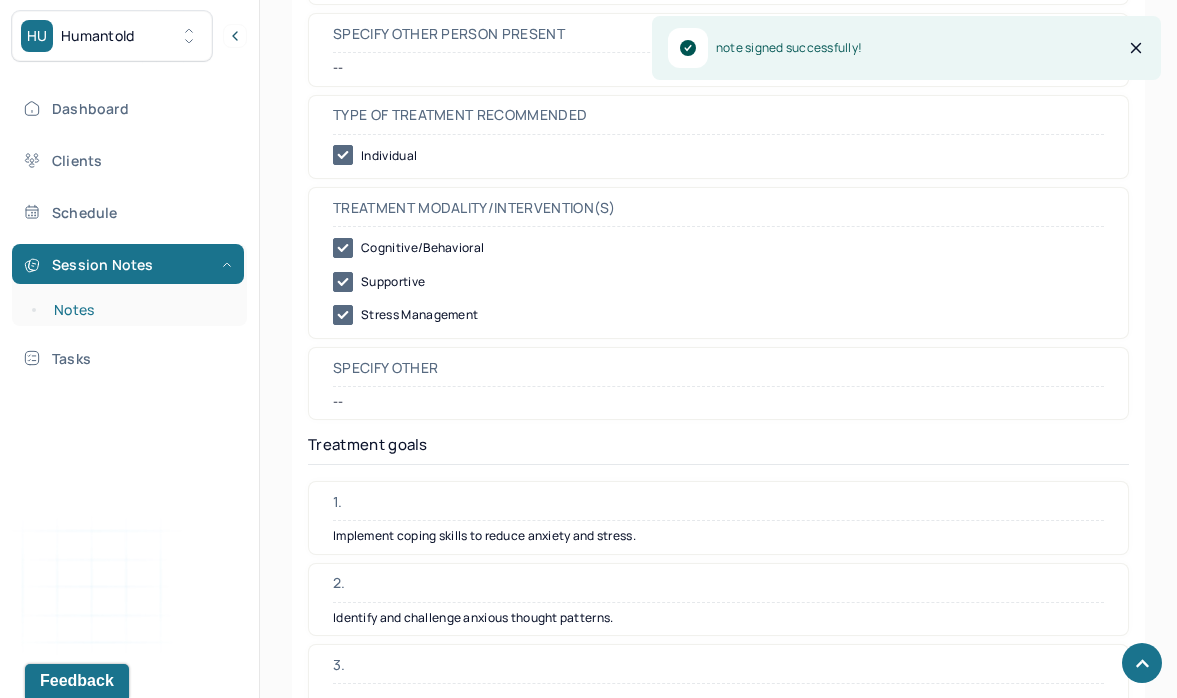 click on "Notes" at bounding box center (139, 310) 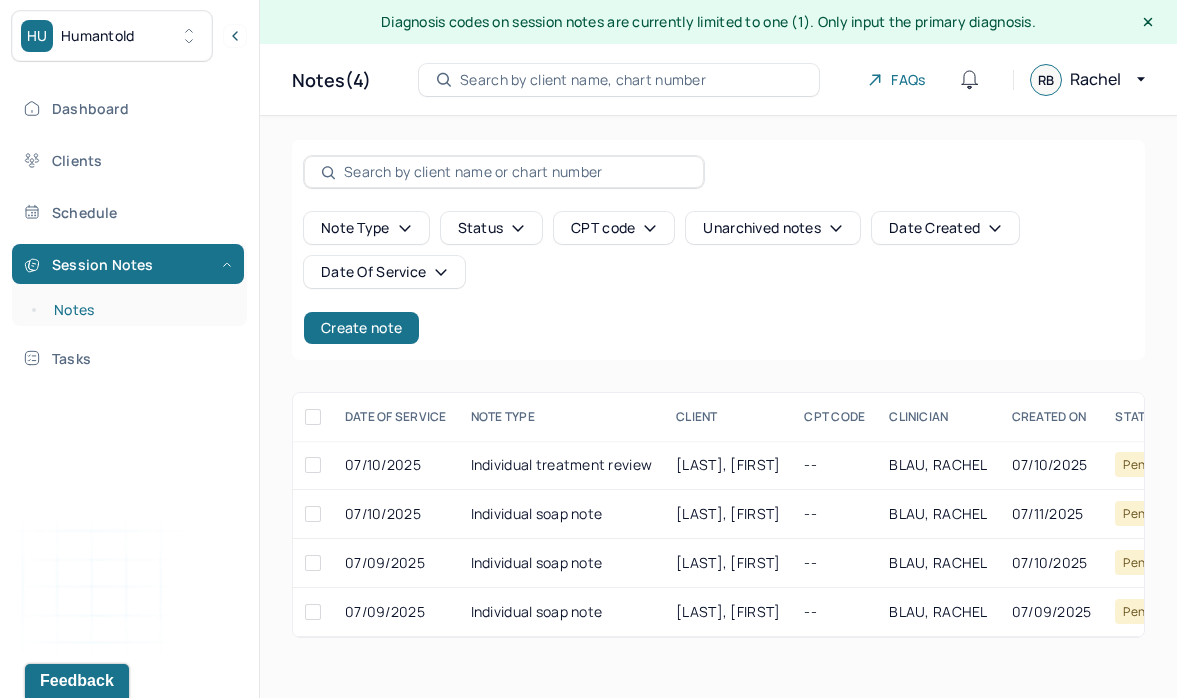 scroll, scrollTop: 0, scrollLeft: 0, axis: both 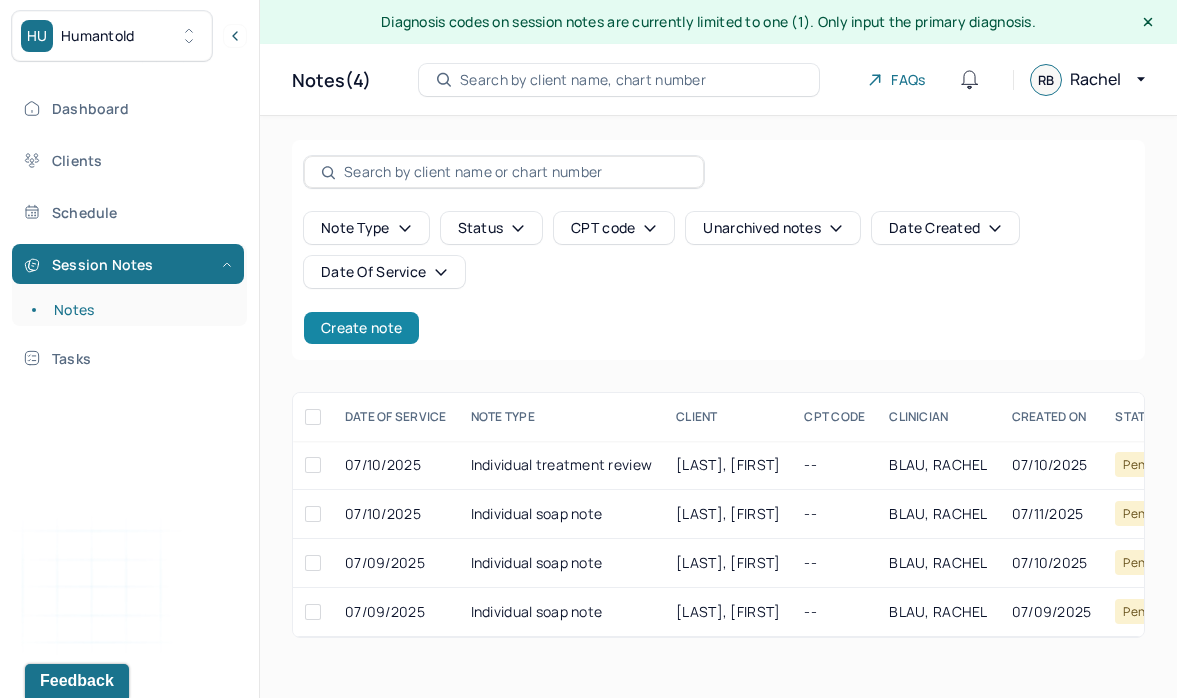 click on "Create note" at bounding box center [361, 328] 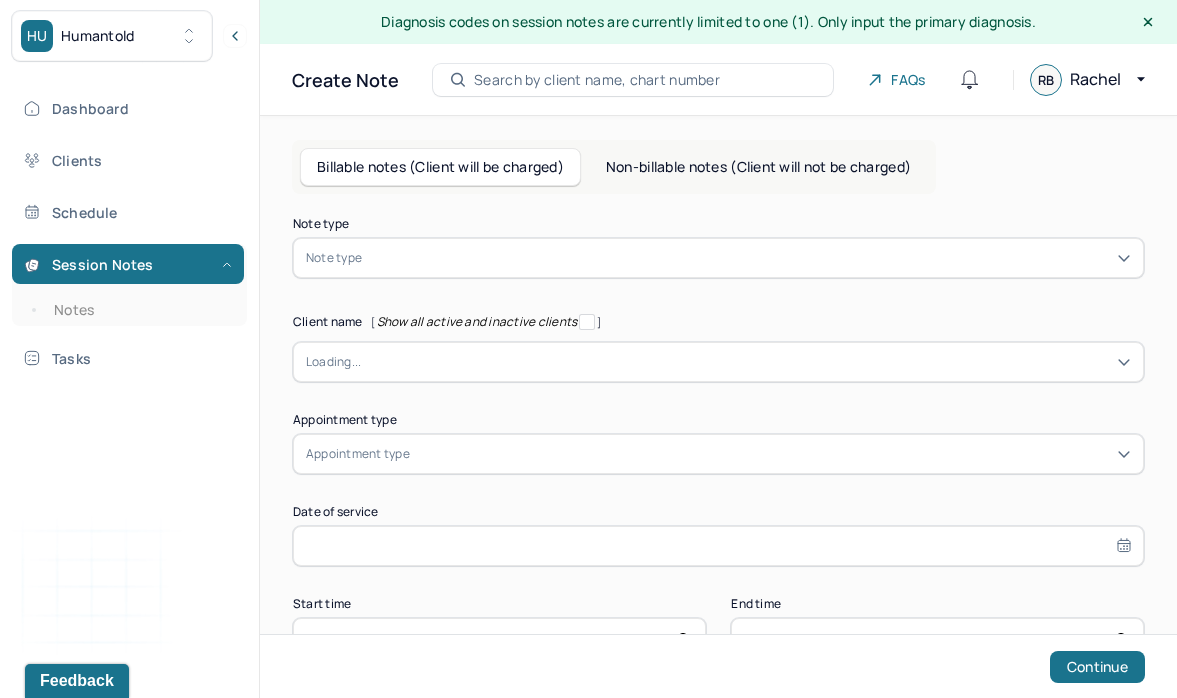 click on "Note type" at bounding box center (718, 258) 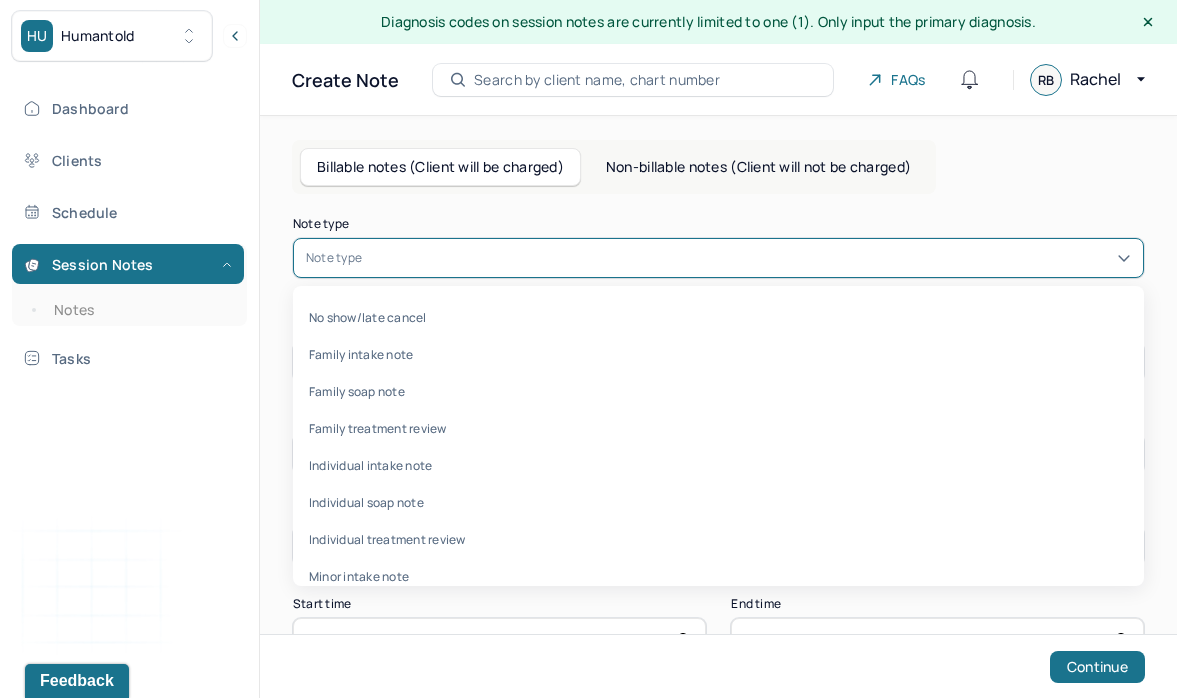 type on "j" 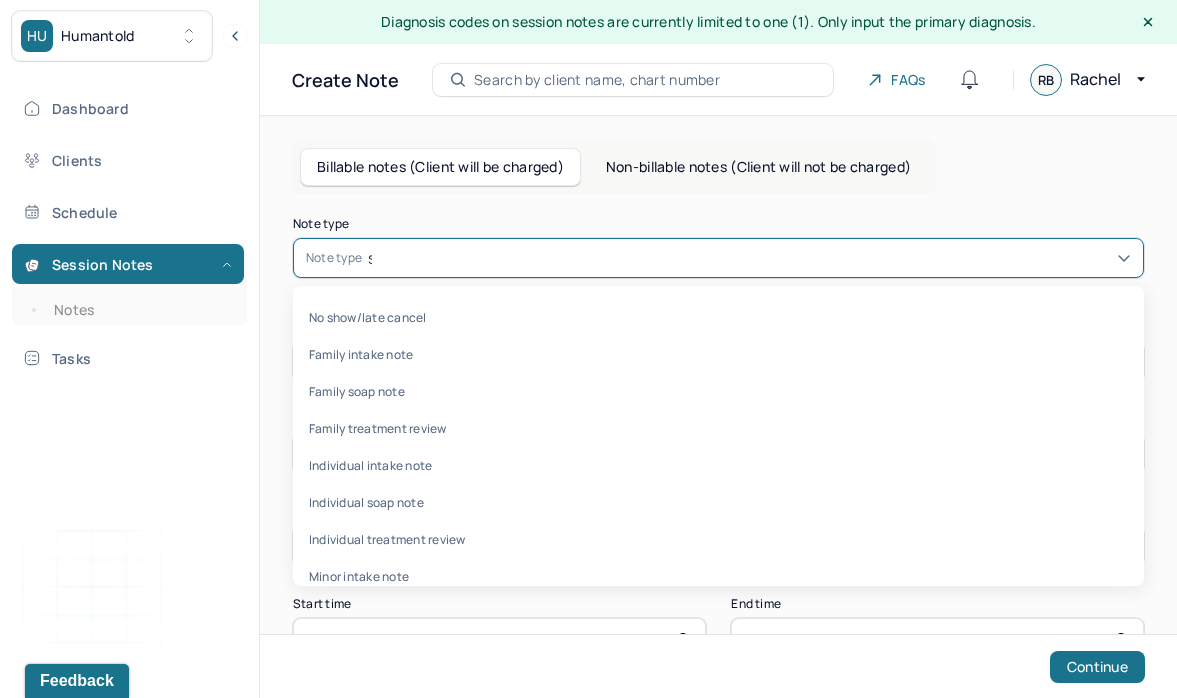 type on "so" 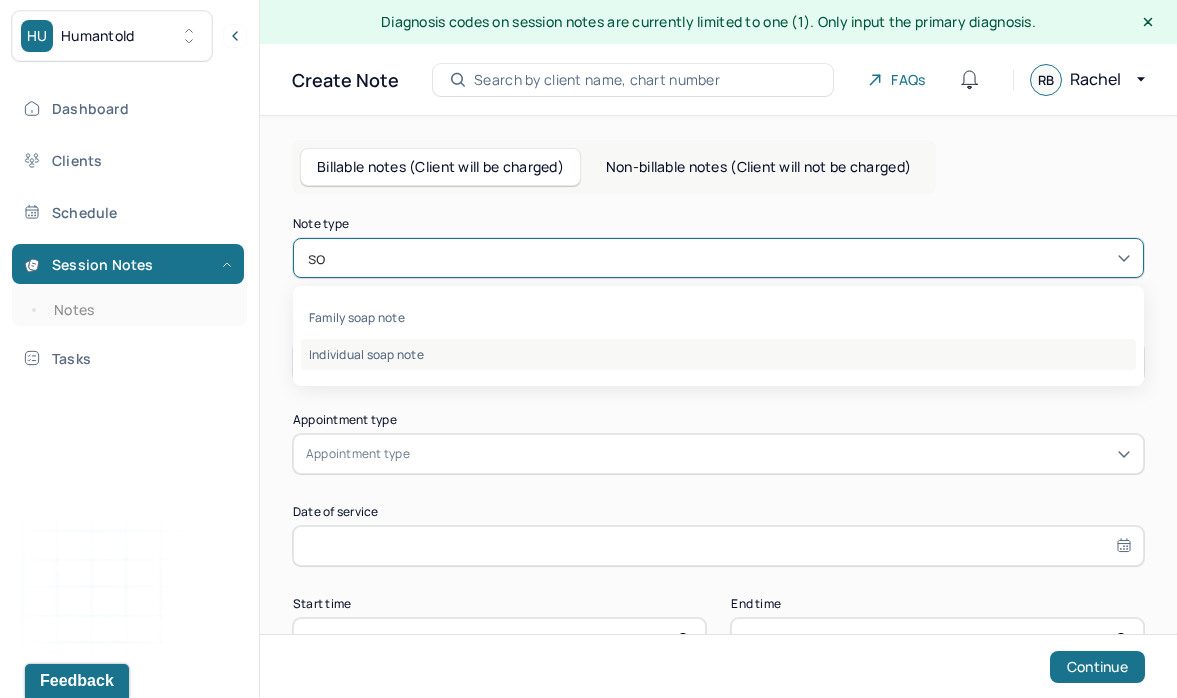 click on "Individual soap note" at bounding box center [718, 354] 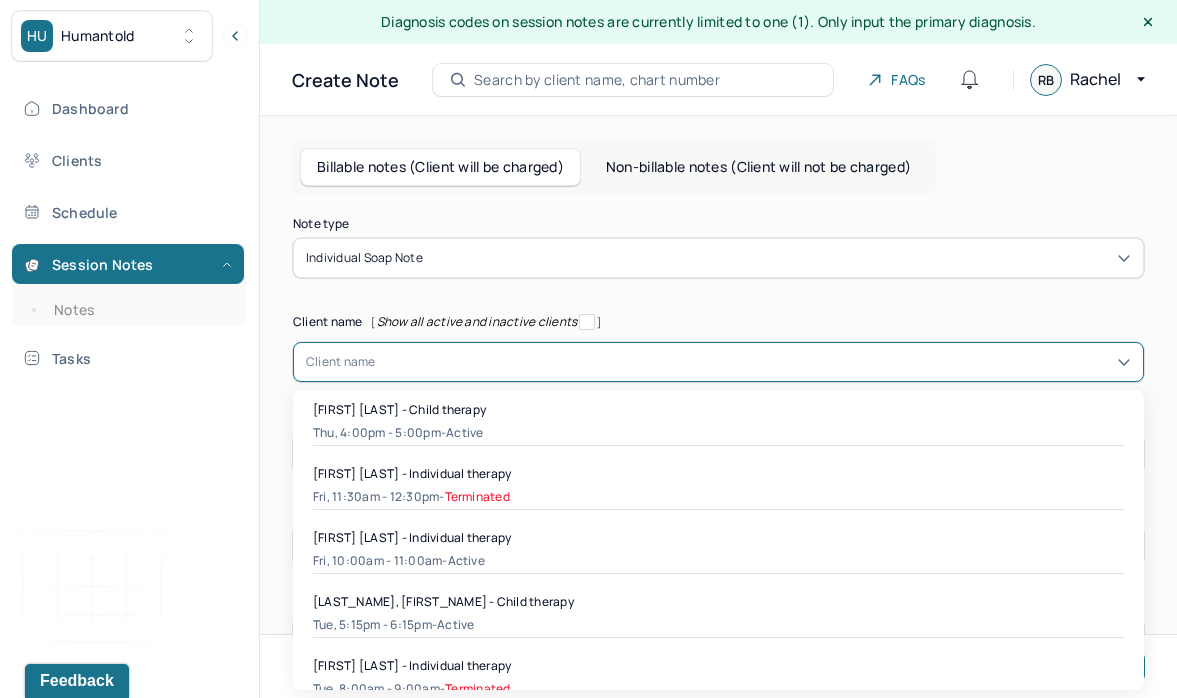 click at bounding box center [753, 362] 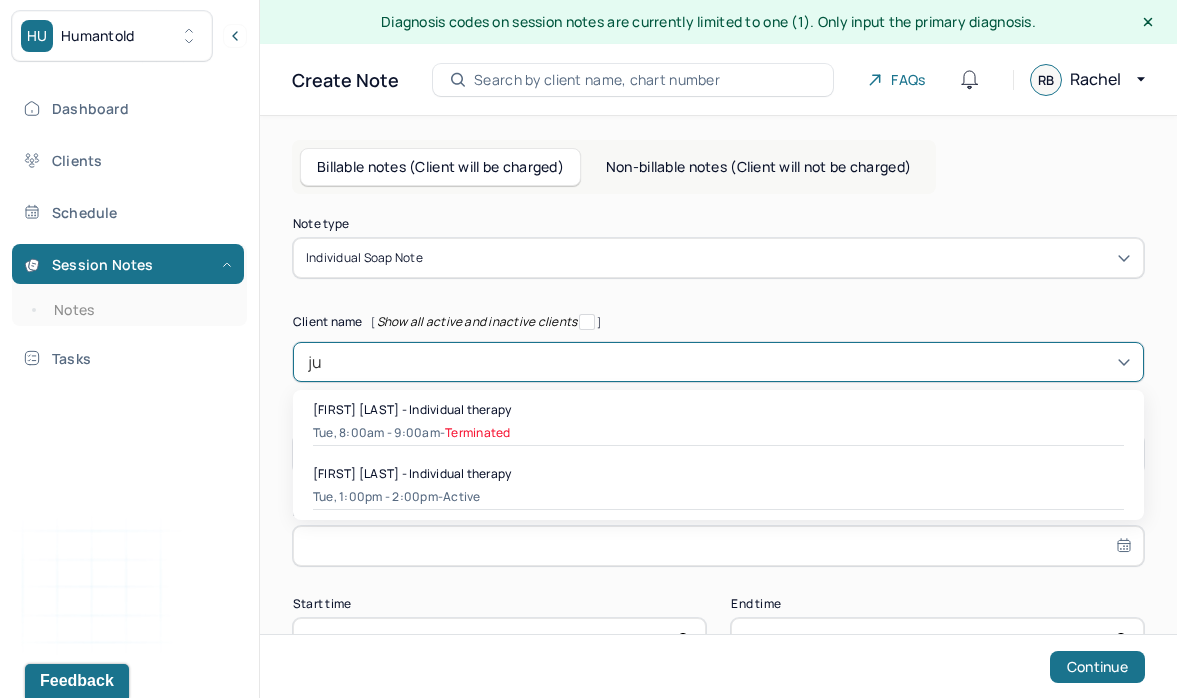 type on "jul" 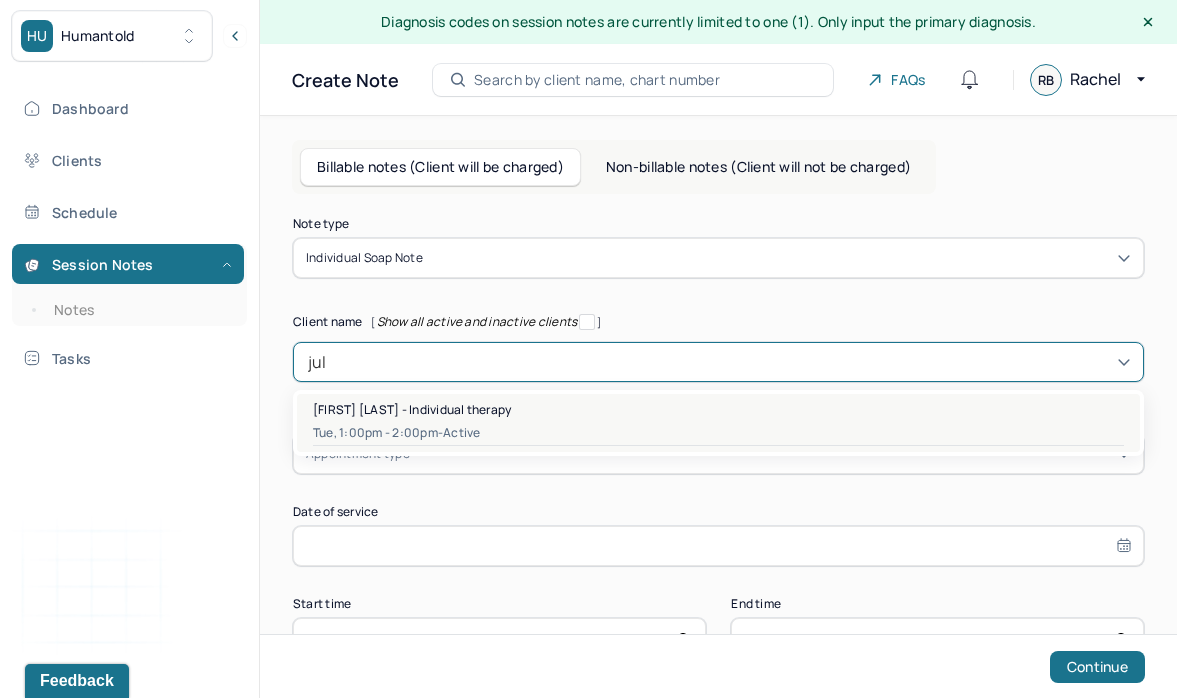 click on "[FIRST] [LAST] - Individual therapy" at bounding box center [412, 409] 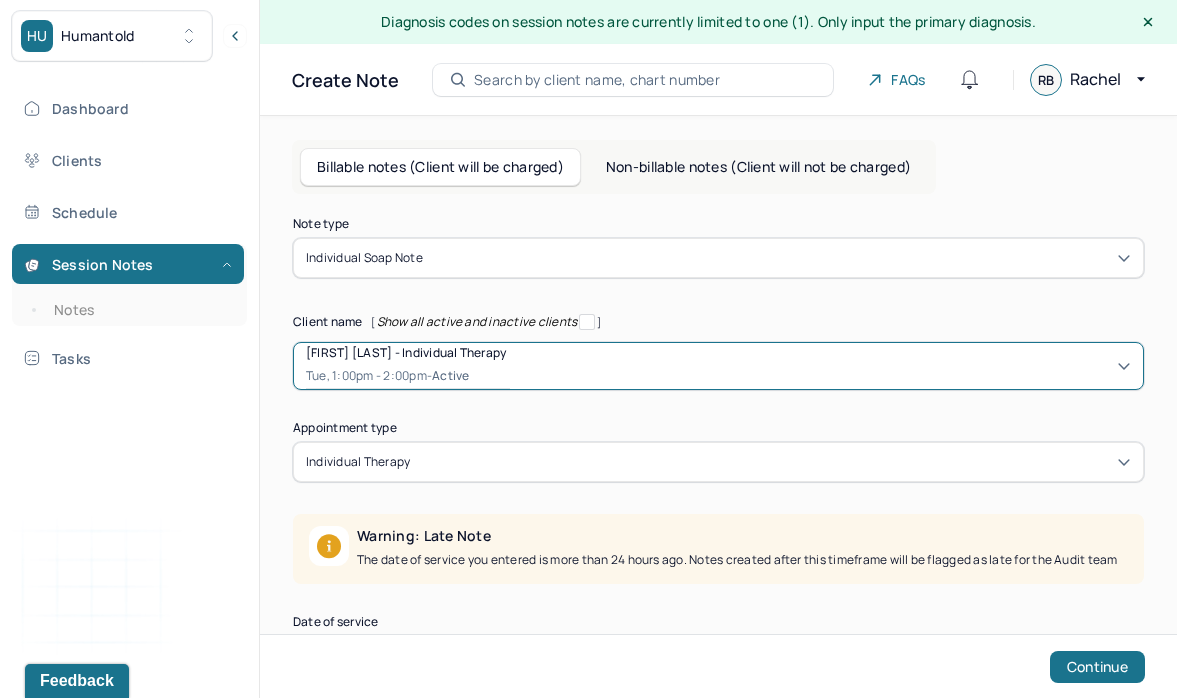 scroll, scrollTop: 175, scrollLeft: 0, axis: vertical 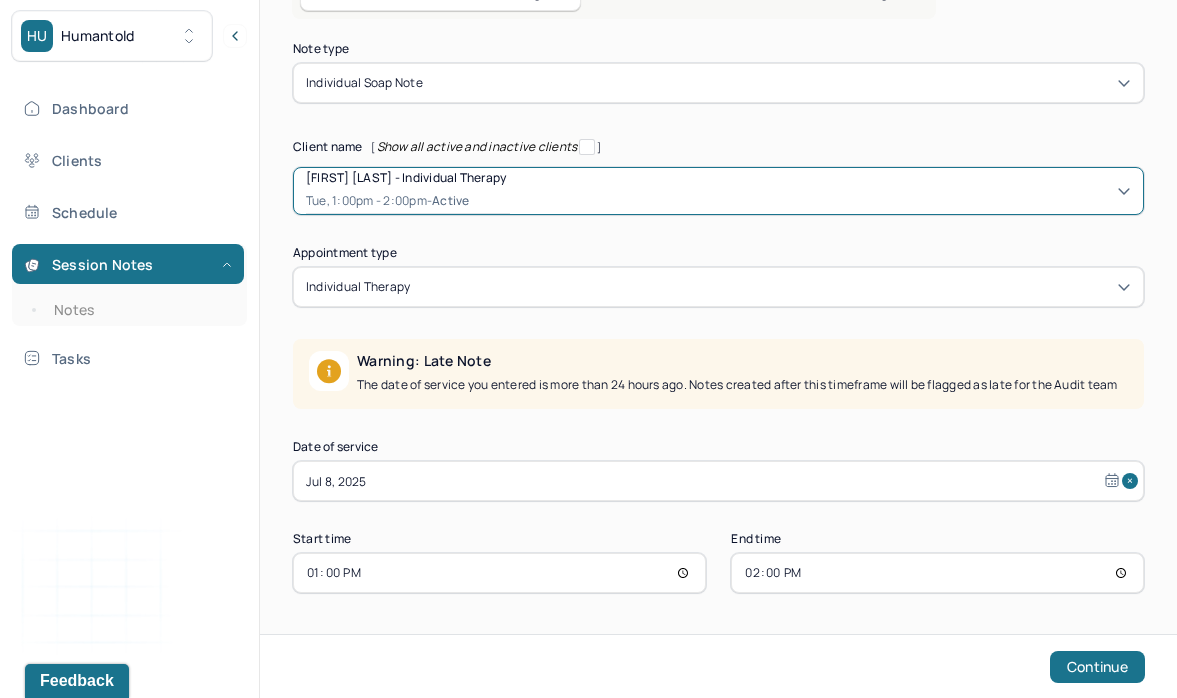 click on "Jul 8, 2025" at bounding box center (718, 481) 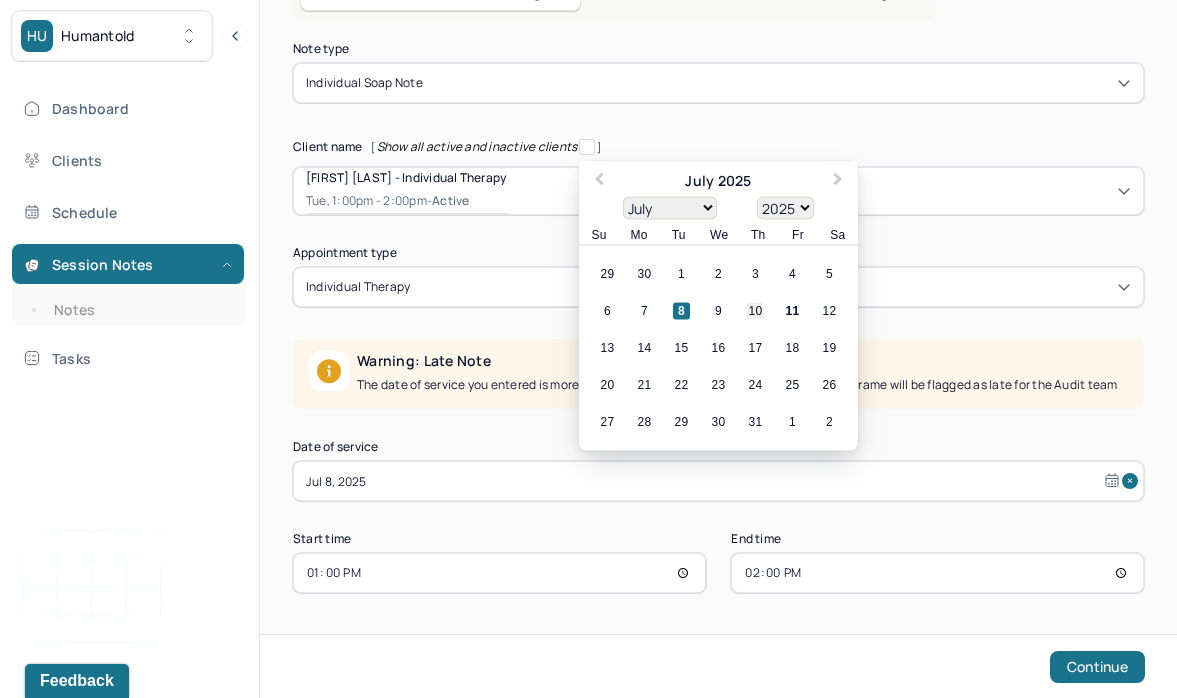 click on "10" at bounding box center (755, 311) 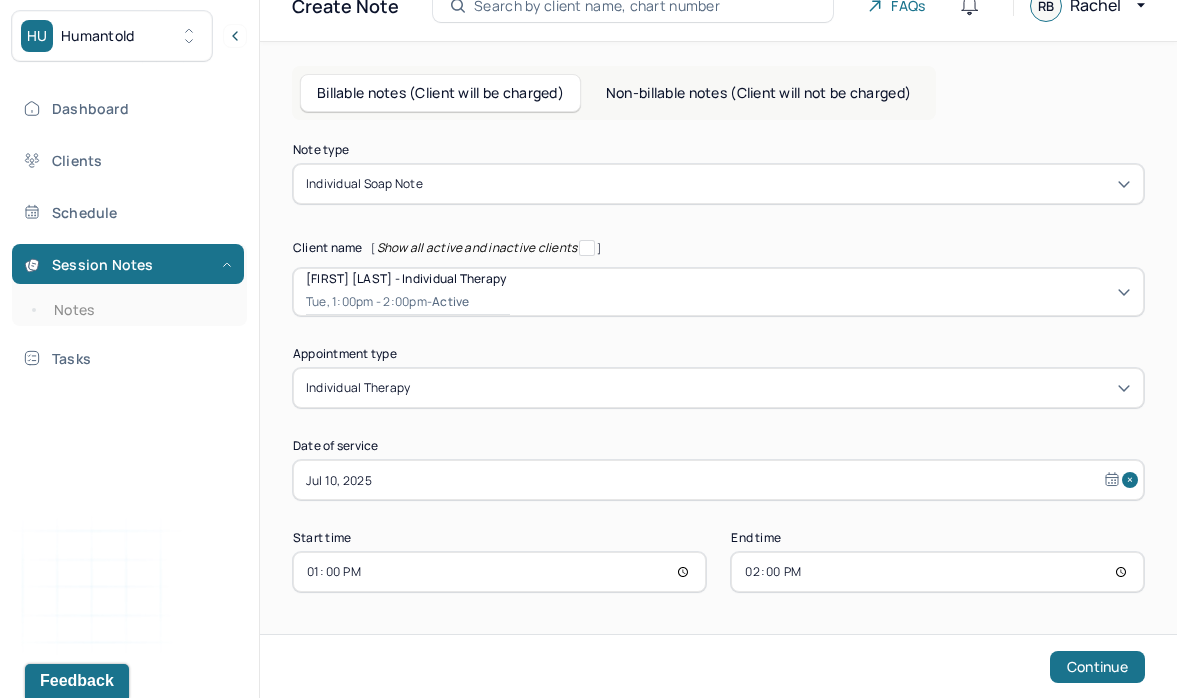 scroll, scrollTop: 73, scrollLeft: 0, axis: vertical 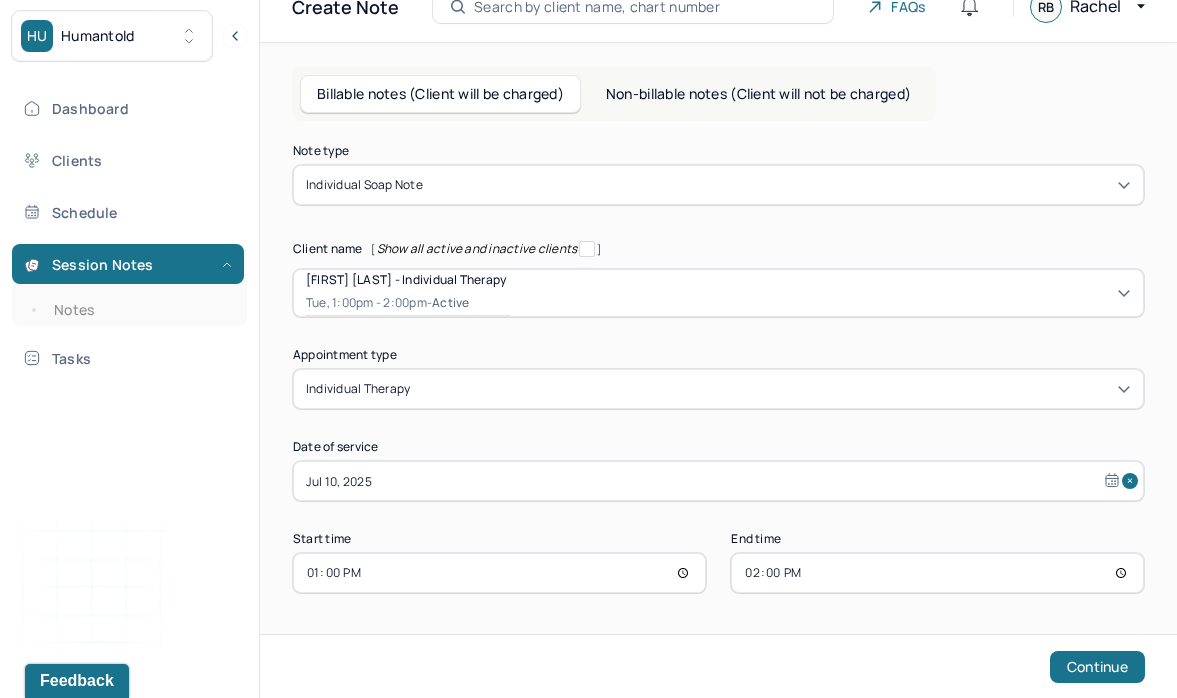 click on "13:00" at bounding box center [499, 573] 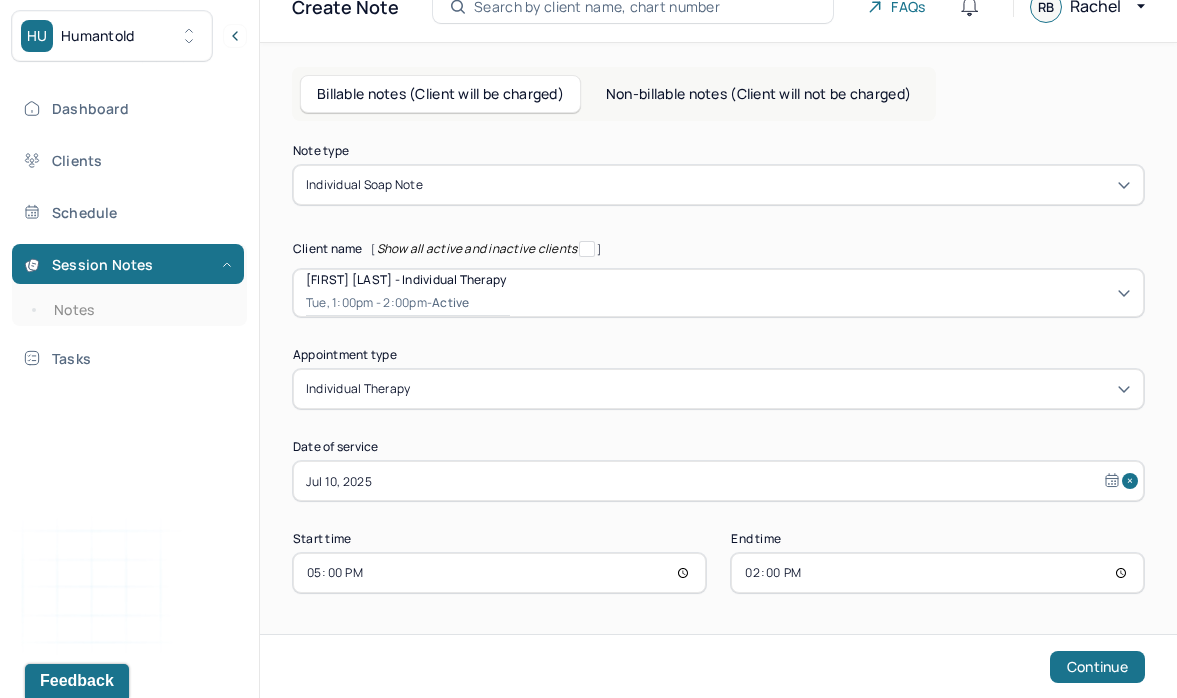 click on "14:00" at bounding box center (937, 573) 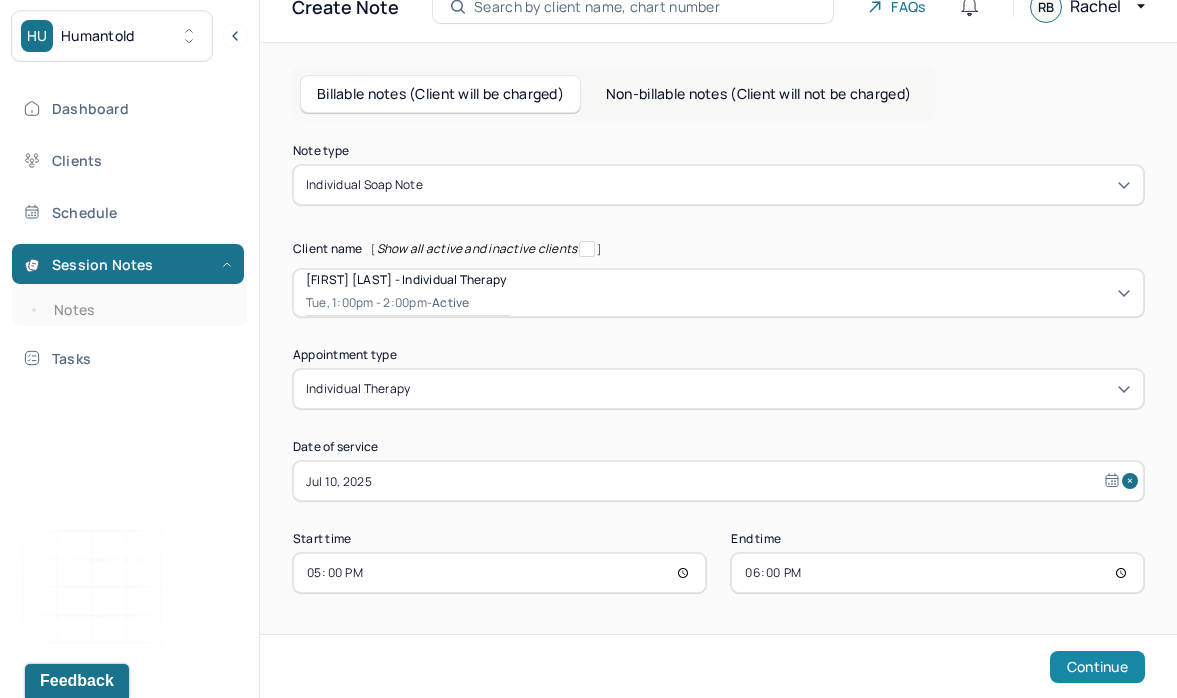 click on "Continue" at bounding box center (1097, 667) 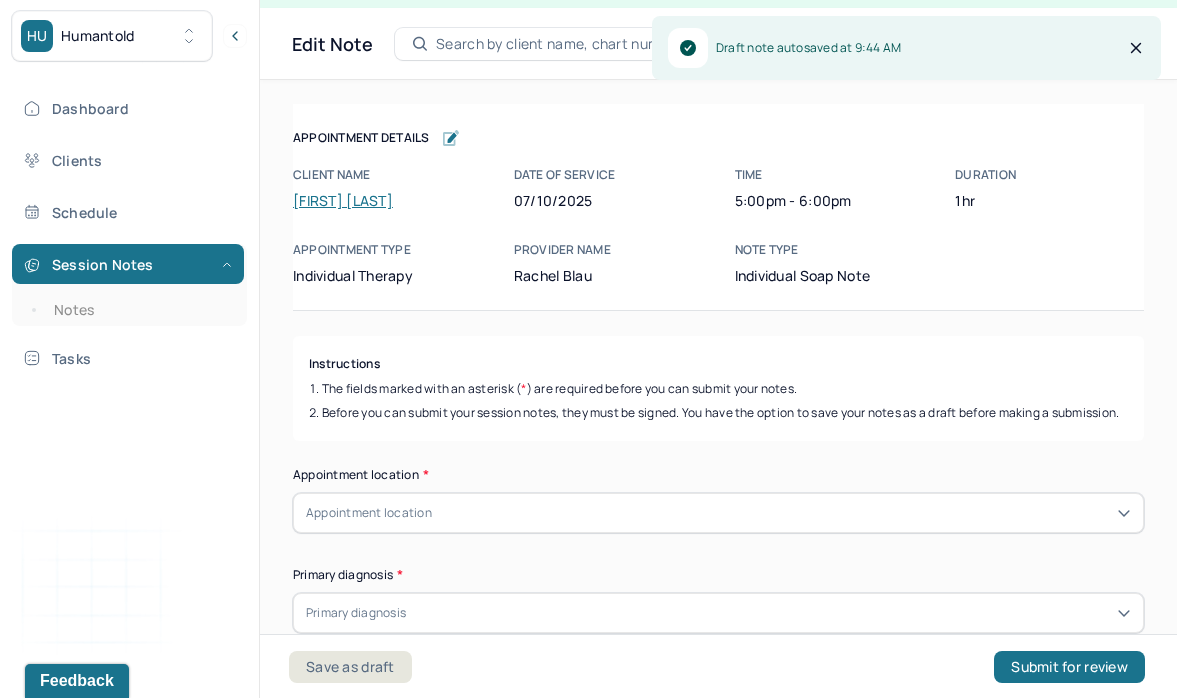 scroll, scrollTop: 36, scrollLeft: 0, axis: vertical 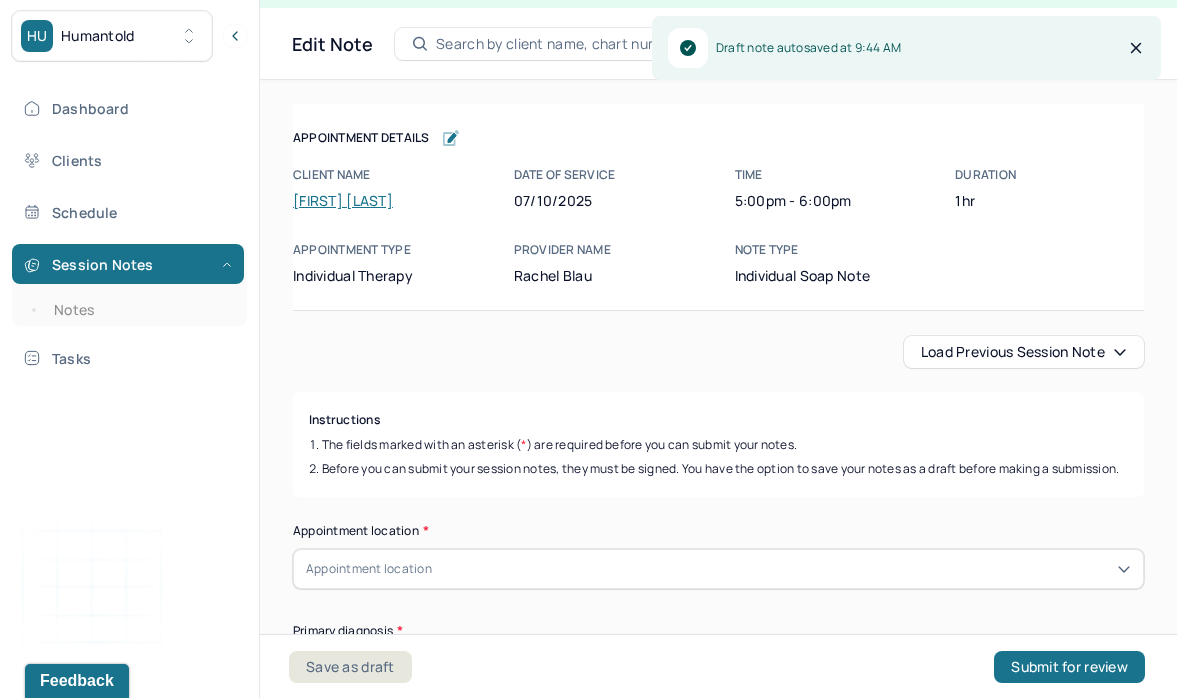 click on "Load previous session note" at bounding box center [1024, 352] 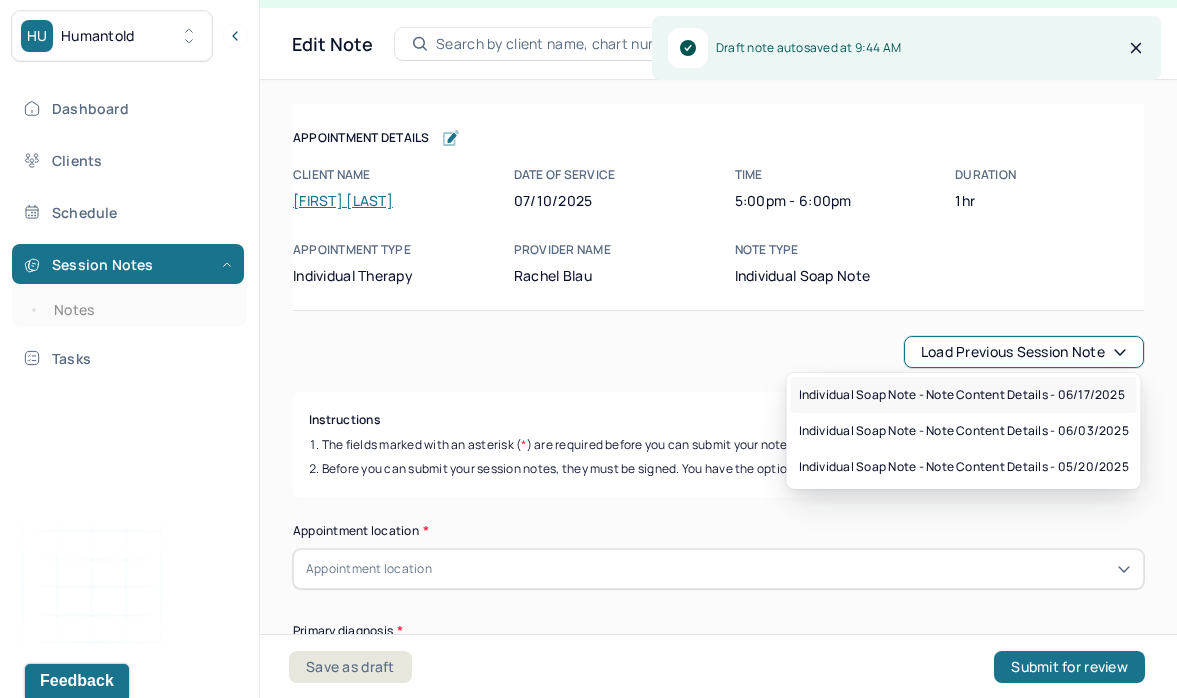 click on "Individual soap note   - Note content Details -   06/17/2025" at bounding box center (962, 395) 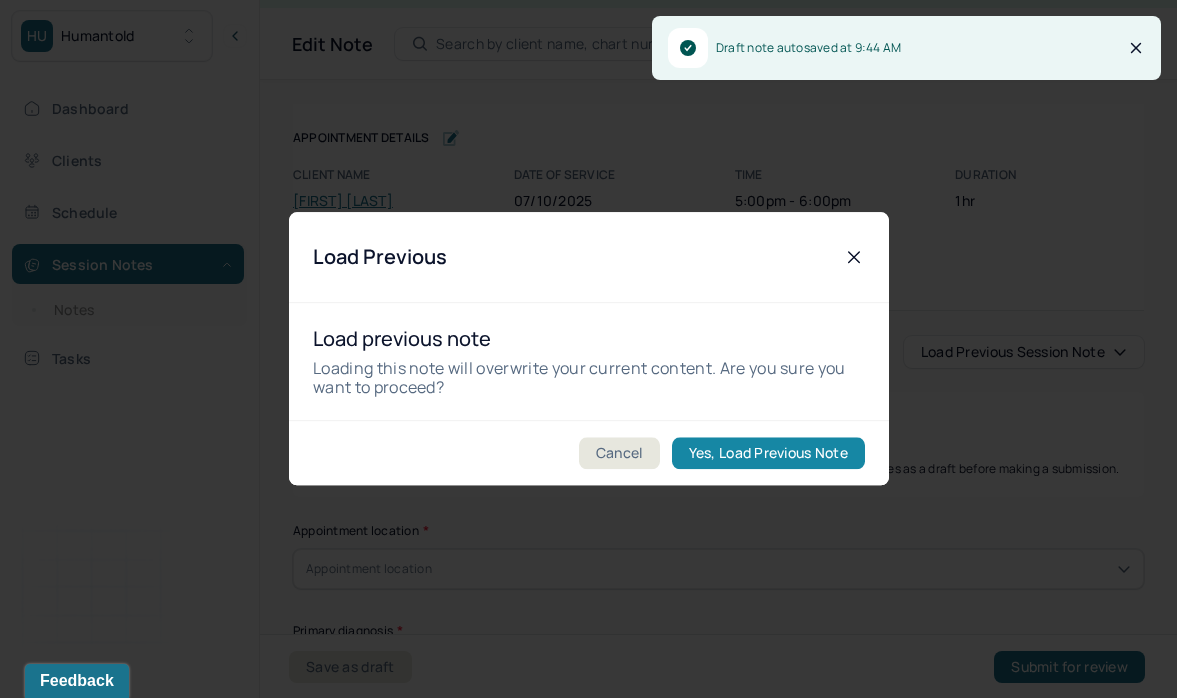 click on "Yes, Load Previous Note" at bounding box center (767, 454) 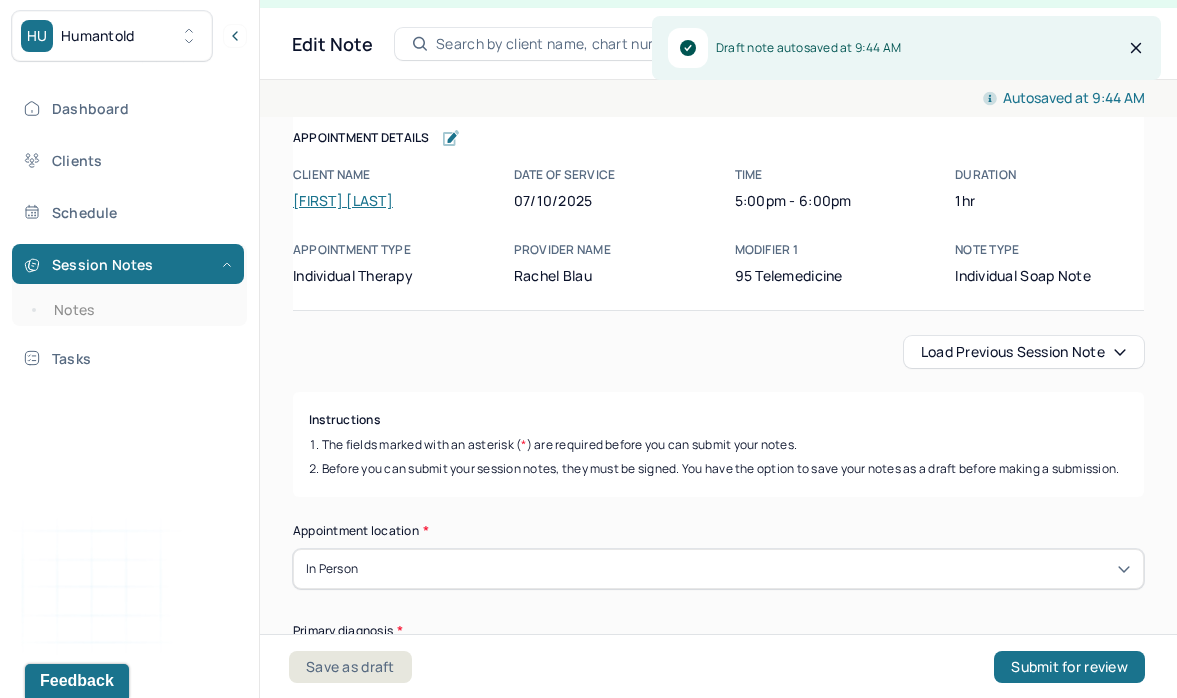 scroll, scrollTop: 215, scrollLeft: 0, axis: vertical 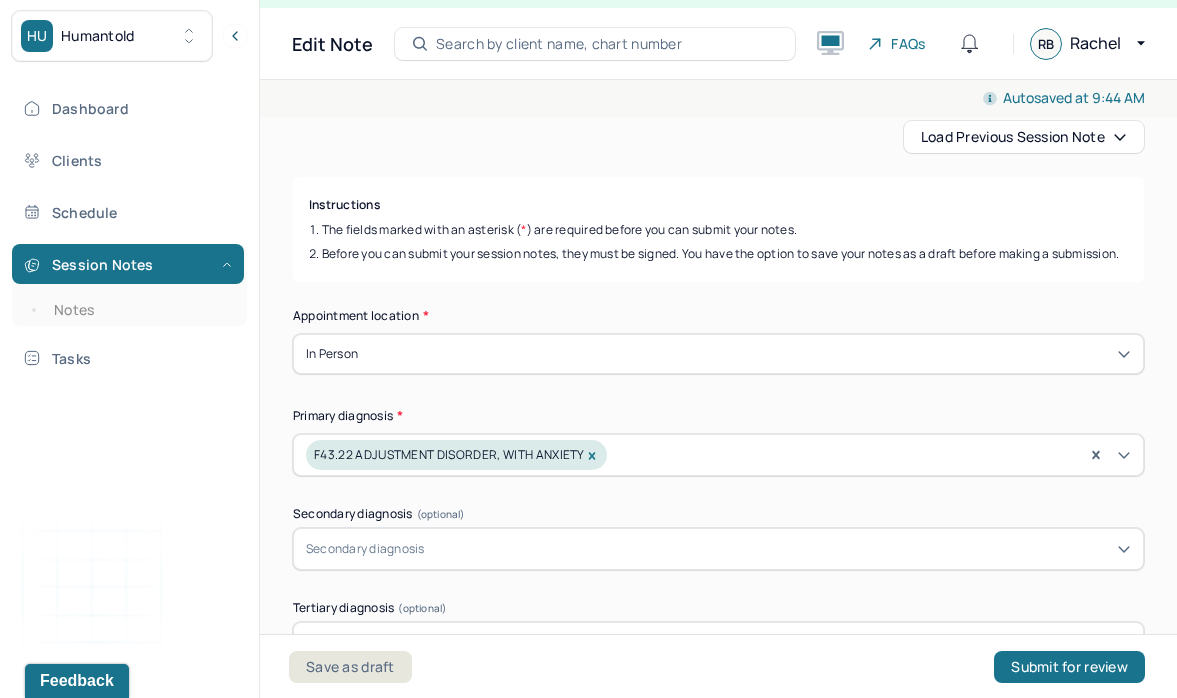 click on "In person" at bounding box center [718, 354] 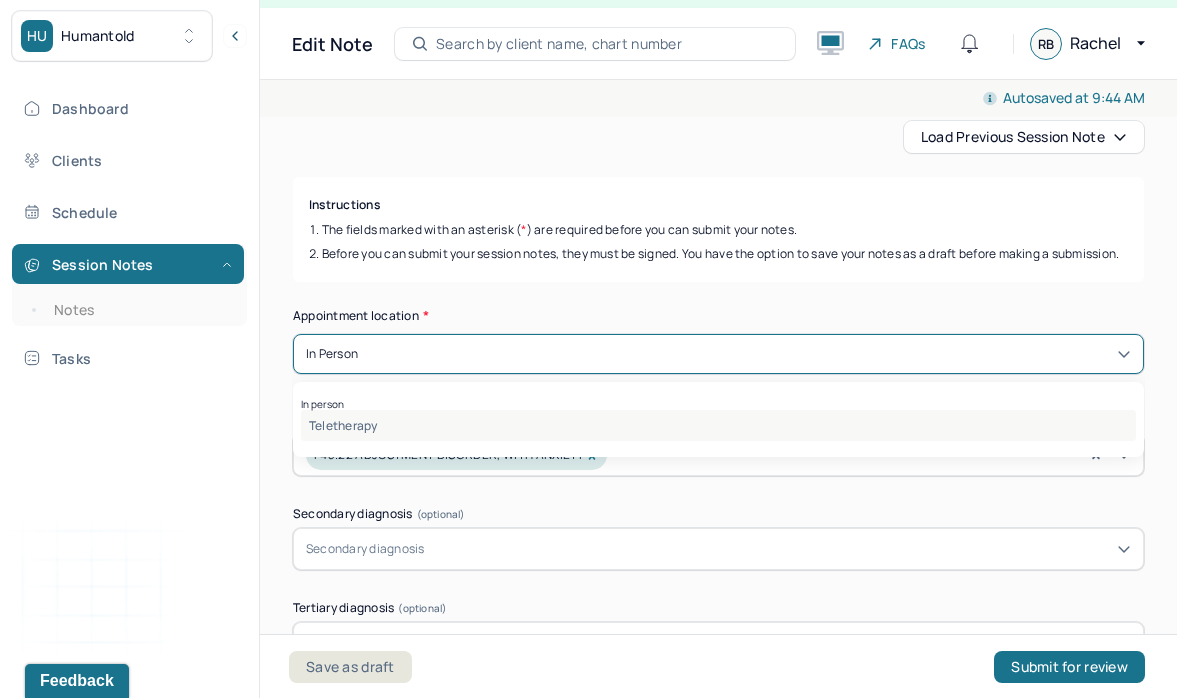 click on "Teletherapy" at bounding box center (718, 425) 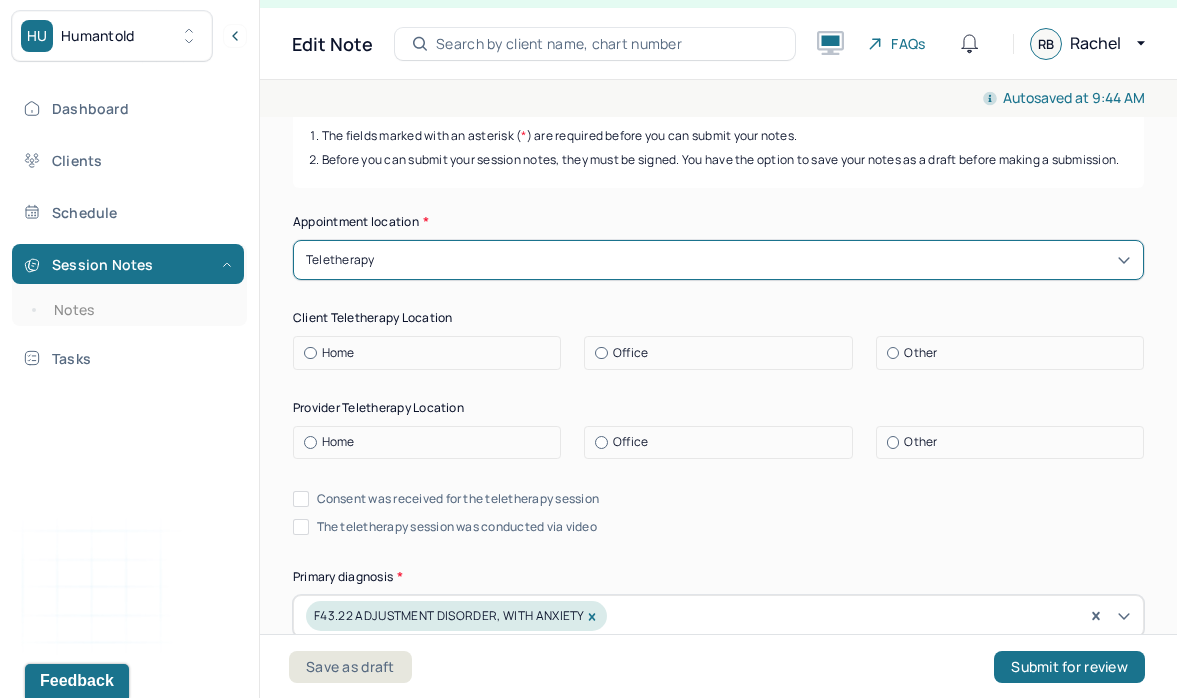 scroll, scrollTop: 310, scrollLeft: 0, axis: vertical 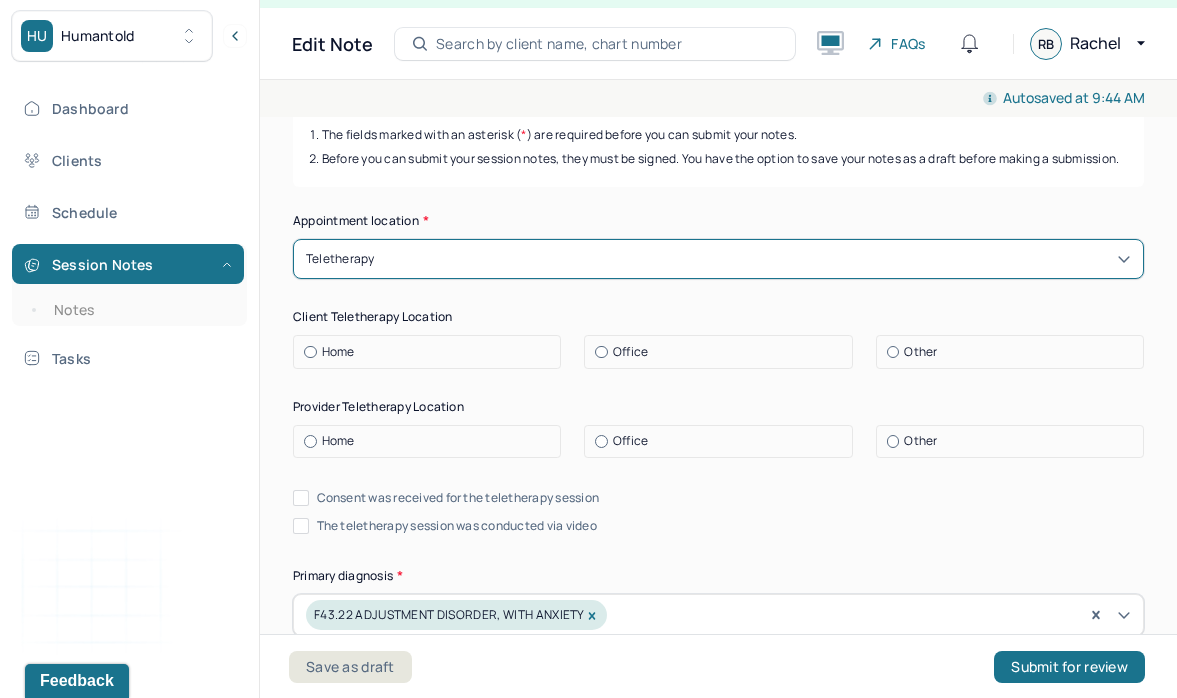 click on "Office" at bounding box center (718, 352) 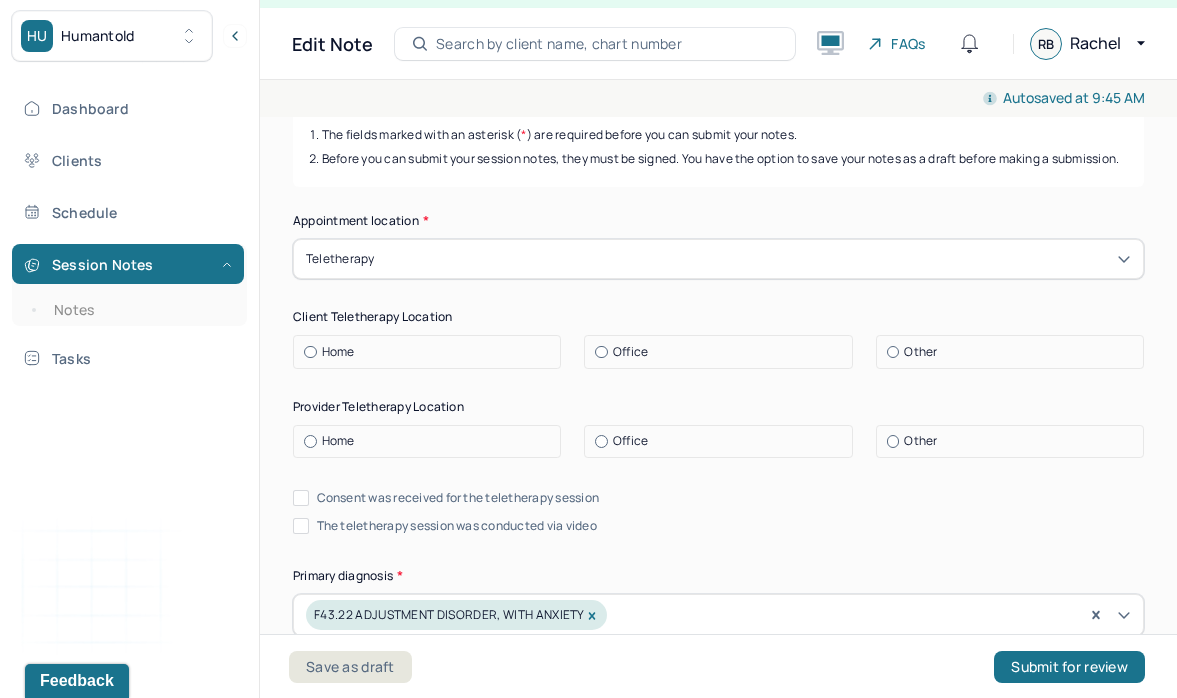 click on "Home" at bounding box center (432, 352) 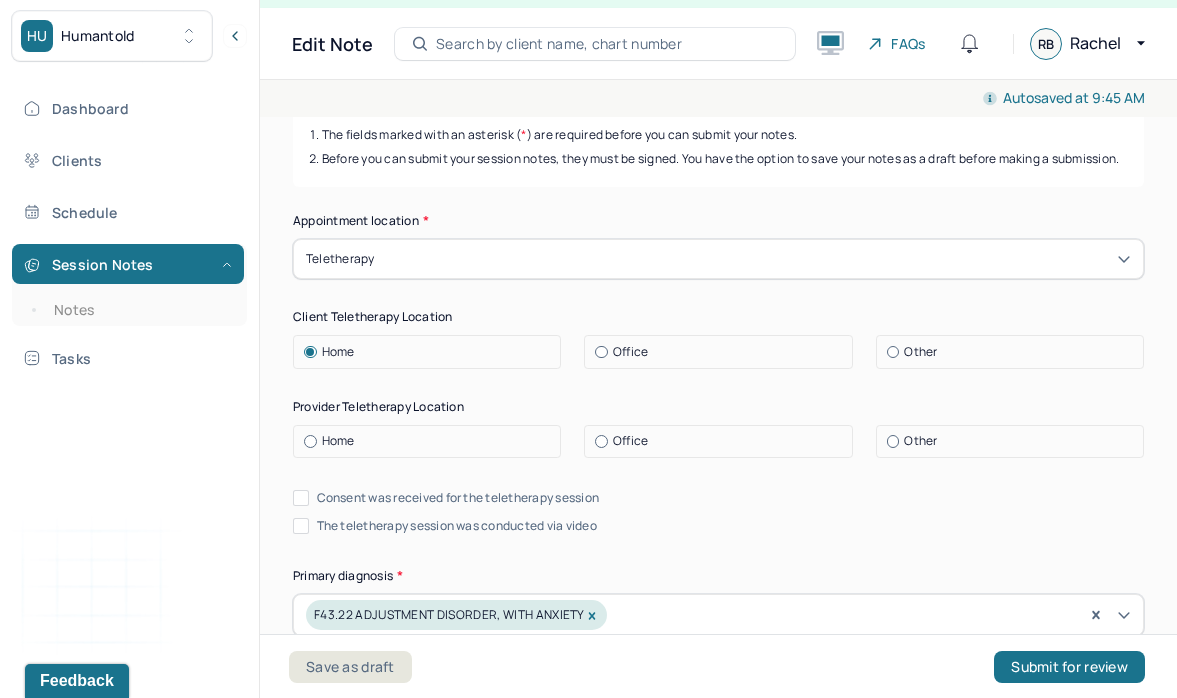 click on "Appointment location * Teletherapy Client Teletherapy Location Home Office Other Provider Teletherapy Location Home Office Other Consent was received for the teletherapy session The teletherapy session was conducted via video Primary diagnosis * F43.22 ADJUSTMENT DISORDER, WITH ANXIETY Secondary diagnosis (optional) Secondary diagnosis Tertiary diagnosis (optional) Tertiary diagnosis Emotional / Behavioural symptoms demonstrated * Client was engaged, emotionally attuned, and reflective throughout the session. Causing * Maladaptive Functioning Intention for Session * Encourage personality growth and minimize maladaptive functioning" at bounding box center (718, 696) 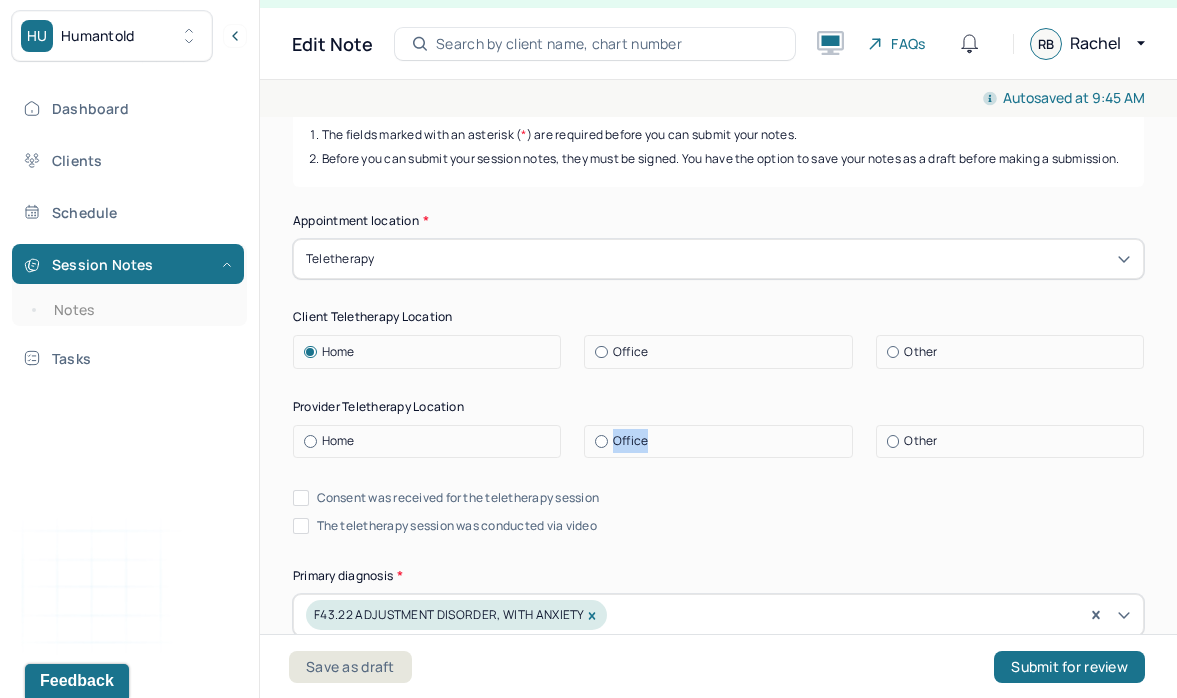 click on "Appointment location * Teletherapy Client Teletherapy Location Home Office Other Provider Teletherapy Location Home Office Other Consent was received for the teletherapy session The teletherapy session was conducted via video Primary diagnosis * F43.22 ADJUSTMENT DISORDER, WITH ANXIETY Secondary diagnosis (optional) Secondary diagnosis Tertiary diagnosis (optional) Tertiary diagnosis Emotional / Behavioural symptoms demonstrated * Client was engaged, emotionally attuned, and reflective throughout the session. Causing * Maladaptive Functioning Intention for Session * Encourage personality growth and minimize maladaptive functioning" at bounding box center [718, 696] 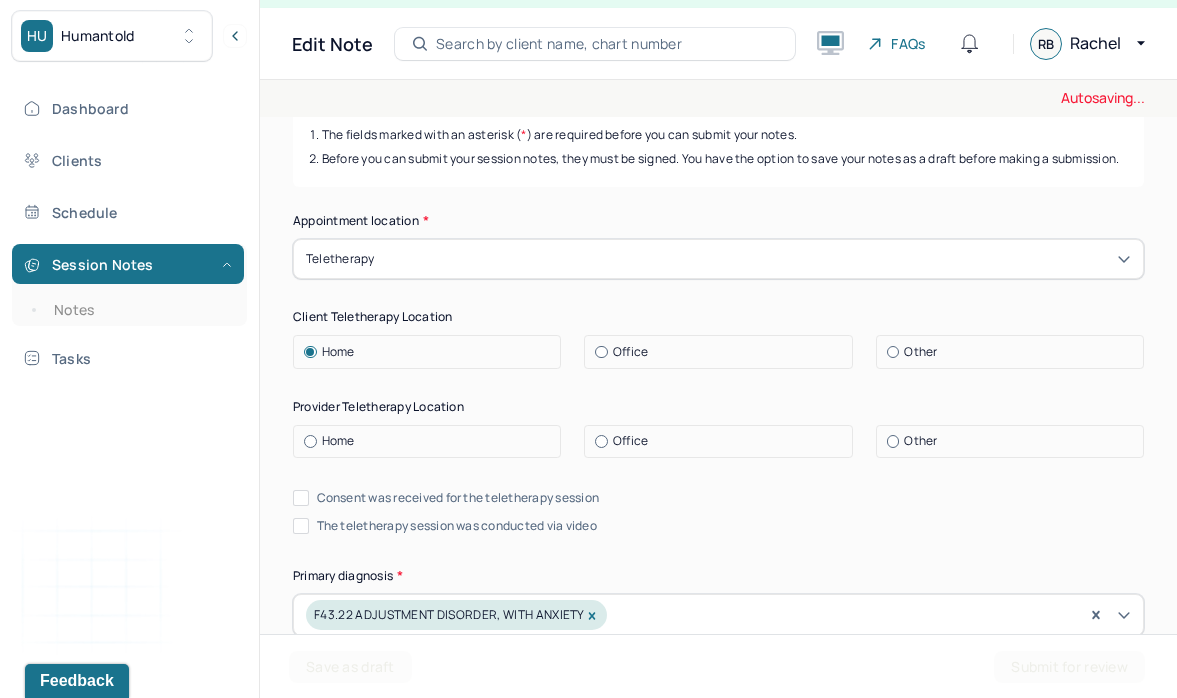 click on "Appointment location * Teletherapy Client Teletherapy Location Home Office Other Provider Teletherapy Location Home Office Other Consent was received for the teletherapy session The teletherapy session was conducted via video Primary diagnosis * F43.22 ADJUSTMENT DISORDER, WITH ANXIETY Secondary diagnosis (optional) Secondary diagnosis Tertiary diagnosis (optional) Tertiary diagnosis Emotional / Behavioural symptoms demonstrated * Client was engaged, emotionally attuned, and reflective throughout the session. Causing * Maladaptive Functioning Intention for Session * Encourage personality growth and minimize maladaptive functioning" at bounding box center (718, 696) 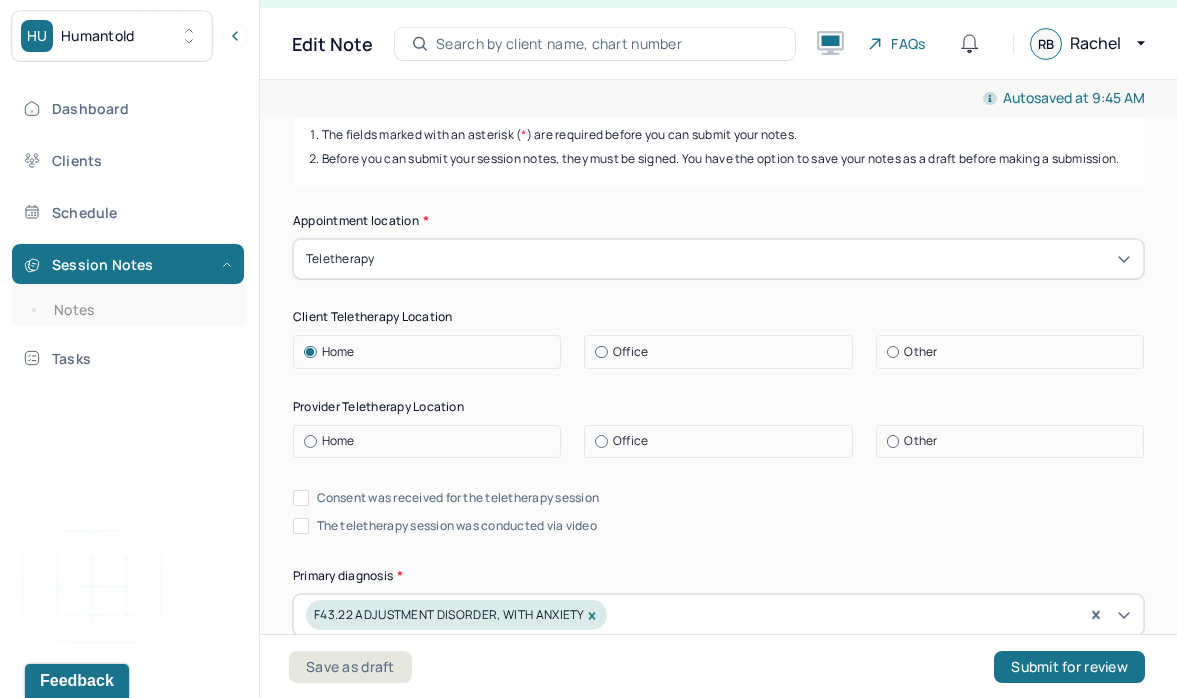 click on "Office" at bounding box center [630, 441] 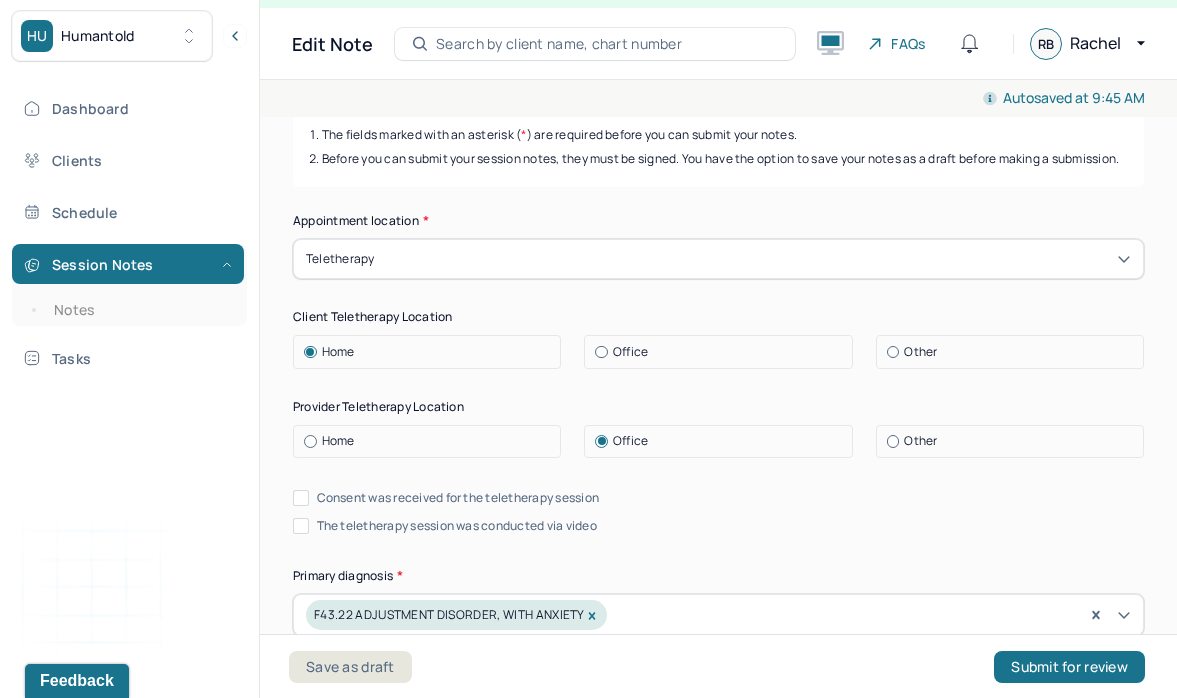 click on "Consent was received for the teletherapy session" at bounding box center (458, 498) 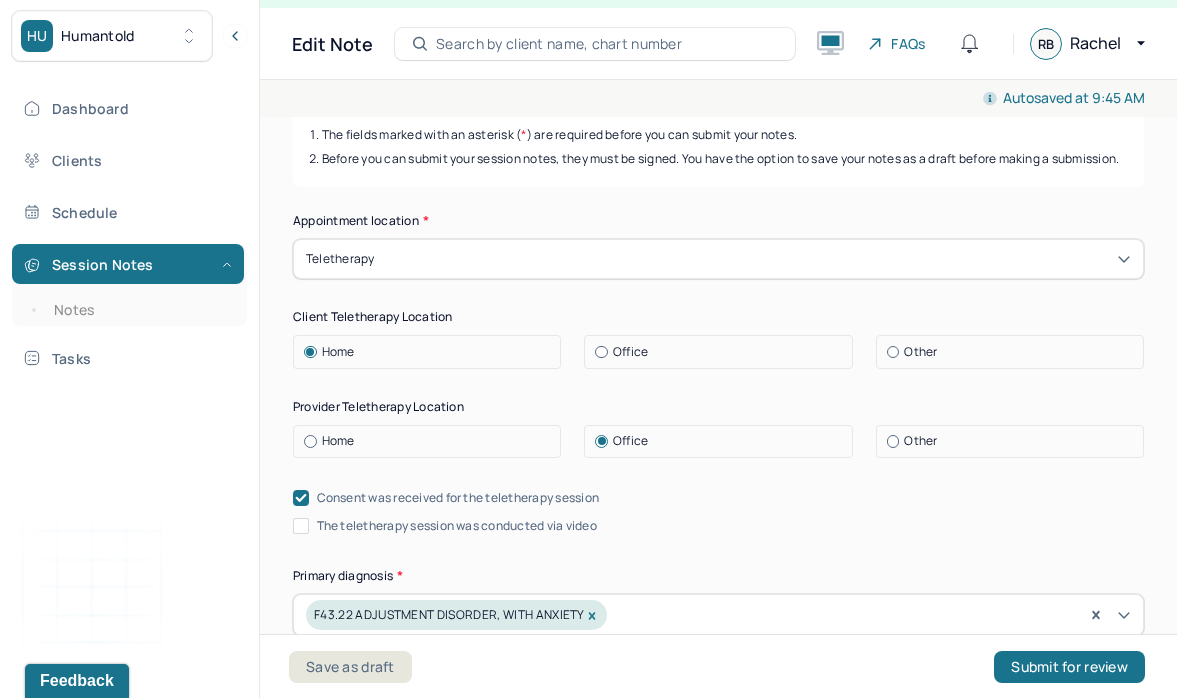 click on "The teletherapy session was conducted via video" at bounding box center [457, 526] 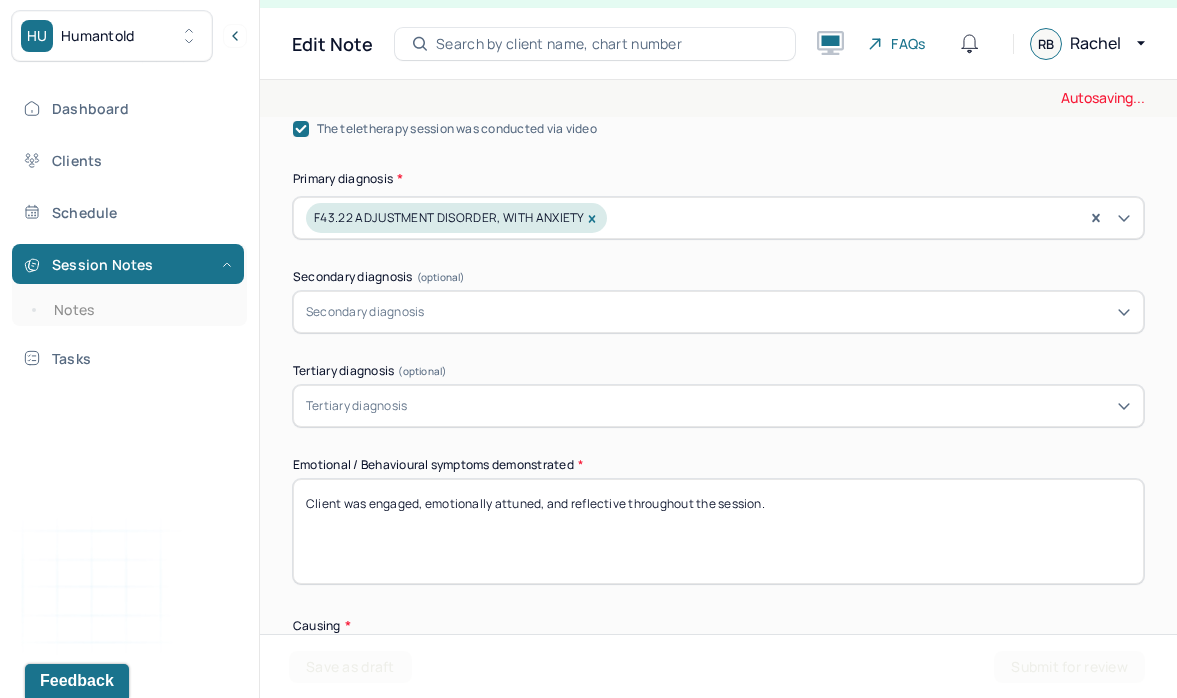 scroll, scrollTop: 873, scrollLeft: 0, axis: vertical 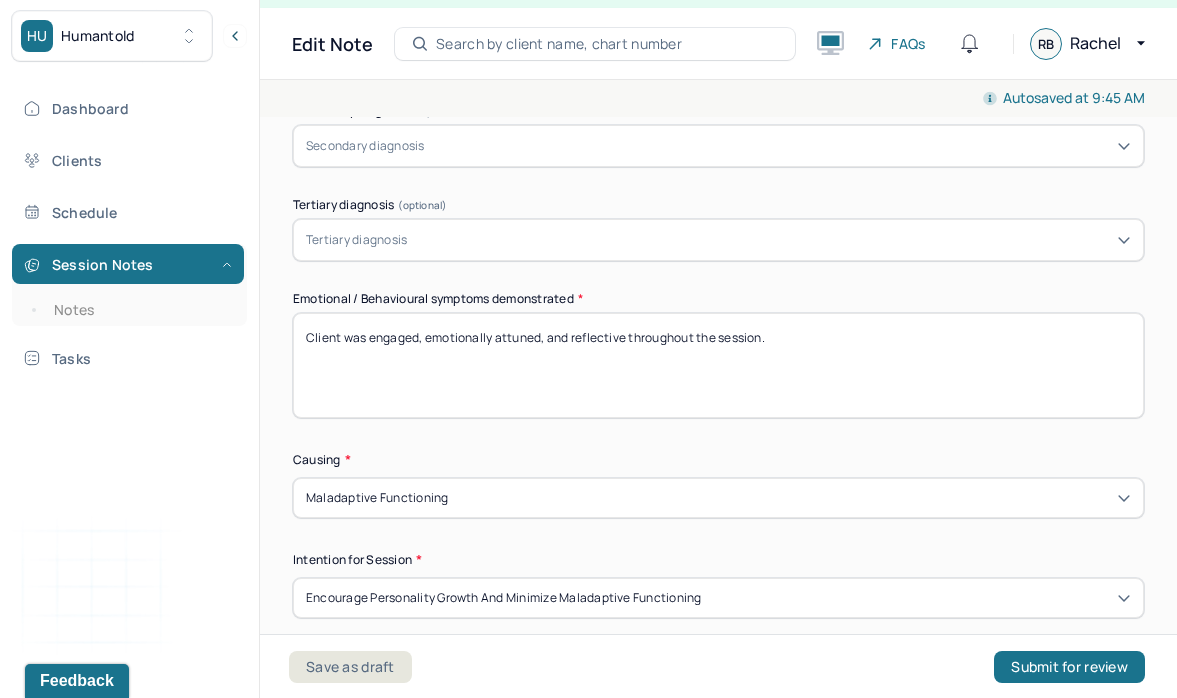 click on "Client was engaged, emotionally attuned, and reflective throughout the session." at bounding box center [718, 365] 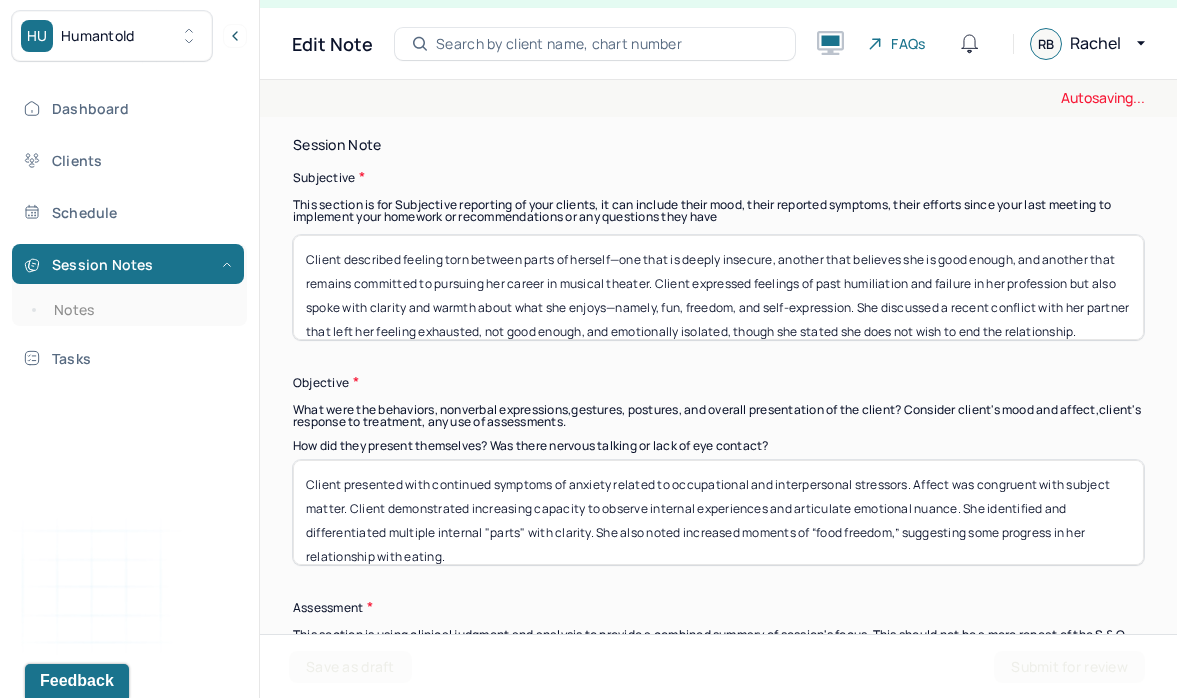 scroll, scrollTop: 1398, scrollLeft: 0, axis: vertical 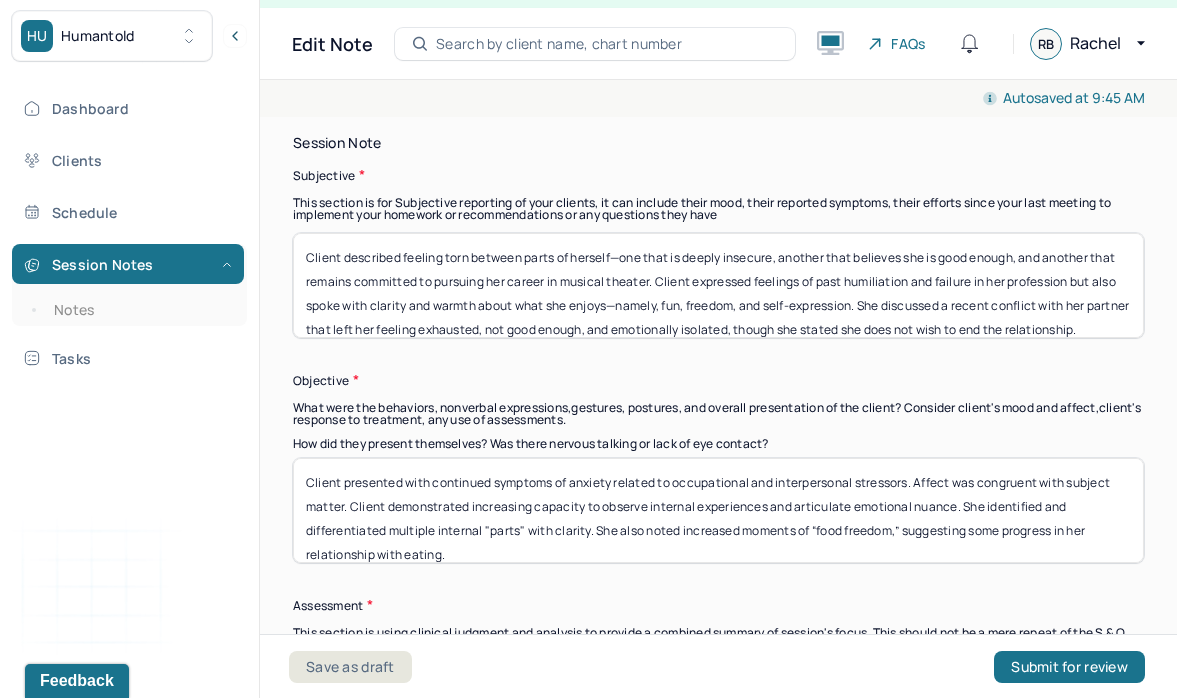 type 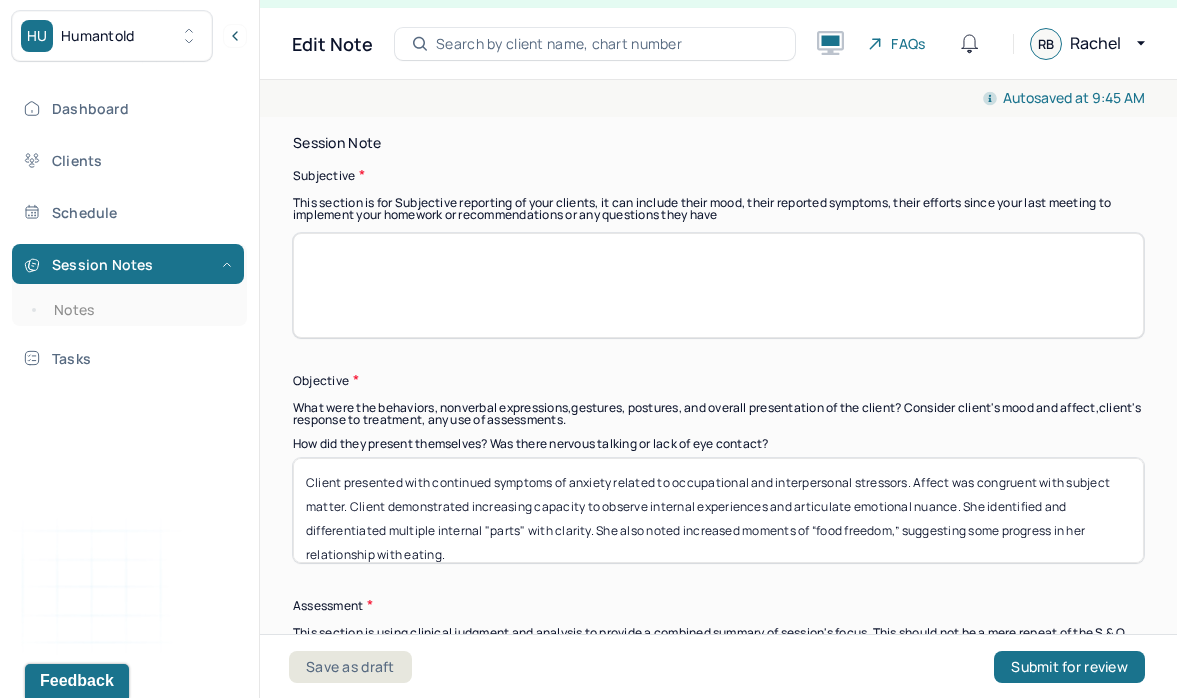type 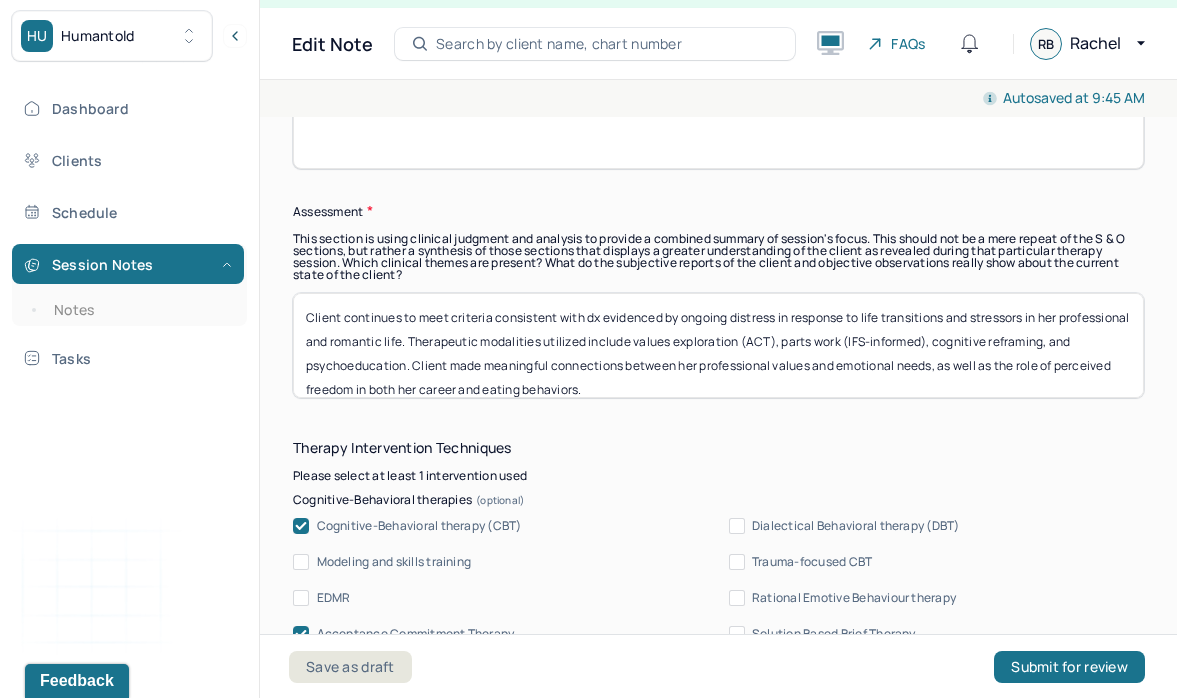 scroll, scrollTop: 1797, scrollLeft: 0, axis: vertical 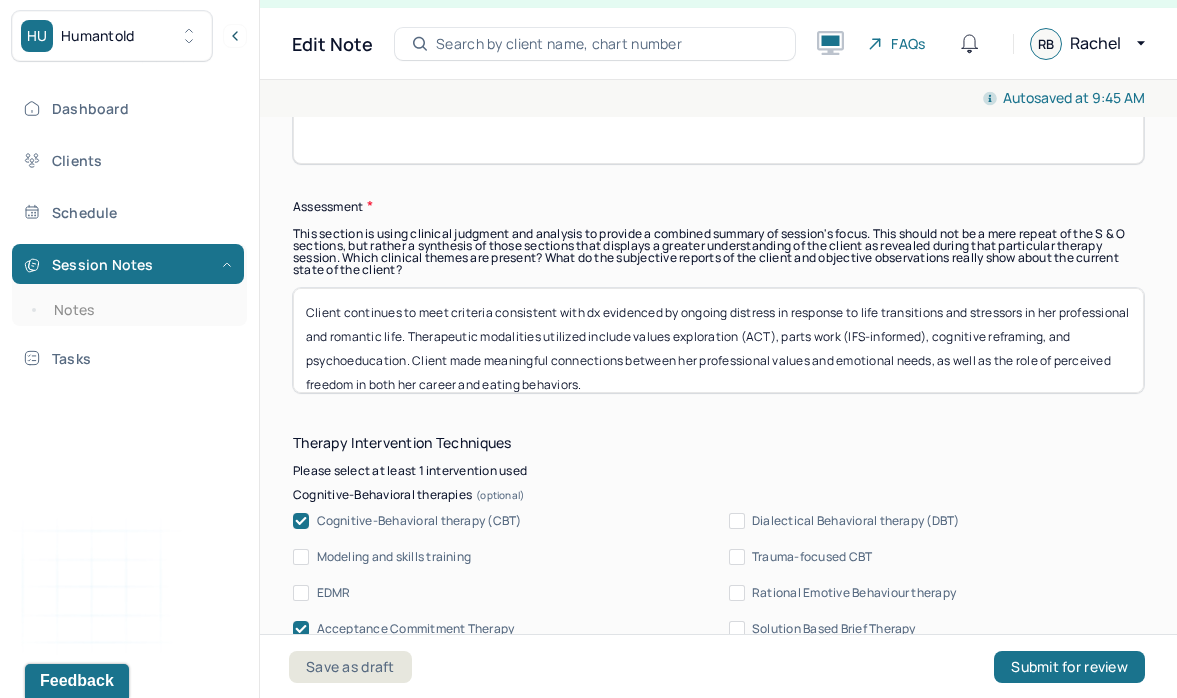 type 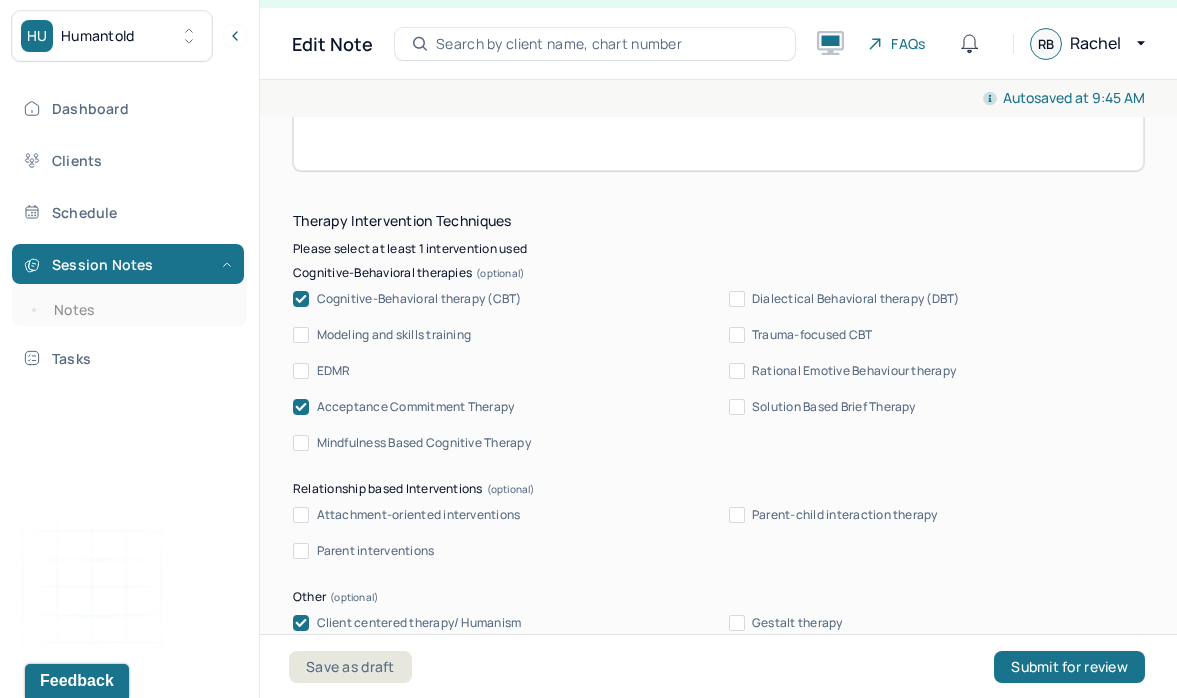 scroll, scrollTop: 2023, scrollLeft: 0, axis: vertical 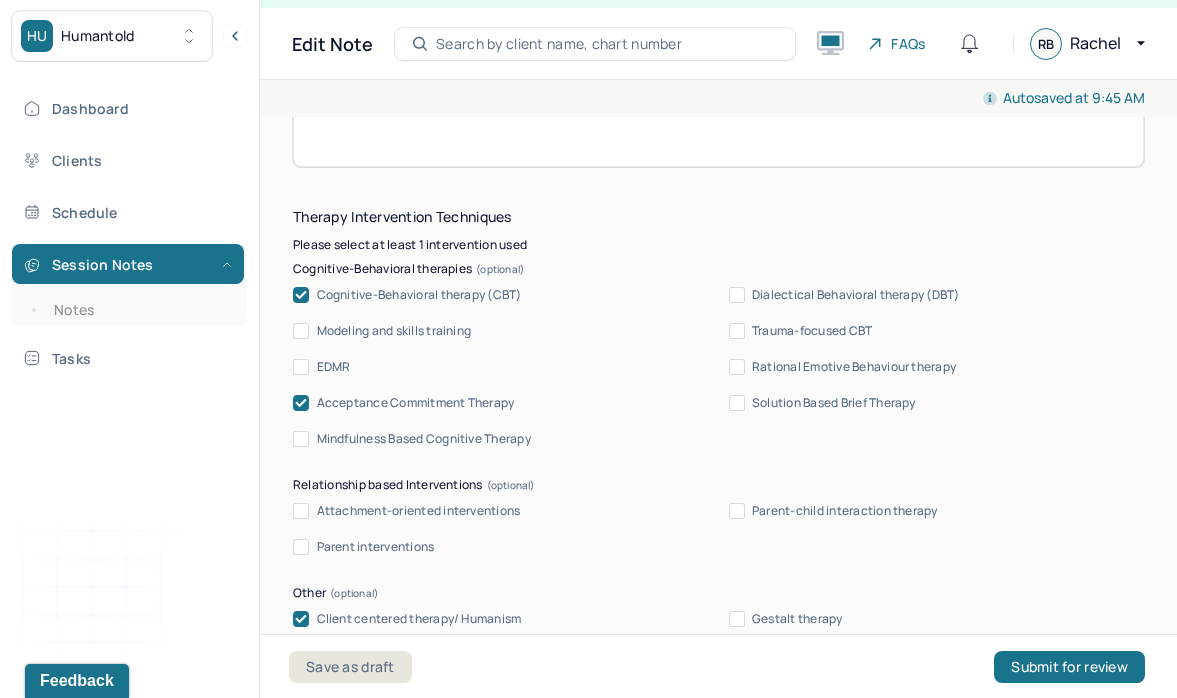 type 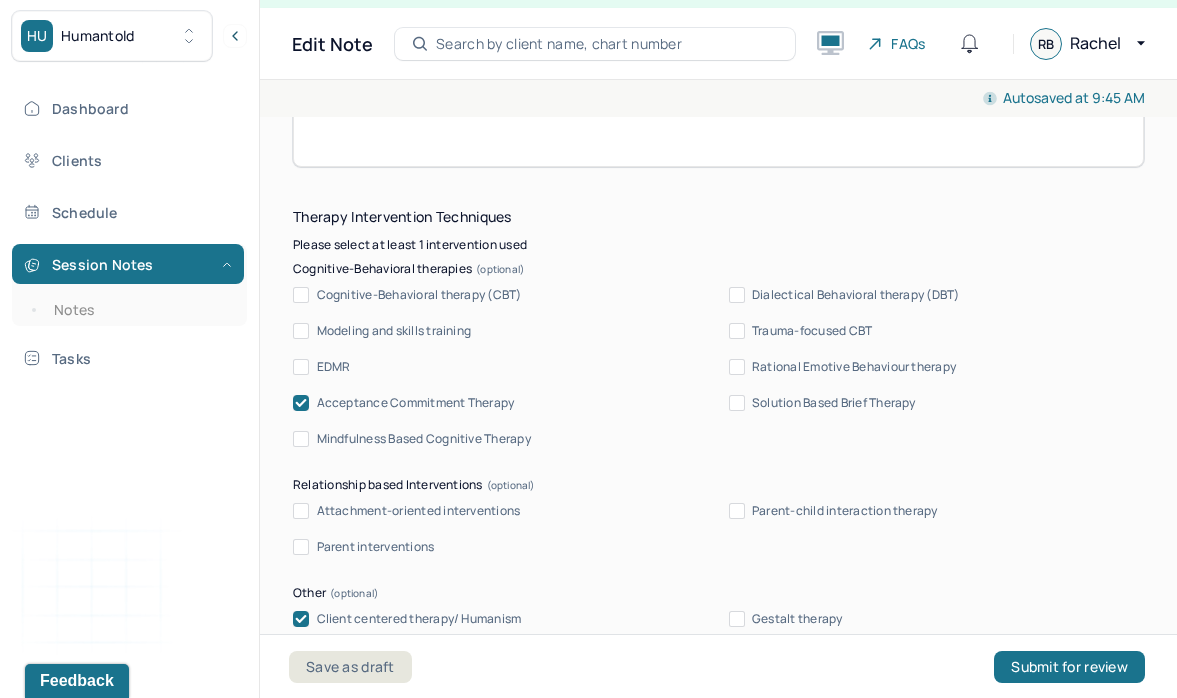 click on "Acceptance Commitment Therapy" at bounding box center (416, 403) 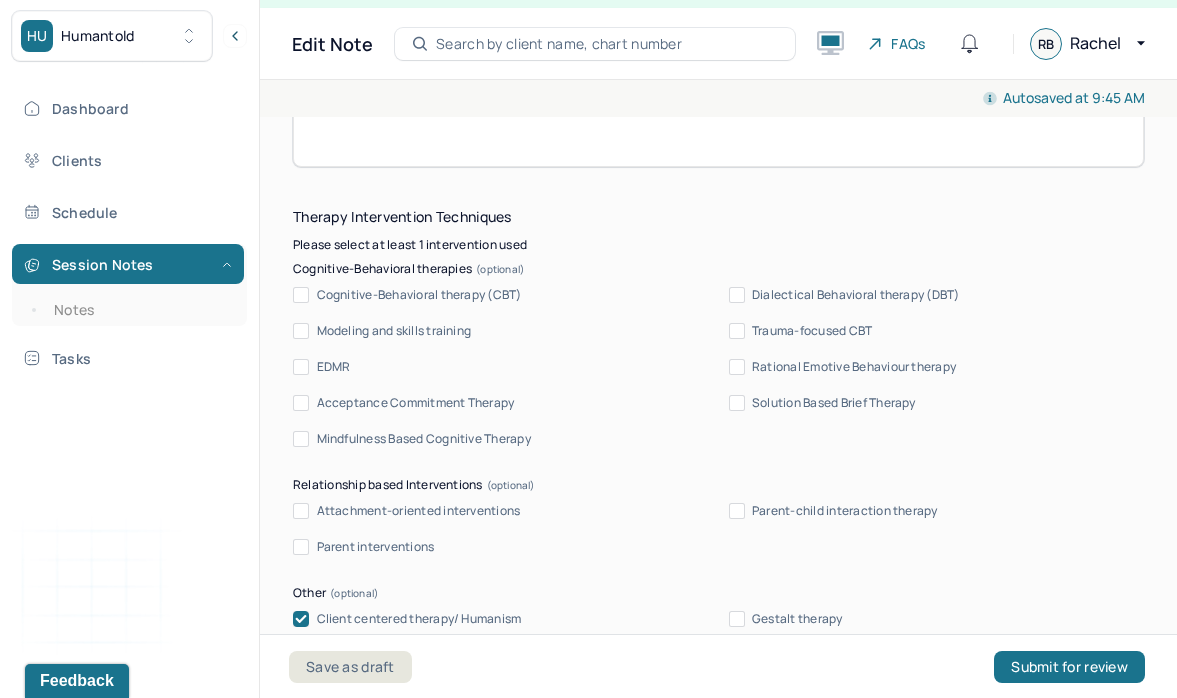scroll, scrollTop: 2294, scrollLeft: 0, axis: vertical 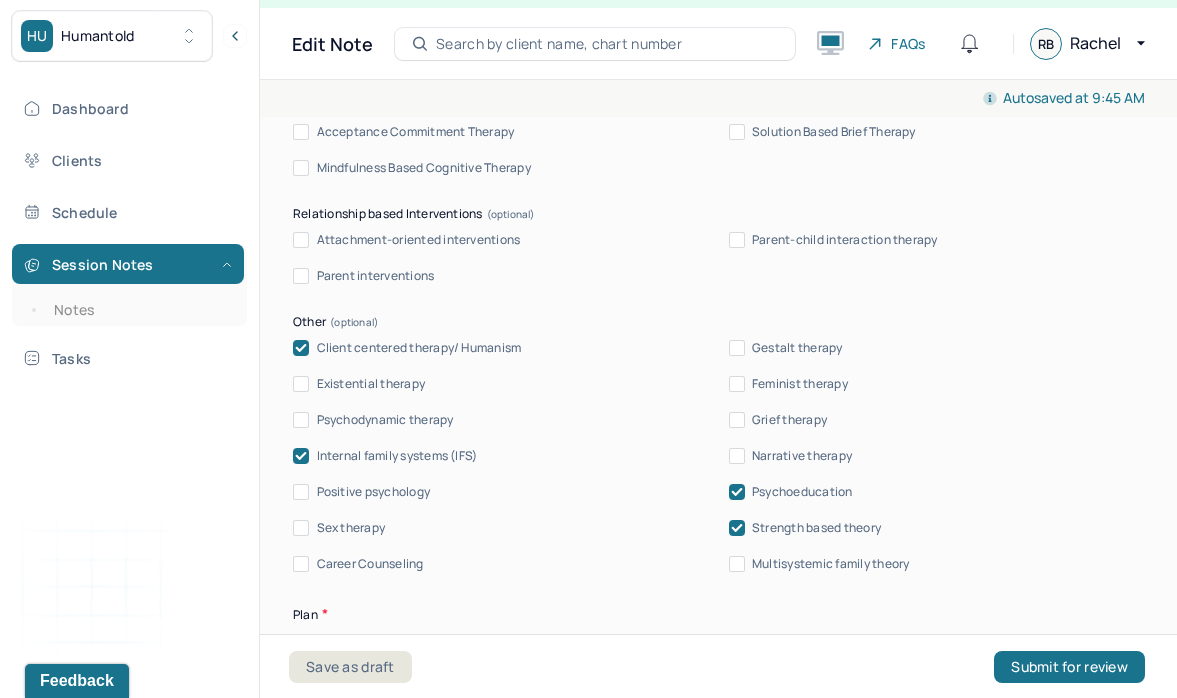 click on "Client centered therapy/ Humanism" at bounding box center (419, 348) 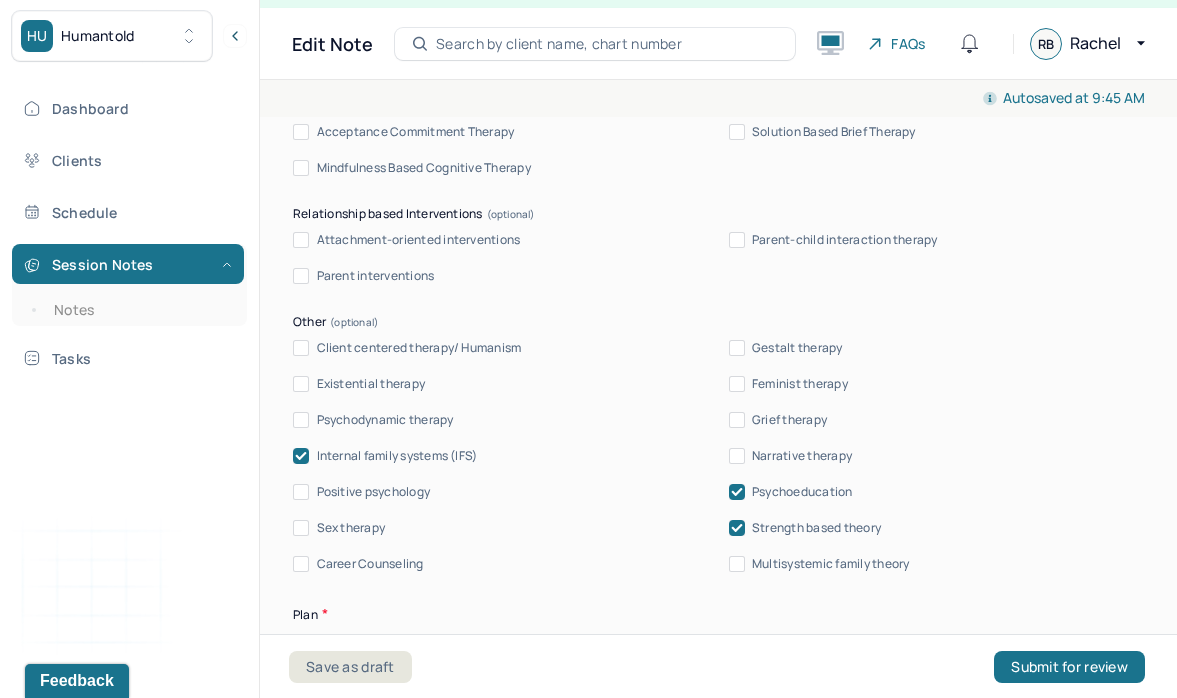 click on "Internal family systems (IFS)" at bounding box center (397, 456) 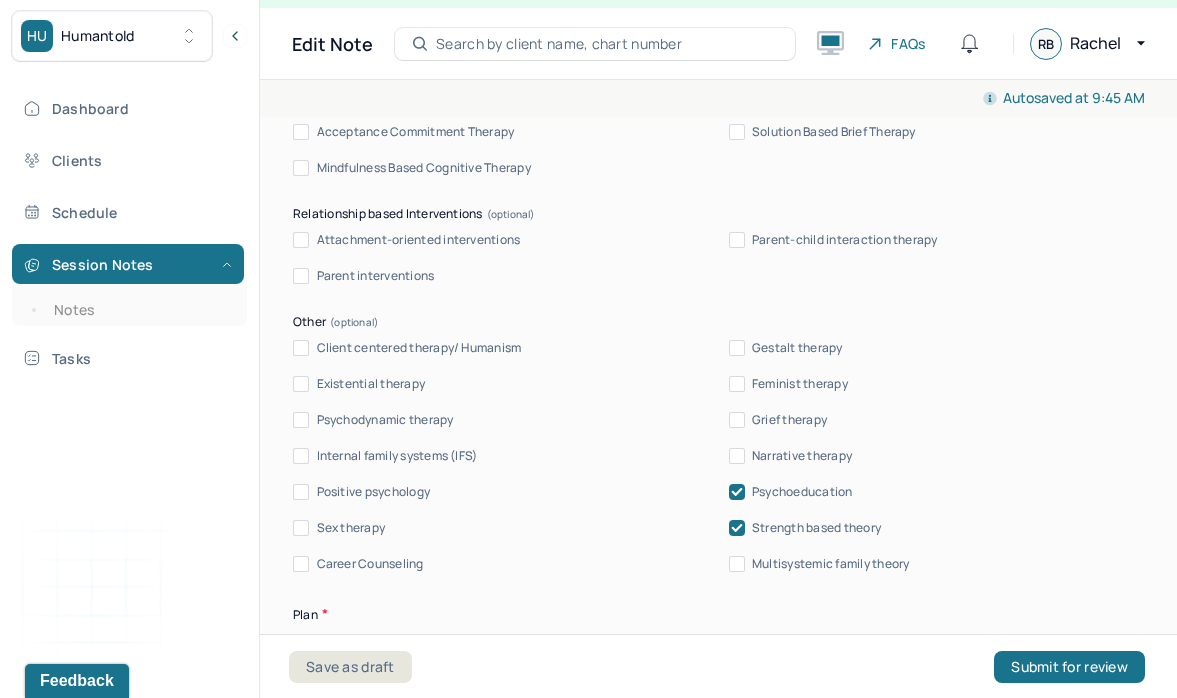 click on "Psychoeducation" at bounding box center (802, 492) 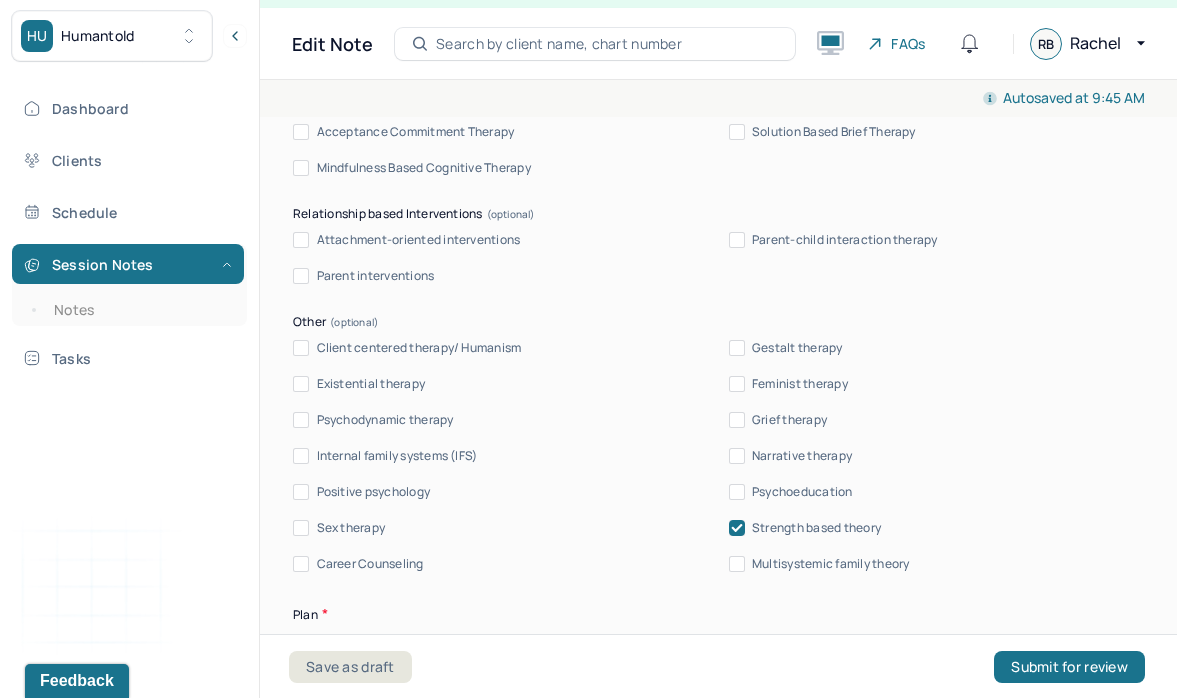 click on "Strength based theory" at bounding box center (816, 528) 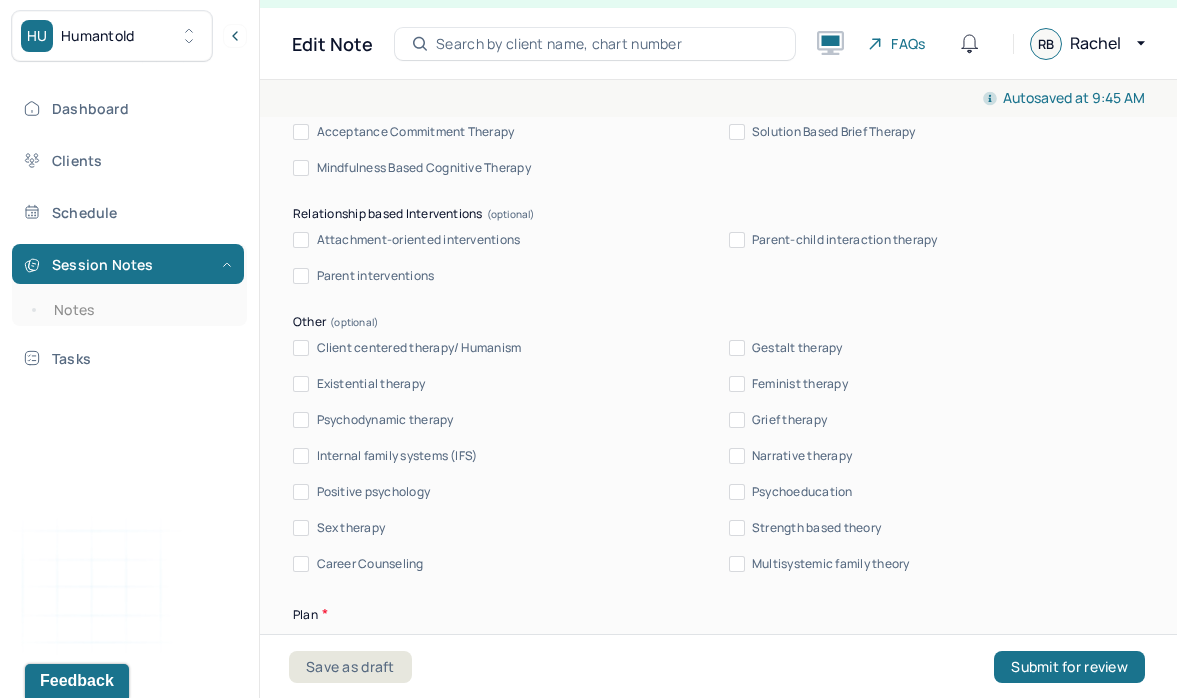 scroll, scrollTop: 2577, scrollLeft: 0, axis: vertical 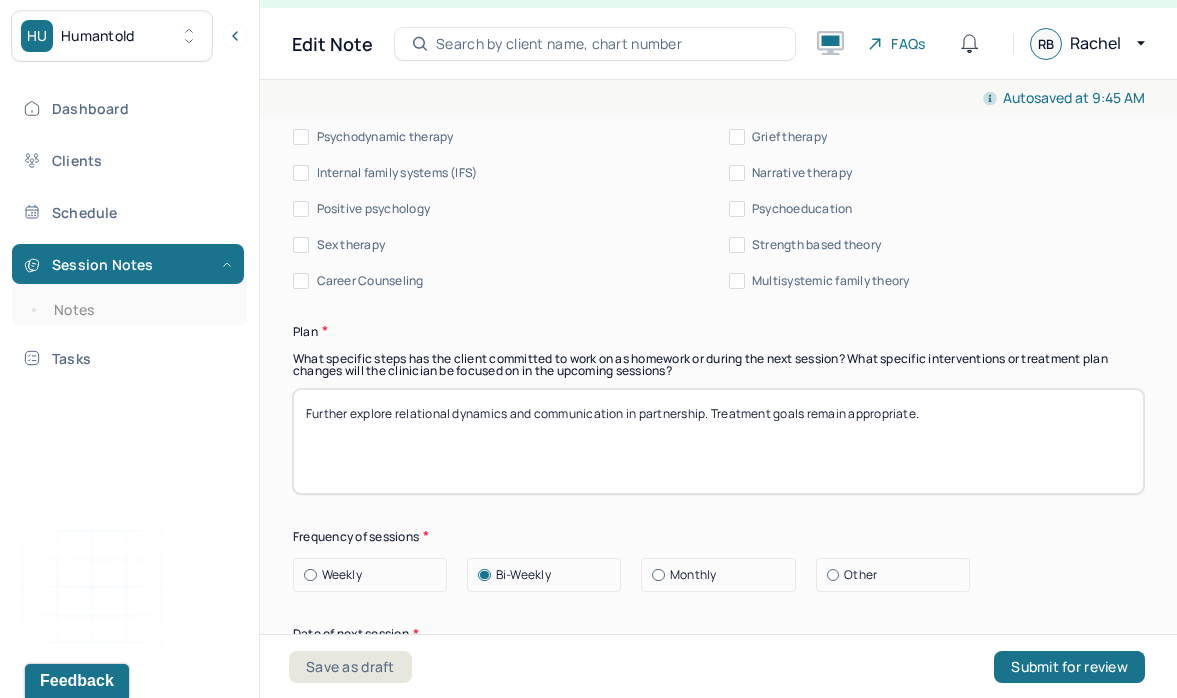 click on "Further explore relational dynamics and communication in partnership. Treatment goals remain appropriate." at bounding box center [718, 441] 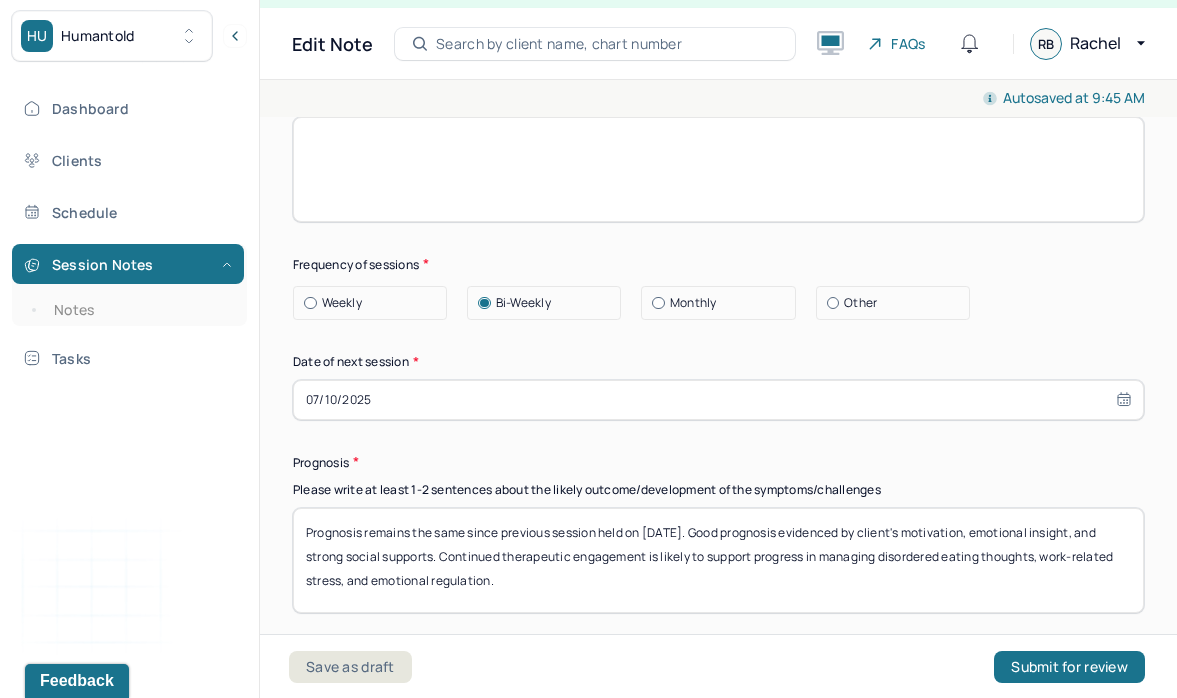 scroll, scrollTop: 2904, scrollLeft: 0, axis: vertical 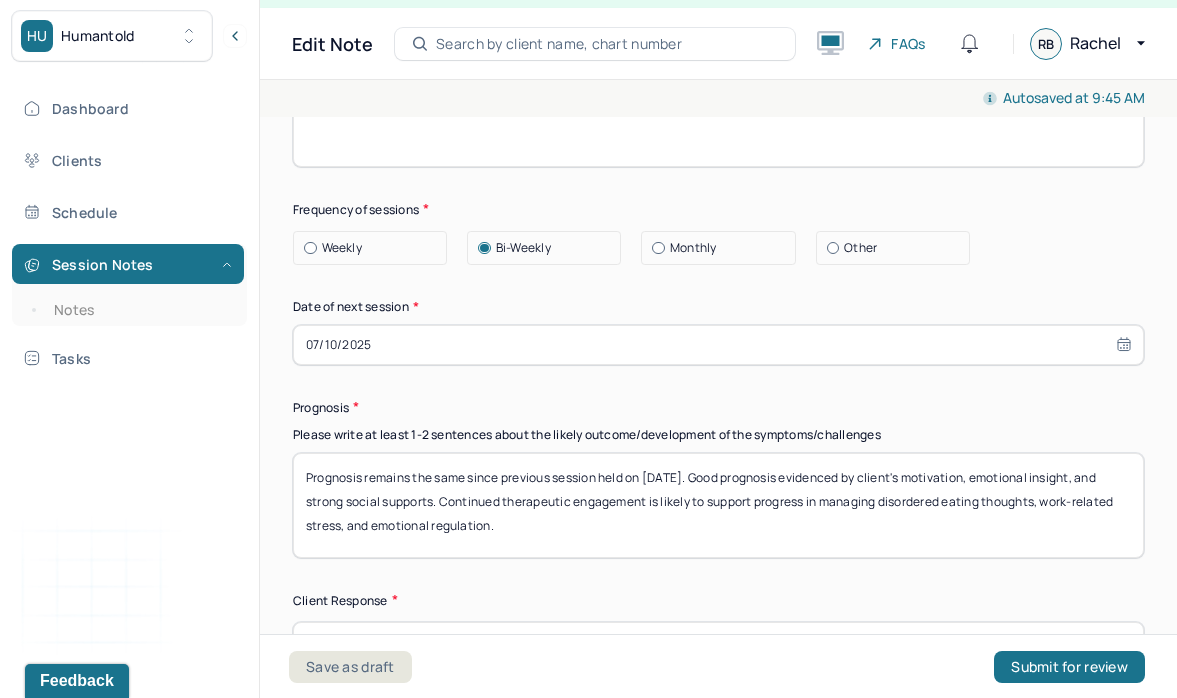 type 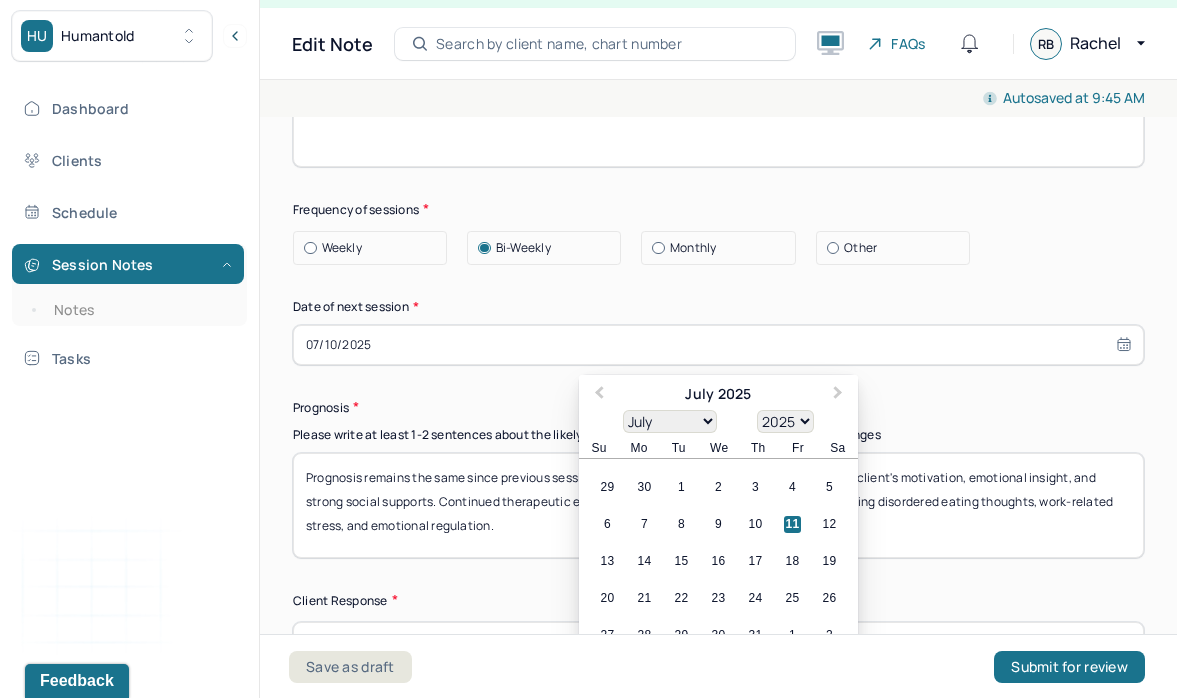 click on "07/10/2025" at bounding box center (718, 345) 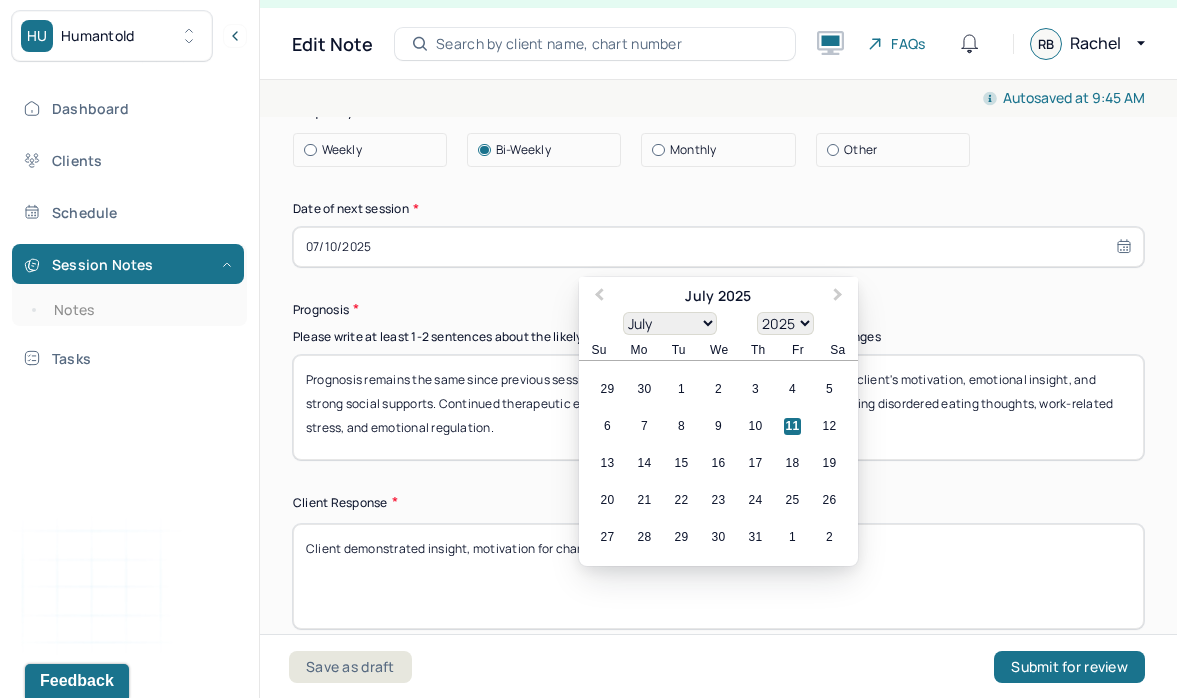 scroll, scrollTop: 3050, scrollLeft: 0, axis: vertical 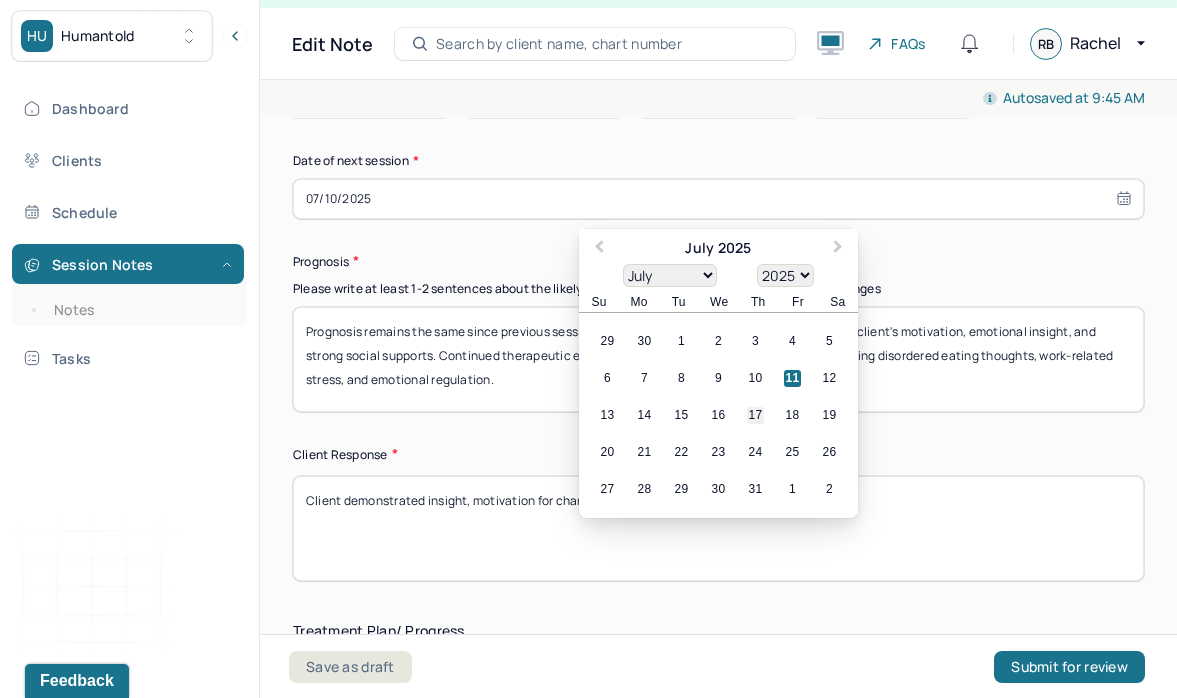 click on "17" at bounding box center [755, 415] 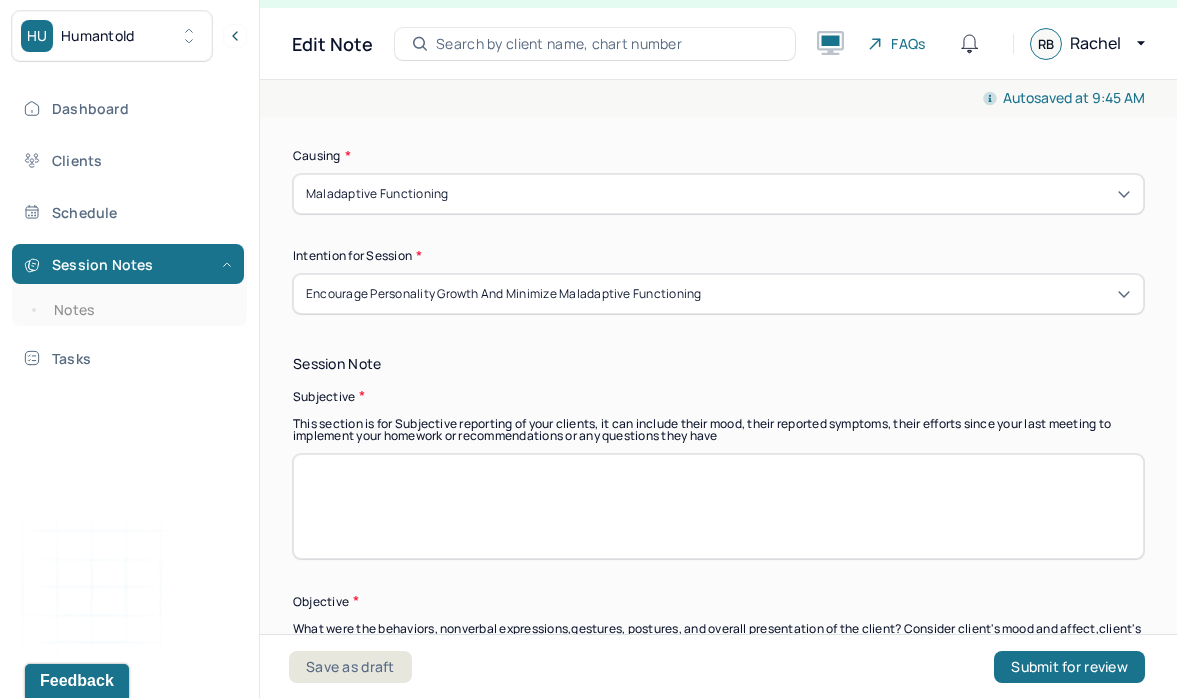 scroll, scrollTop: 0, scrollLeft: 0, axis: both 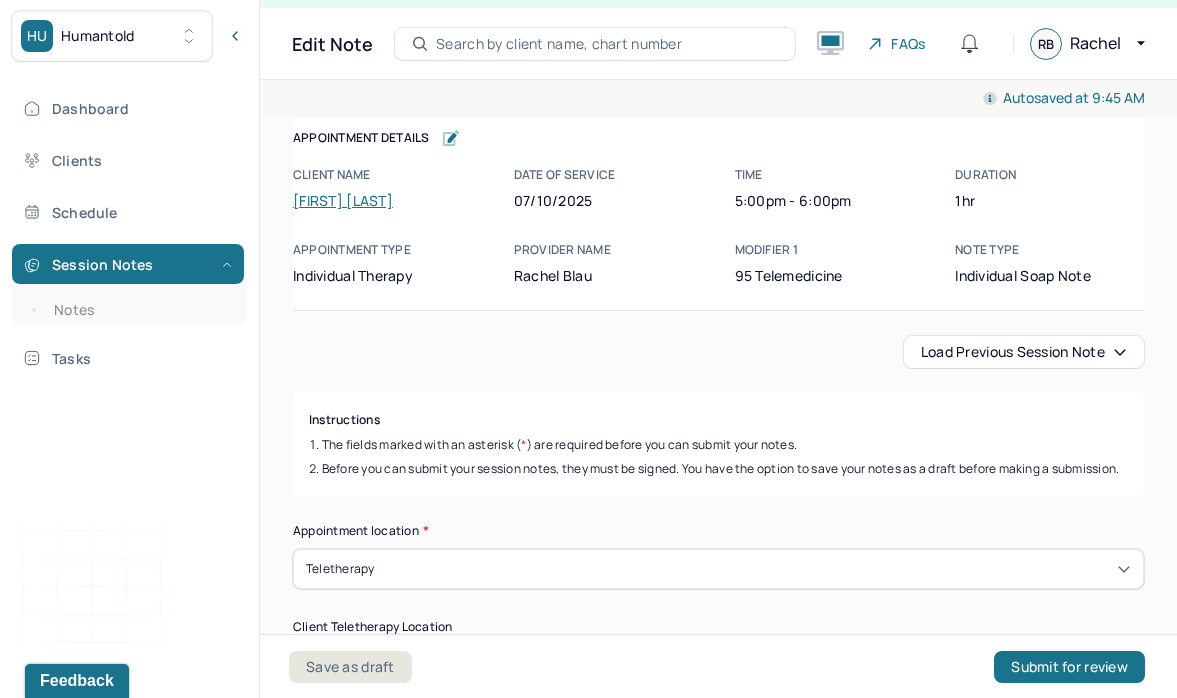 click on "Load previous session note   Instructions The fields marked with an asterisk ( * ) are required before you can submit your notes. Before you can submit your session notes, they must be signed. You have the option to save your notes as a draft before making a submission. Appointment location * Teletherapy Client Teletherapy Location Home Office Other Provider Teletherapy Location Home Office Other Consent was received for the teletherapy session The teletherapy session was conducted via video Primary diagnosis * F43.22 ADJUSTMENT DISORDER, WITH ANXIETY Secondary diagnosis (optional) Secondary diagnosis Tertiary diagnosis (optional) Tertiary diagnosis Emotional / Behavioural symptoms demonstrated * Causing * Maladaptive Functioning Intention for Session * Encourage personality growth and minimize maladaptive functioning Session Note Subjective Objective How did they present themselves? Was there nervous talking or lack of eye contact? Assessment Therapy Intervention Techniques Cognitive-Behavioral therapies *" at bounding box center (718, 2588) 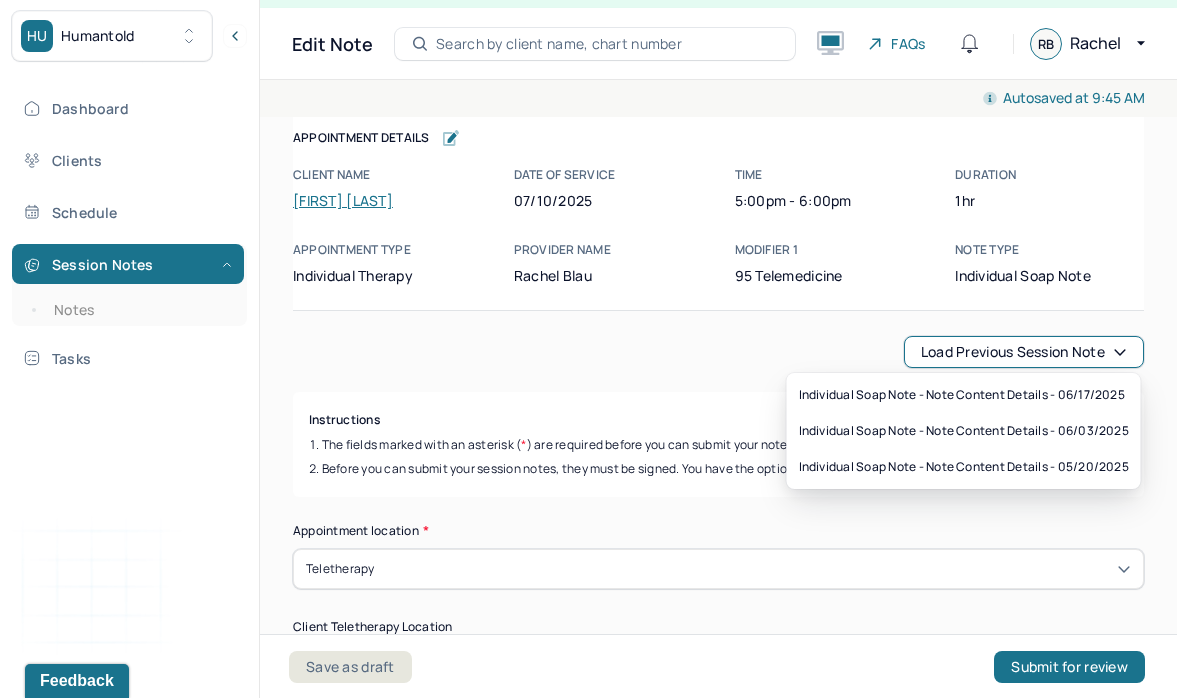 click on "Load previous session note" at bounding box center (1024, 352) 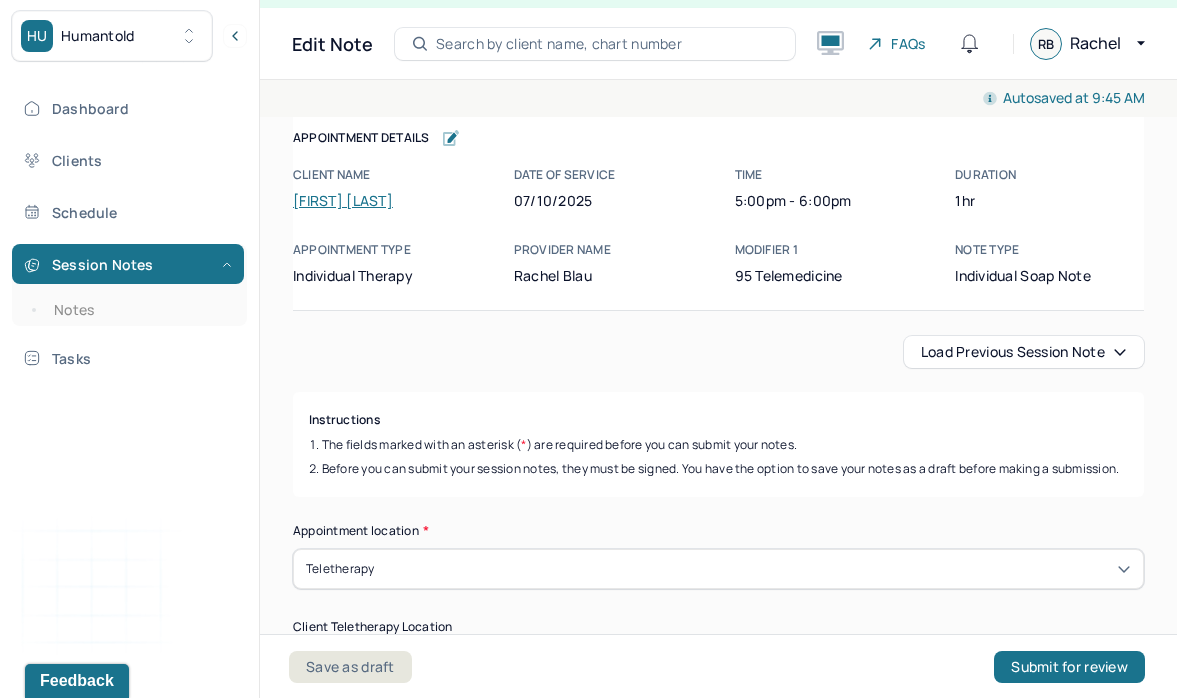 click on "Instructions" at bounding box center (718, 420) 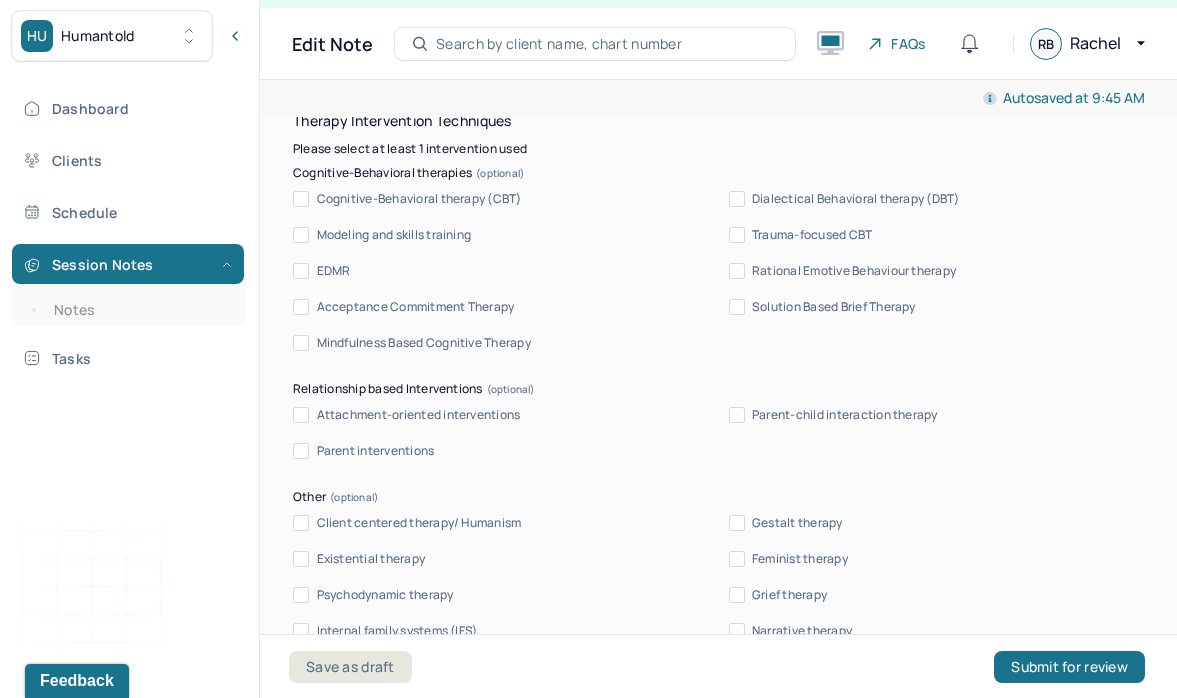 scroll, scrollTop: 3073, scrollLeft: 0, axis: vertical 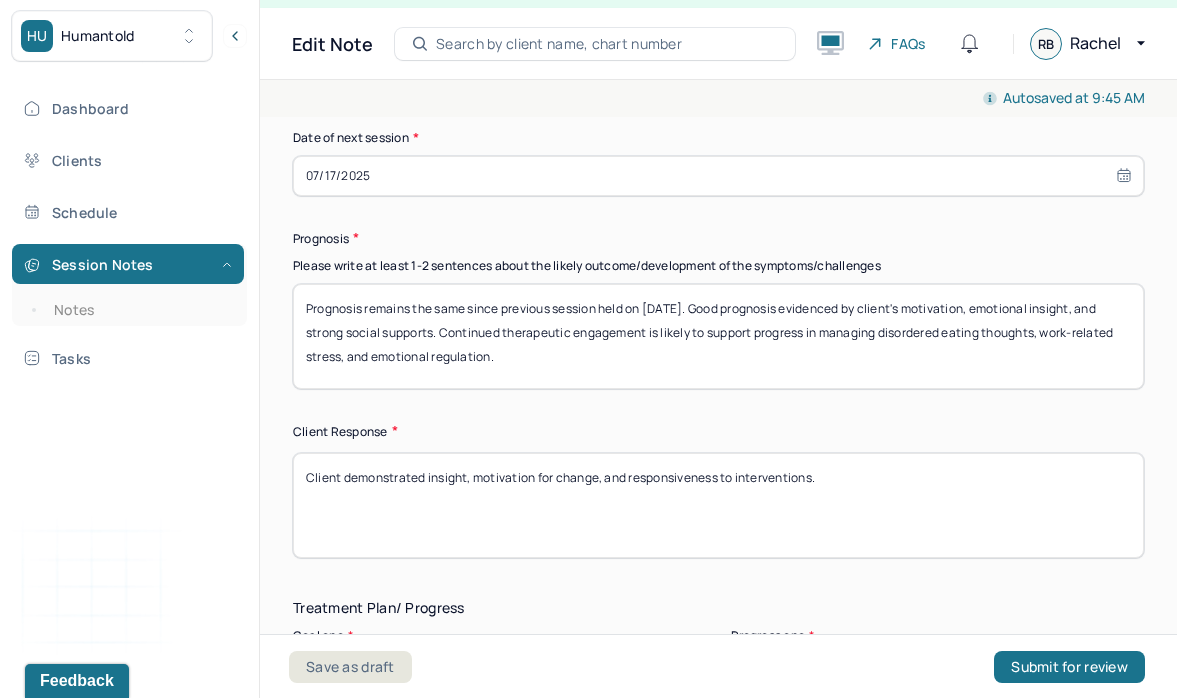 click on "Prognosis remains the same since previous session held on [DATE]. Good prognosis evidenced by client's motivation, emotional insight, and strong social supports. Continued therapeutic engagement is likely to support progress in managing disordered eating thoughts, work-related stress, and emotional regulation." at bounding box center [718, 336] 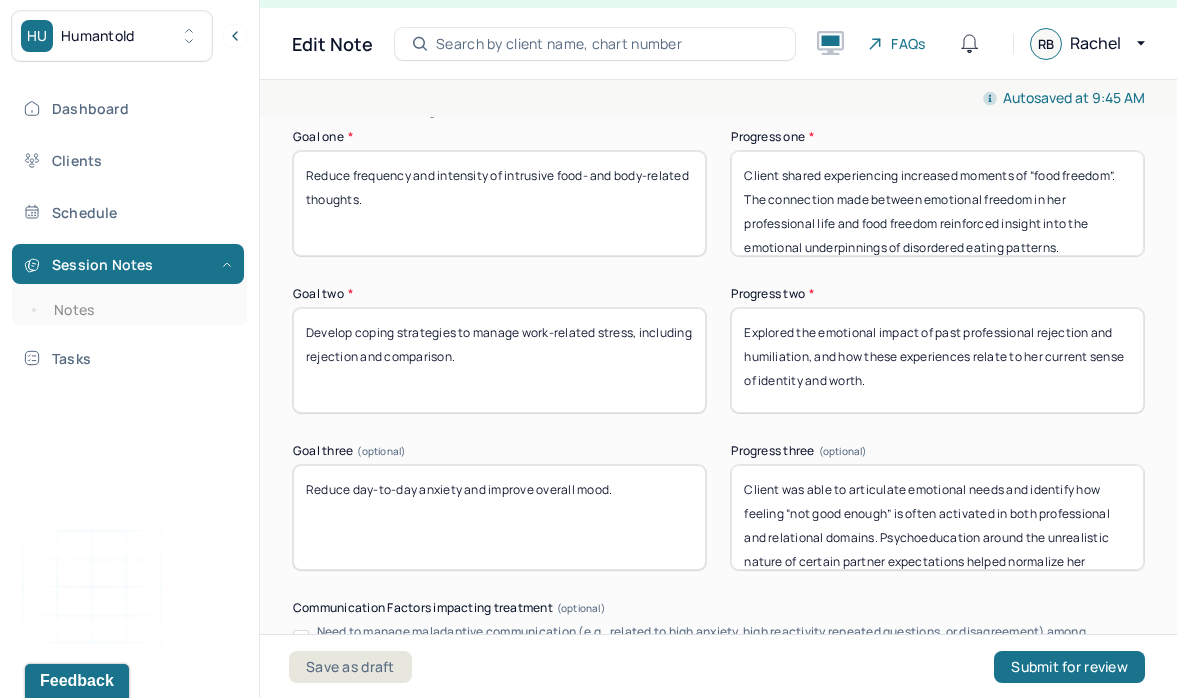 scroll, scrollTop: 3578, scrollLeft: 0, axis: vertical 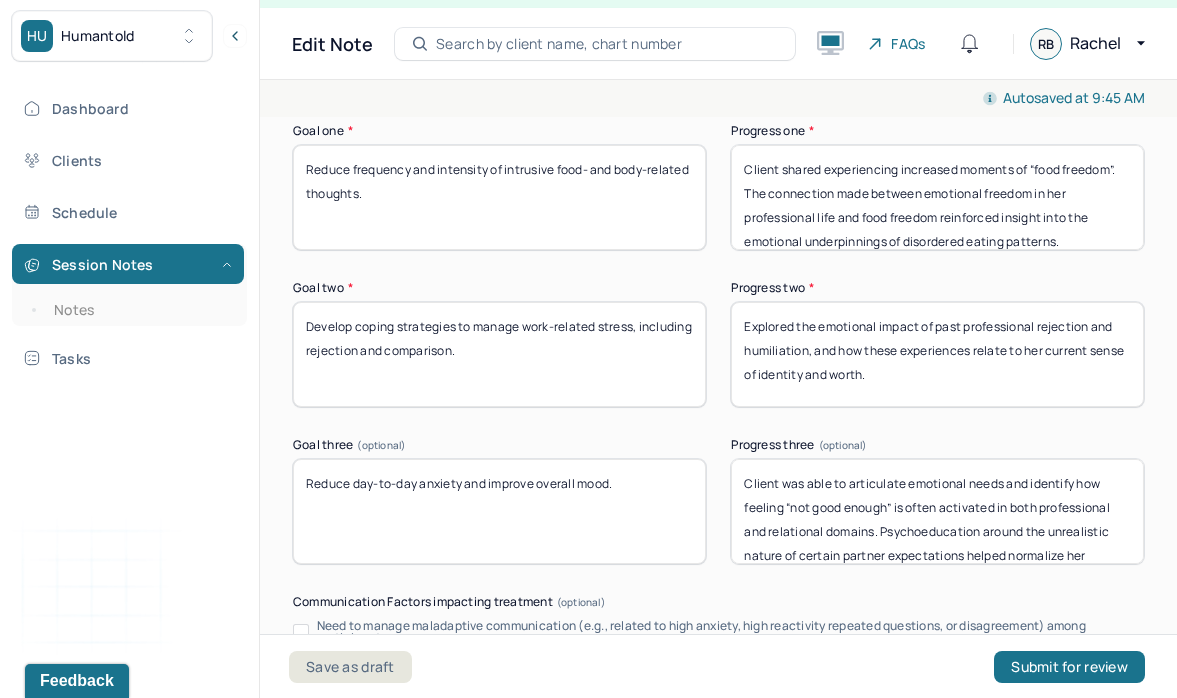 type 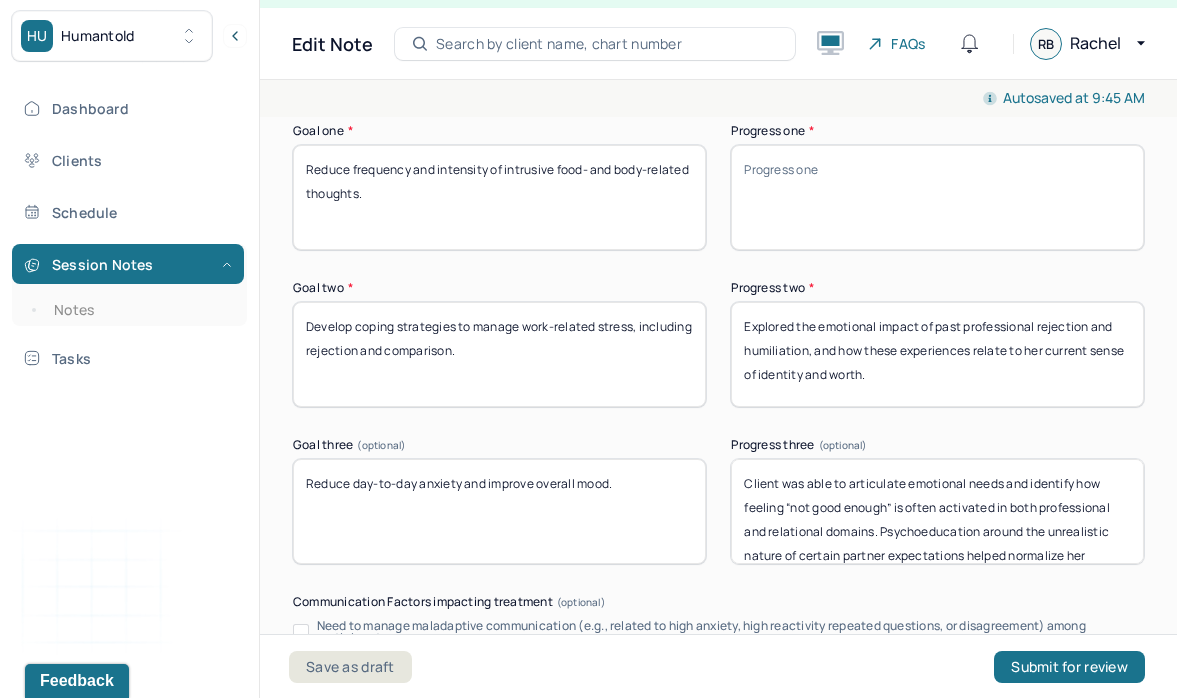 type 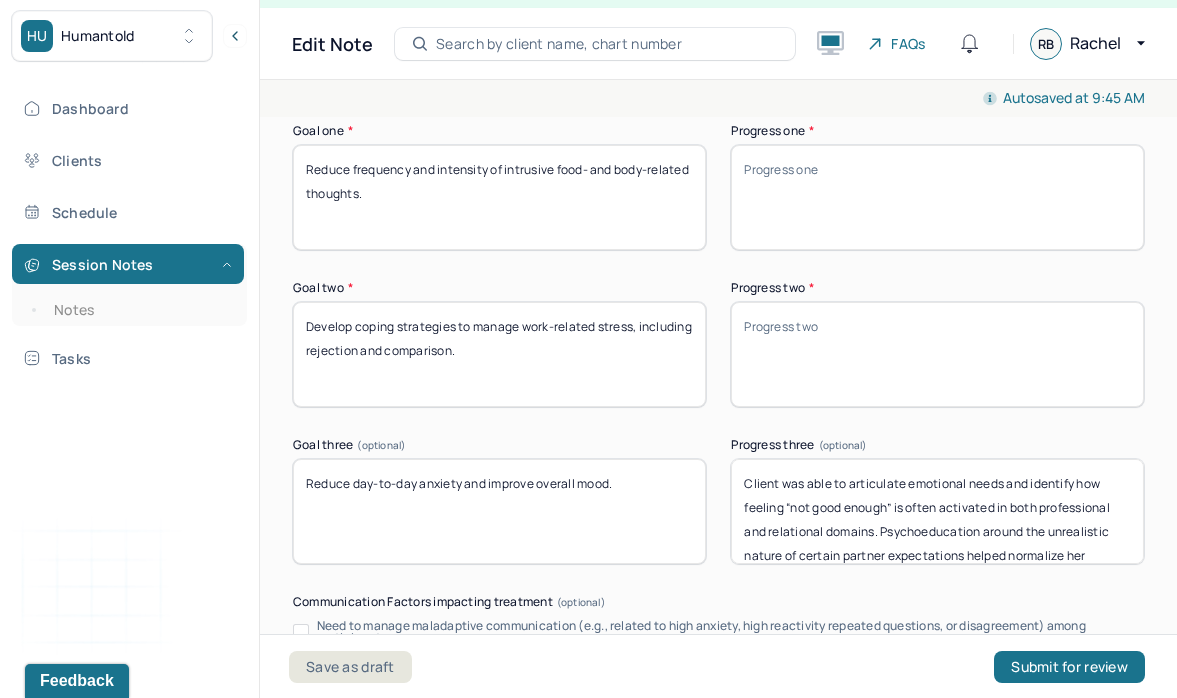 type 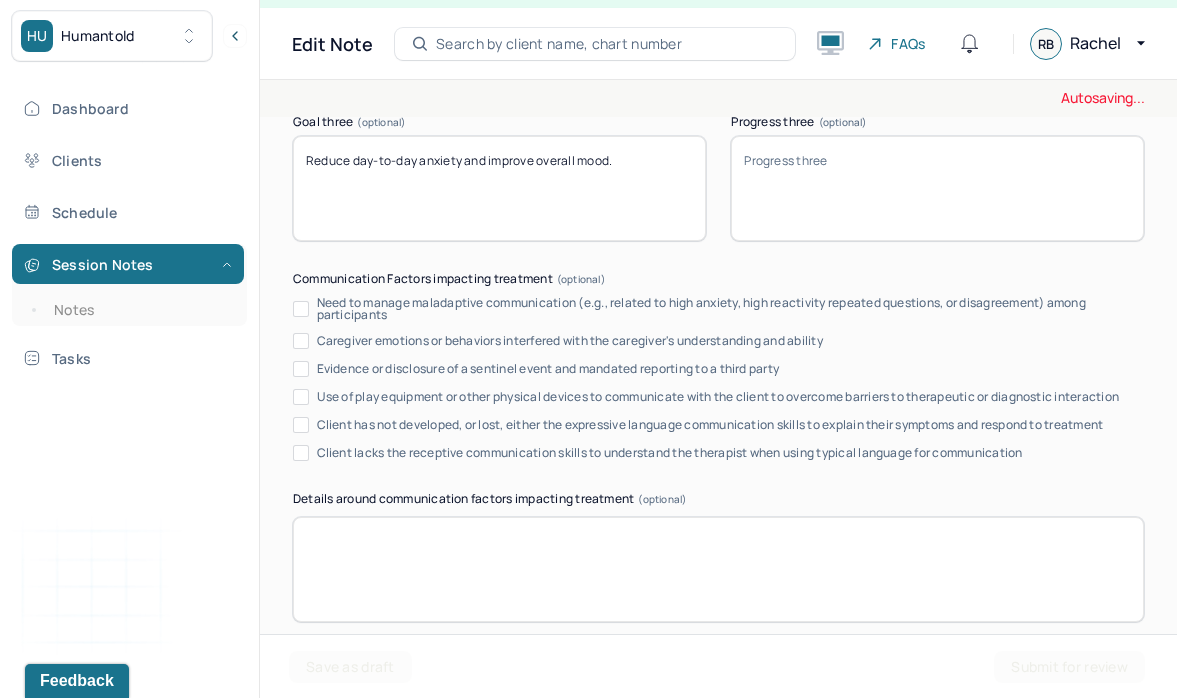 scroll, scrollTop: 4185, scrollLeft: 0, axis: vertical 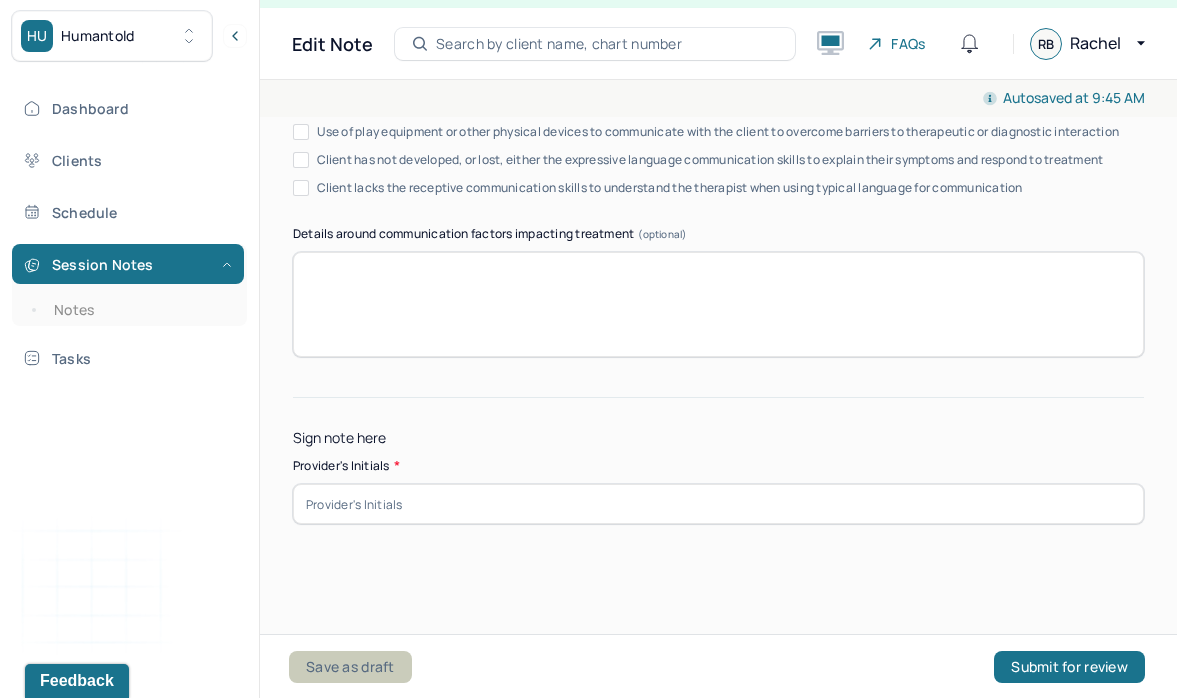 type 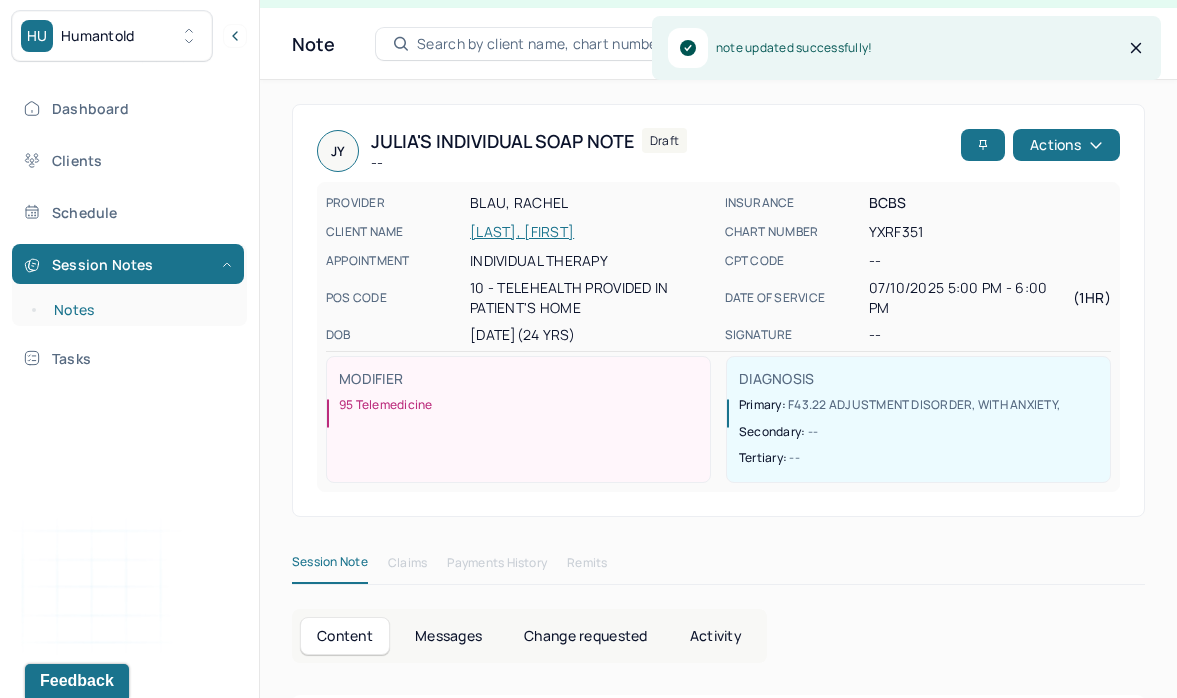 click on "Notes" at bounding box center [139, 310] 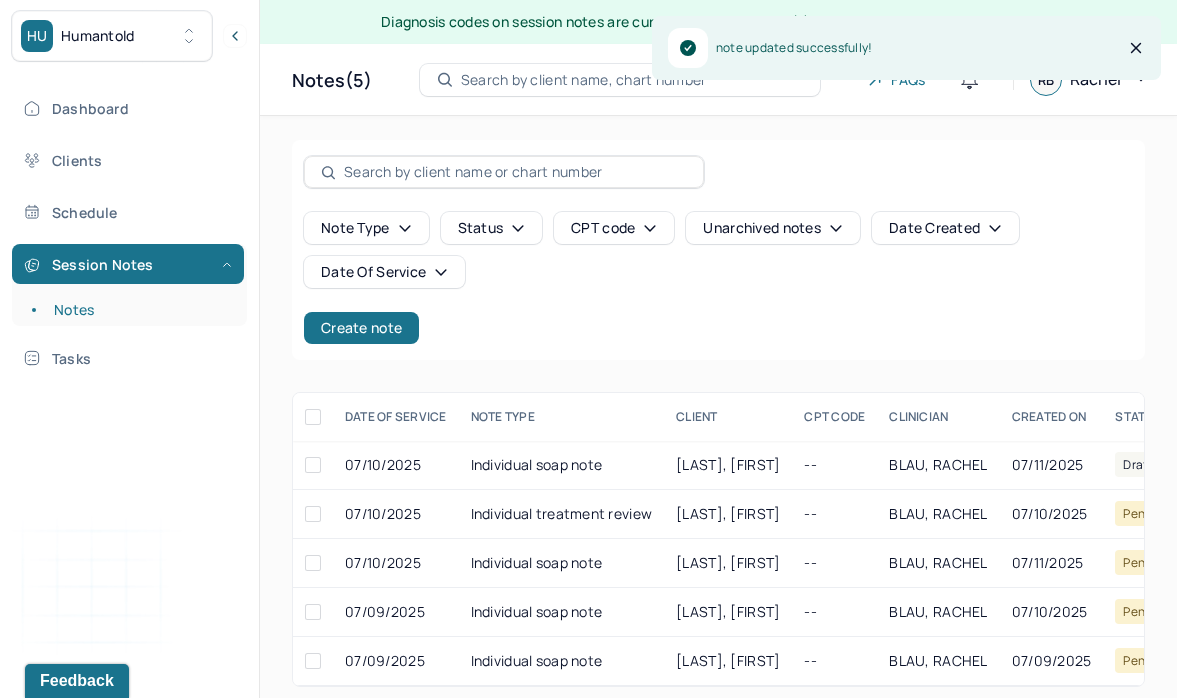 scroll, scrollTop: 13, scrollLeft: 0, axis: vertical 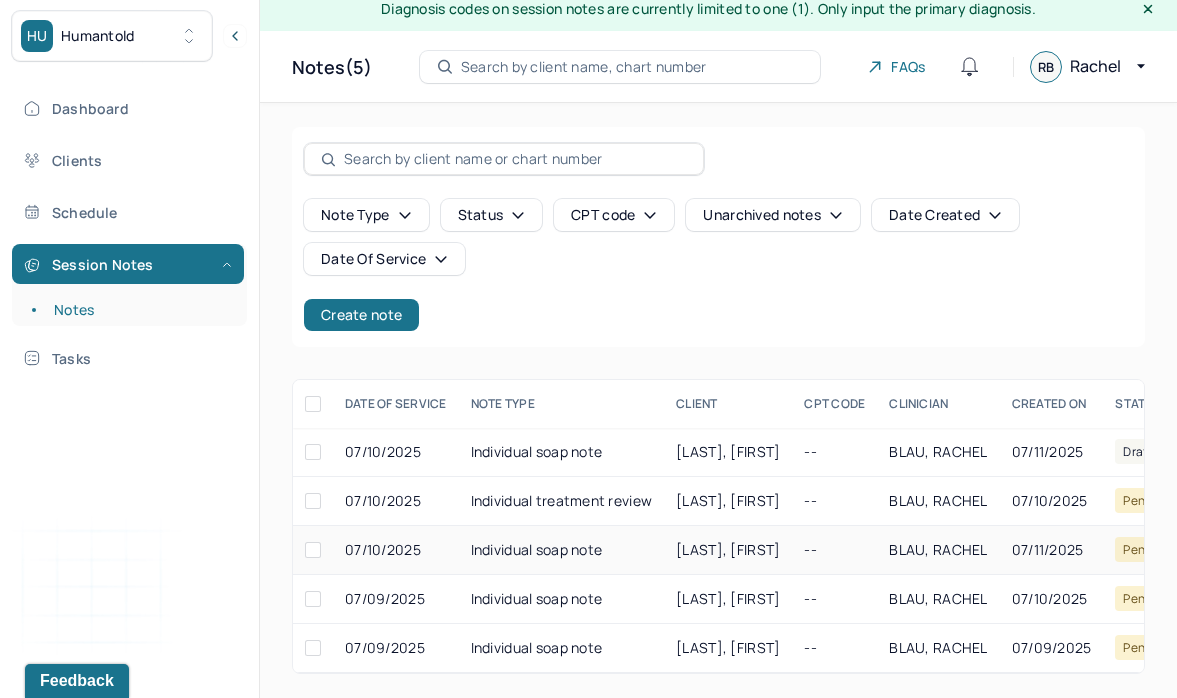 click on "[LAST], [FIRST]" at bounding box center [728, 550] 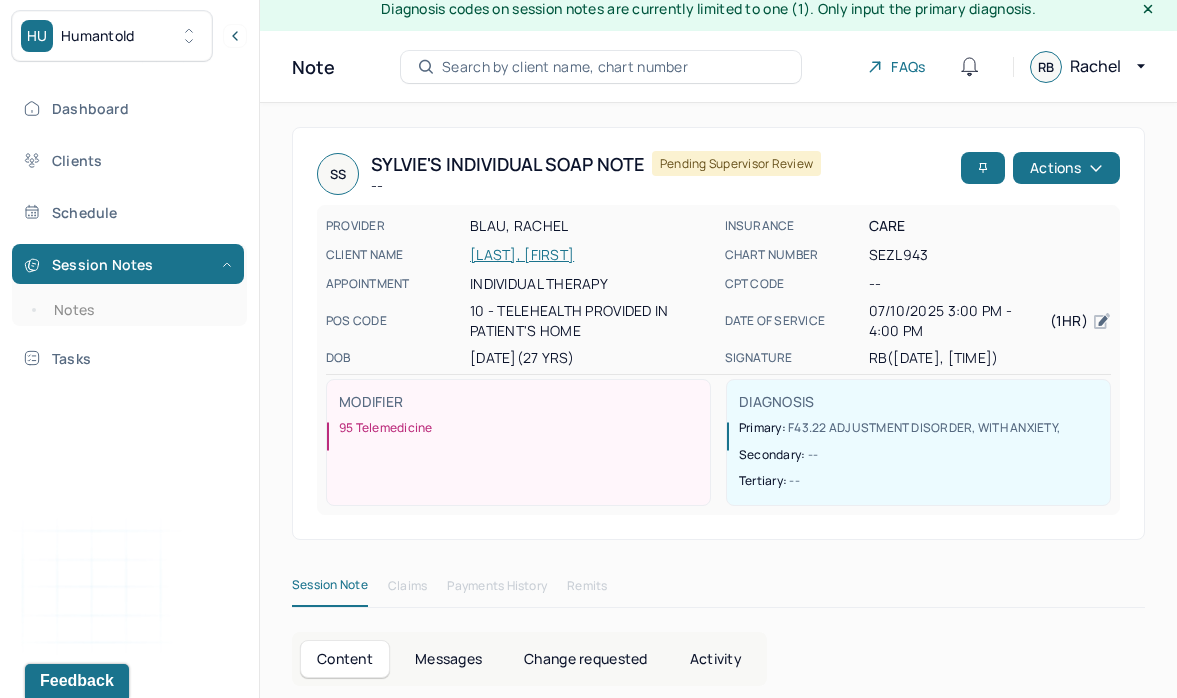 click on "[LAST], [FIRST]" at bounding box center [591, 255] 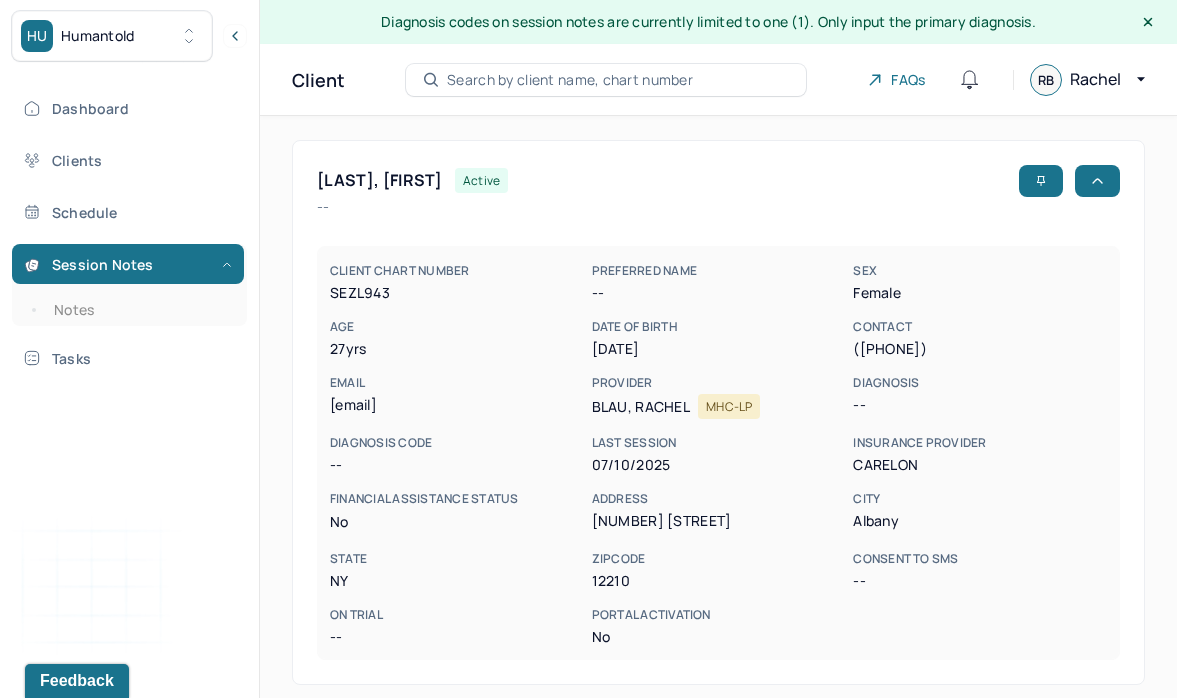 scroll, scrollTop: 359, scrollLeft: 0, axis: vertical 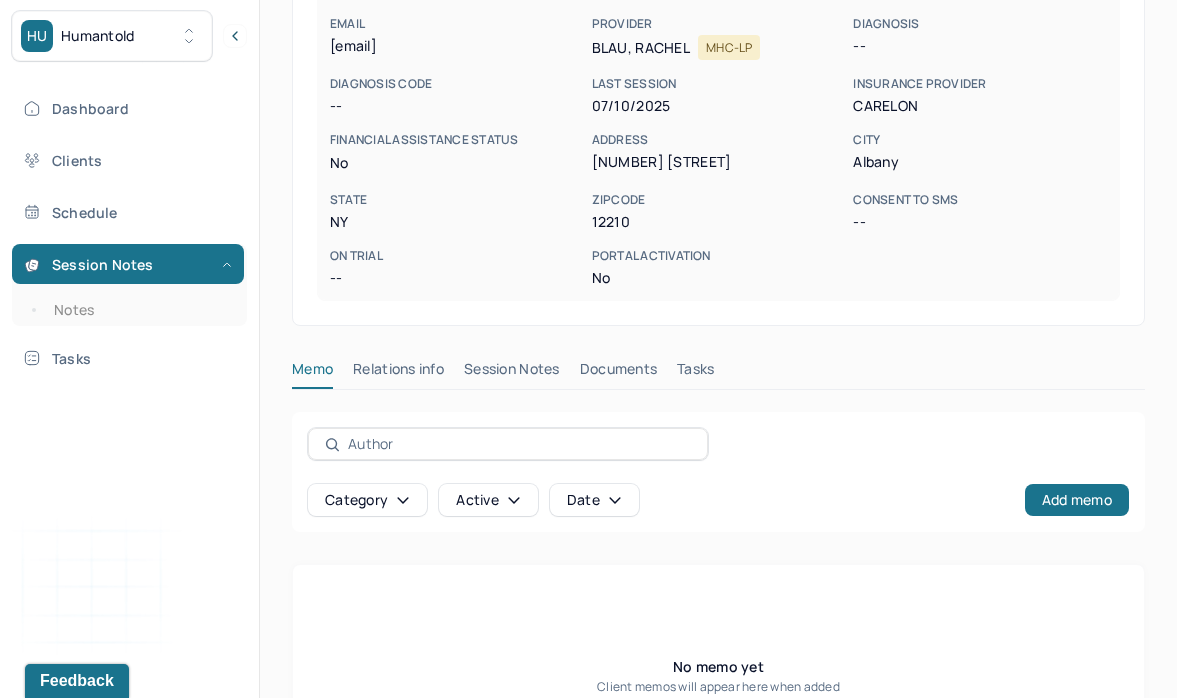 click on "Session Notes" at bounding box center [512, 373] 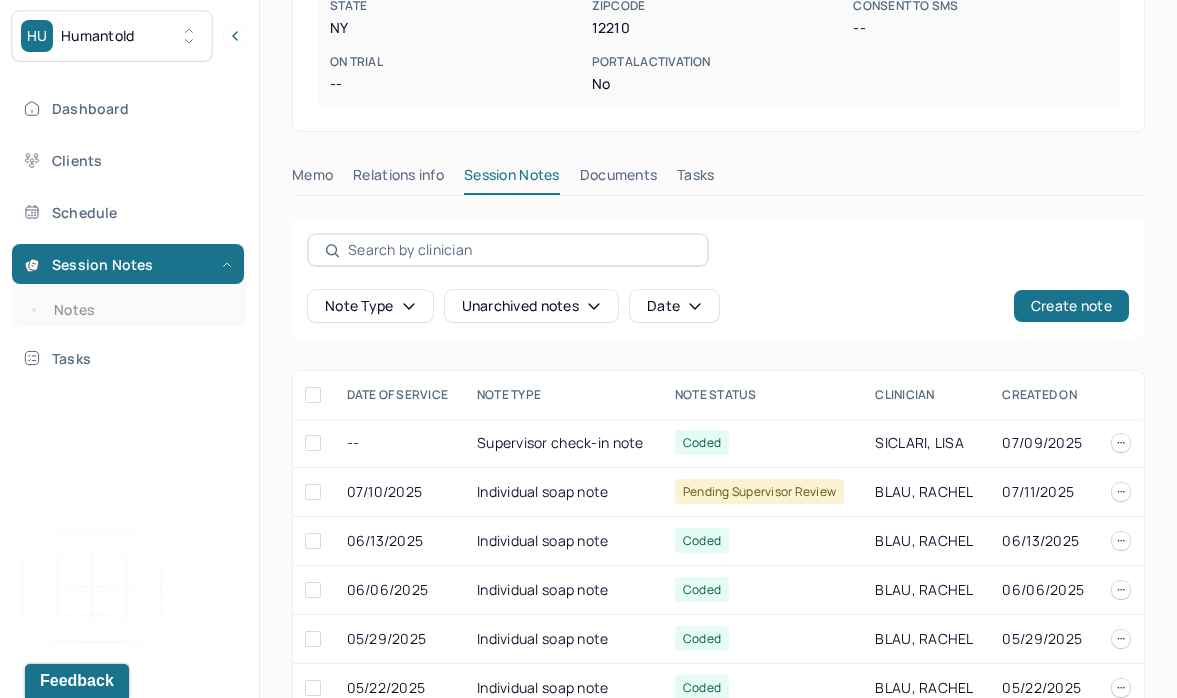 scroll, scrollTop: 596, scrollLeft: 0, axis: vertical 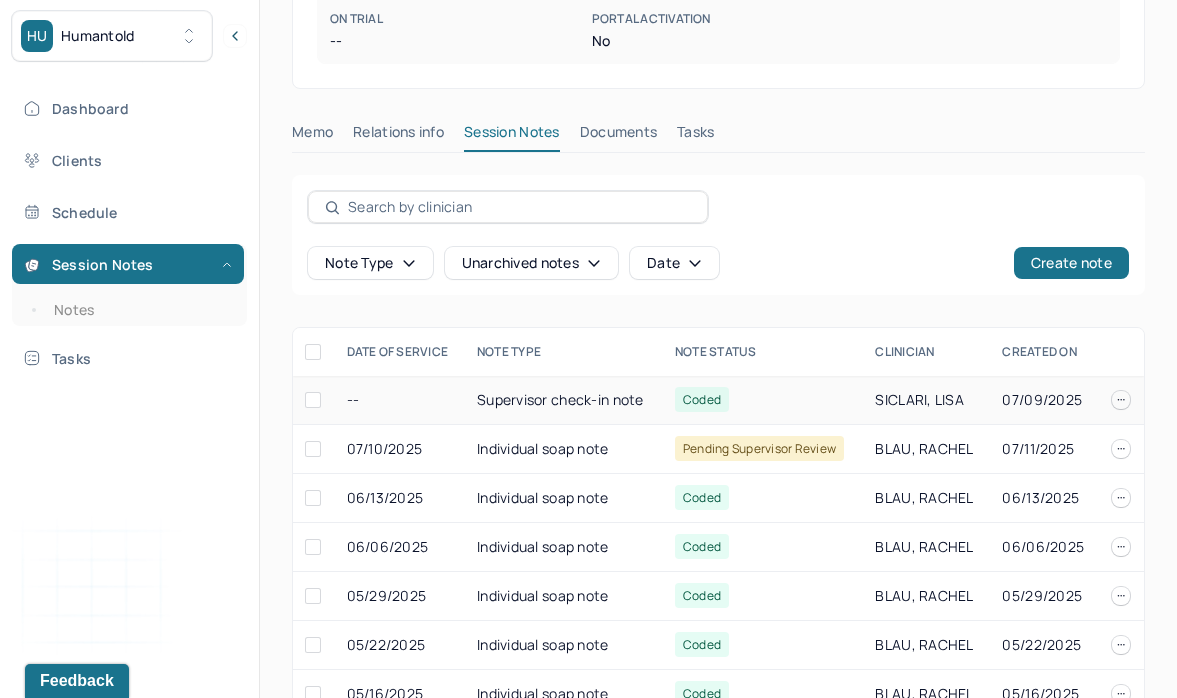 click on "Supervisor check-in note" at bounding box center (564, 400) 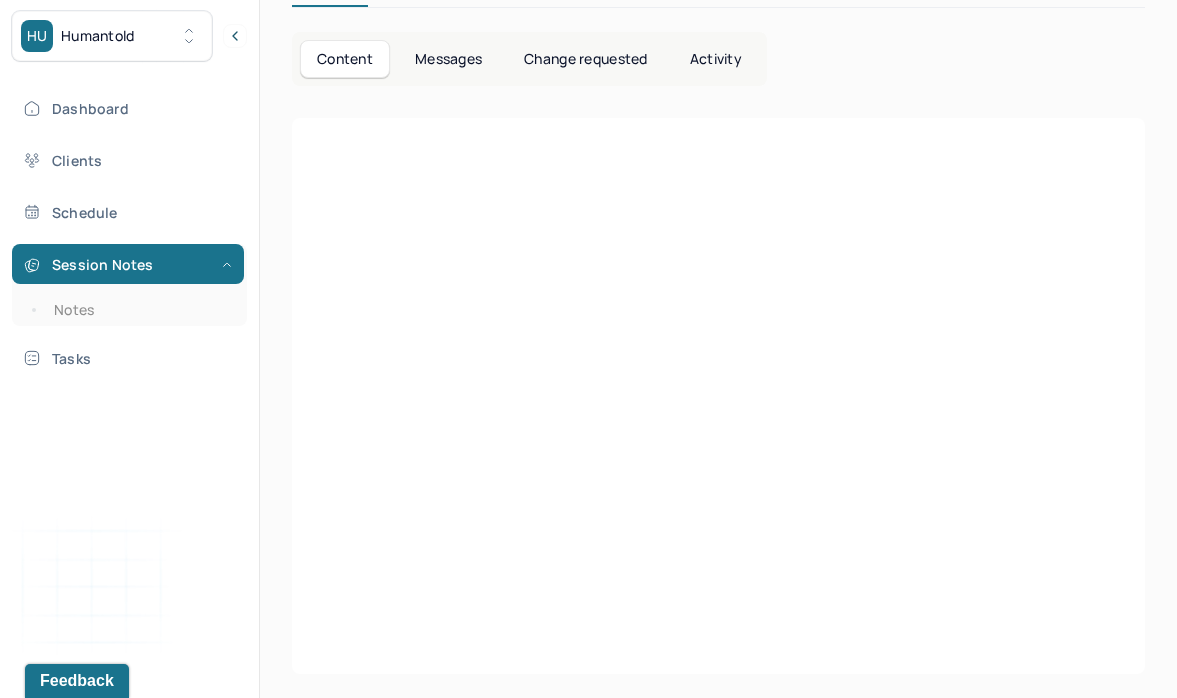 scroll, scrollTop: 276, scrollLeft: 0, axis: vertical 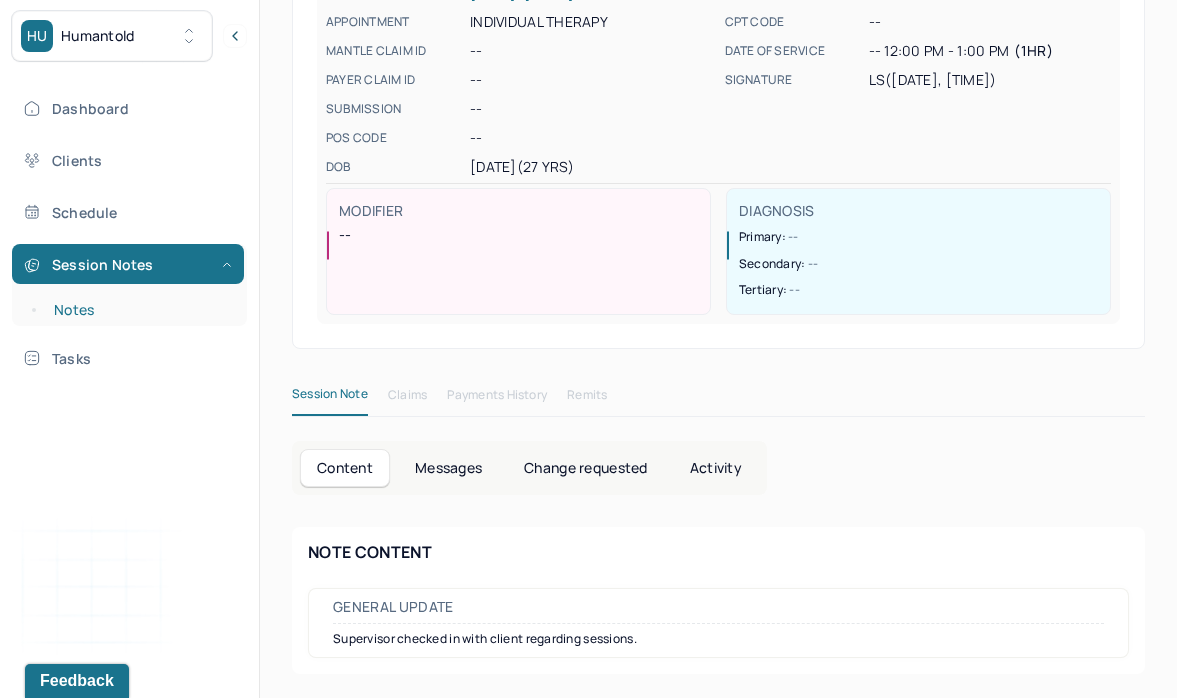 click on "Notes" at bounding box center [139, 310] 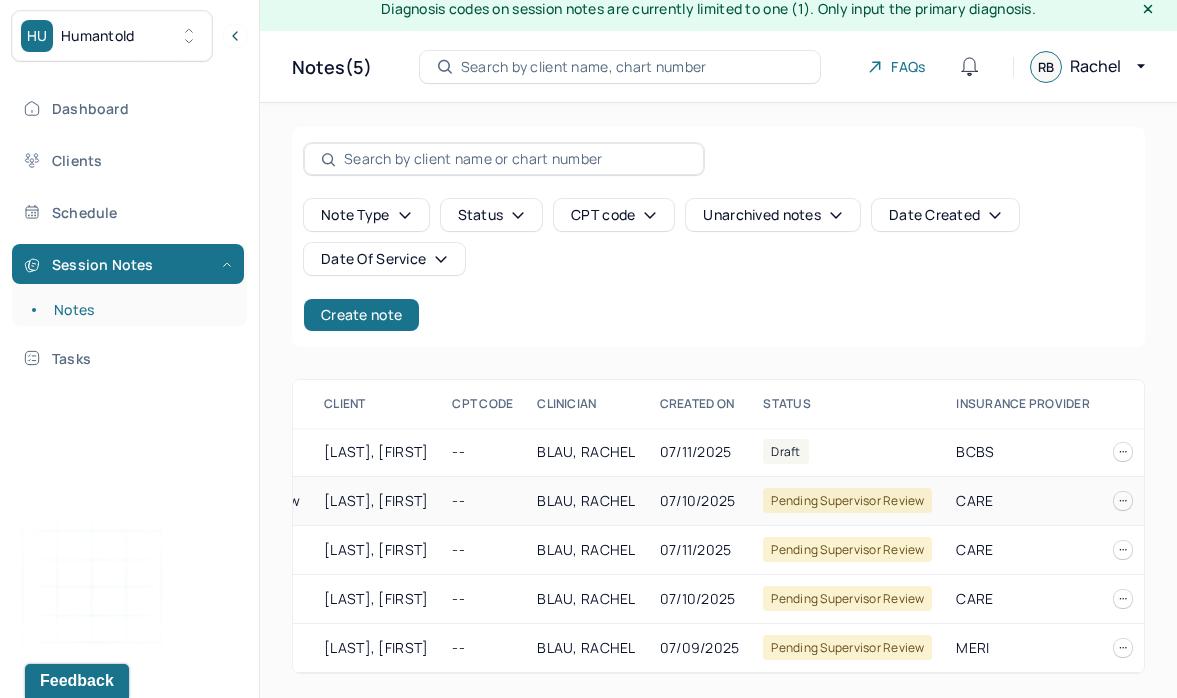 scroll, scrollTop: 0, scrollLeft: 201, axis: horizontal 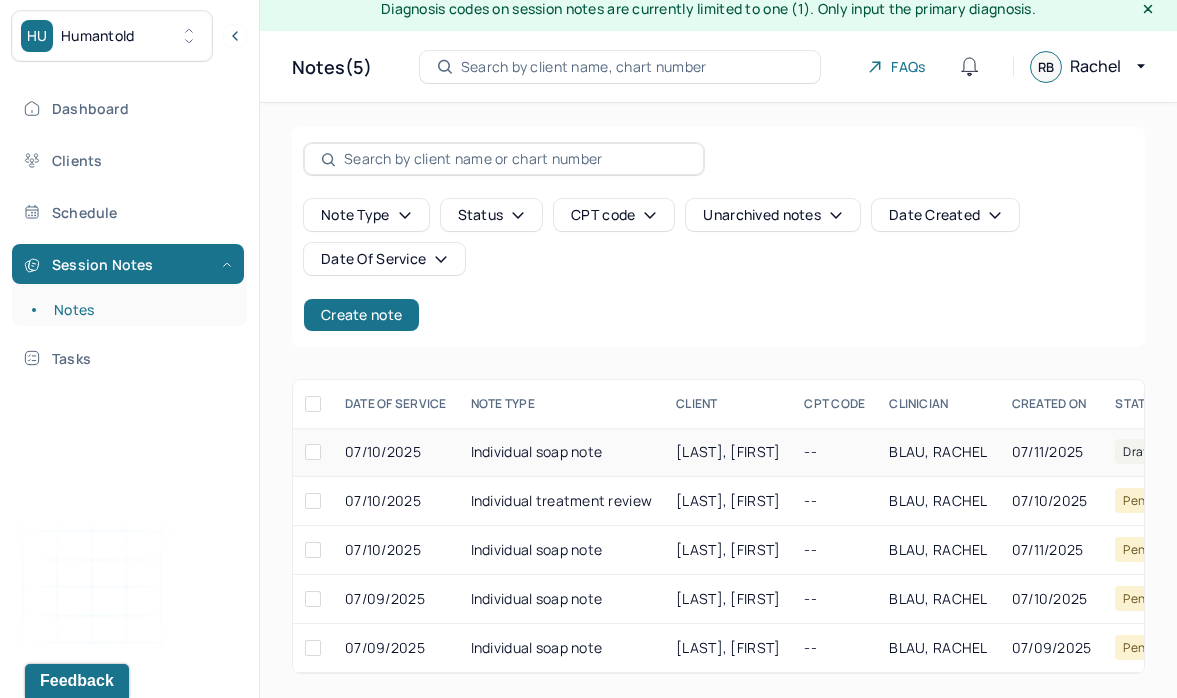 click on "Individual soap note" at bounding box center [562, 452] 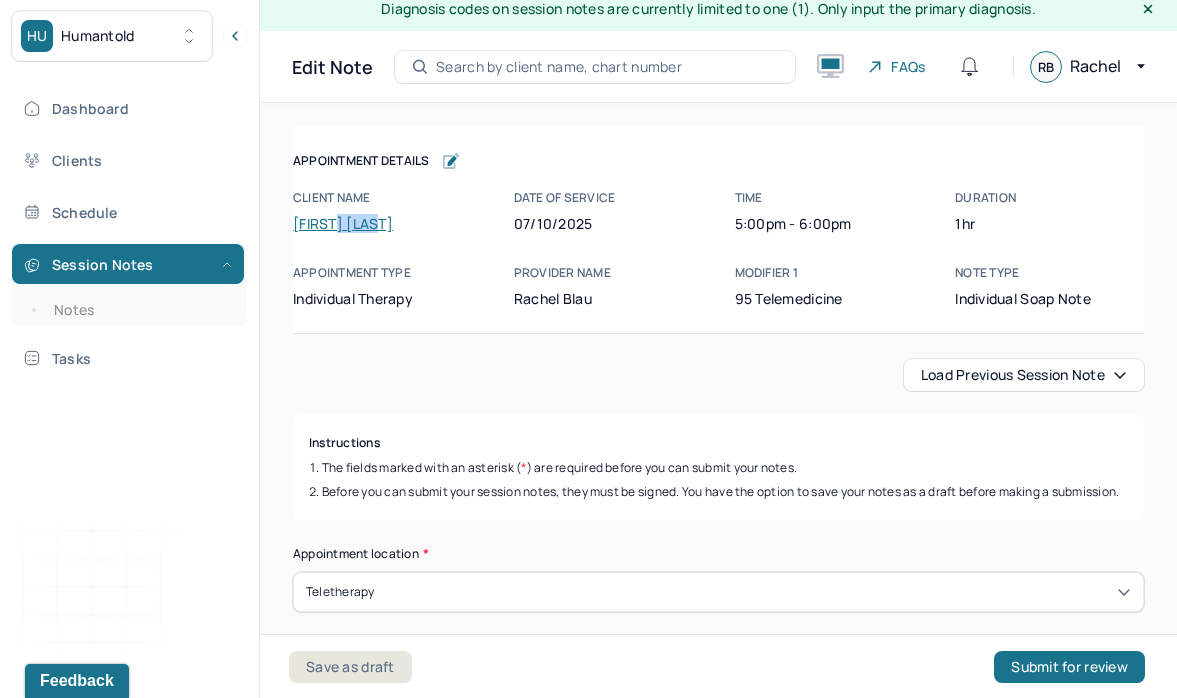 click on "Client name [FIRST] [LAST] Date of service [DATE] Time 5:00pm - 6:00pm Duration 1hr Appointment type individual therapy Provider name Rachel Blau Modifier 1 95 Telemedicine Note type Individual soap note" at bounding box center (718, 249) 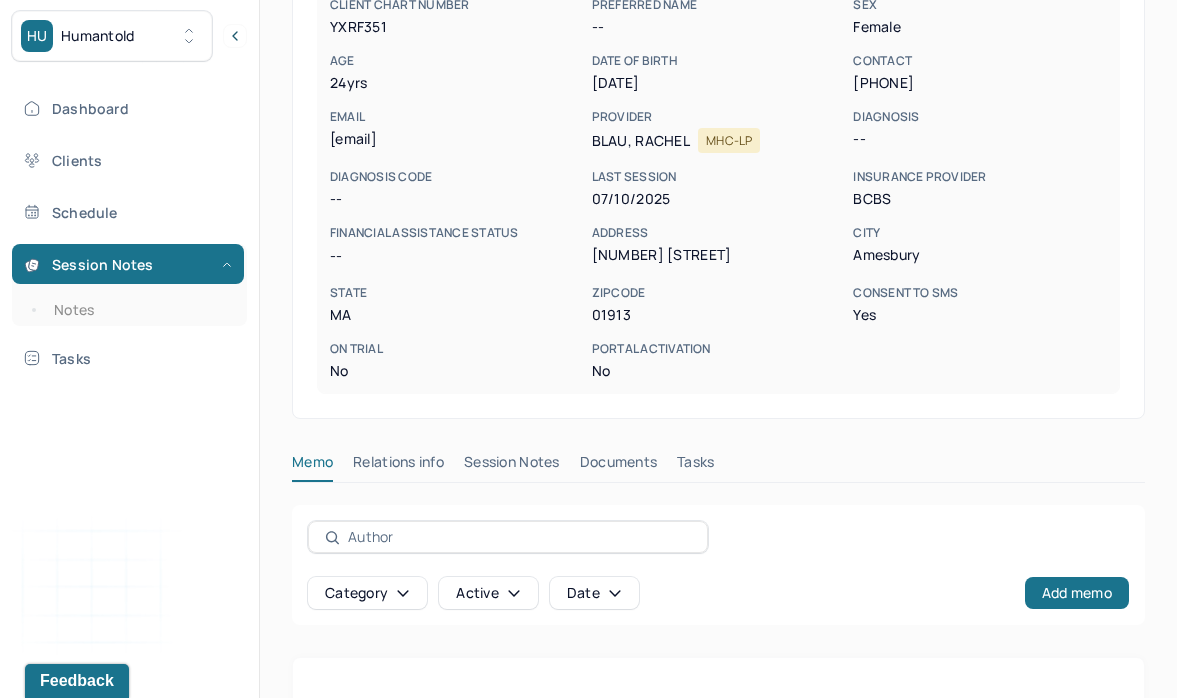 click on "Session Notes" at bounding box center (512, 466) 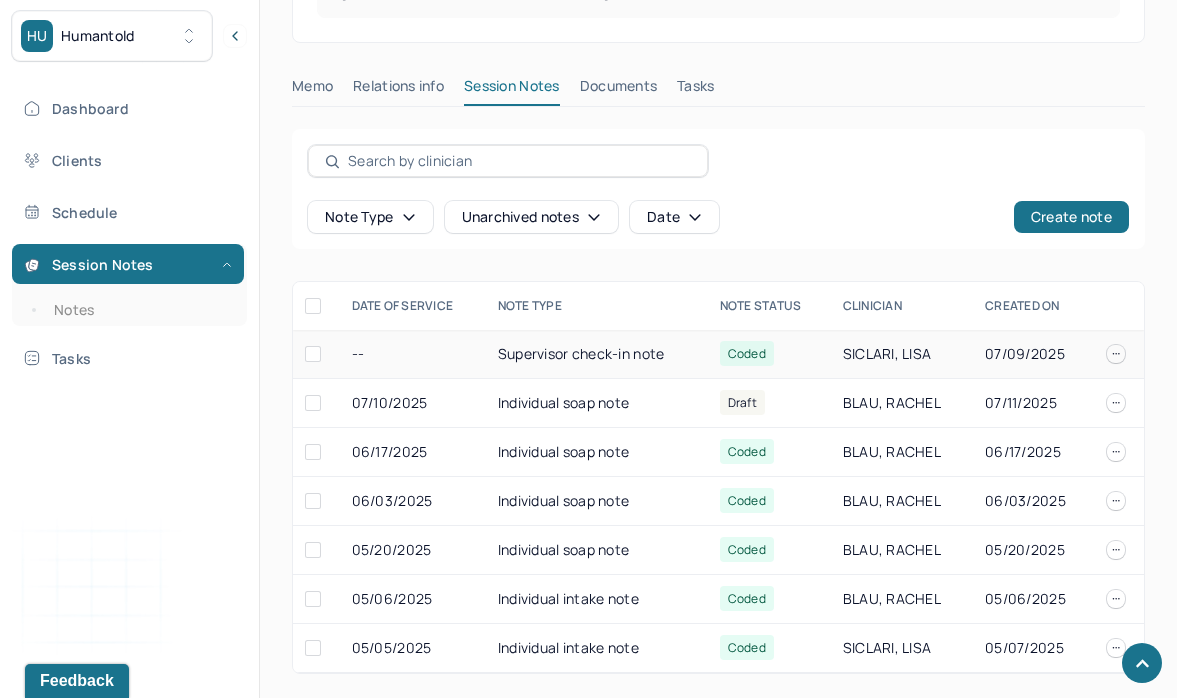 click on "Supervisor check-in note" at bounding box center (597, 354) 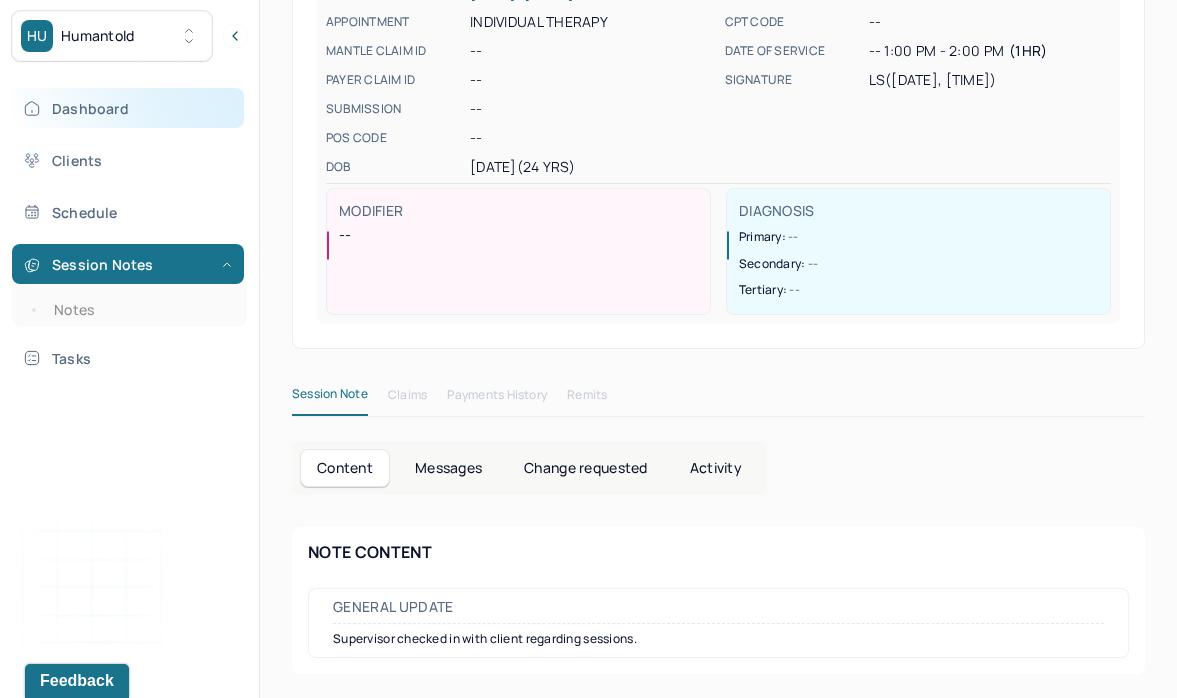 click on "Dashboard" at bounding box center (128, 108) 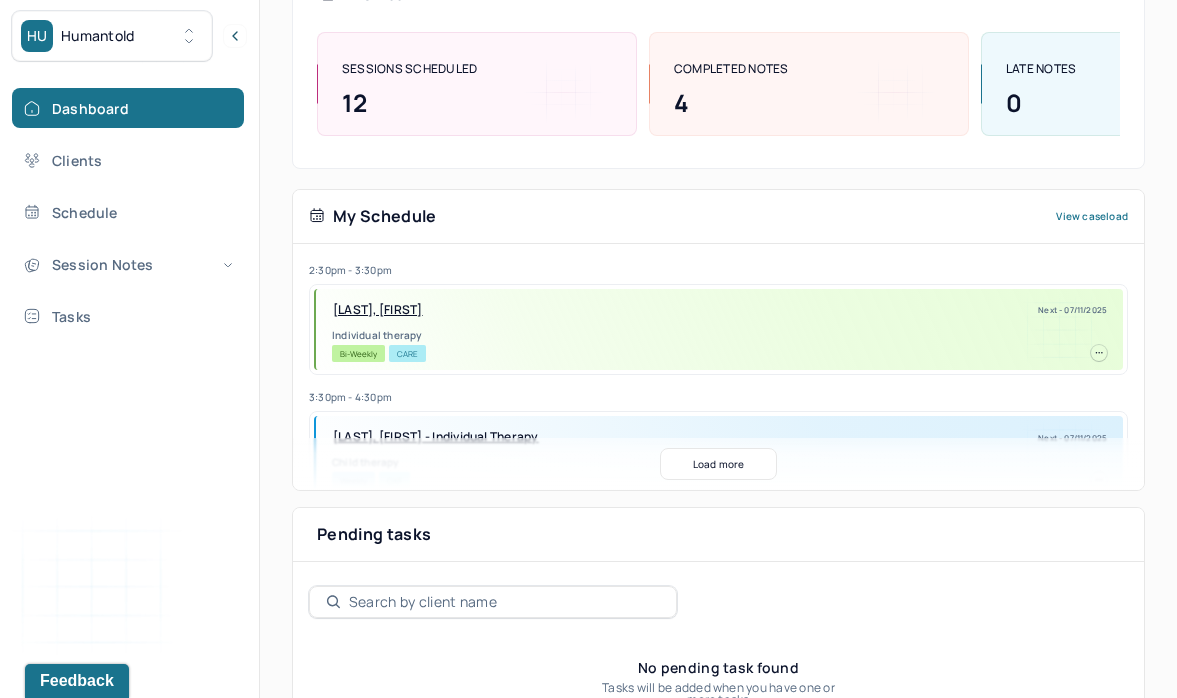 click on "[LAST], [FIRST]" at bounding box center [378, 310] 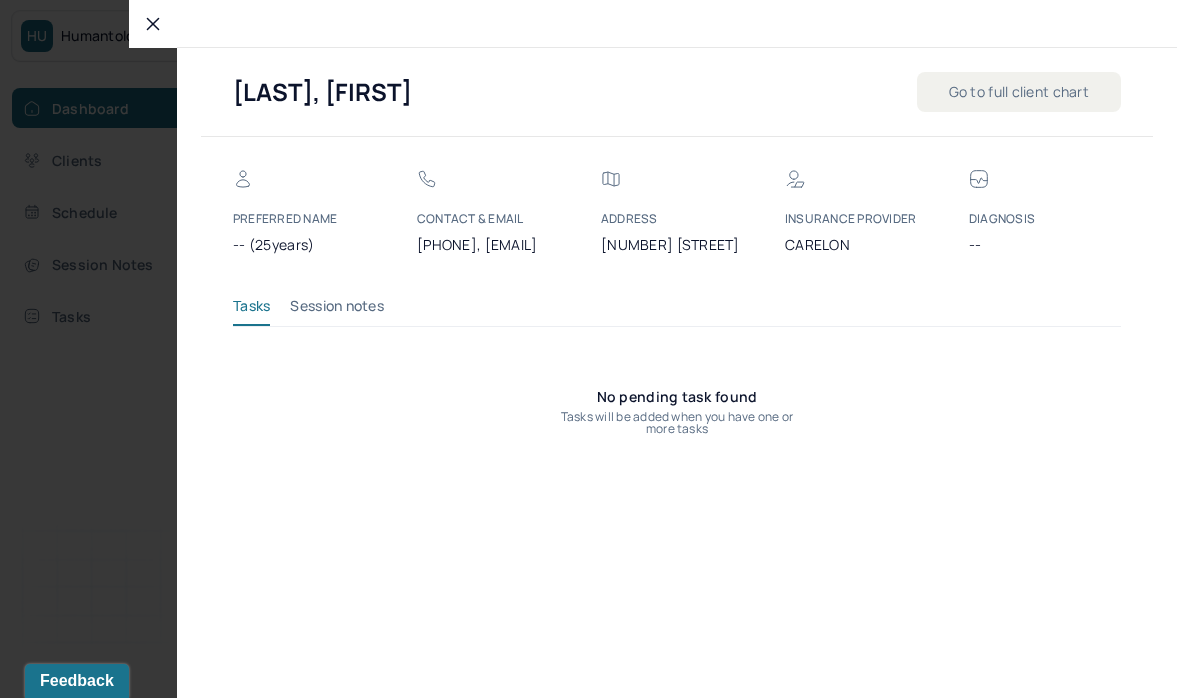 click on "Session notes" at bounding box center (337, 310) 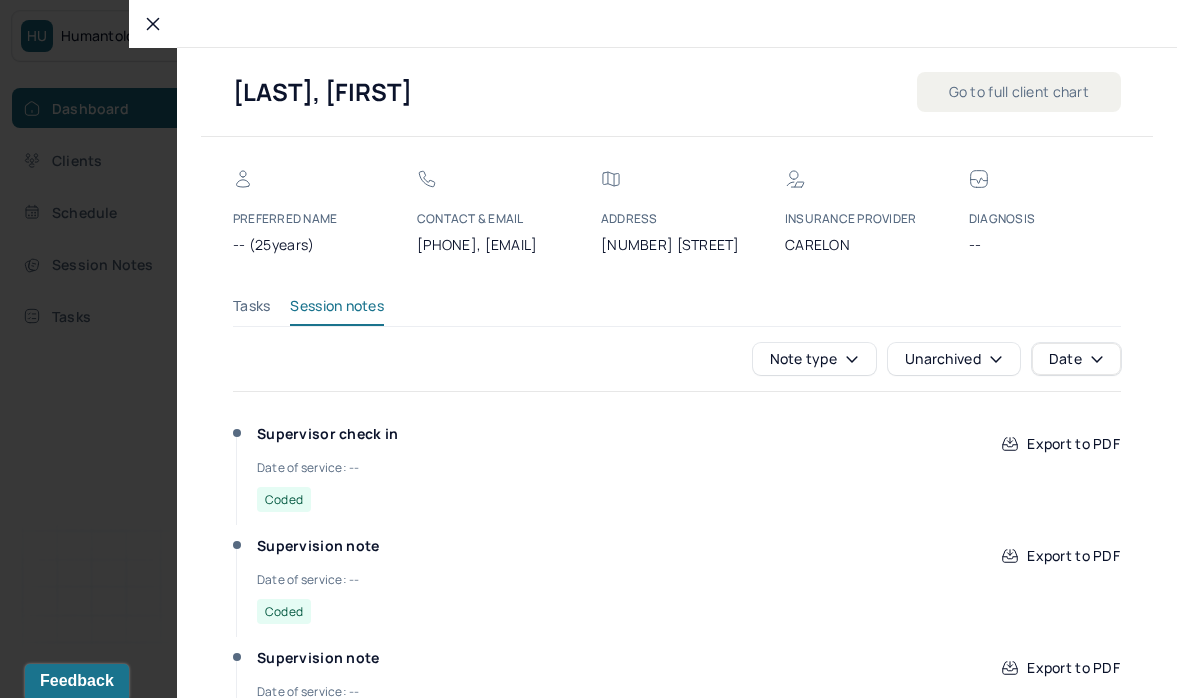 click on "Go to full client chart" at bounding box center [1019, 92] 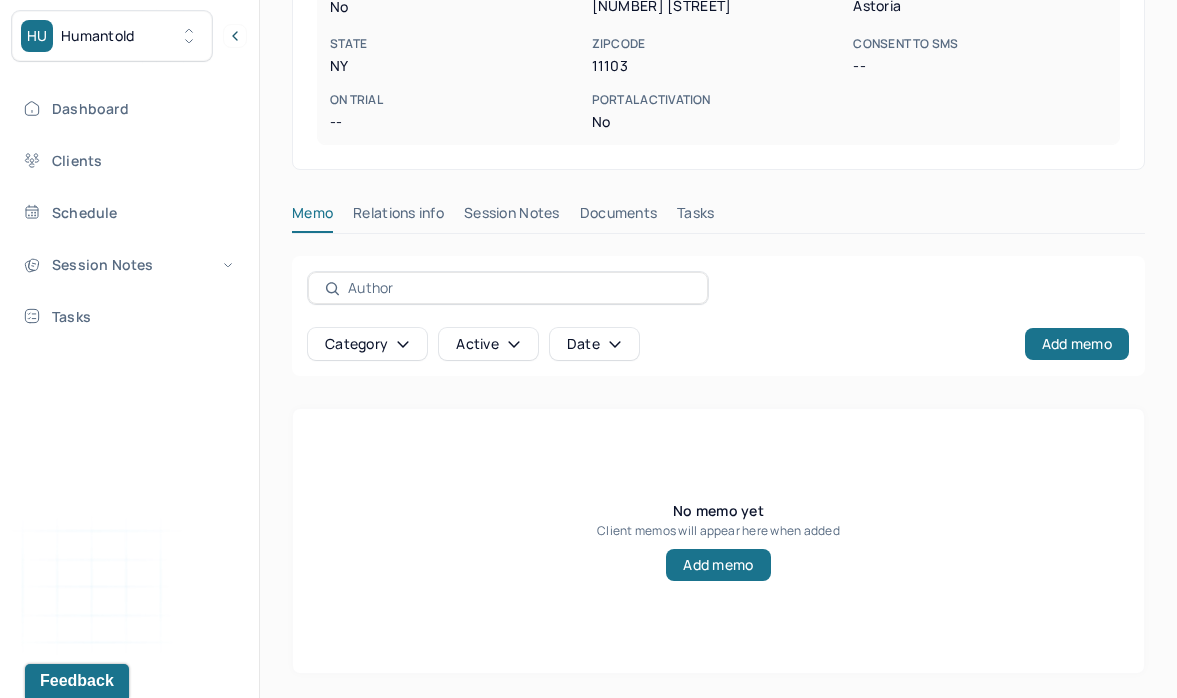 click on "Session Notes" at bounding box center (512, 217) 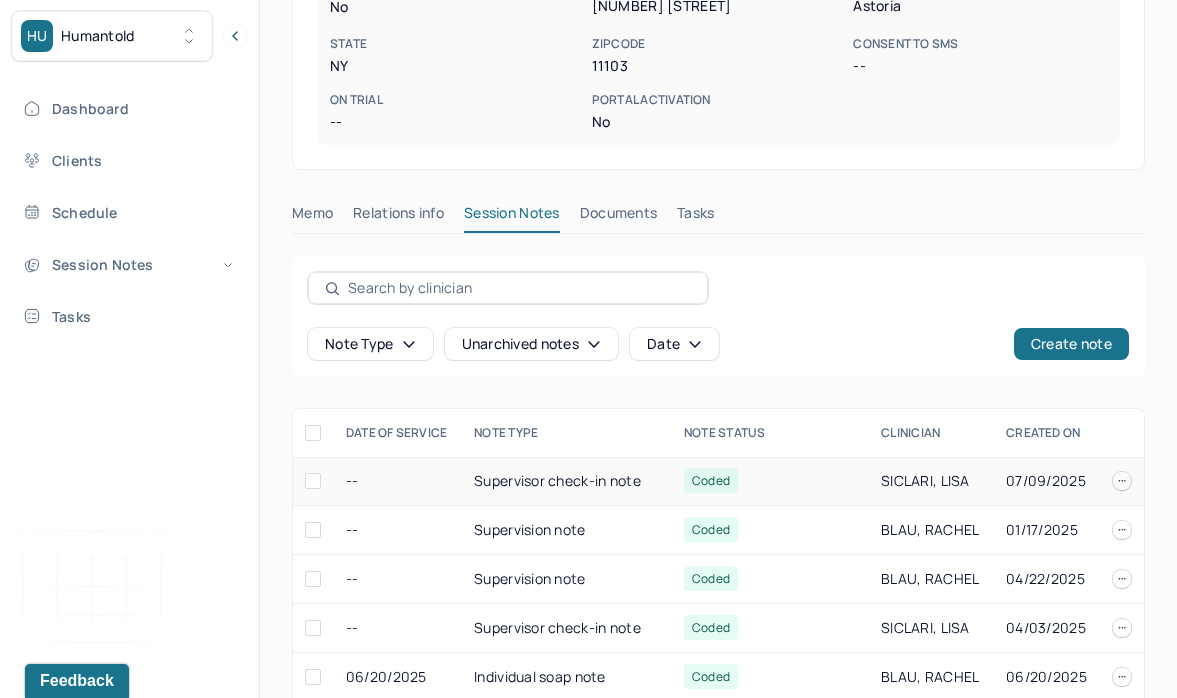 click on "Supervisor check-in note" at bounding box center (567, 481) 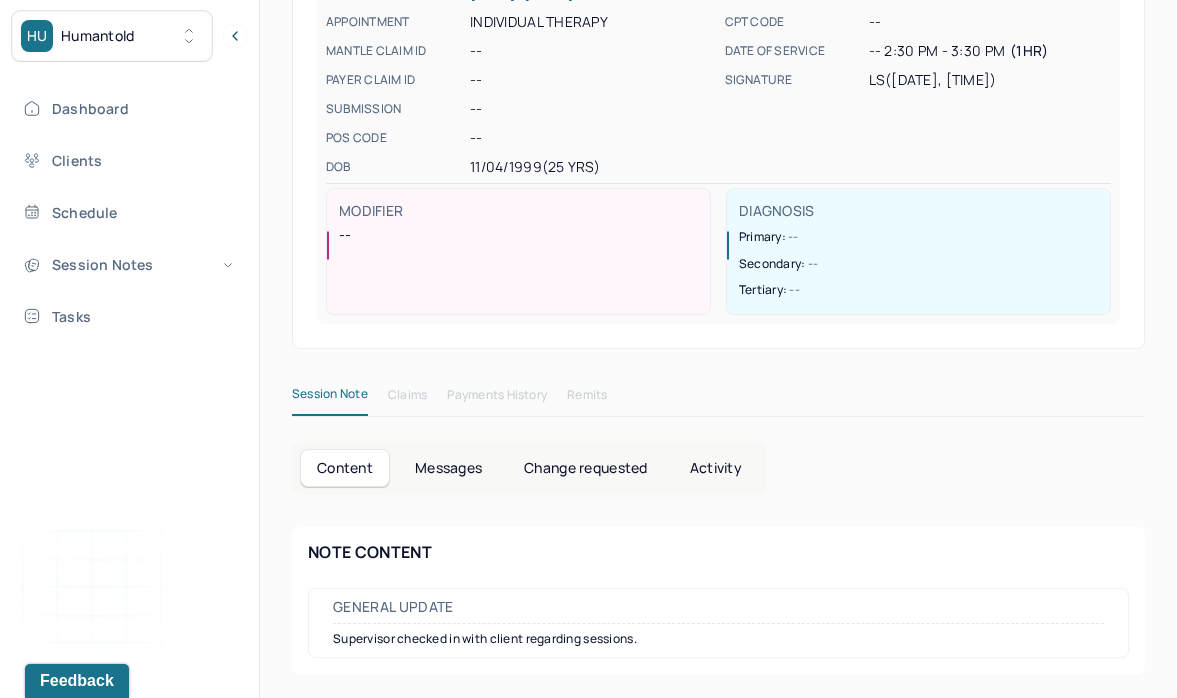 click on "Dashboard Clients Schedule Session Notes Tasks" at bounding box center [129, 212] 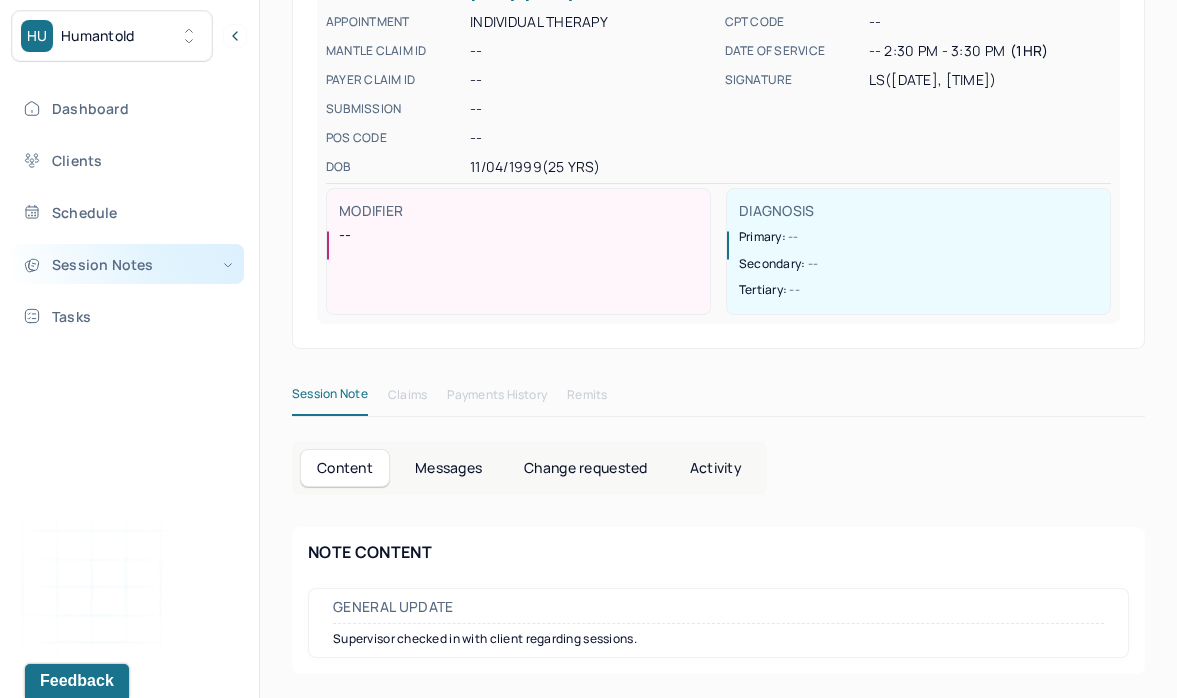 click on "Session Notes" at bounding box center [128, 264] 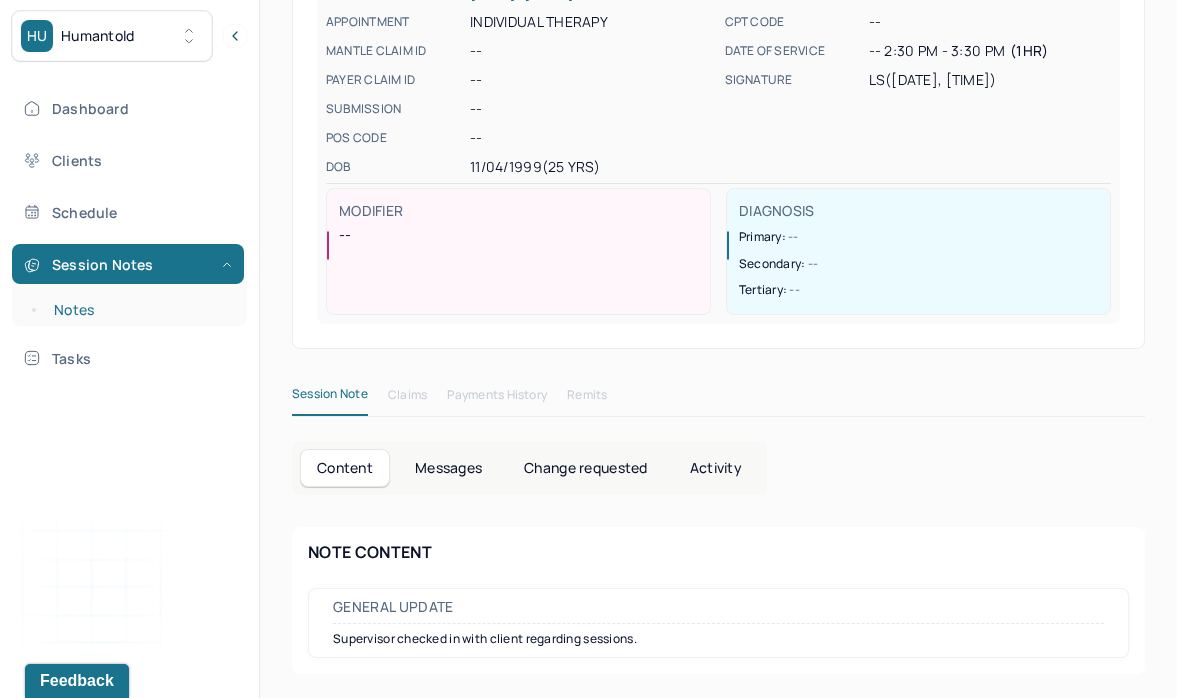 click on "Notes" at bounding box center (139, 310) 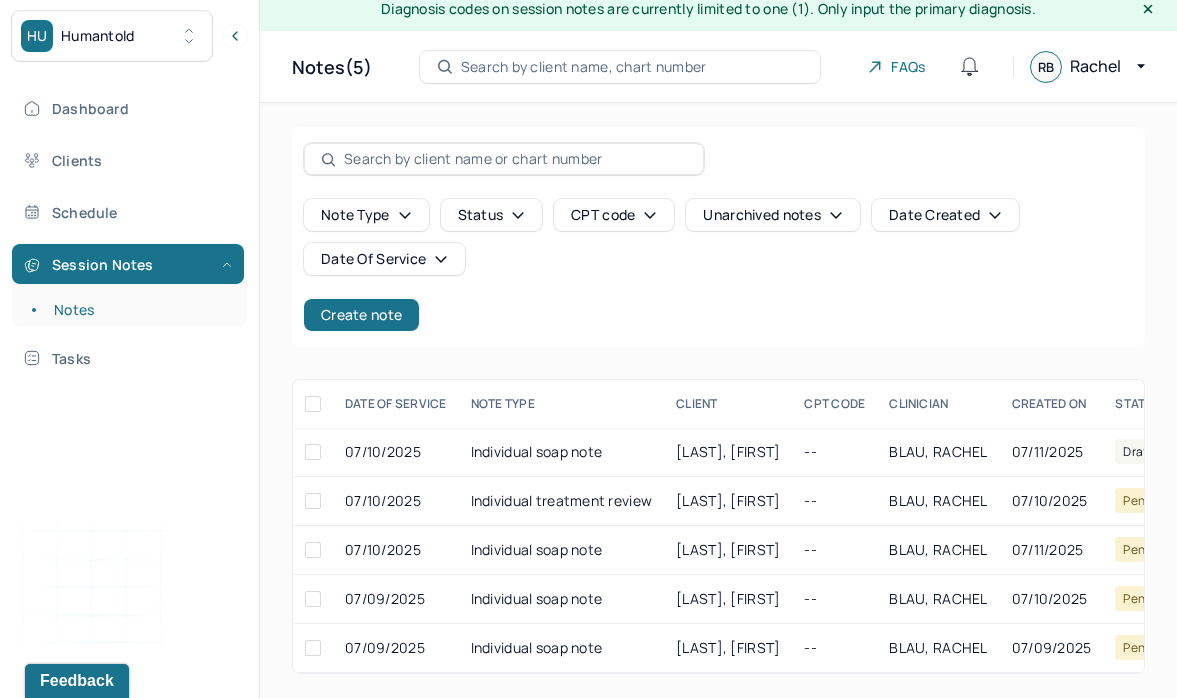 click on "Humantold" at bounding box center (98, 36) 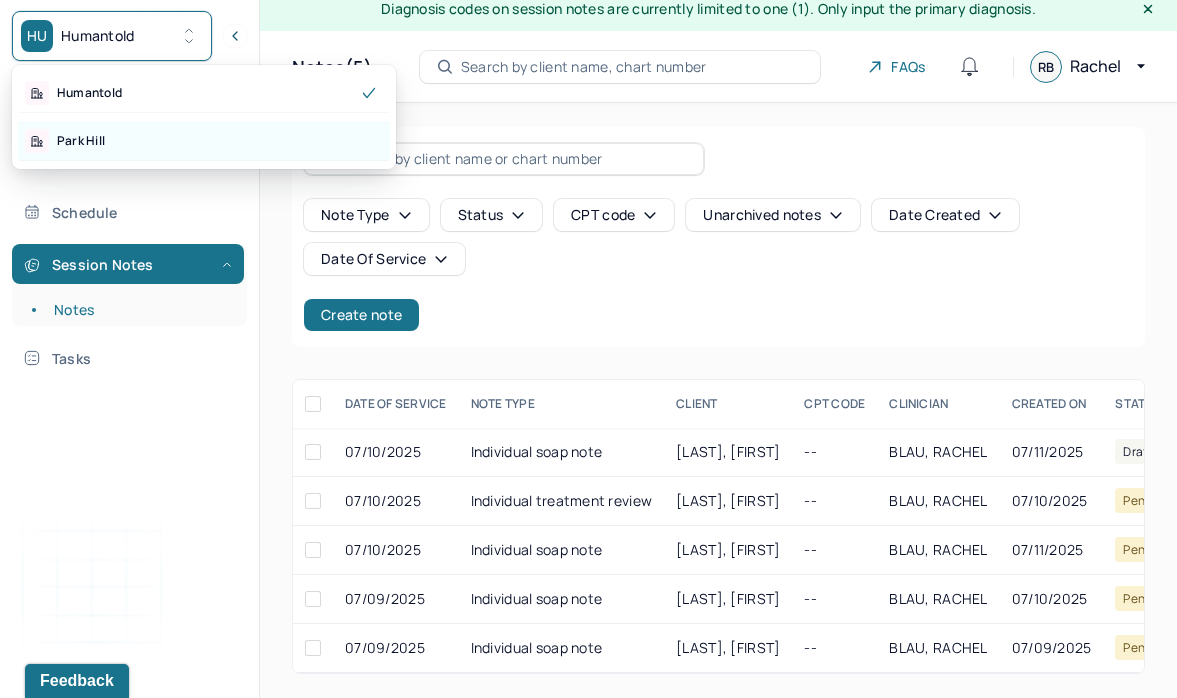 click on "Park Hill" at bounding box center (204, 141) 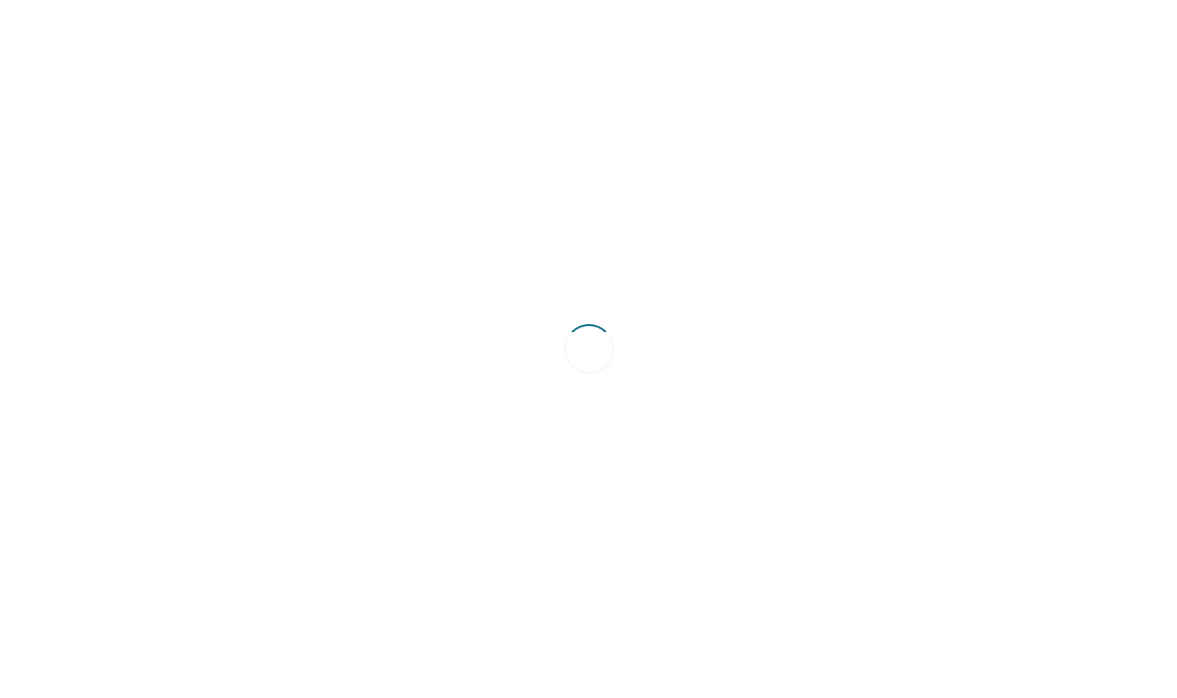 scroll, scrollTop: 0, scrollLeft: 0, axis: both 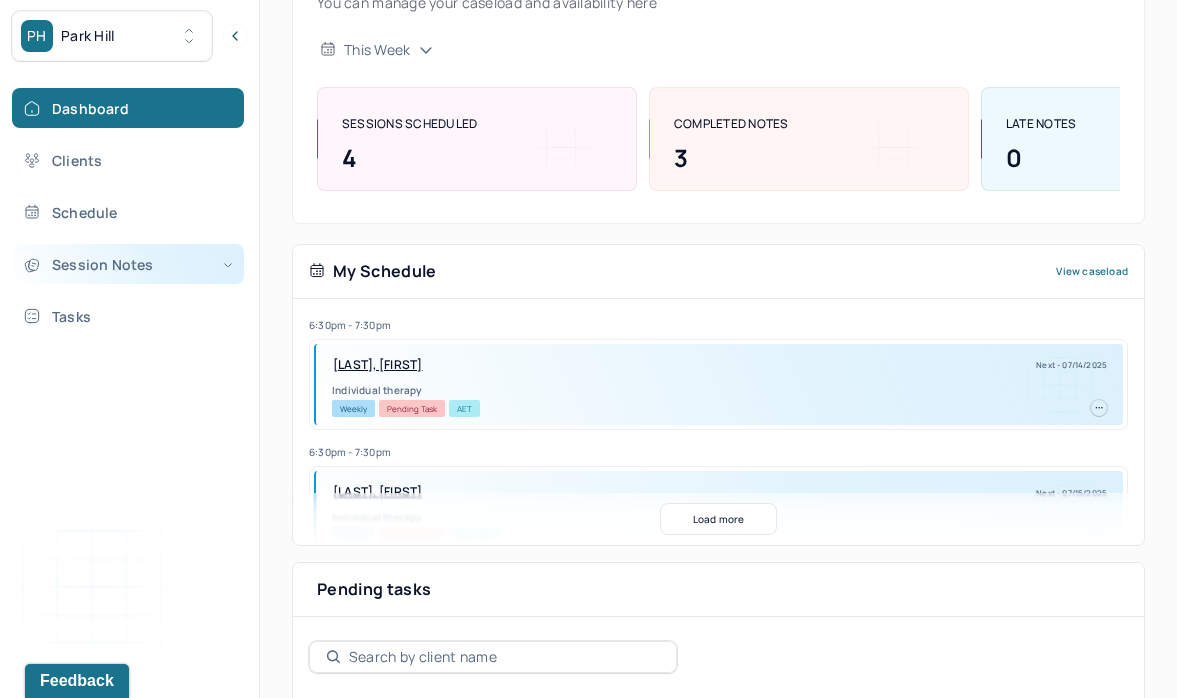 click on "Session Notes" at bounding box center [128, 264] 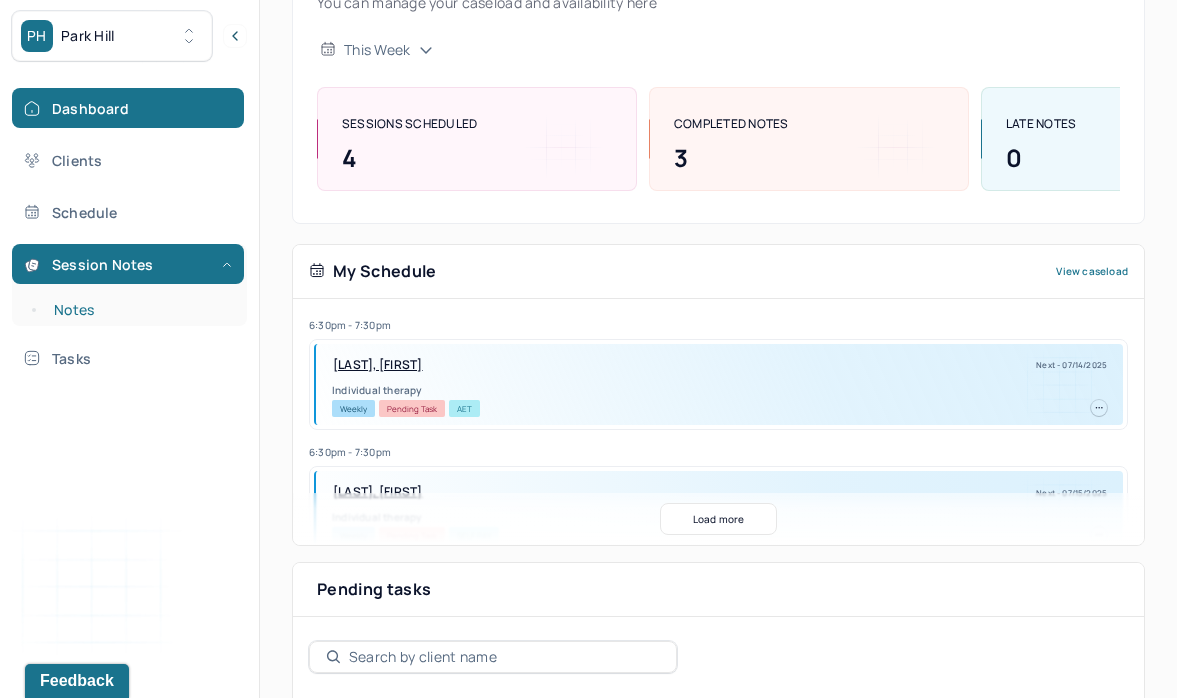 click on "Notes" at bounding box center (139, 310) 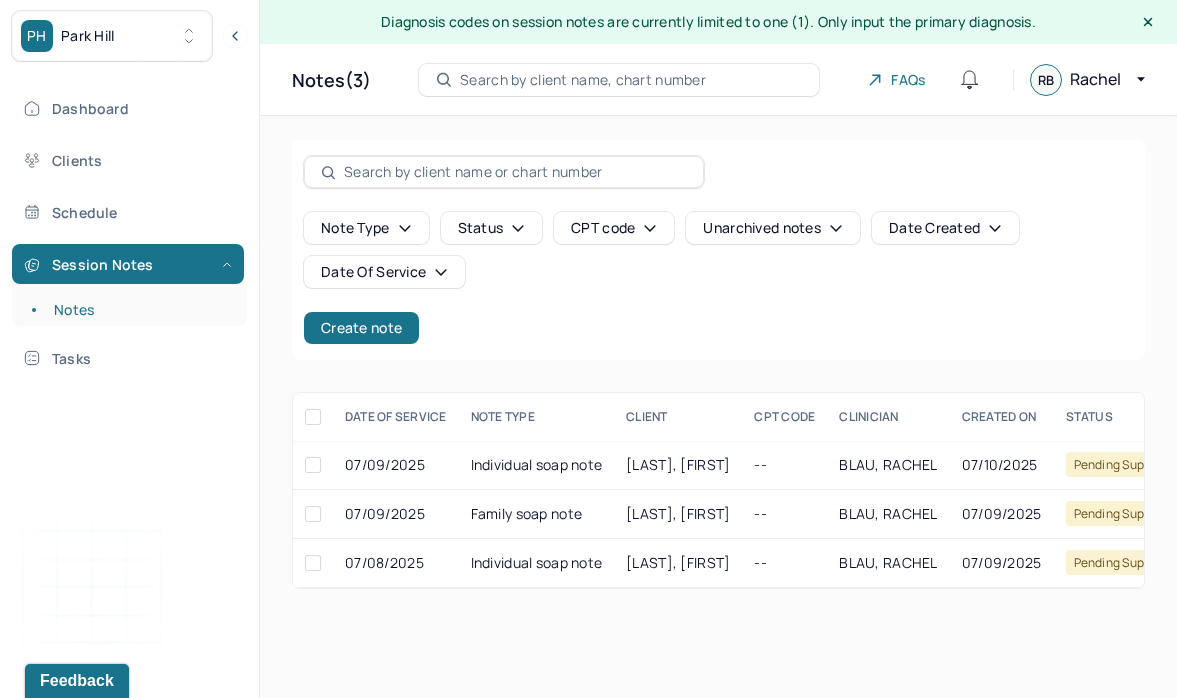 scroll, scrollTop: 0, scrollLeft: 0, axis: both 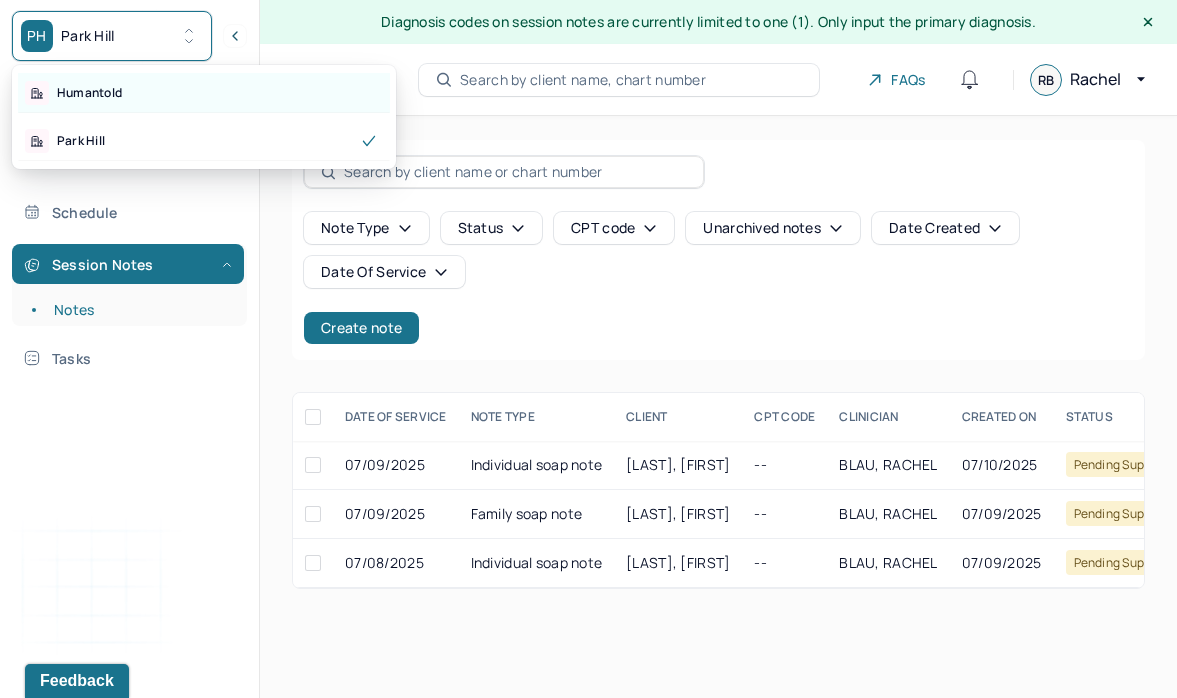 click on "Humantold" at bounding box center [89, 93] 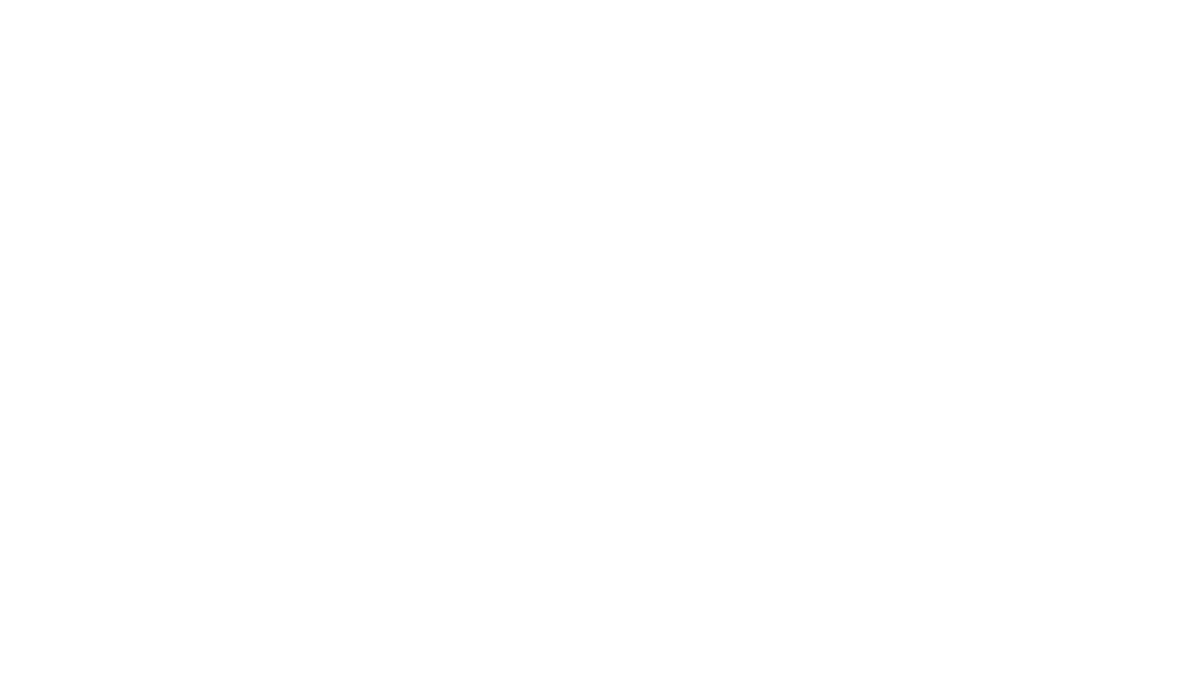 scroll, scrollTop: 0, scrollLeft: 0, axis: both 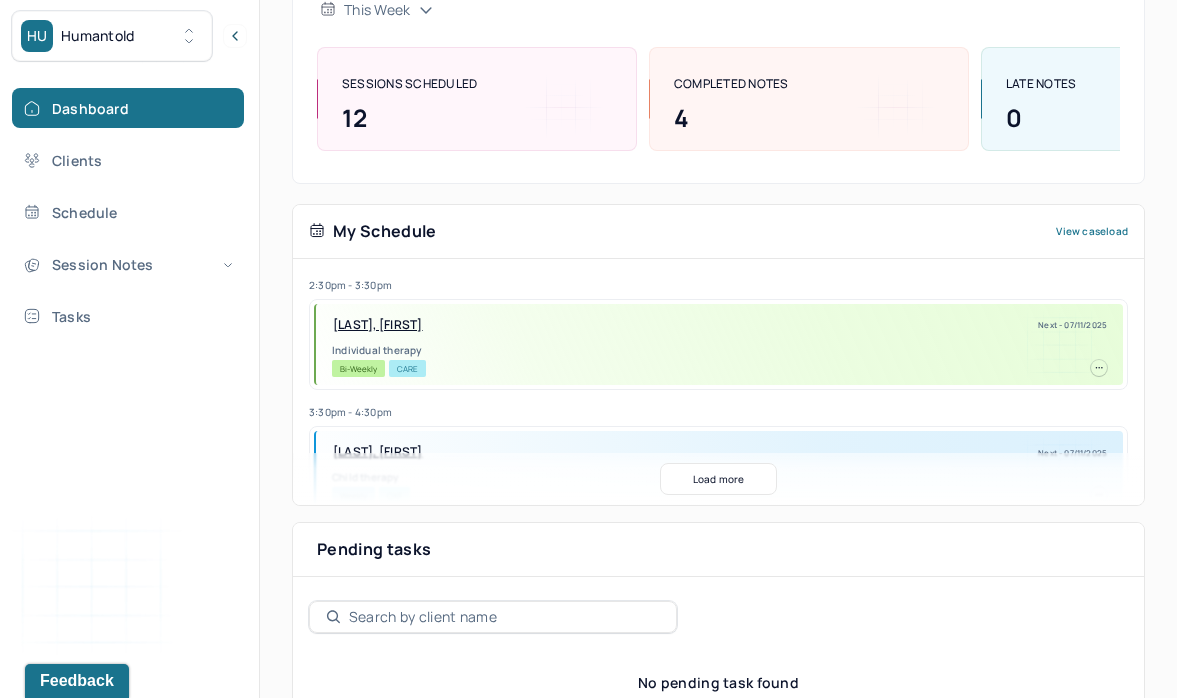 click on "Load more" at bounding box center [718, 479] 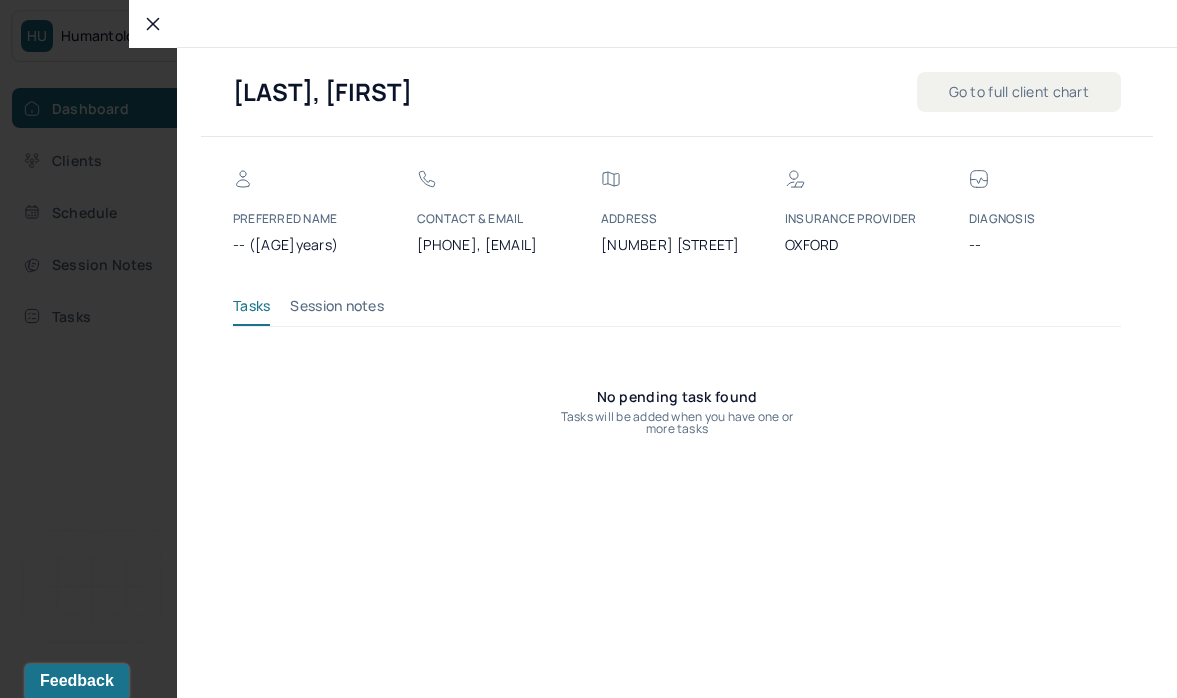 click on "Session notes" at bounding box center [337, 310] 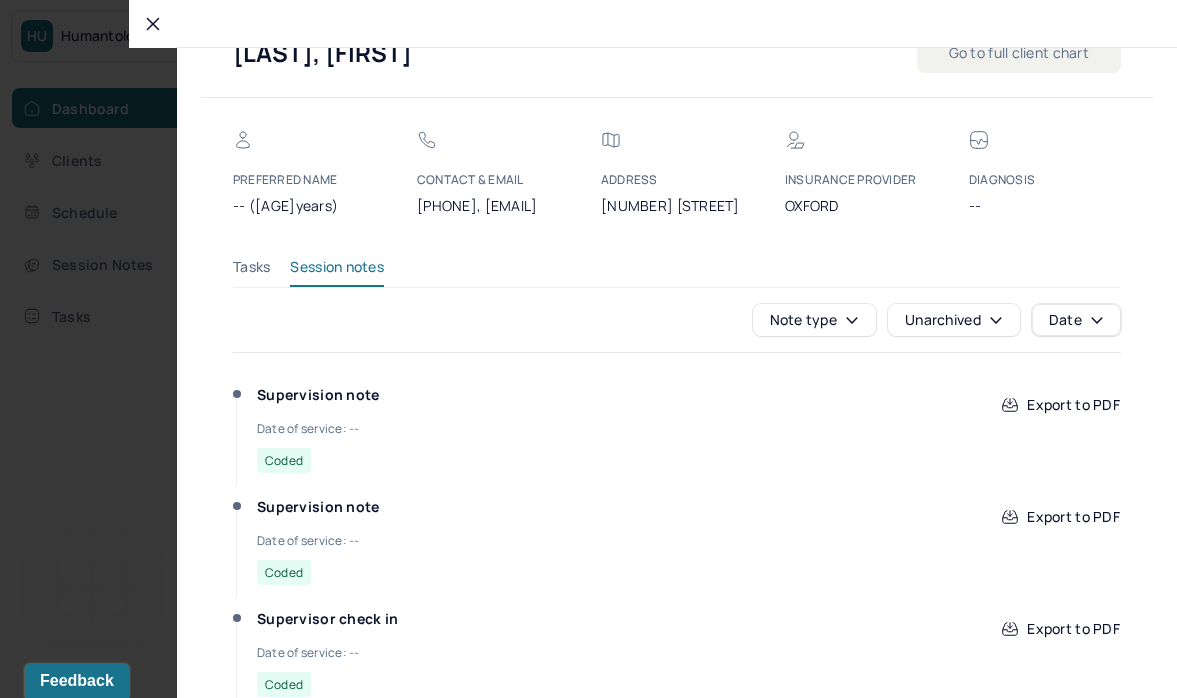 scroll, scrollTop: 40, scrollLeft: 0, axis: vertical 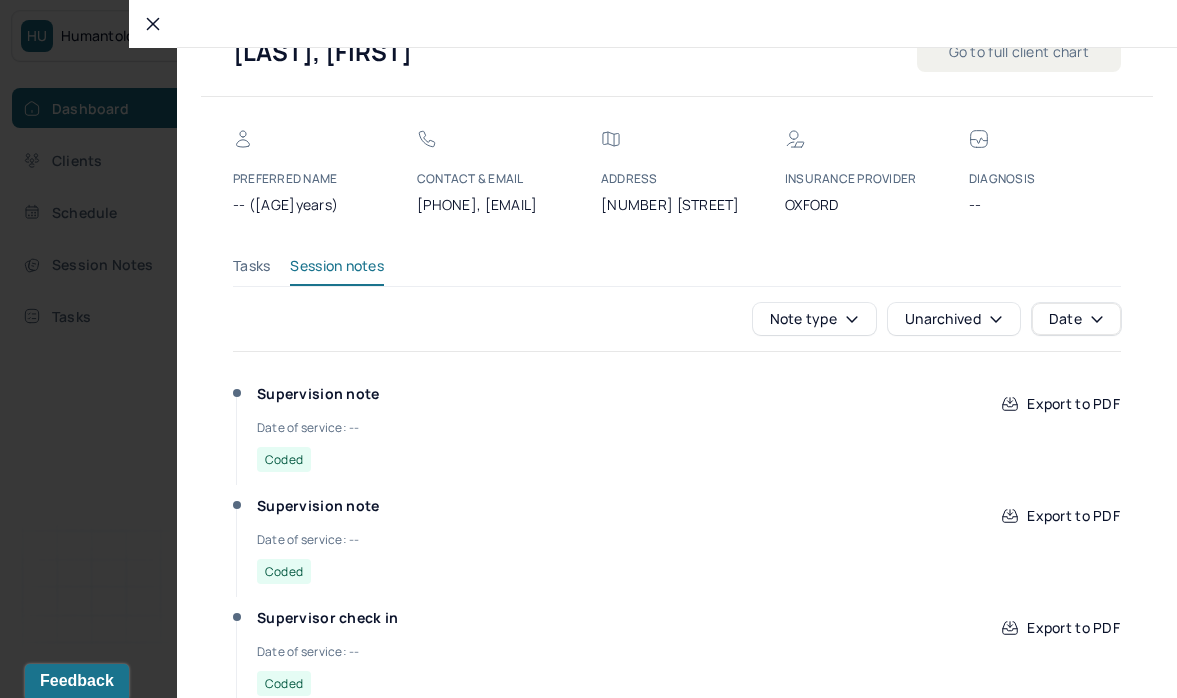 click on "Go to full client chart" at bounding box center (1019, 52) 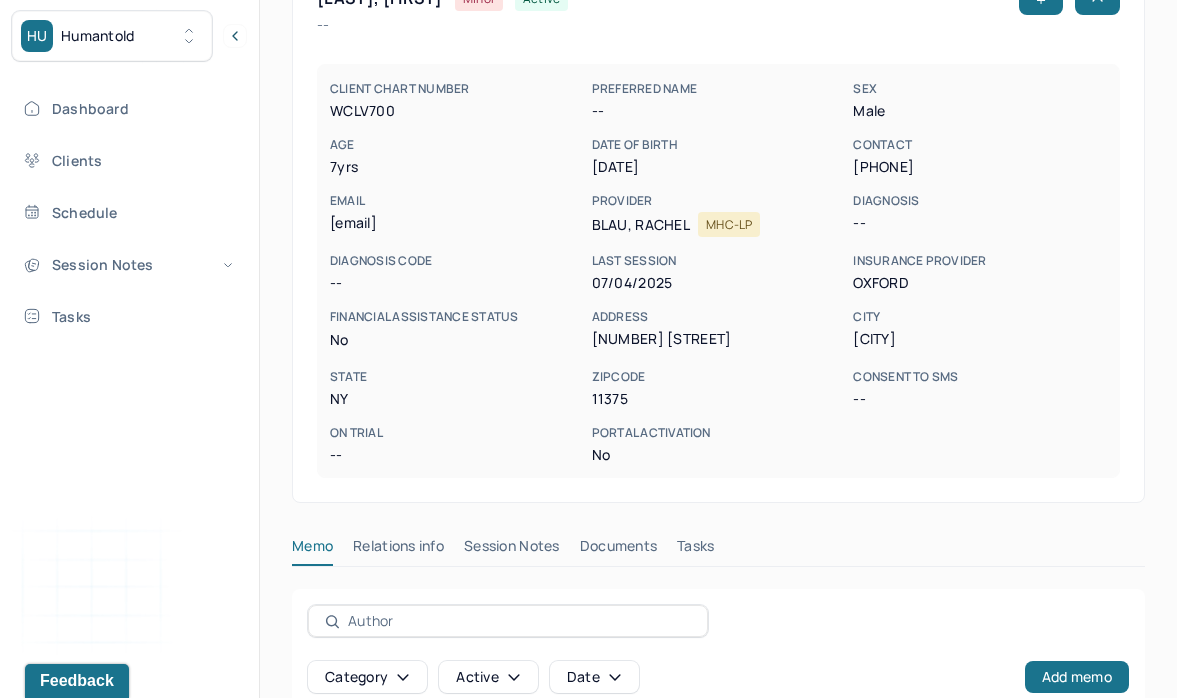 scroll, scrollTop: 515, scrollLeft: 0, axis: vertical 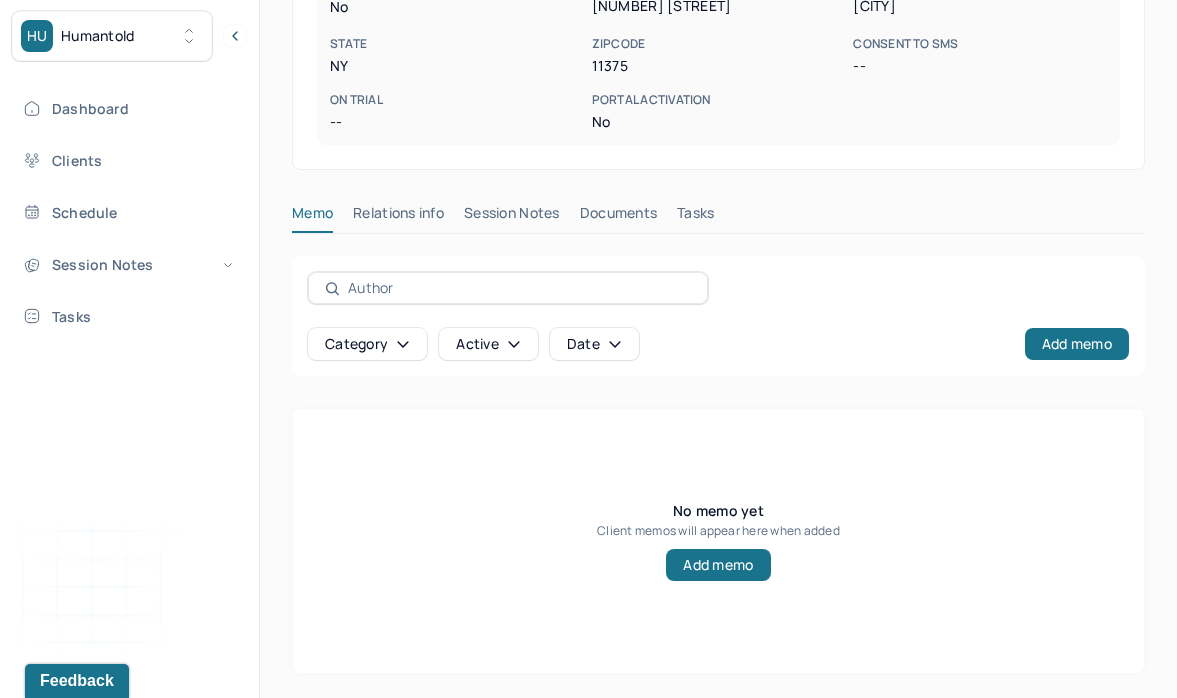 click on "Session Notes" at bounding box center (512, 217) 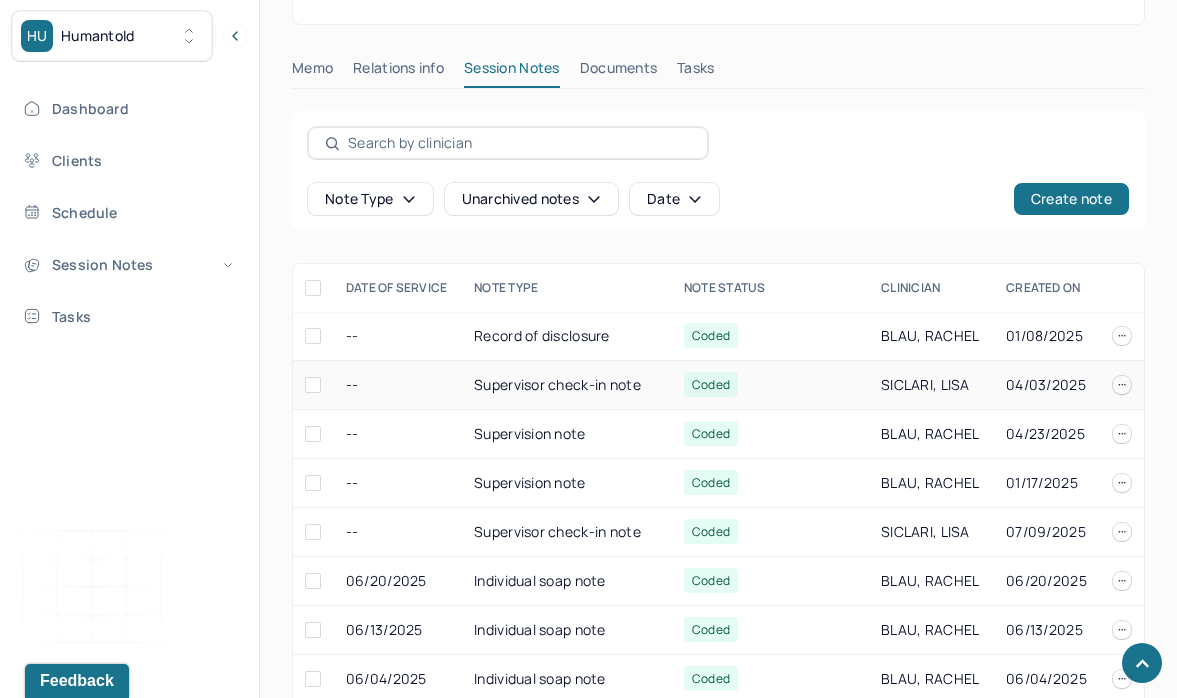 click on "Supervisor check-in note" at bounding box center [567, 385] 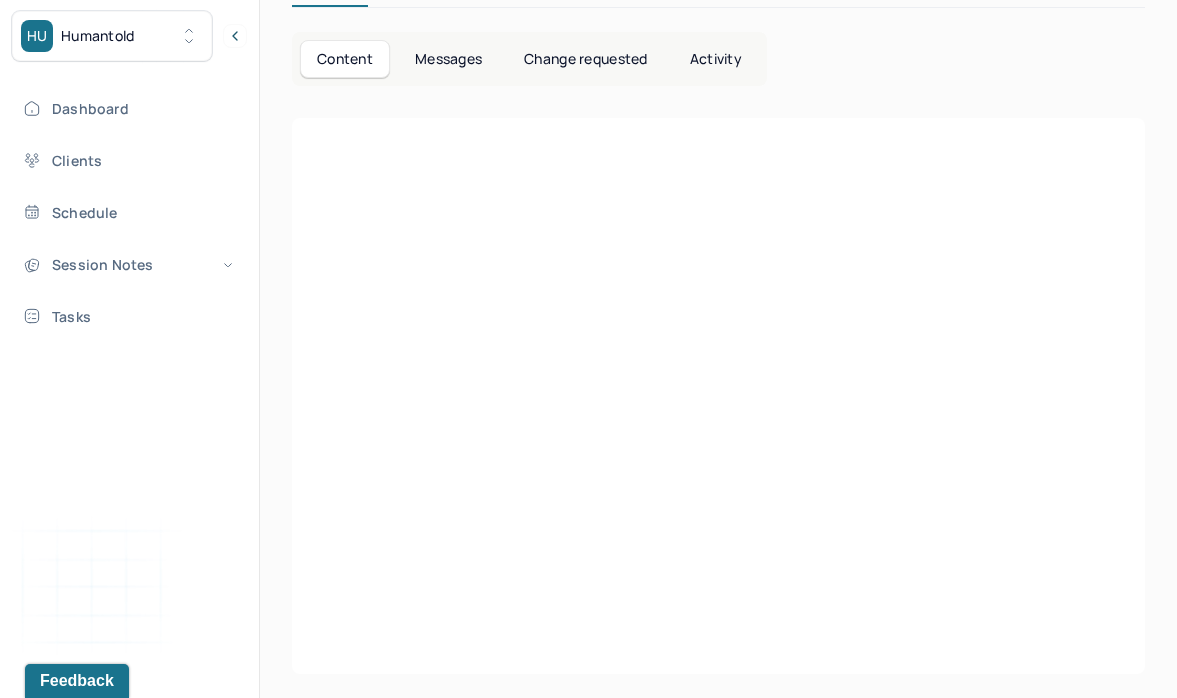 scroll, scrollTop: 276, scrollLeft: 0, axis: vertical 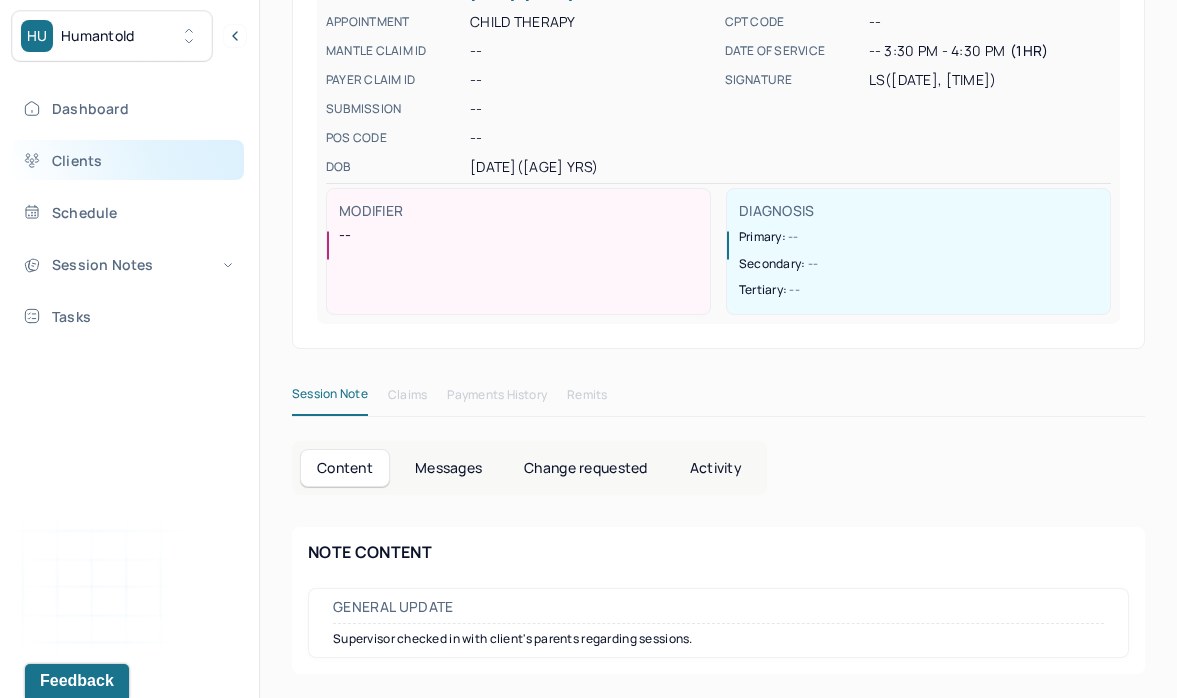 click on "Clients" at bounding box center (128, 160) 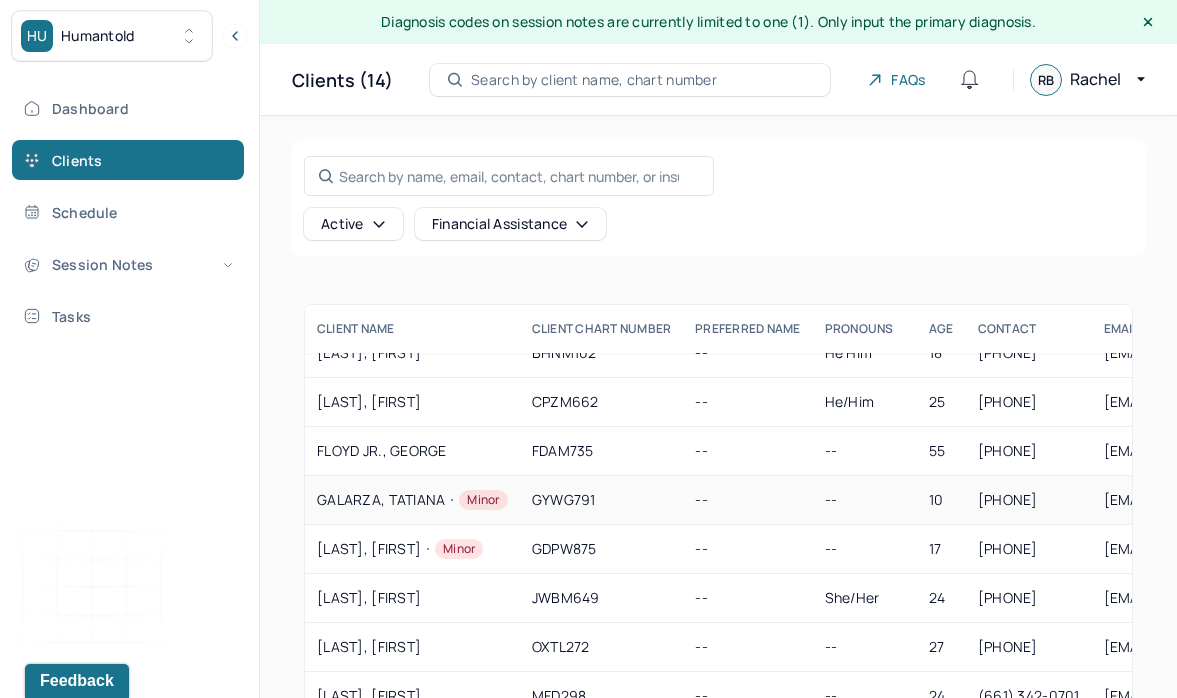 scroll, scrollTop: 25, scrollLeft: 0, axis: vertical 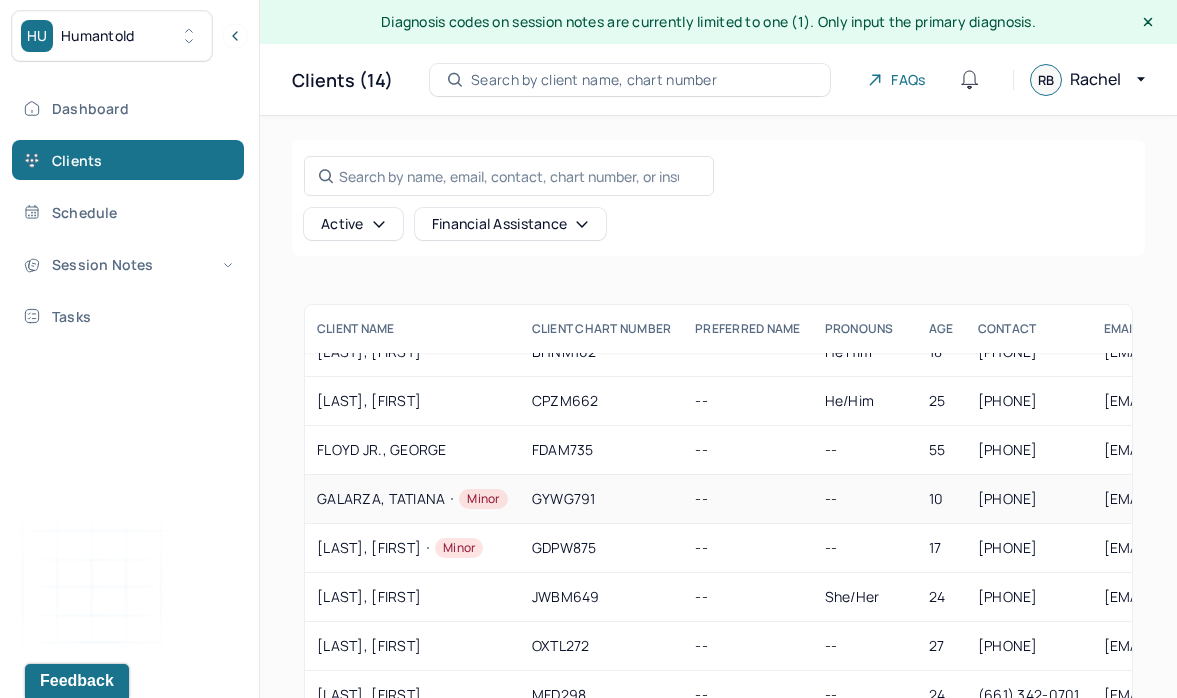 click on "GALARZA, TATIANA Minor" at bounding box center [412, 499] 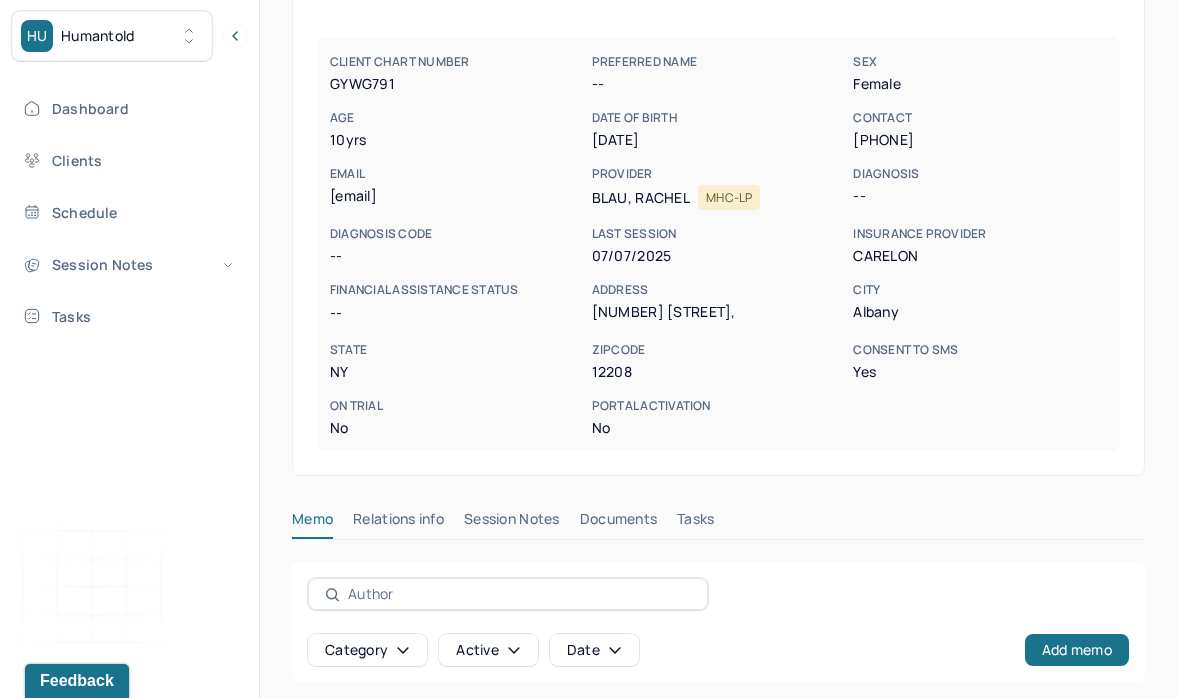 click on "Session Notes" at bounding box center (512, 523) 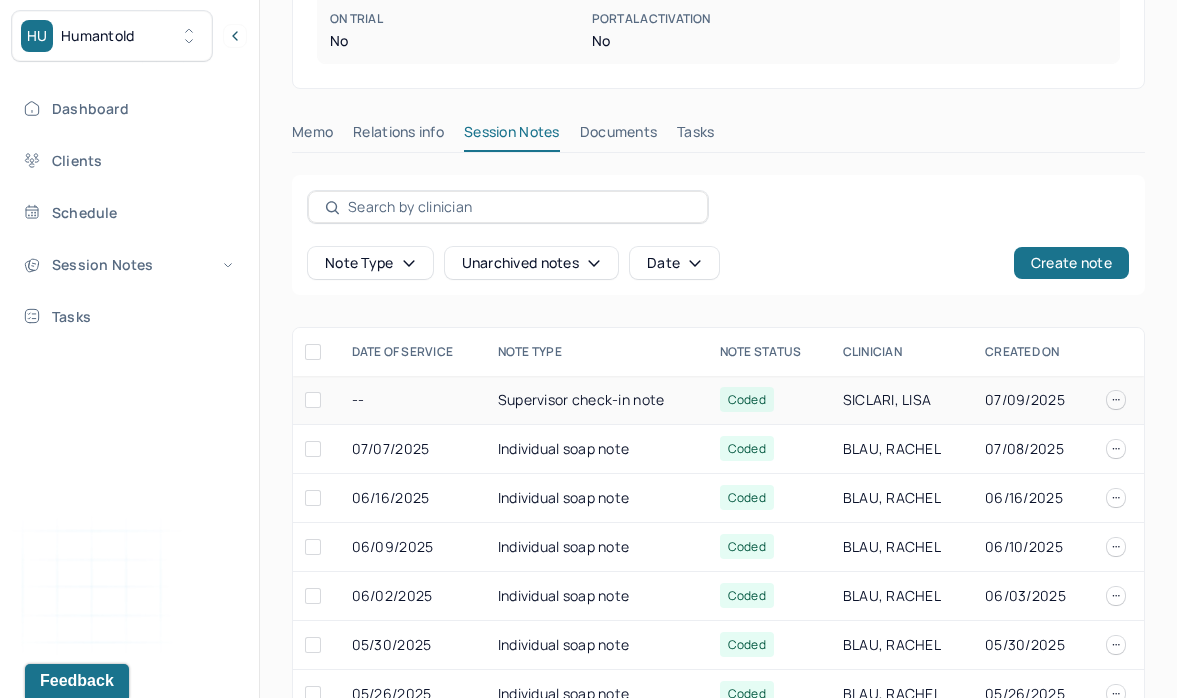 click on "Supervisor check-in note" at bounding box center (597, 400) 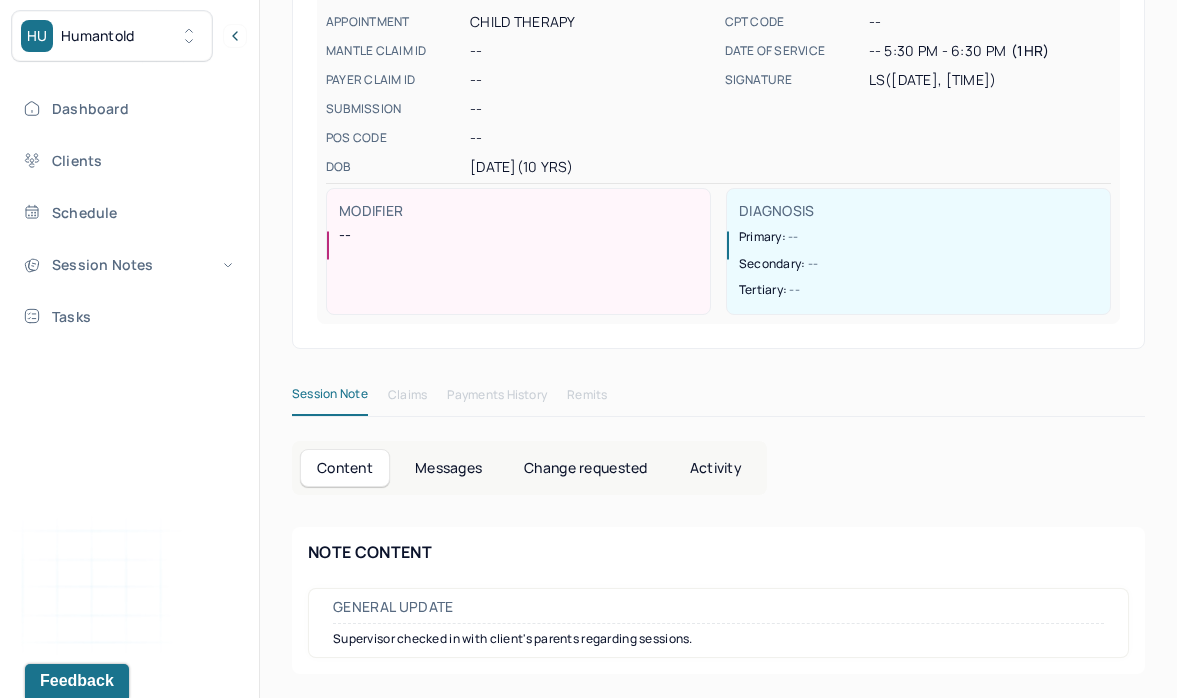scroll, scrollTop: 276, scrollLeft: 0, axis: vertical 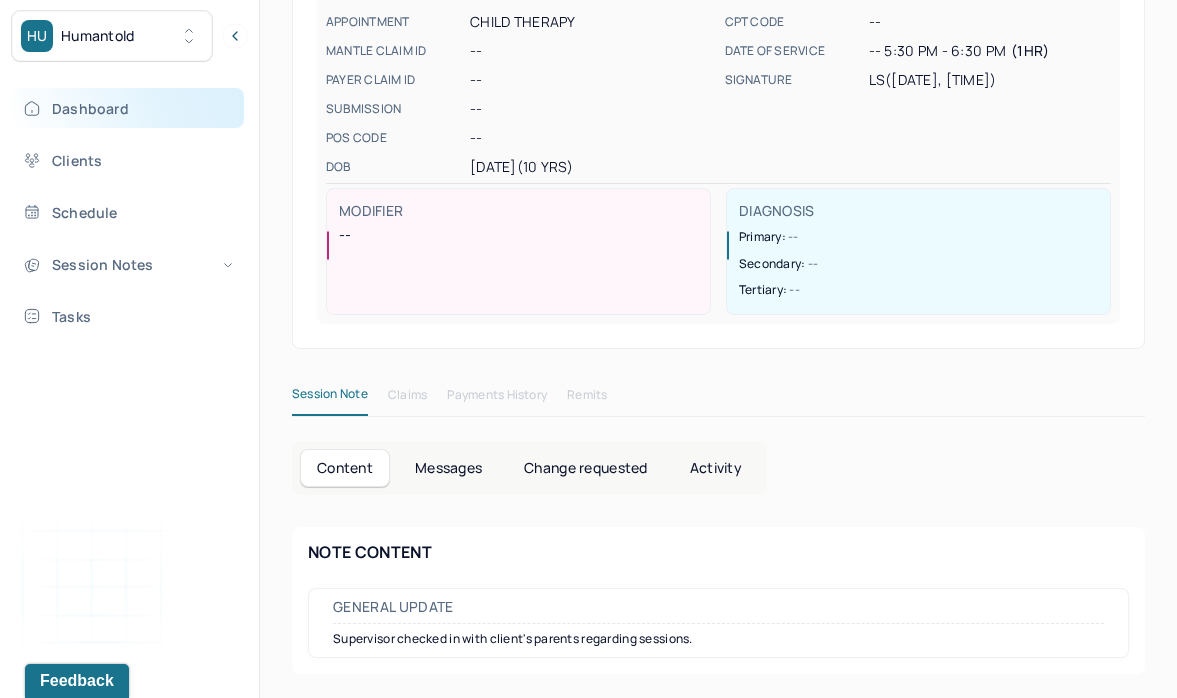 click on "Dashboard" at bounding box center [128, 108] 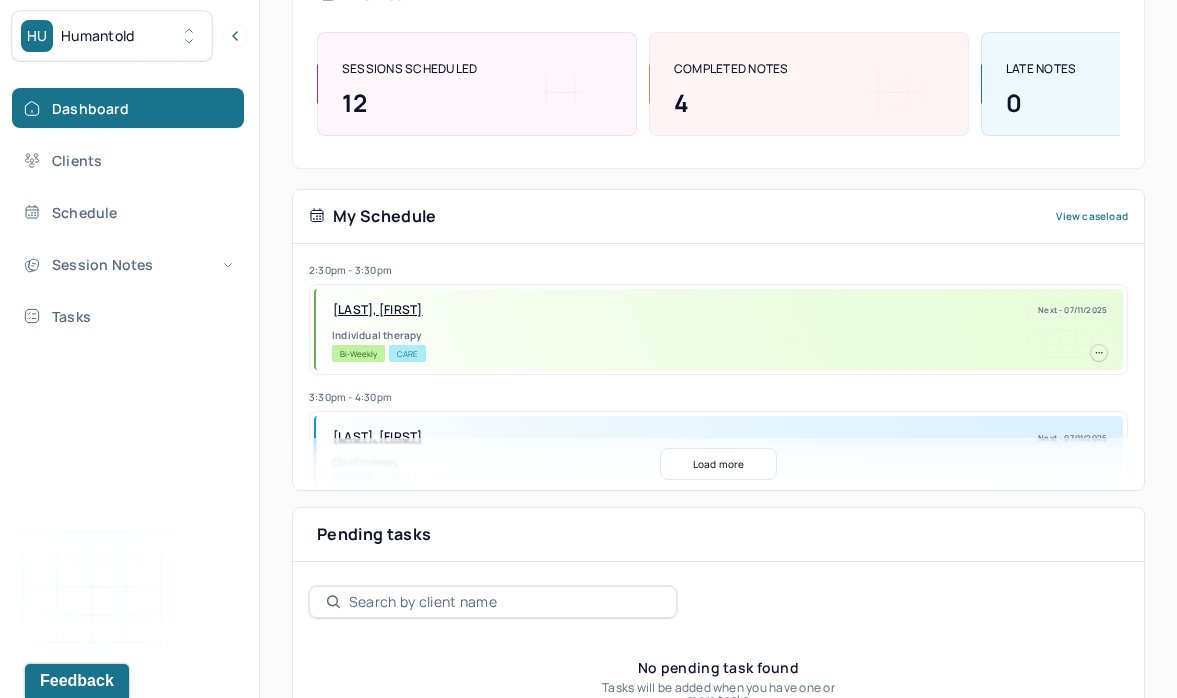 click on "Load more" at bounding box center [718, 464] 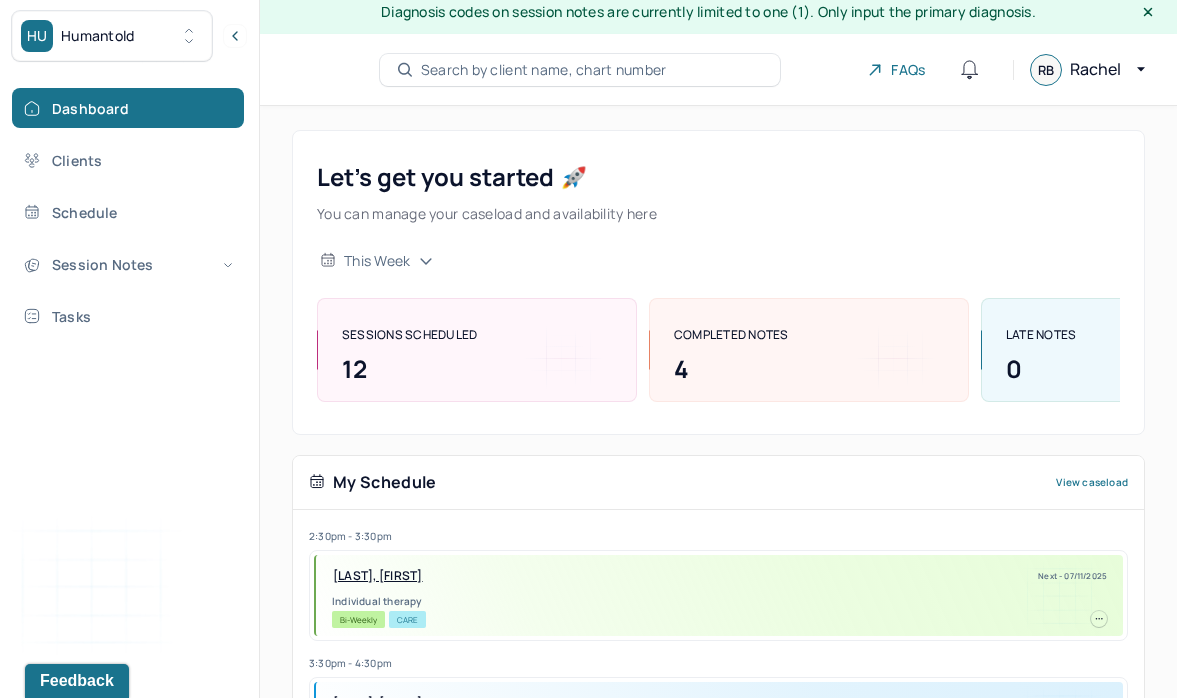 scroll, scrollTop: 0, scrollLeft: 0, axis: both 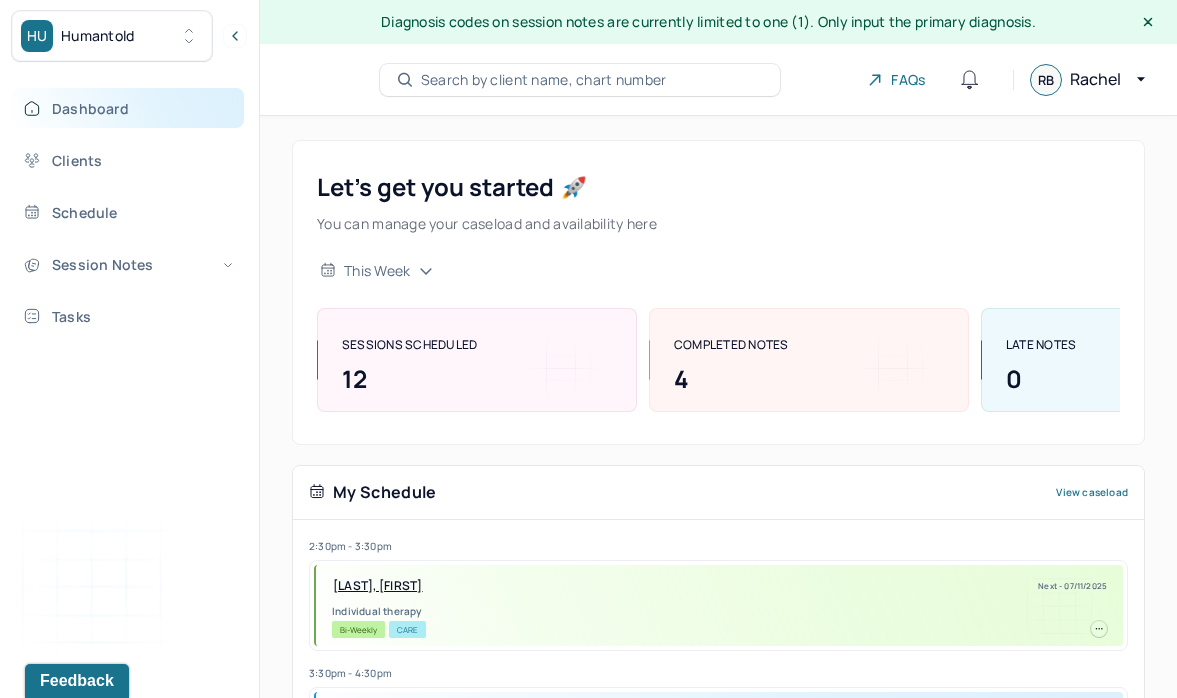click on "Dashboard" at bounding box center [128, 108] 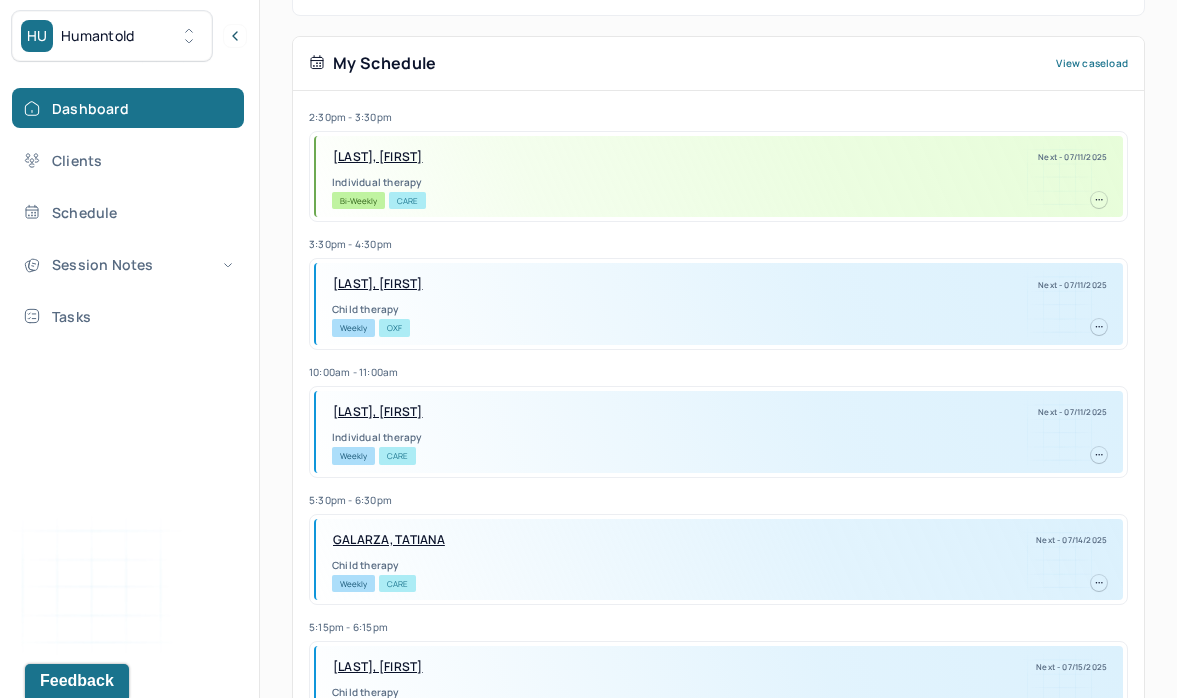 scroll, scrollTop: 0, scrollLeft: 0, axis: both 